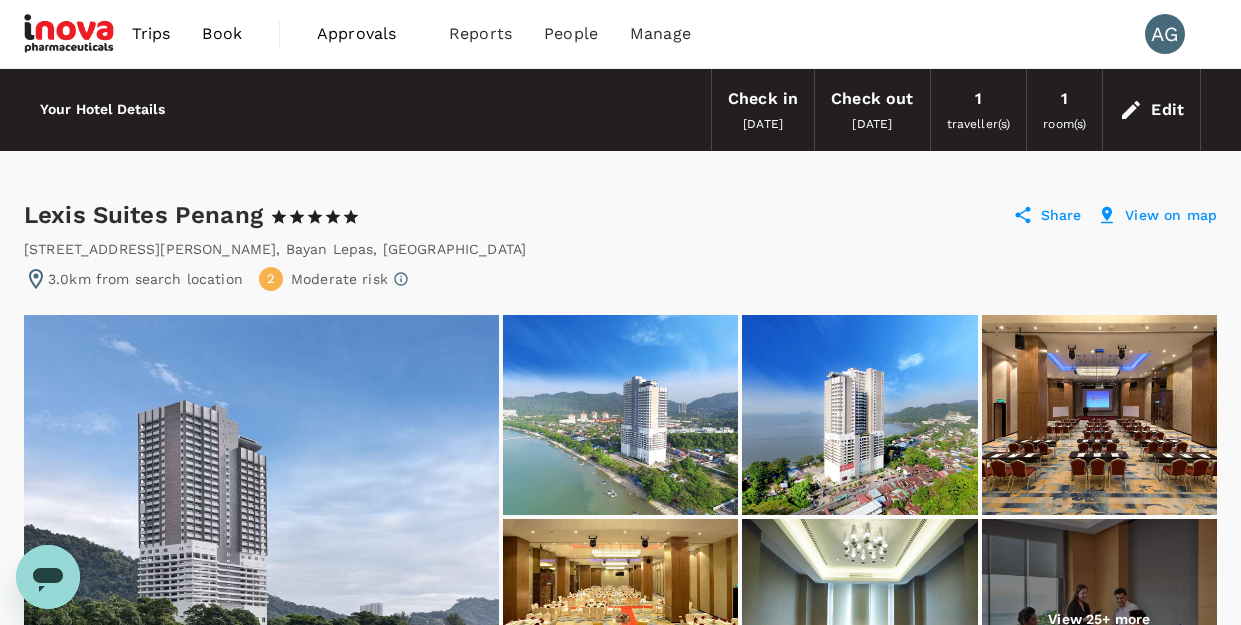 scroll, scrollTop: 300, scrollLeft: 0, axis: vertical 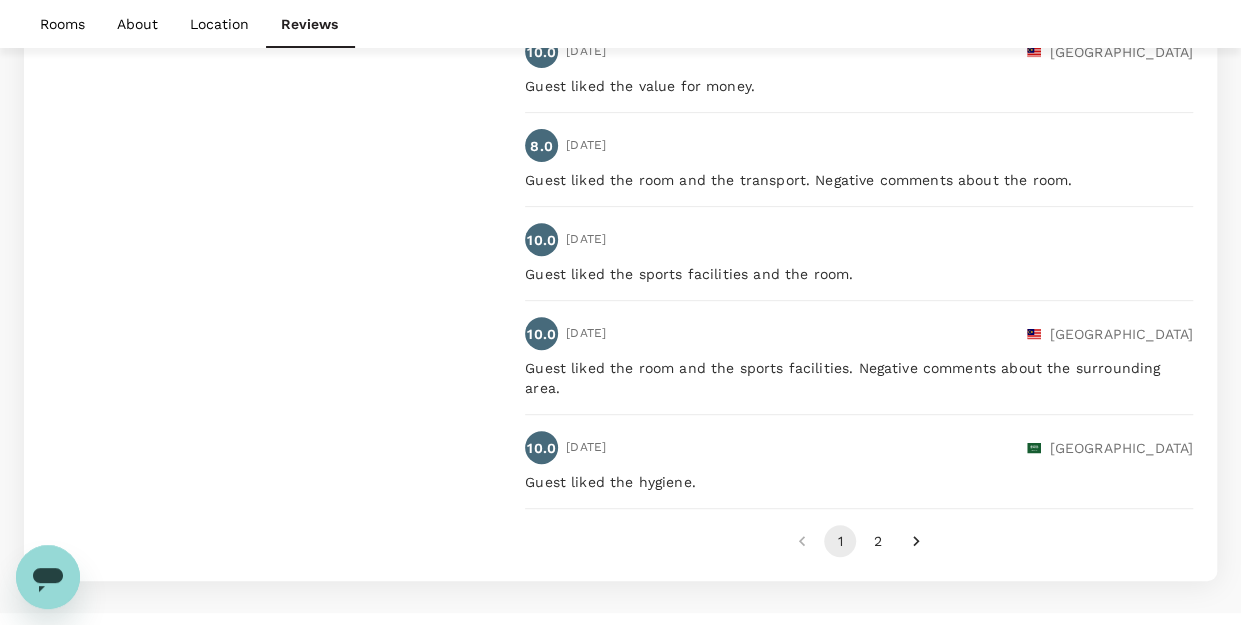 click on "2" at bounding box center (878, 541) 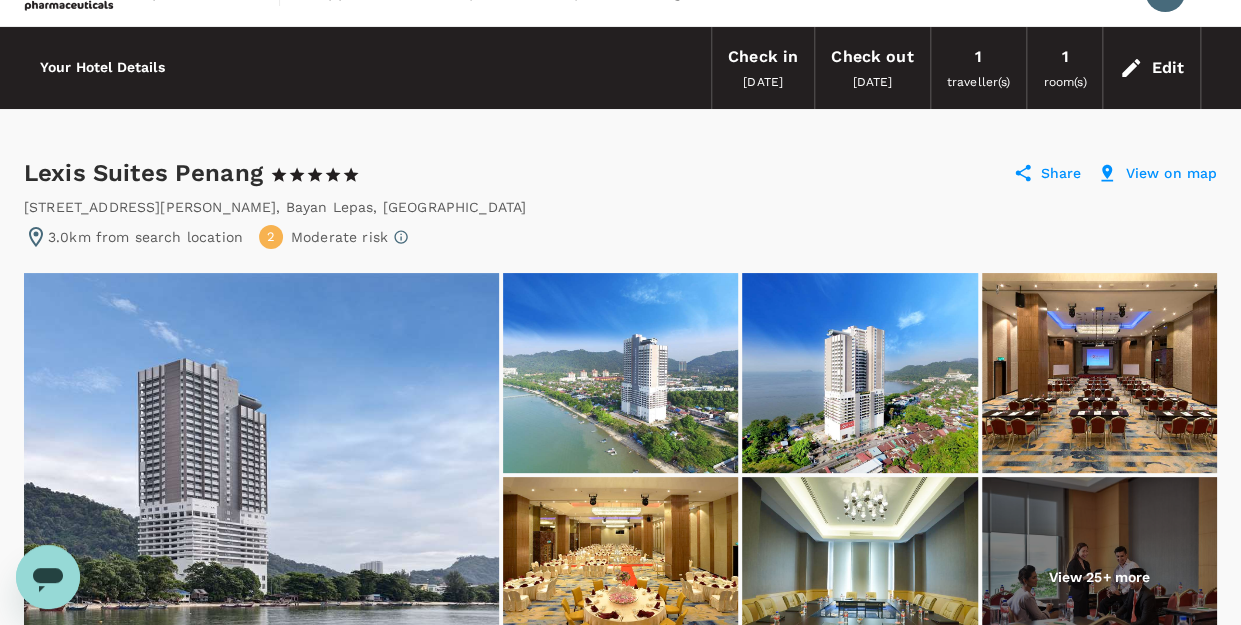 scroll, scrollTop: 0, scrollLeft: 0, axis: both 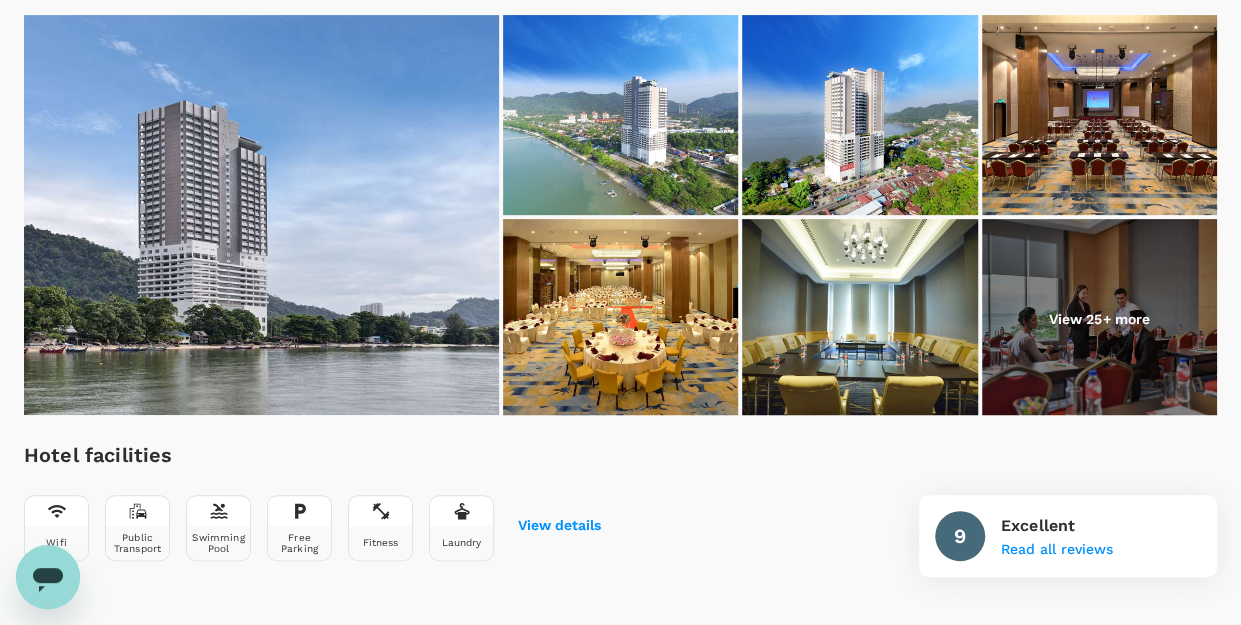 click on "View 25+ more" at bounding box center (1099, 319) 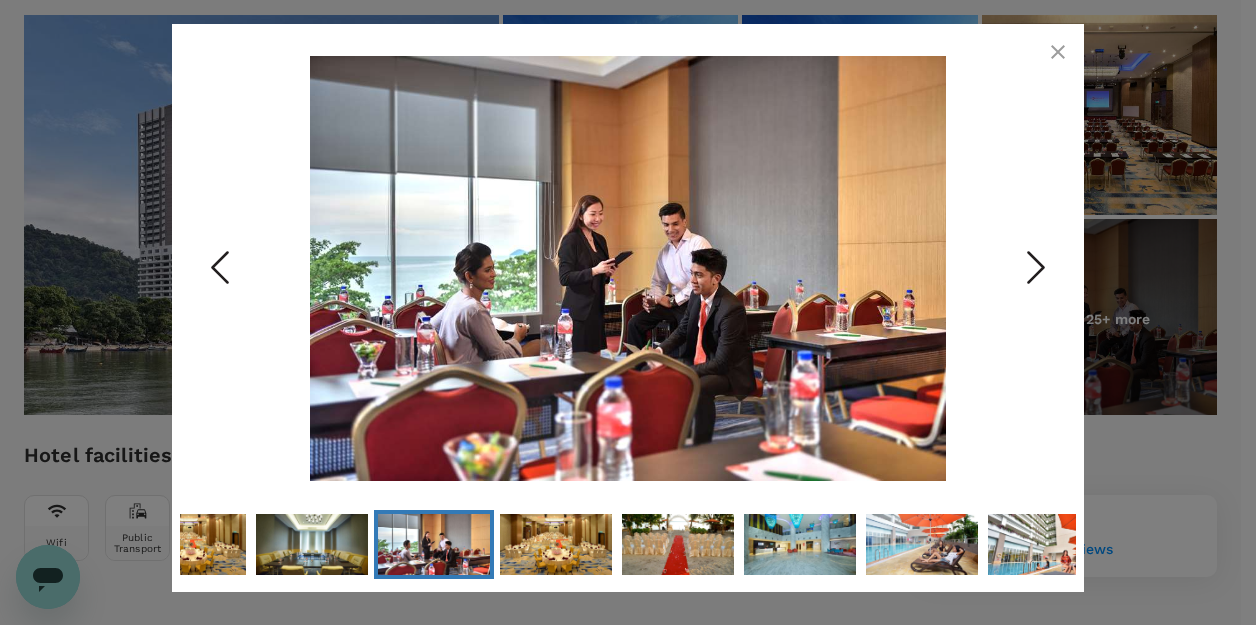 click 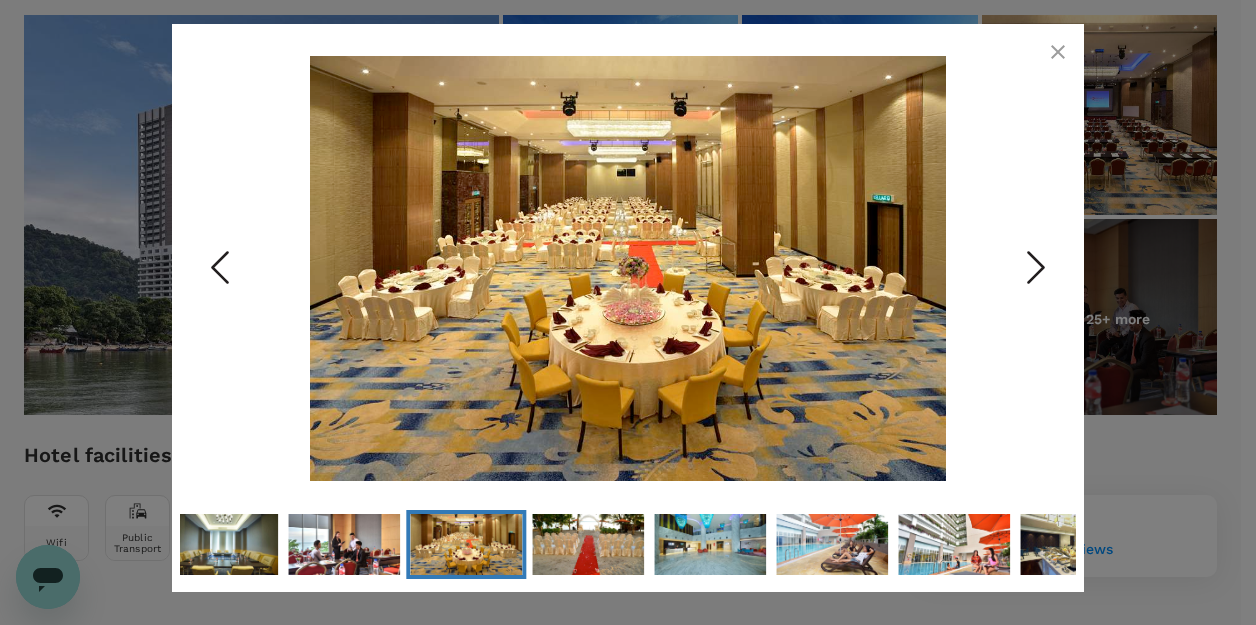 click 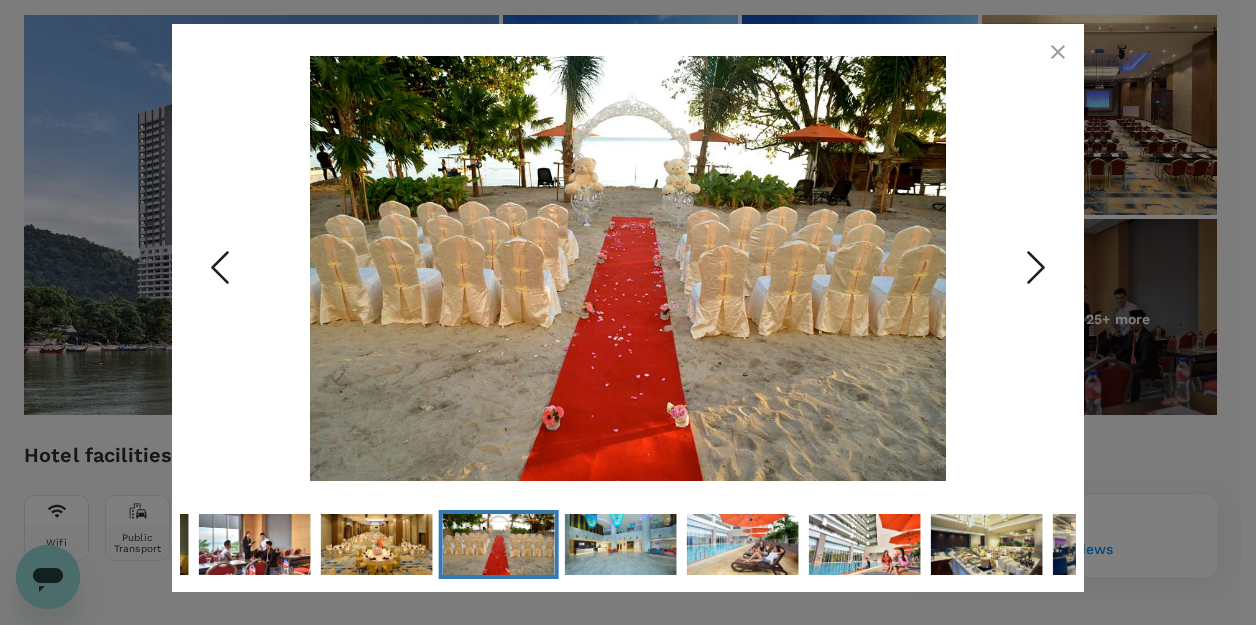 click 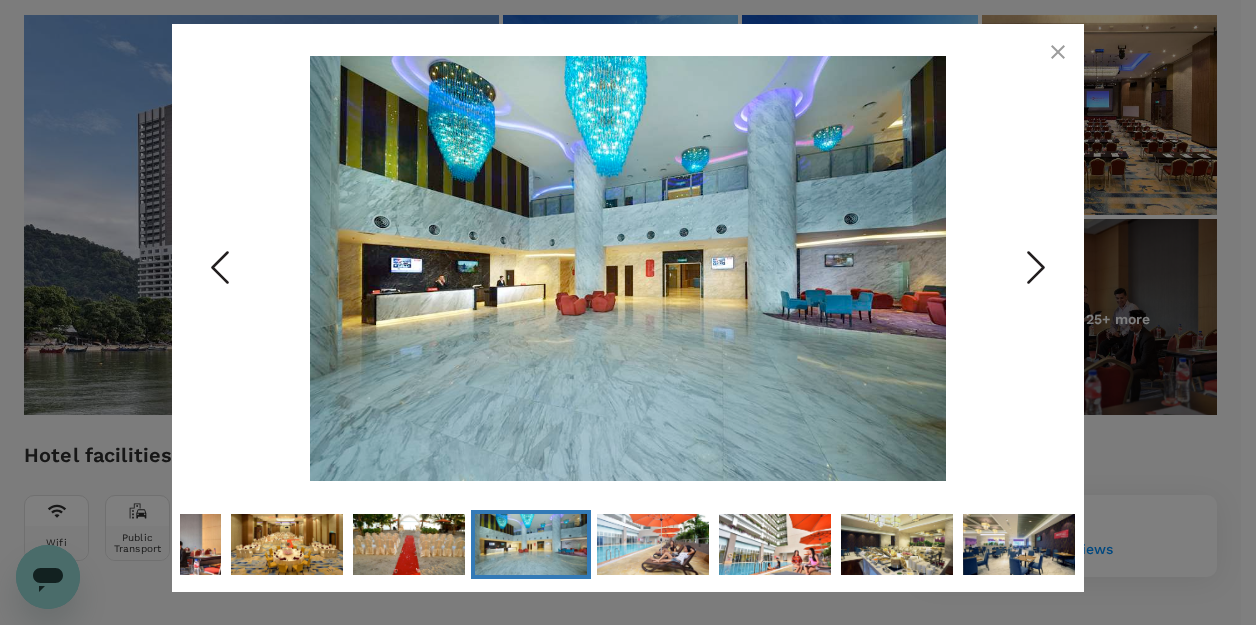click 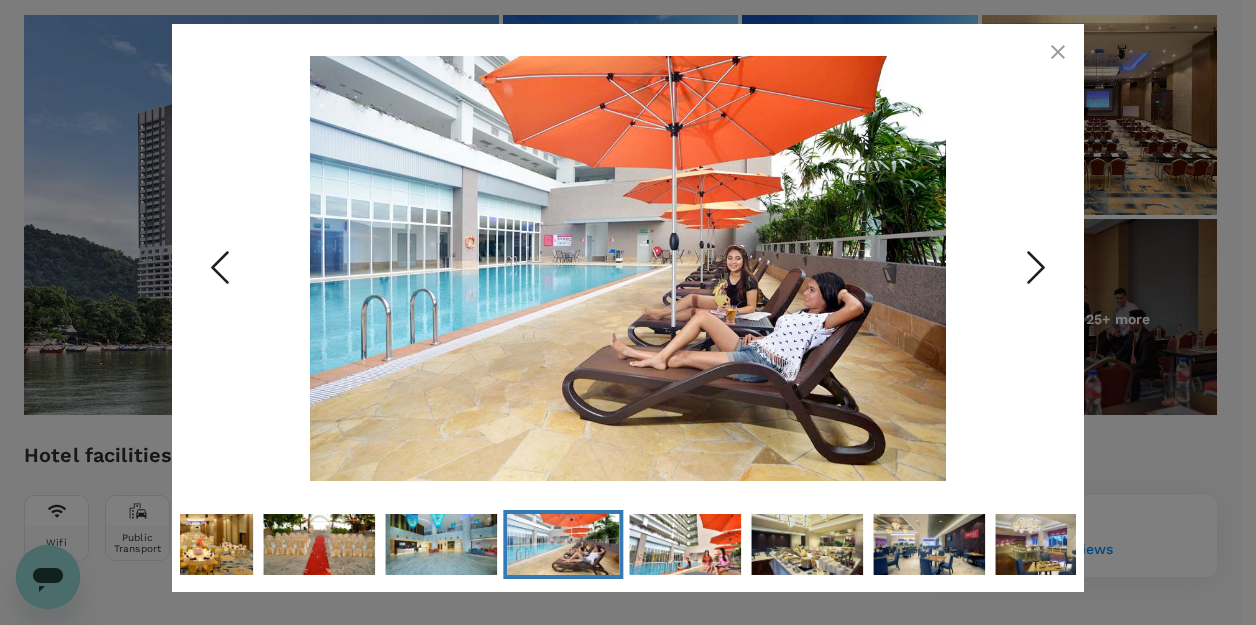 click 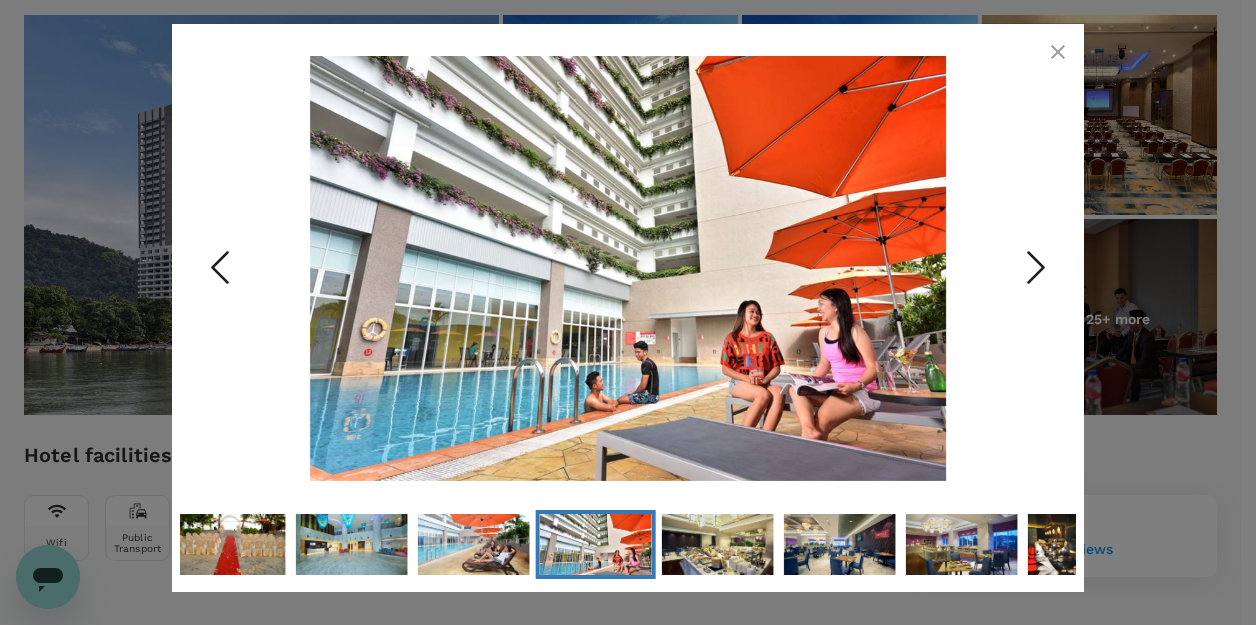 click 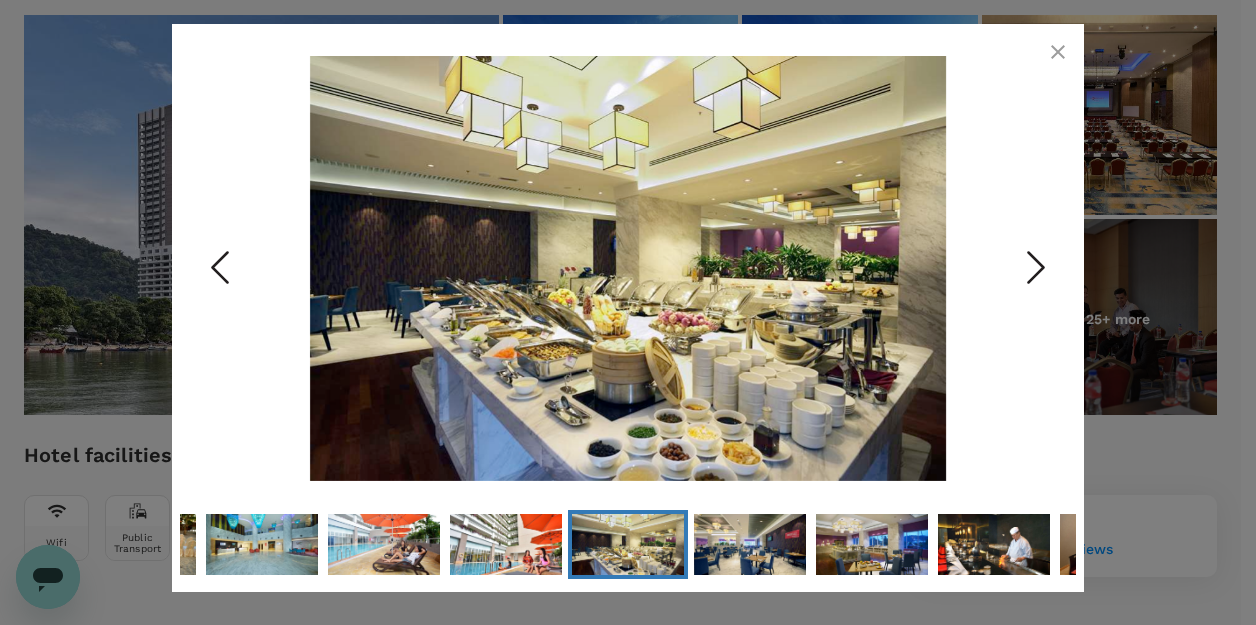 click 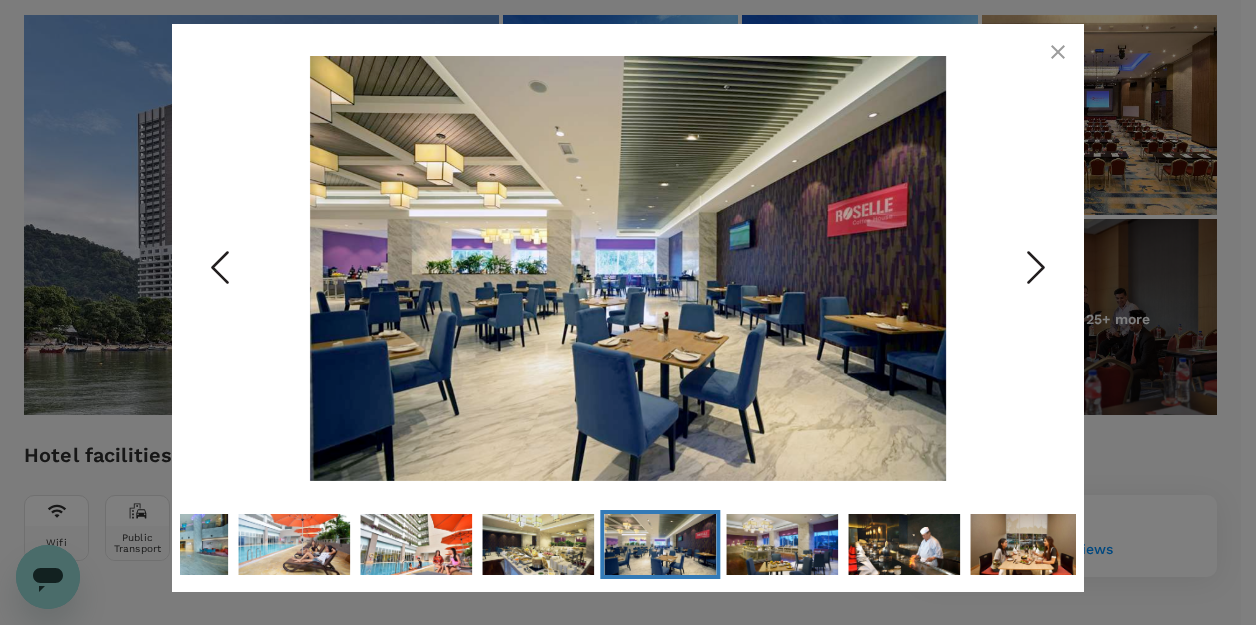 click 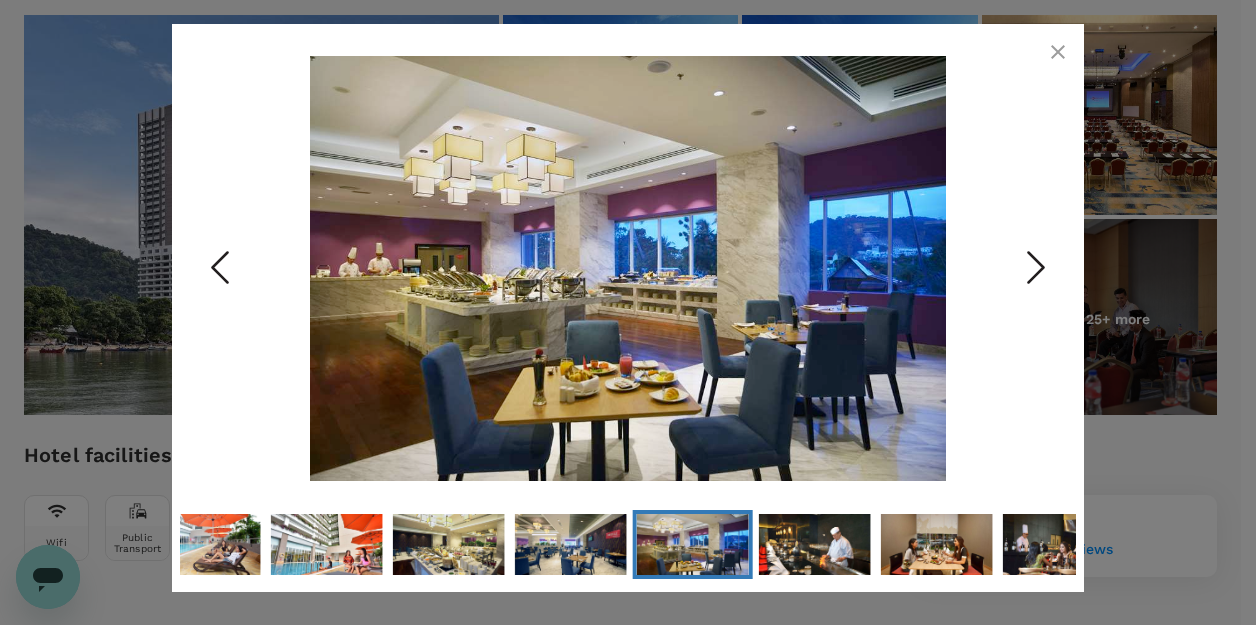 click 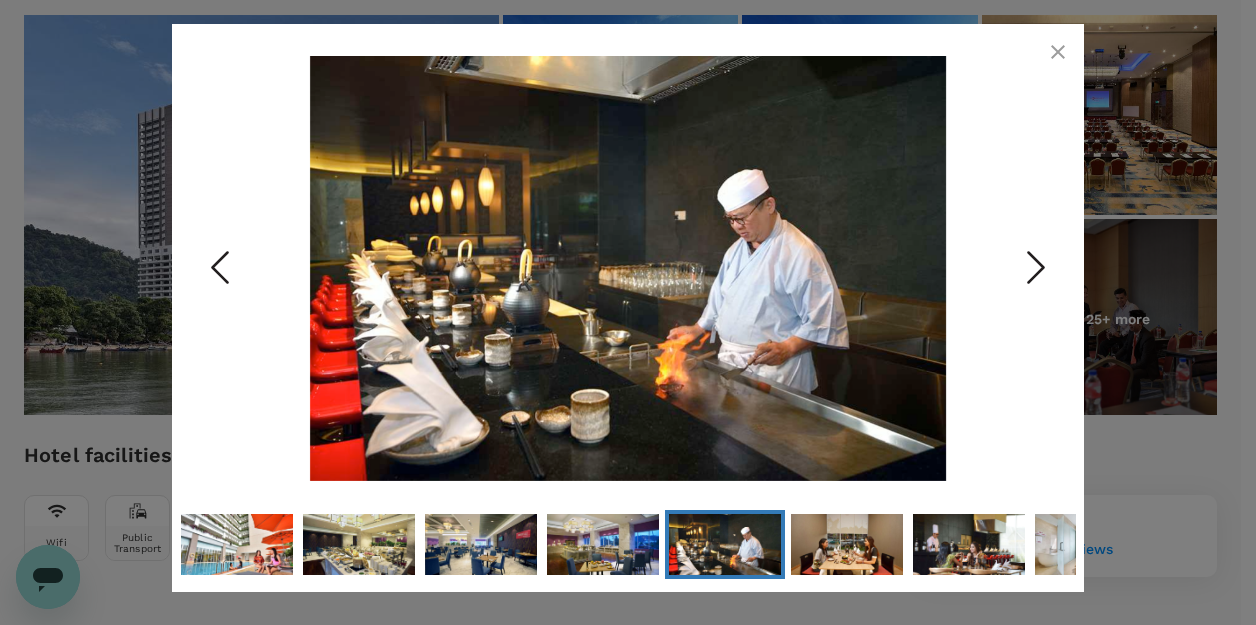 click 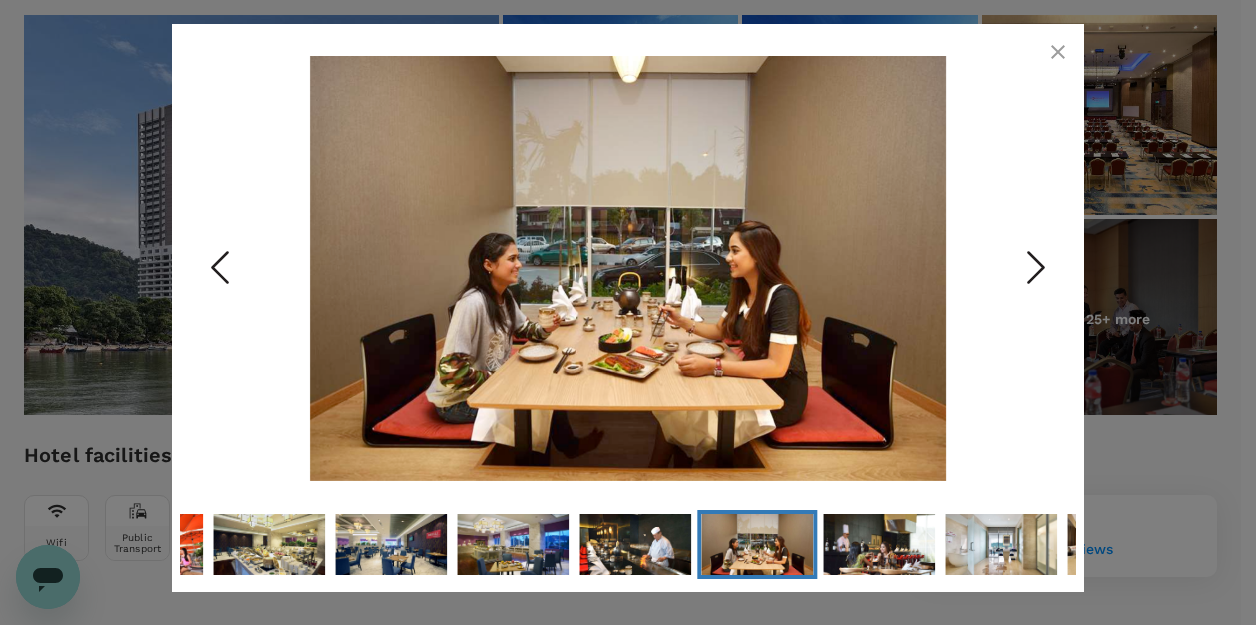 click 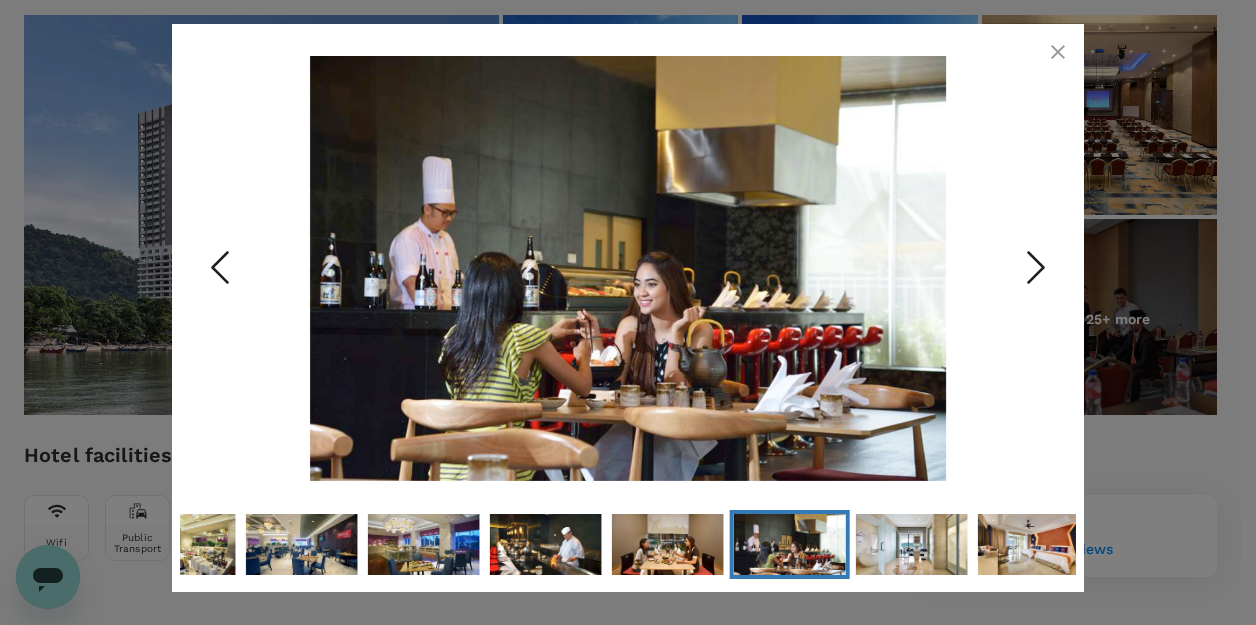 click 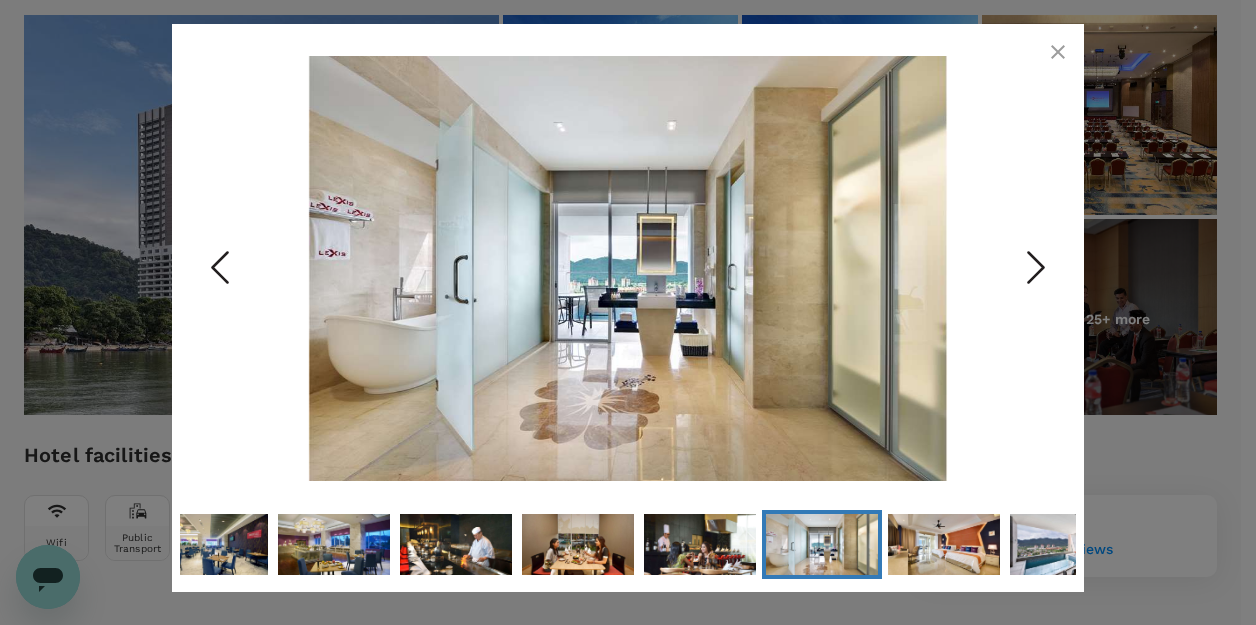 click 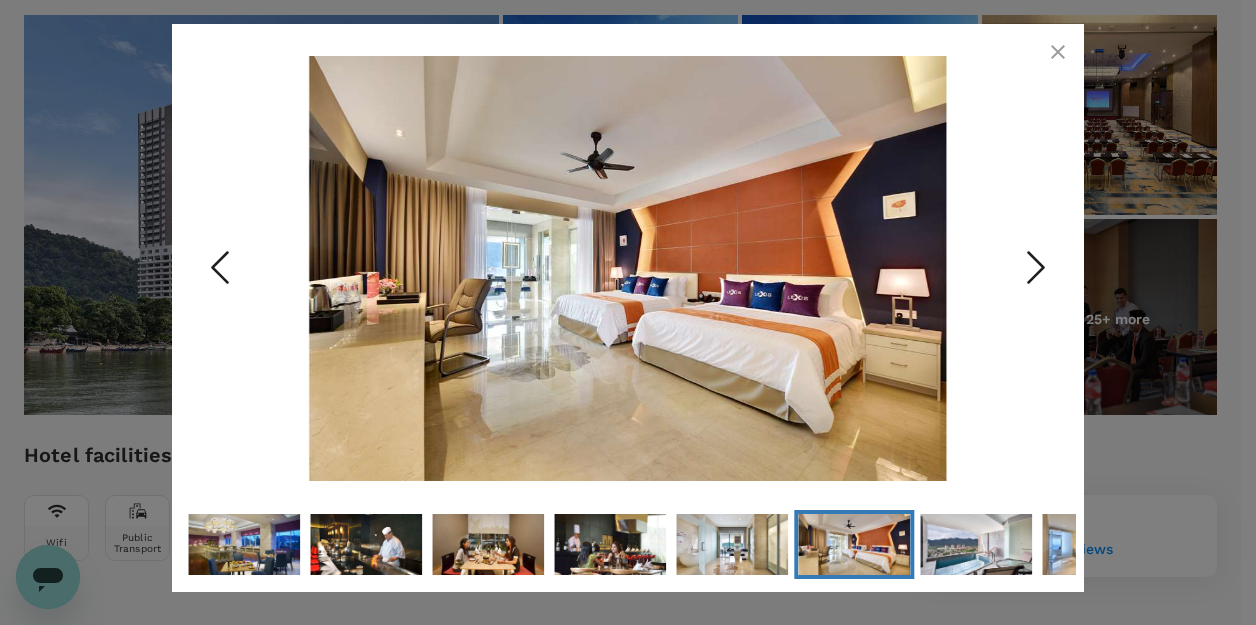 click 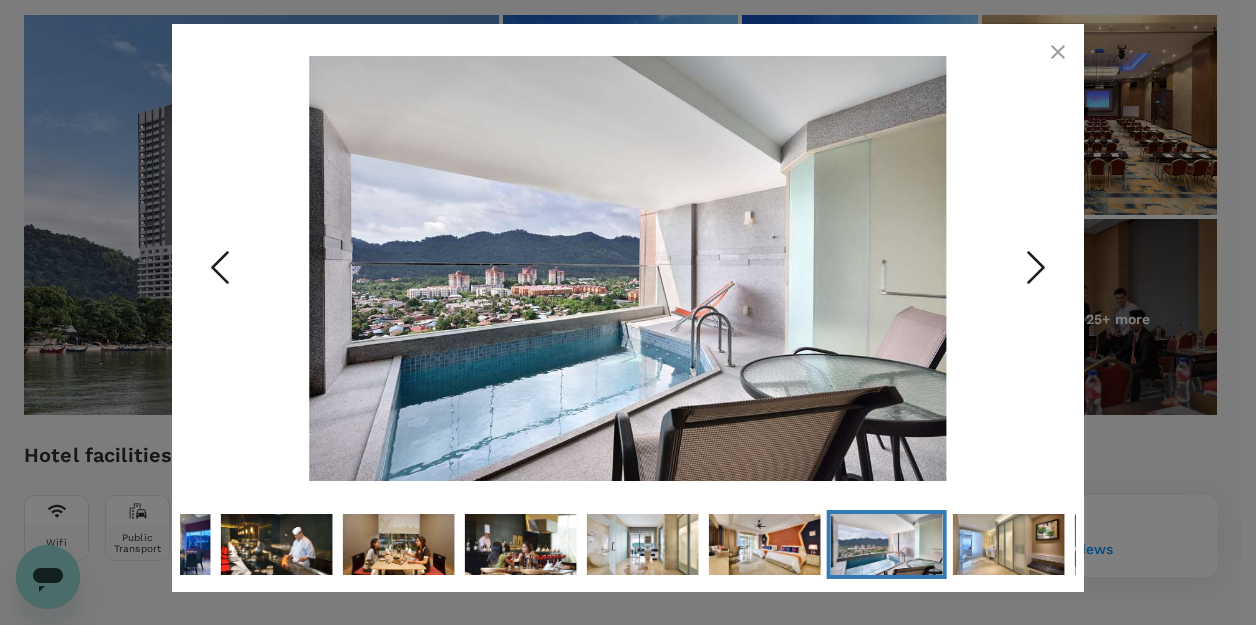 click 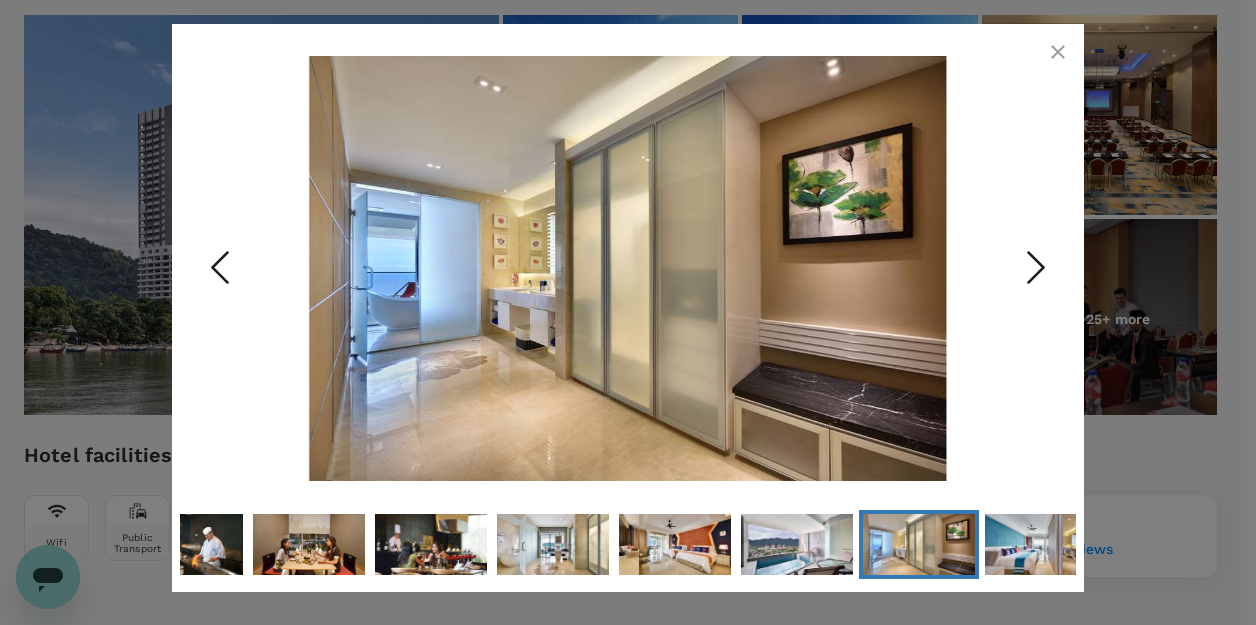 click 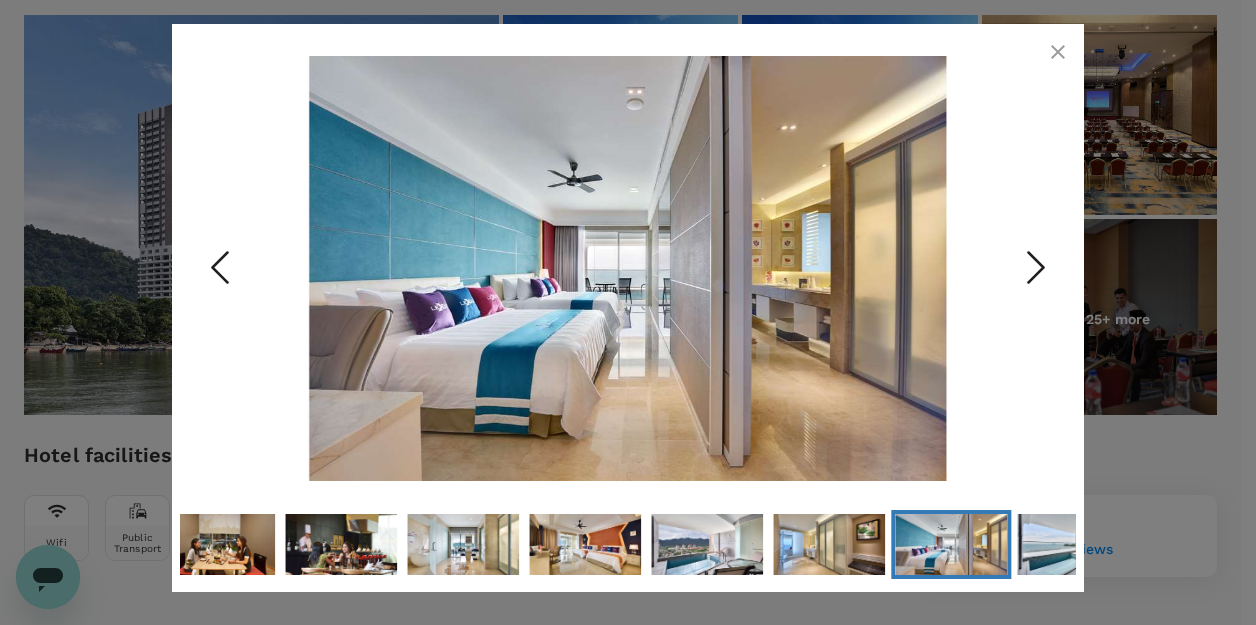 click 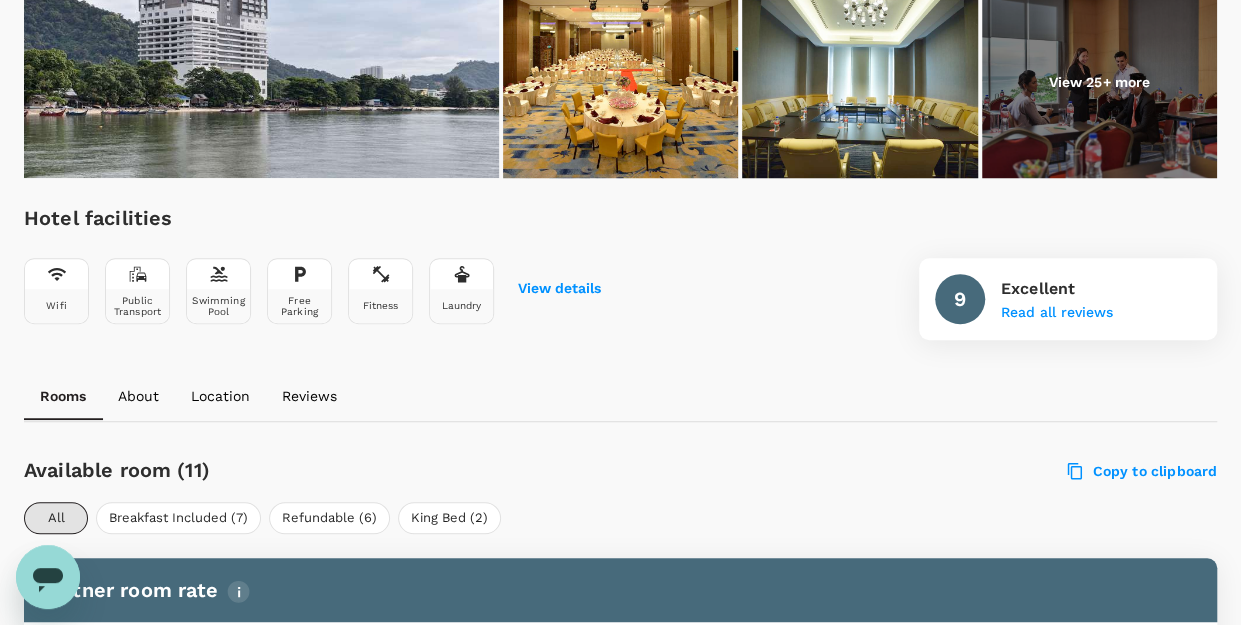 scroll, scrollTop: 400, scrollLeft: 0, axis: vertical 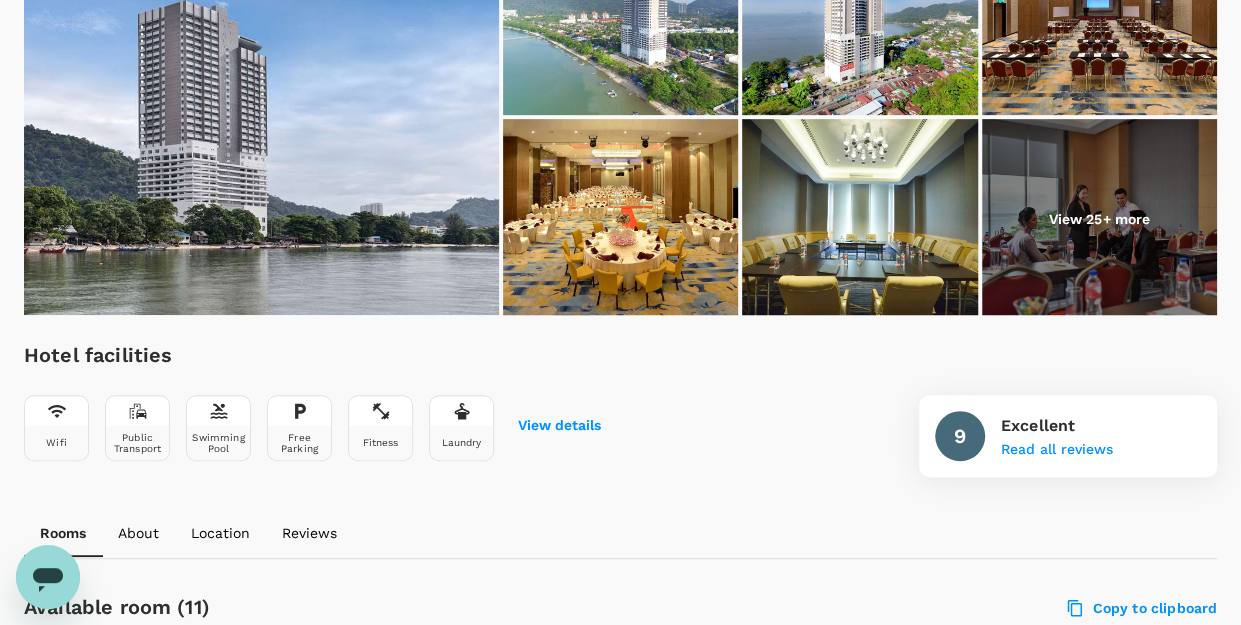 click on "View 25+ more" at bounding box center (1099, 219) 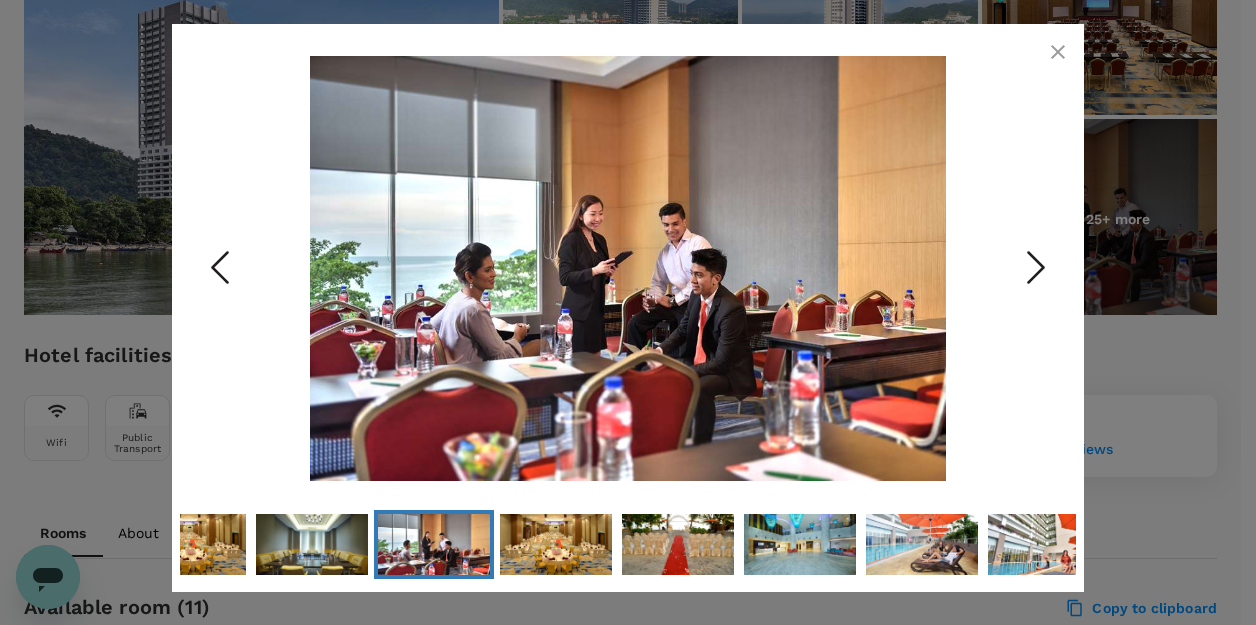 click 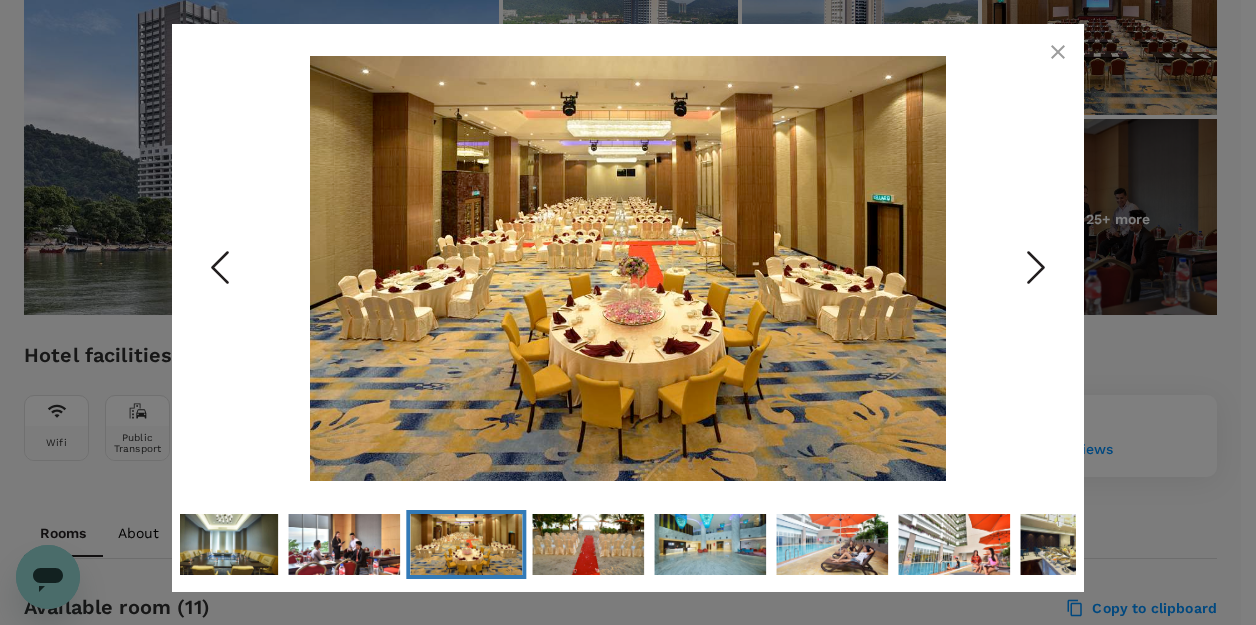 click 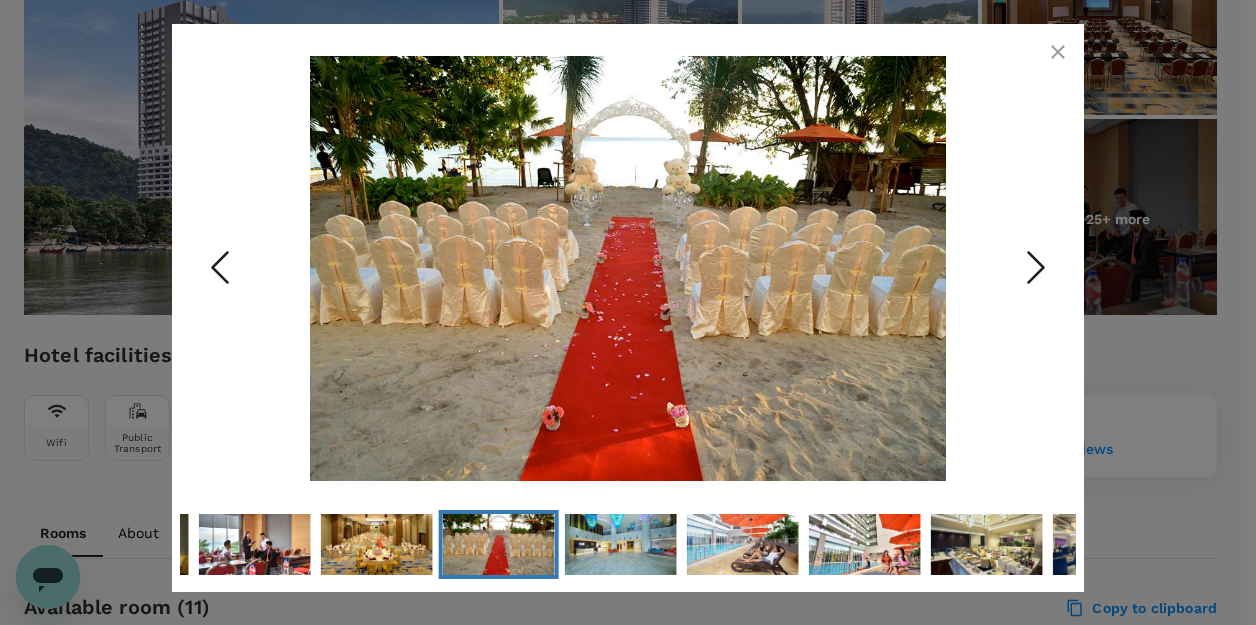 click 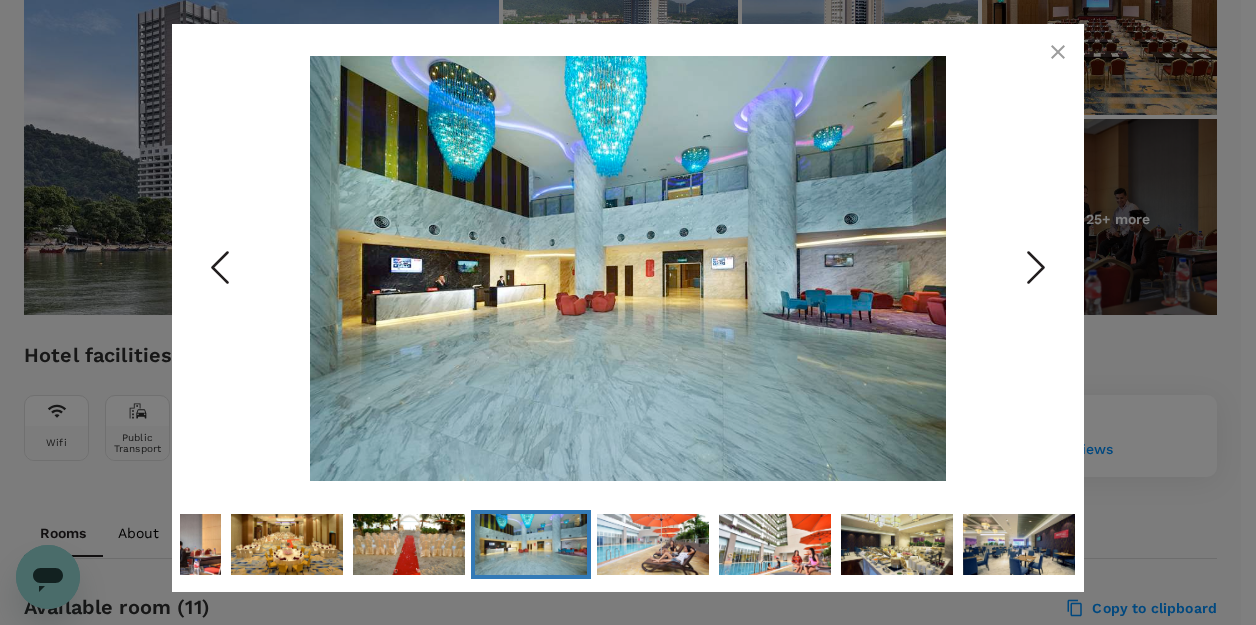 click 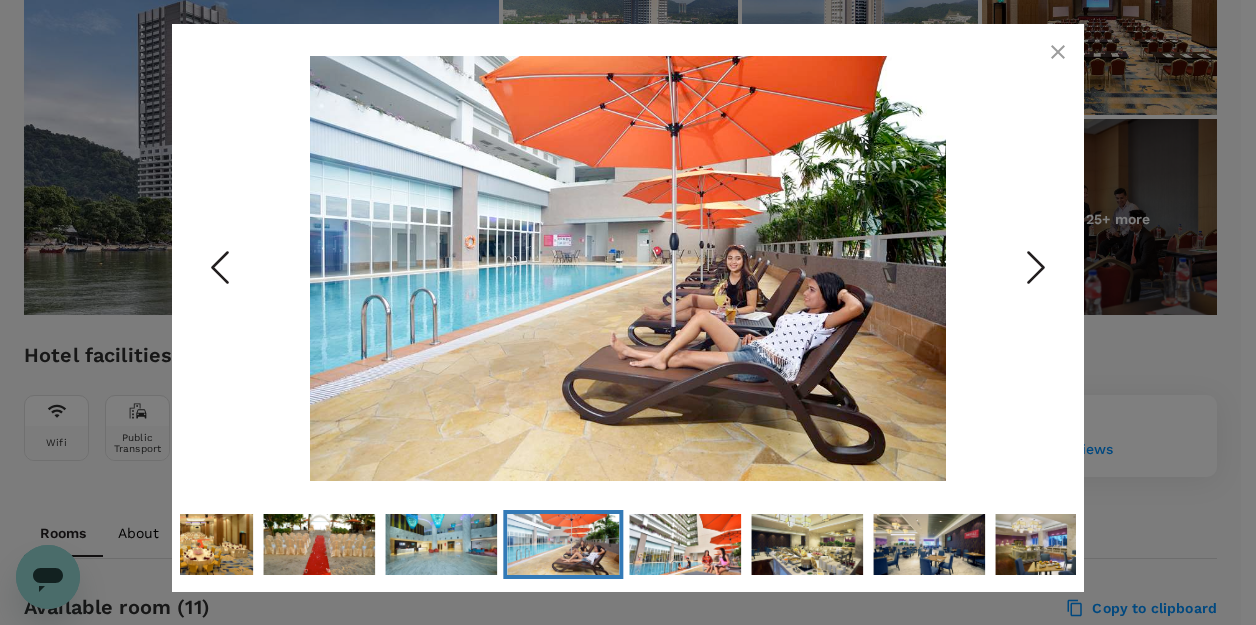 click 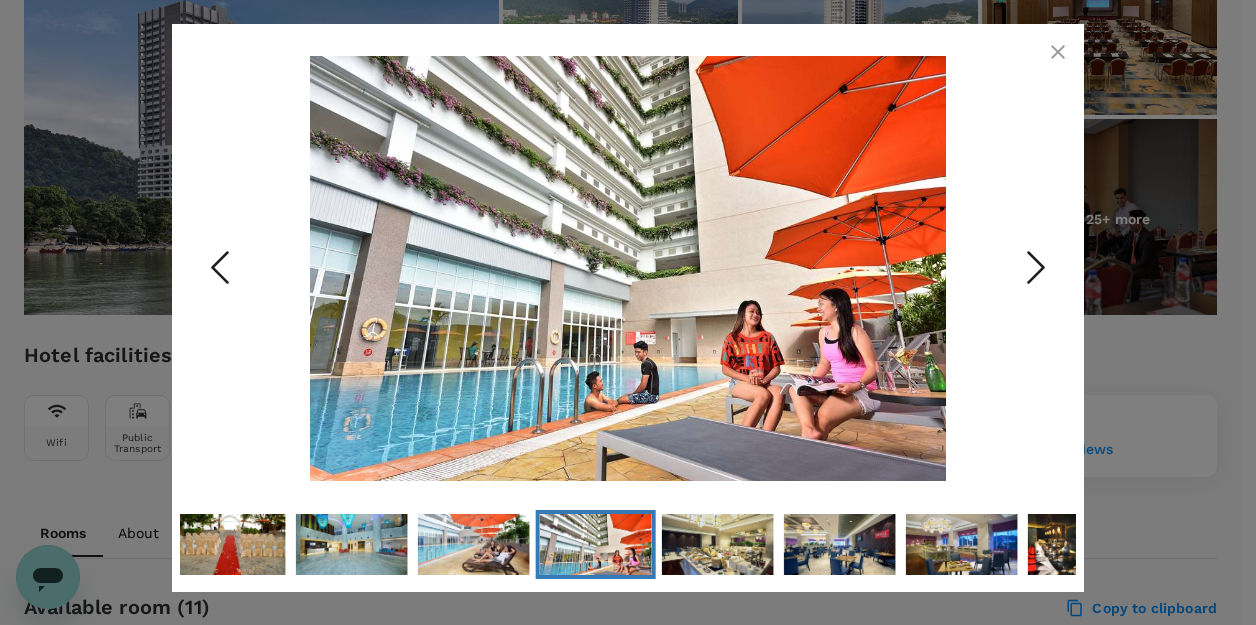 click 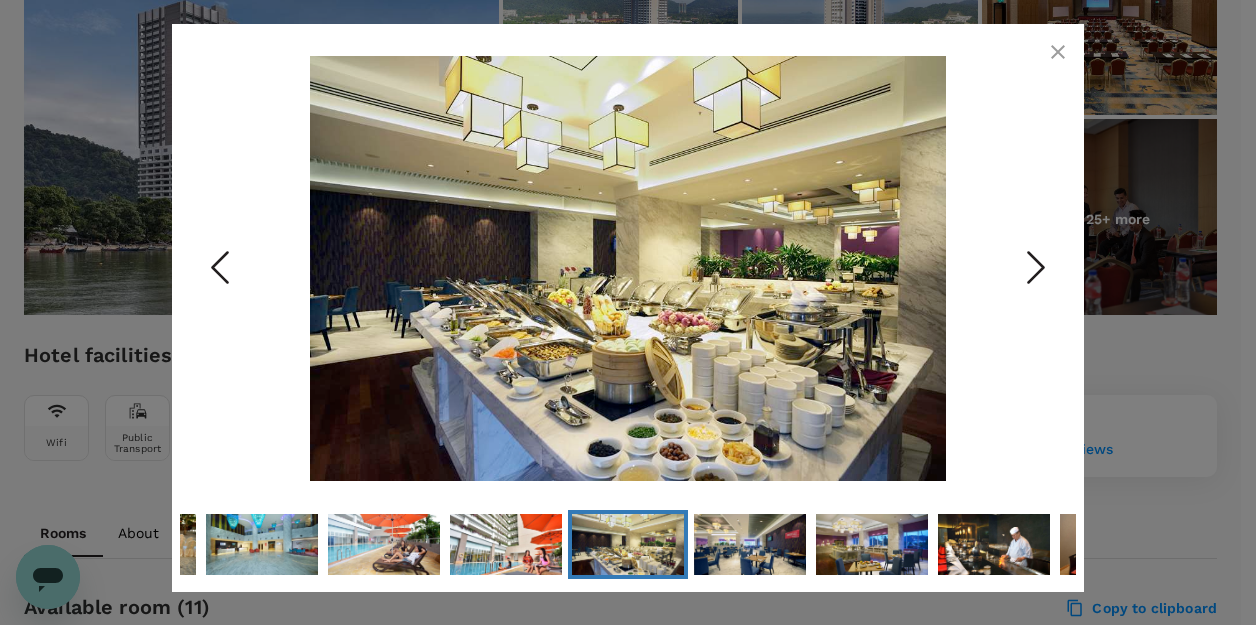 click 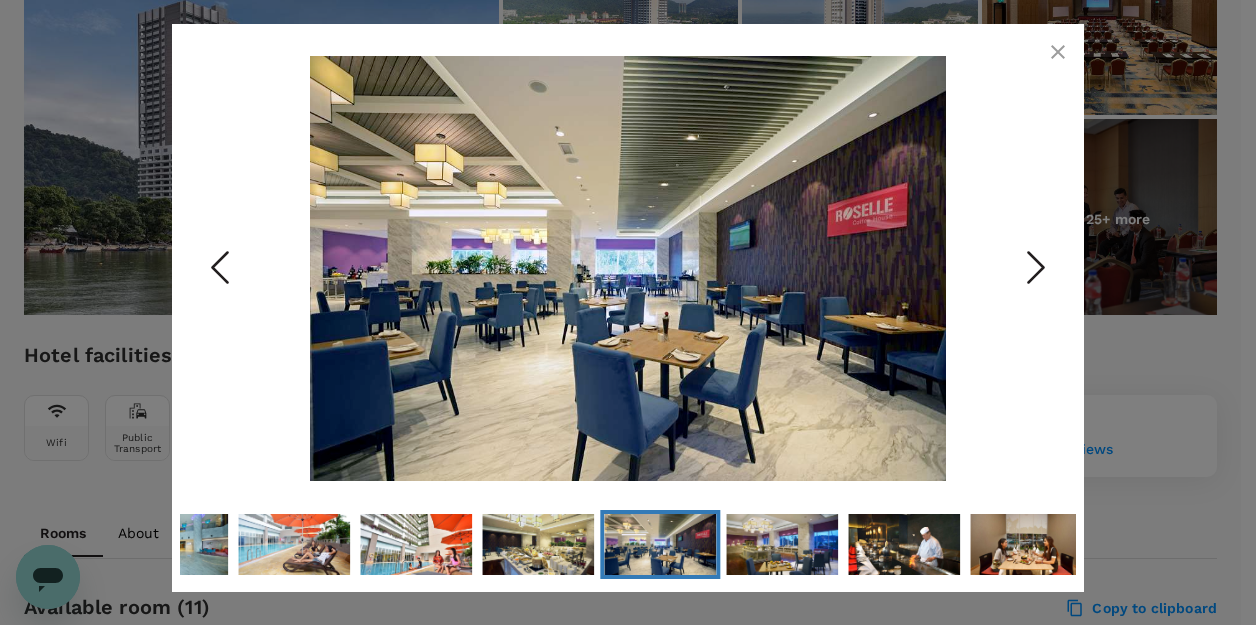 click 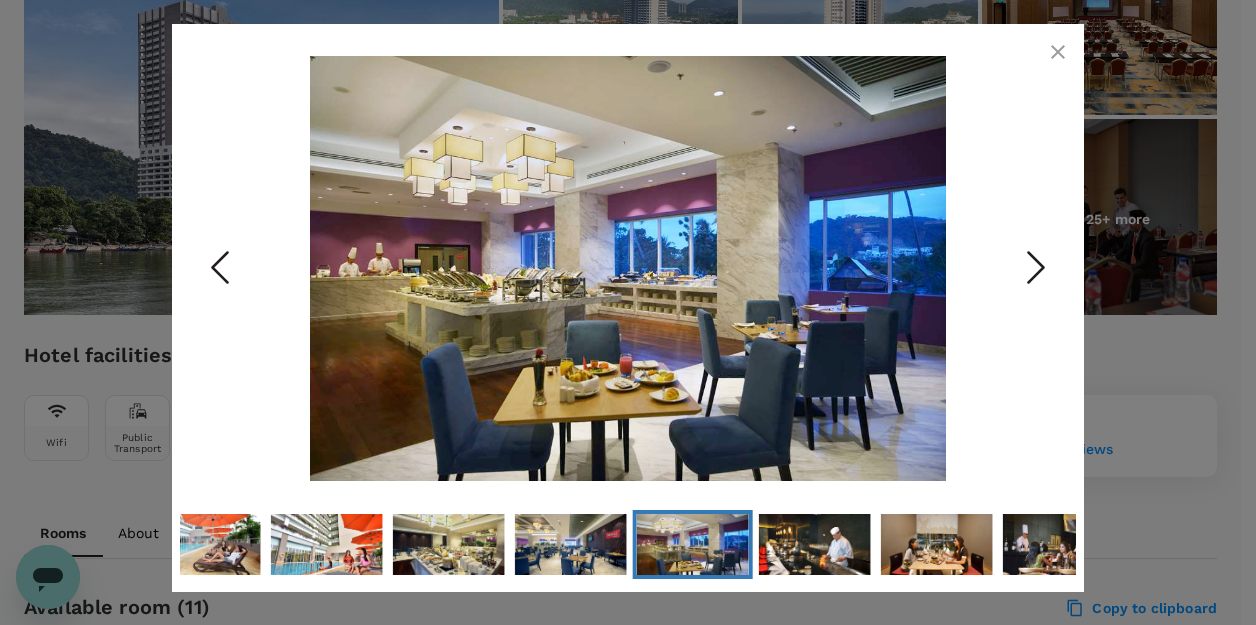click 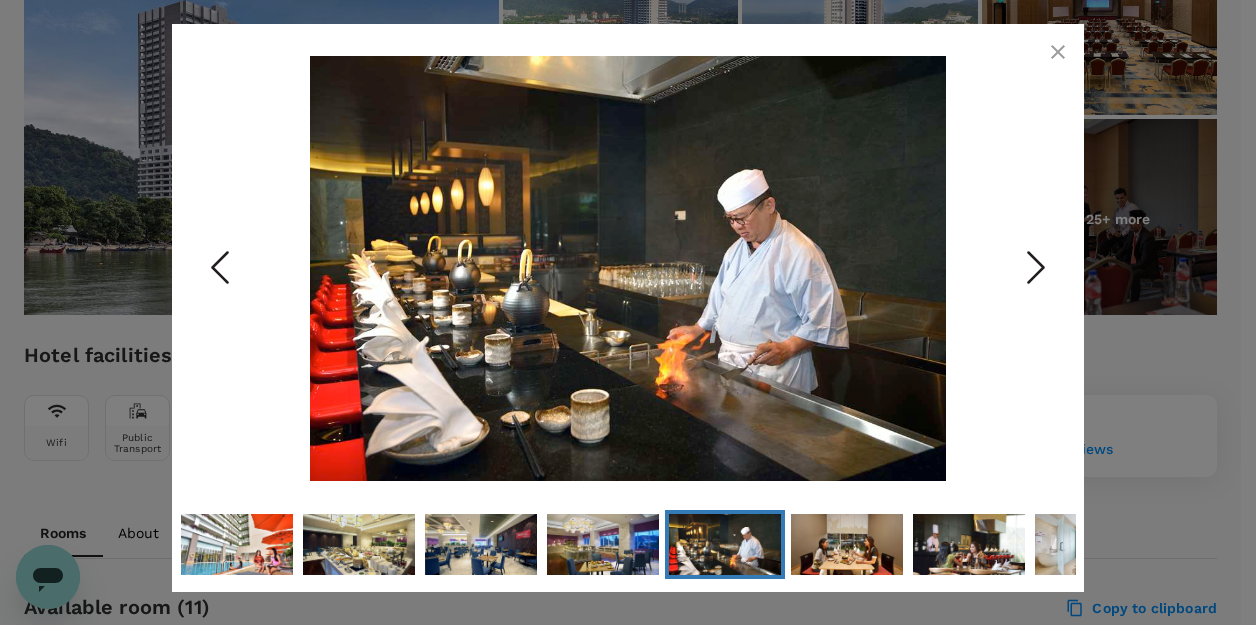 click 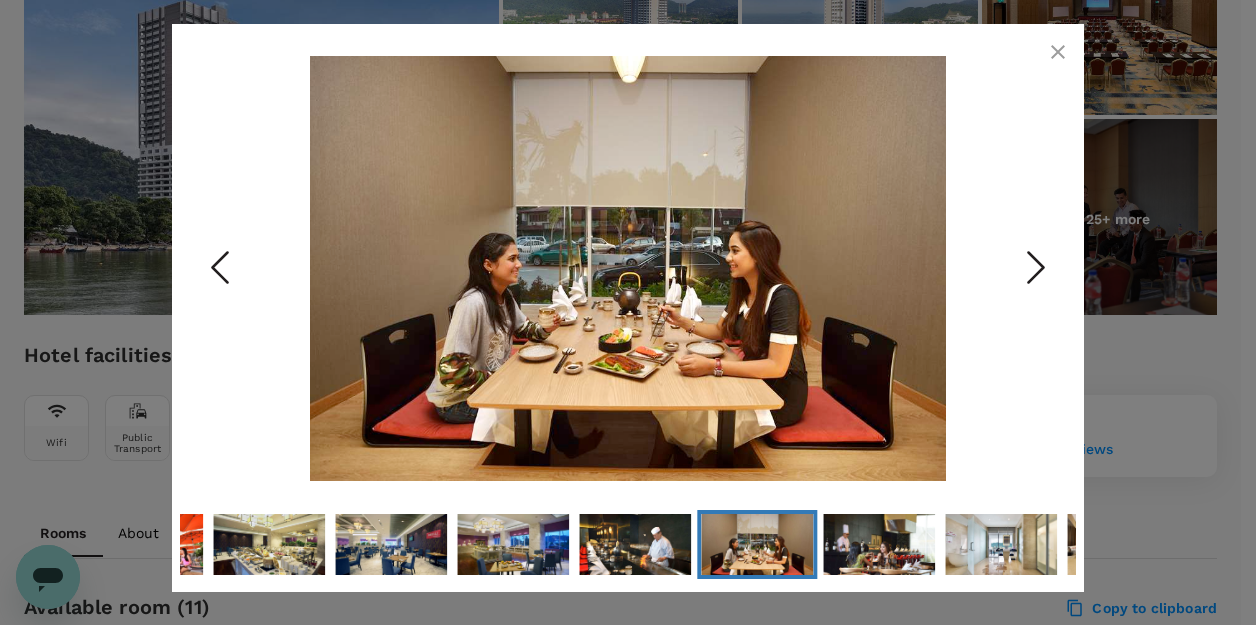 click 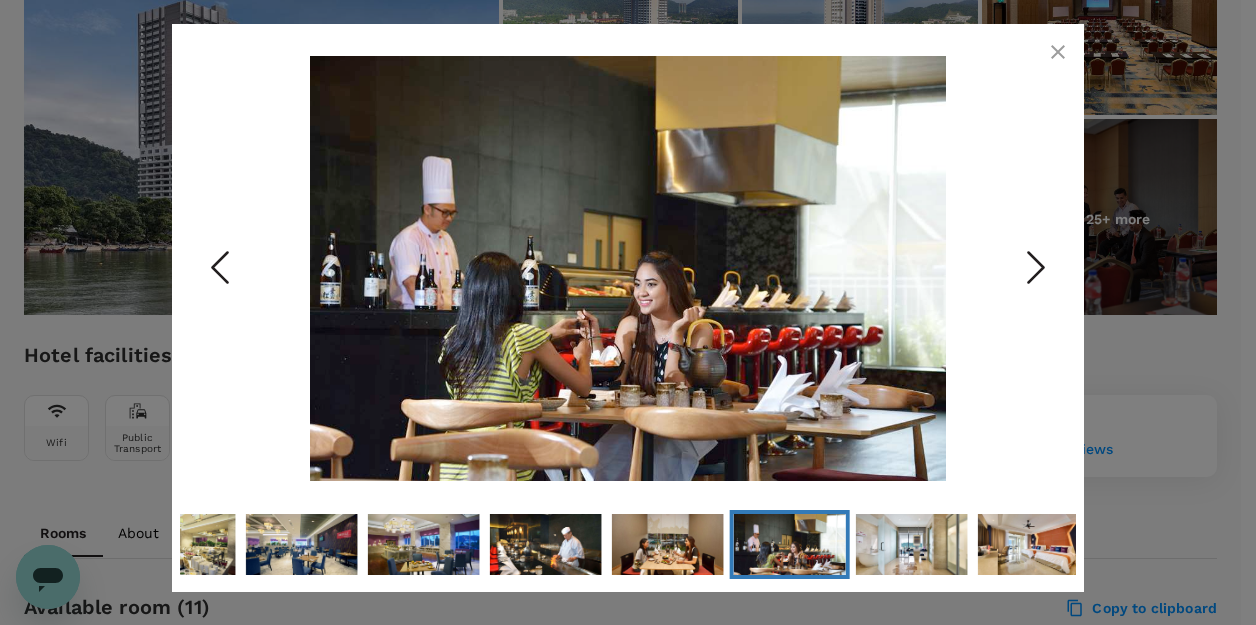click 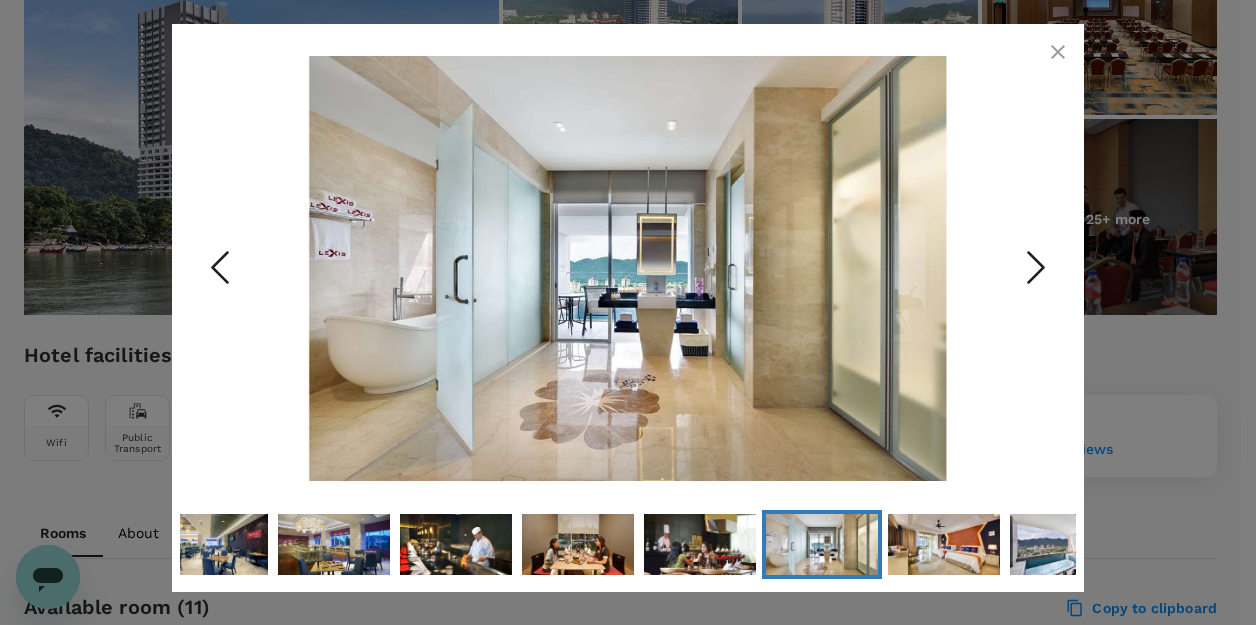 click 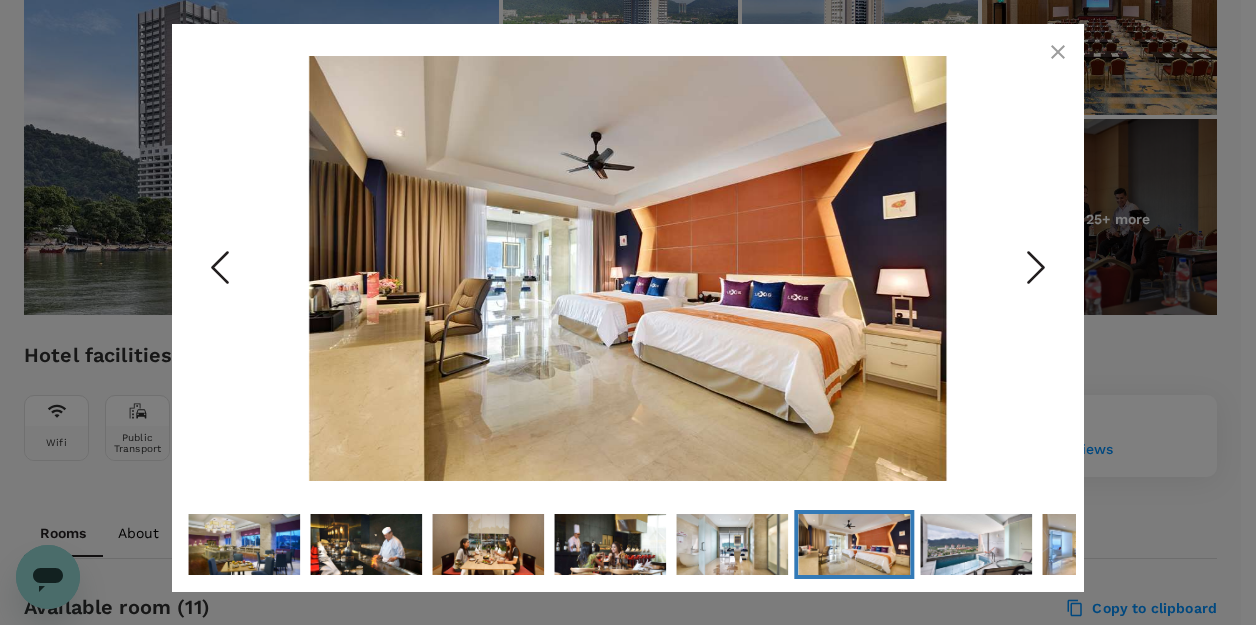 click 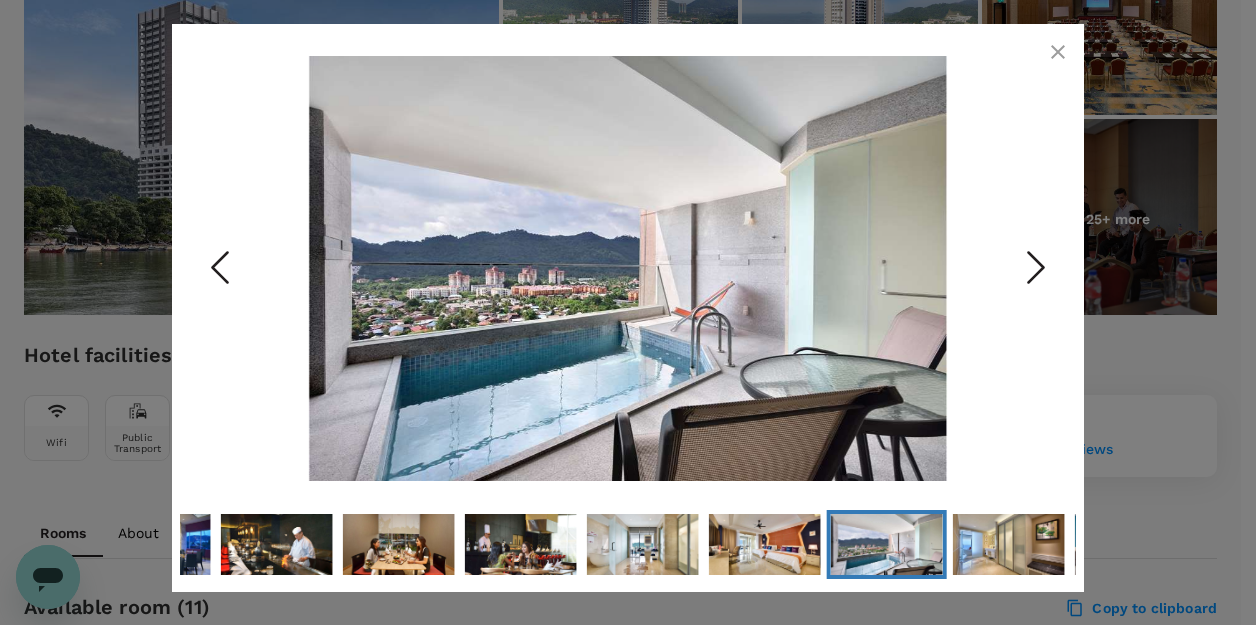 click 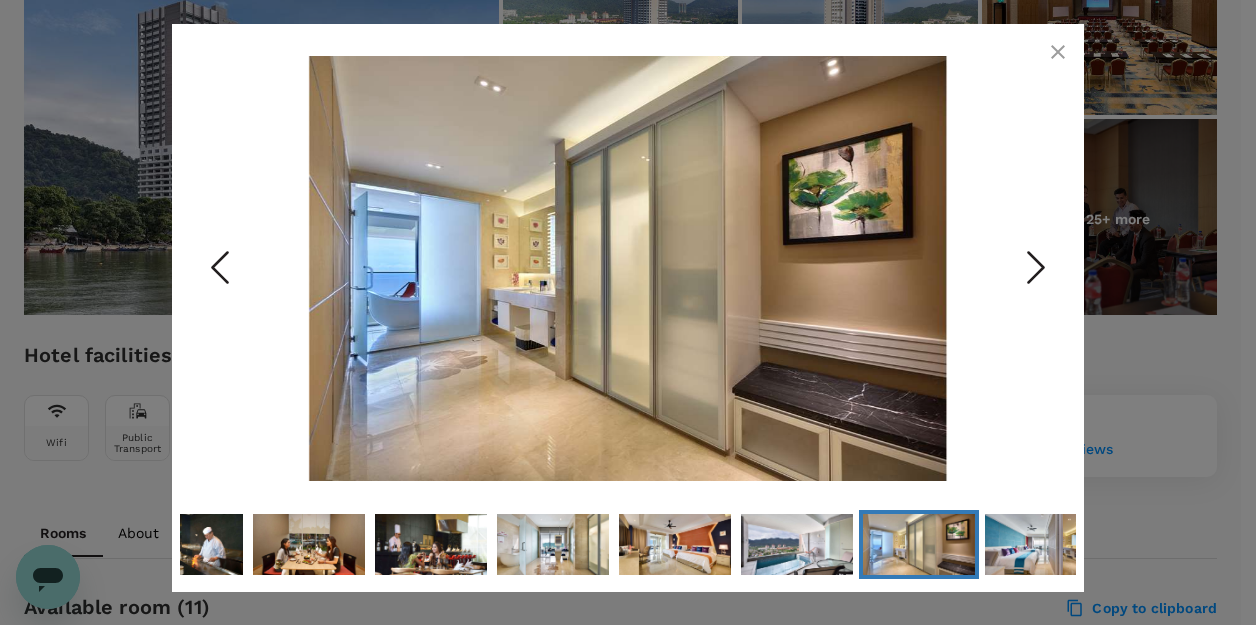 click 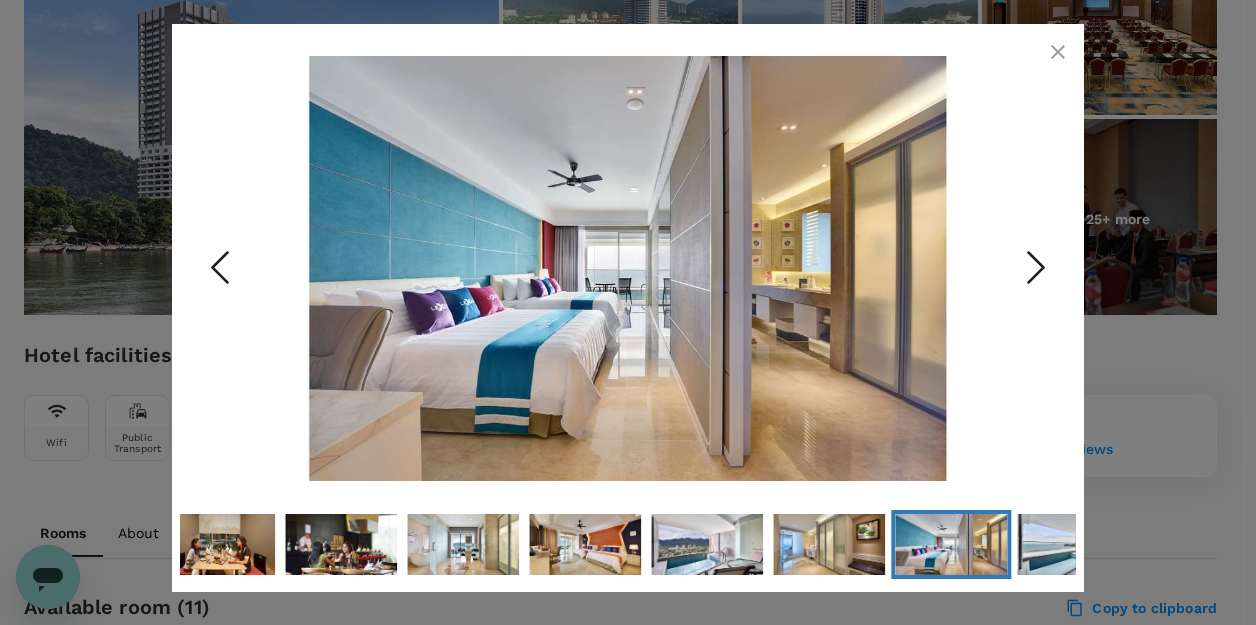 click 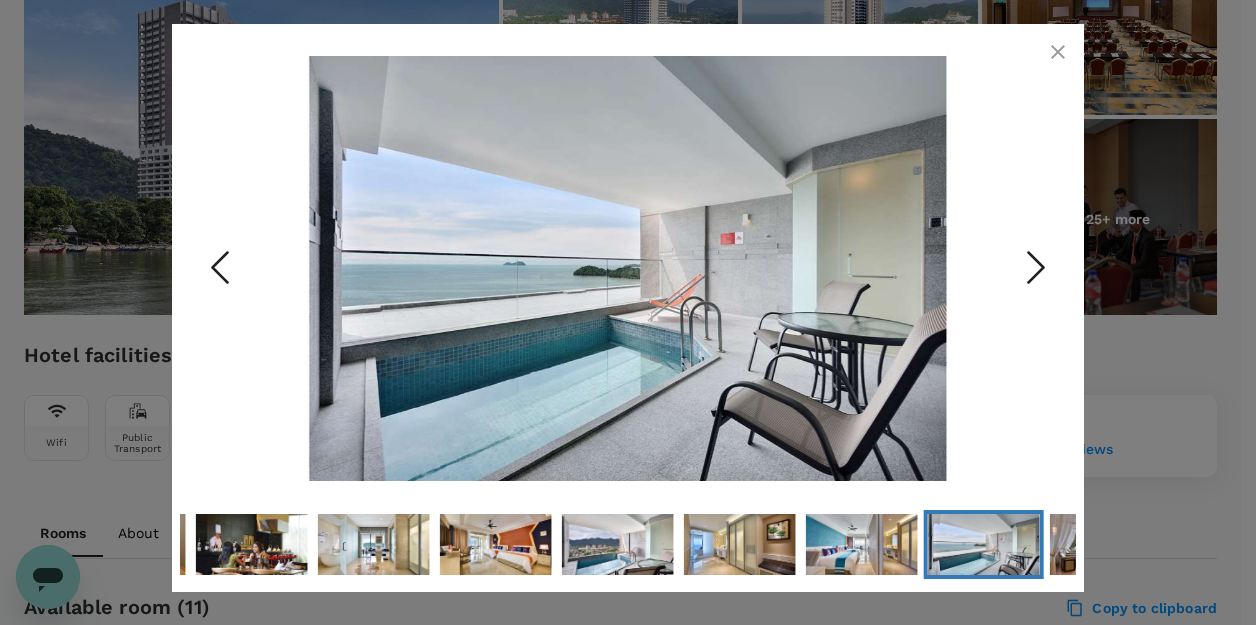 click 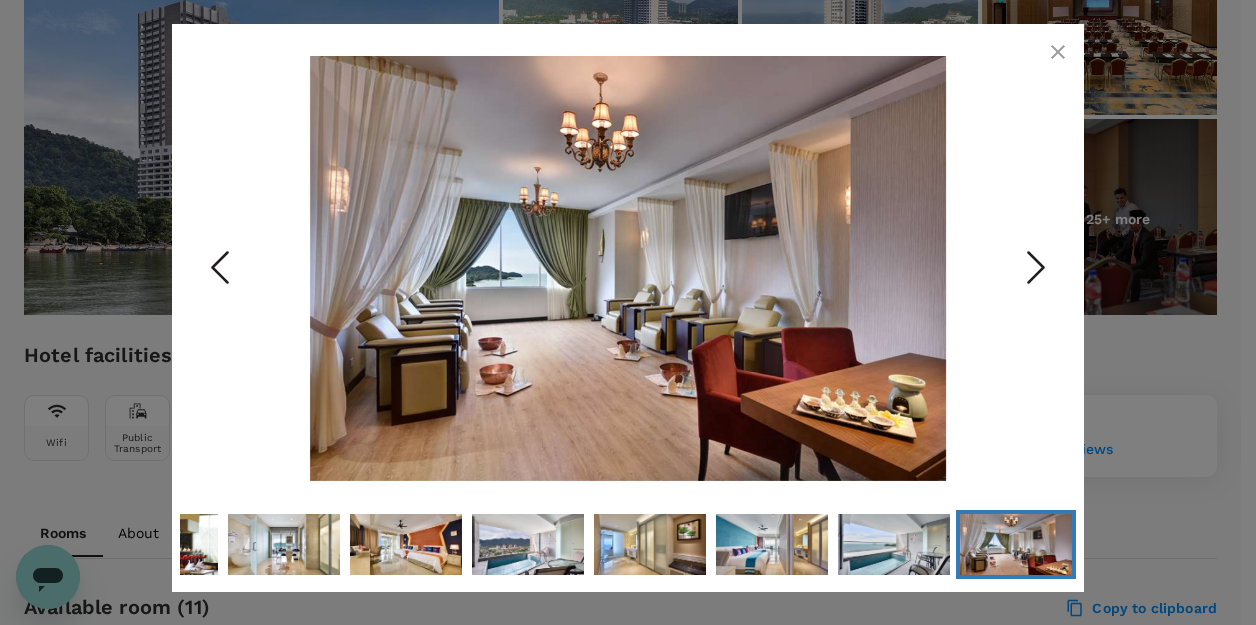 click 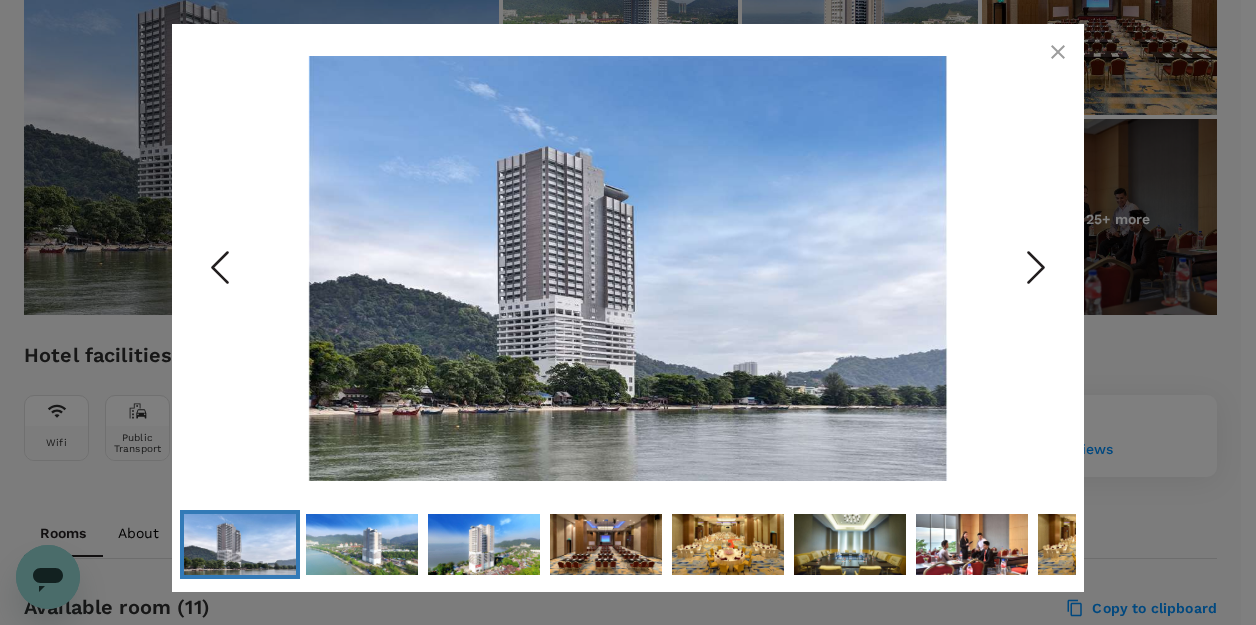 click 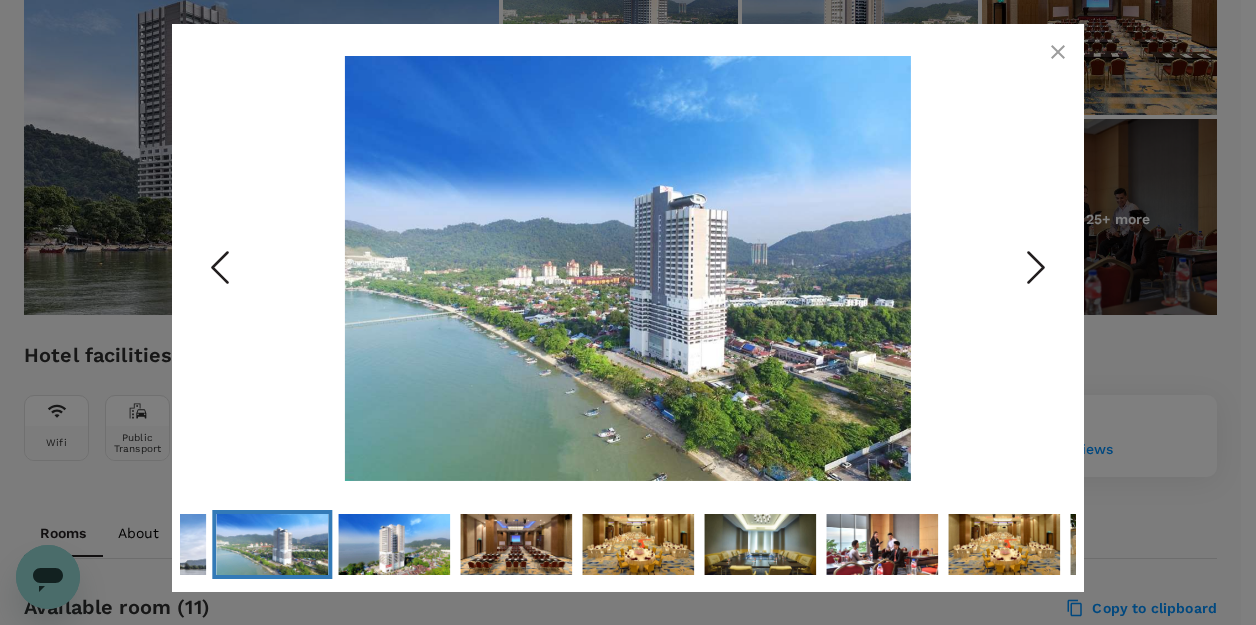 click 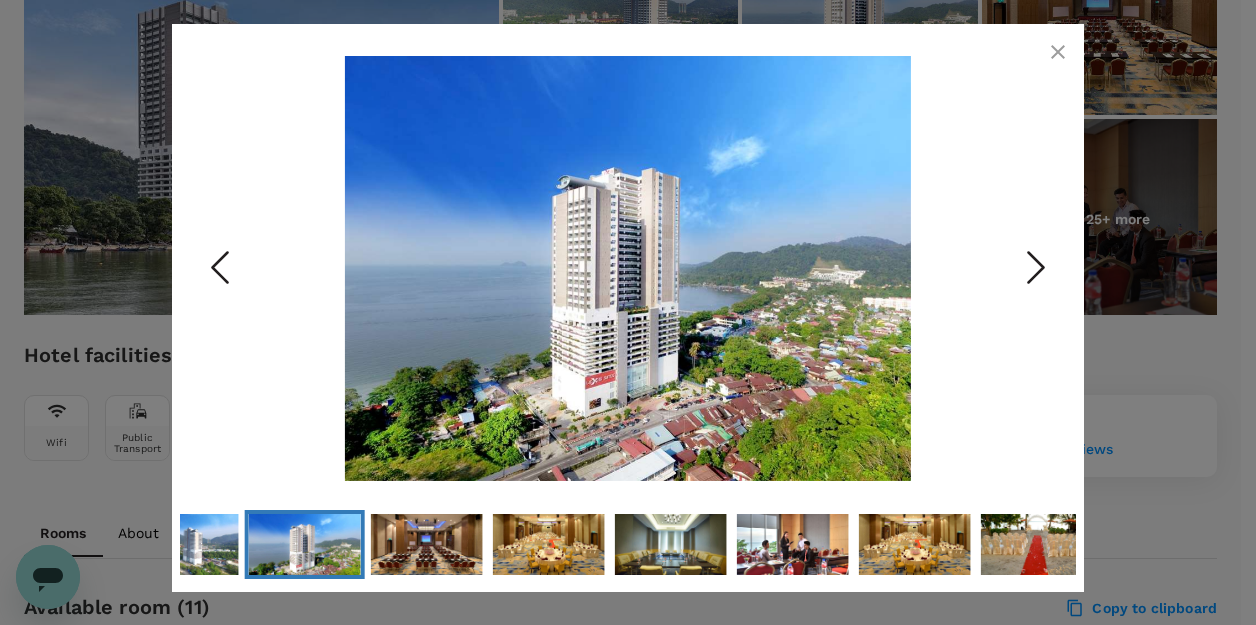 click 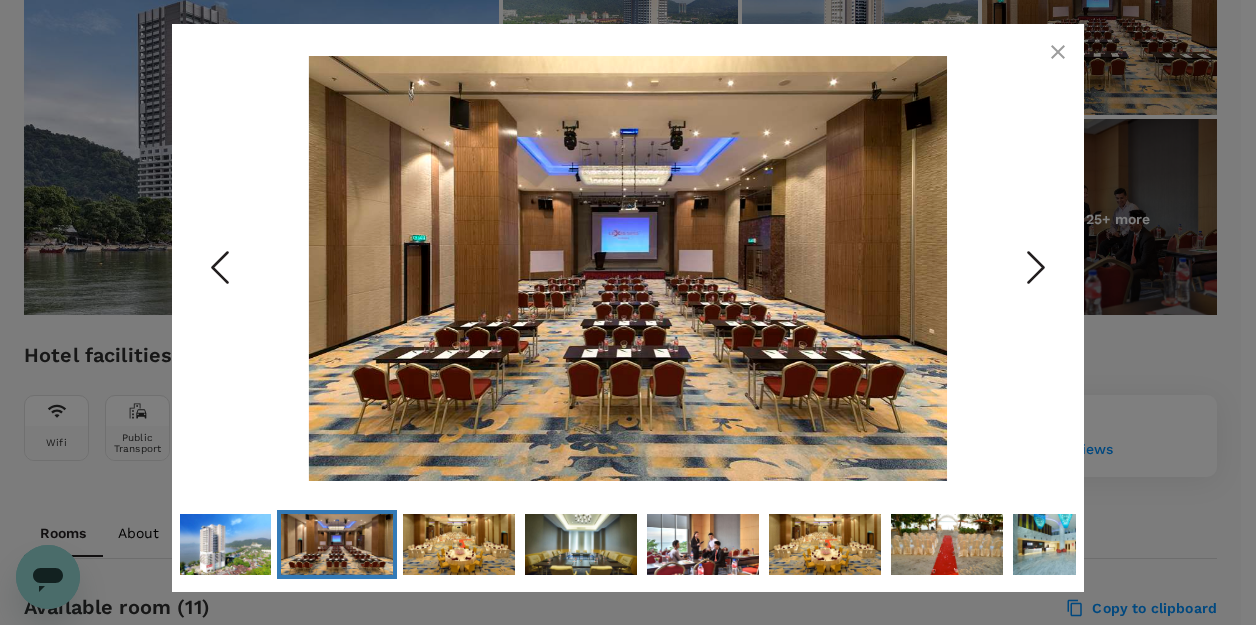 click 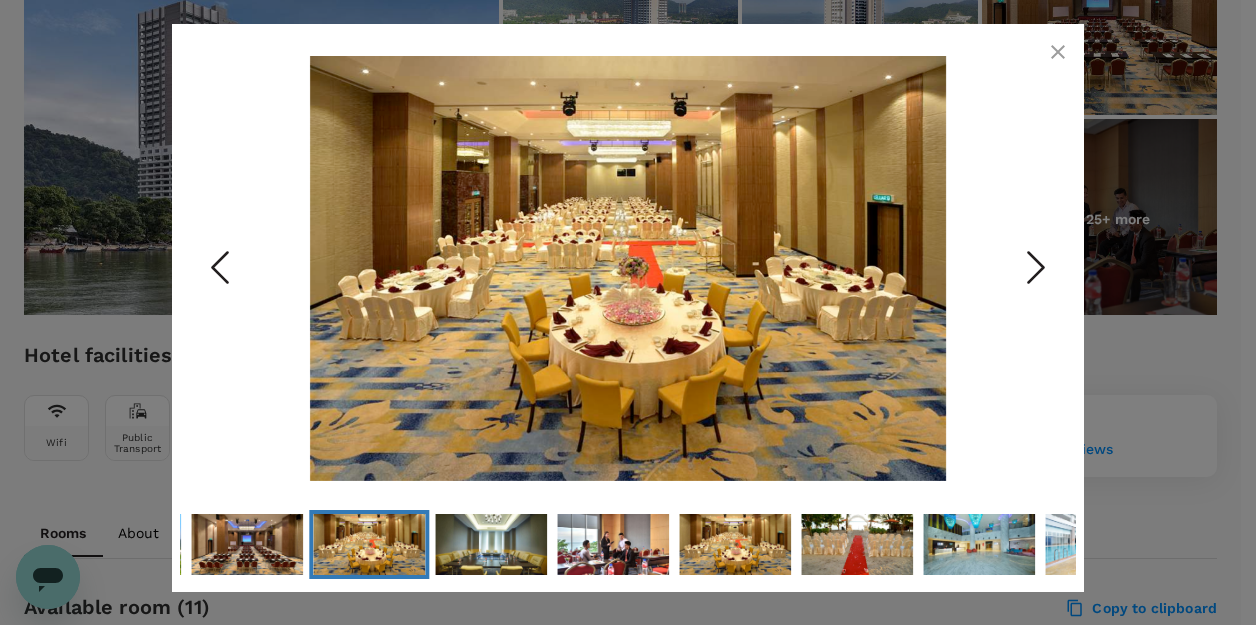 click 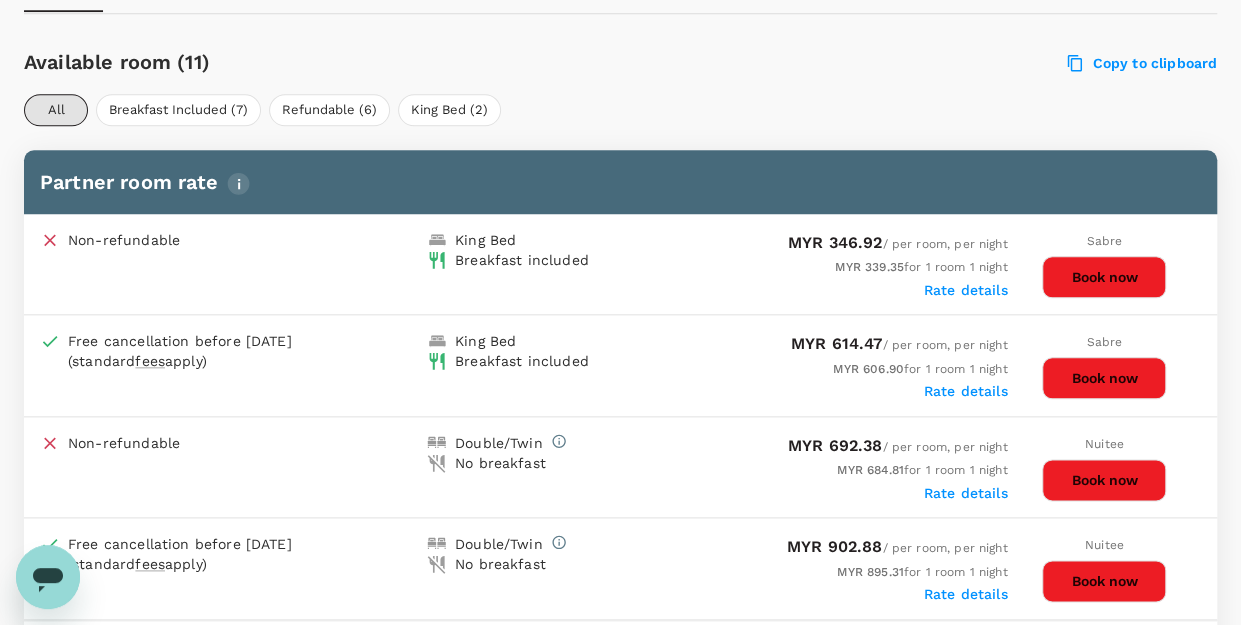 scroll, scrollTop: 900, scrollLeft: 0, axis: vertical 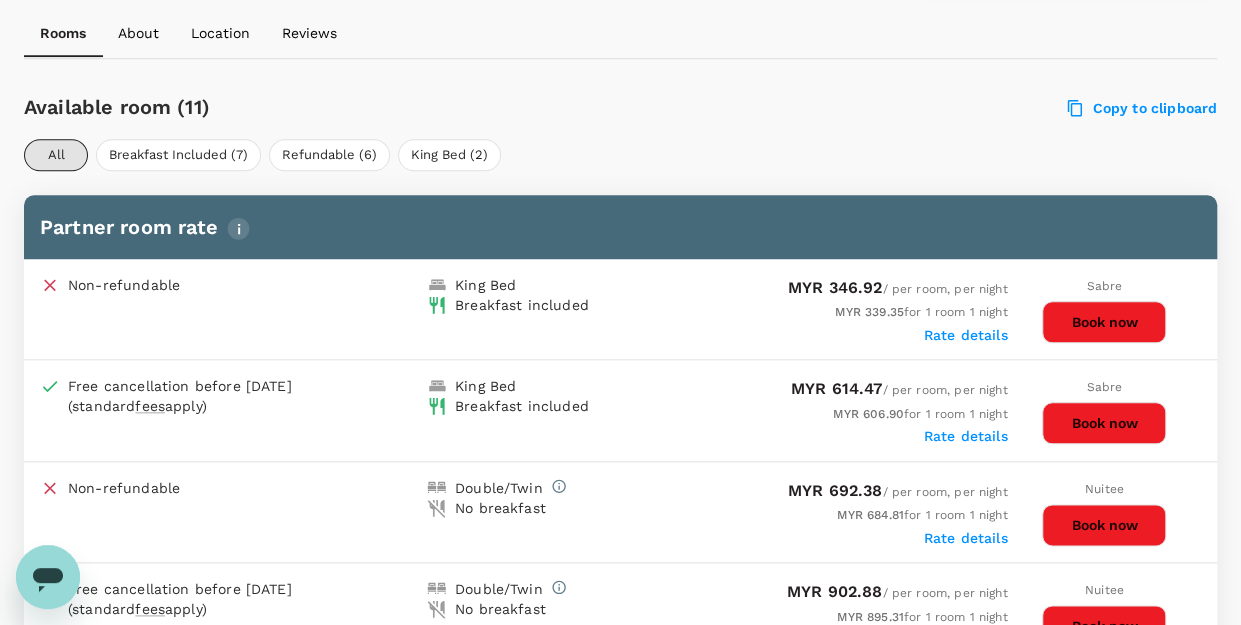 click on "Book now" at bounding box center (1104, 322) 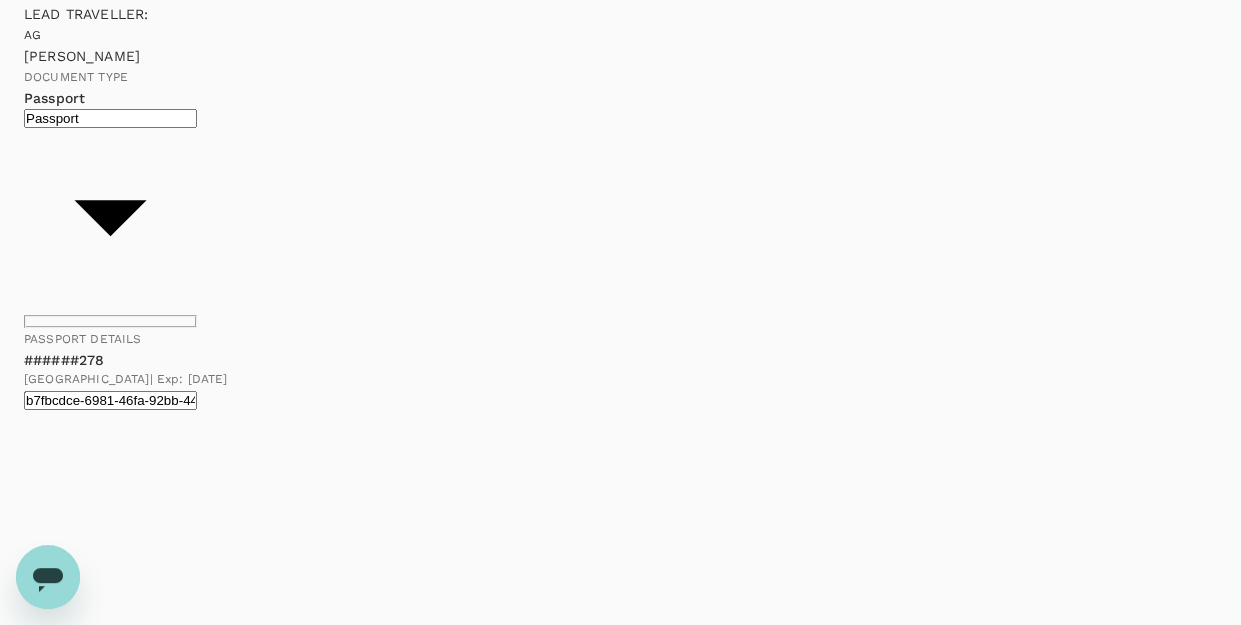 scroll, scrollTop: 320, scrollLeft: 0, axis: vertical 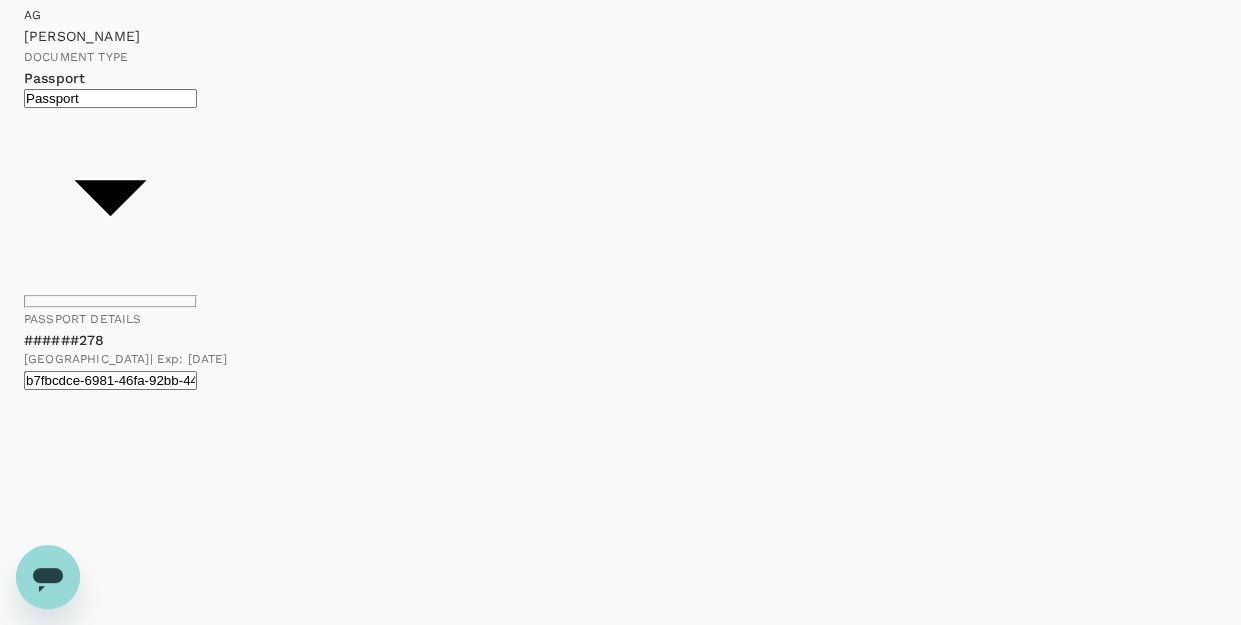 click at bounding box center (126, 1697) 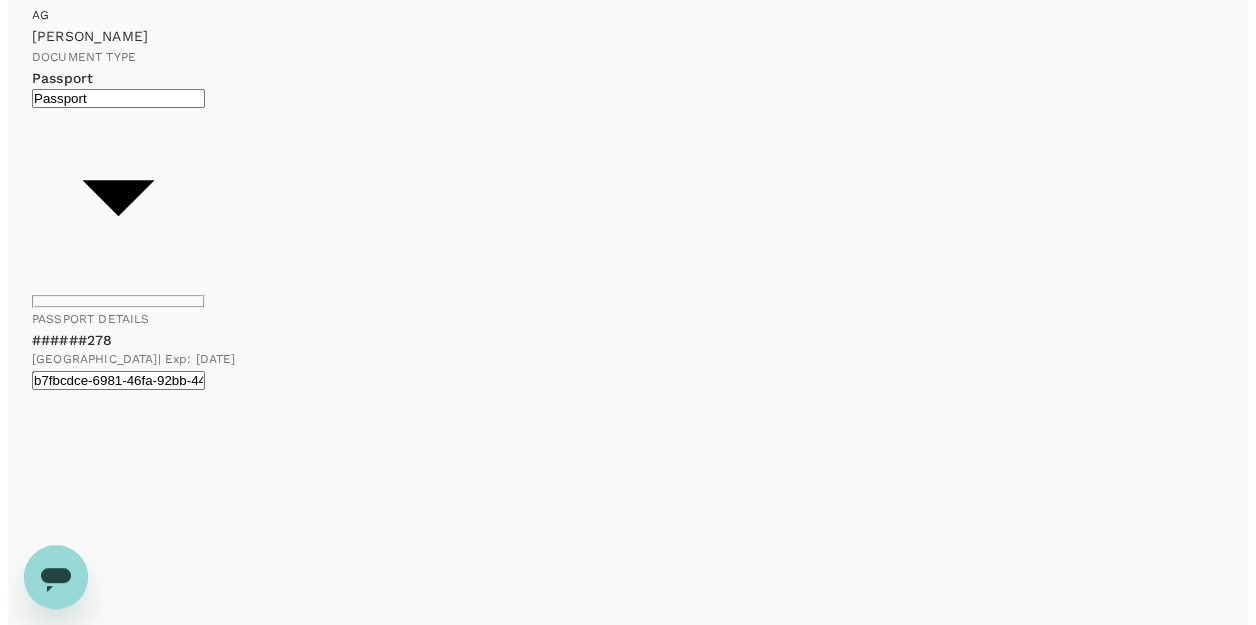 scroll, scrollTop: 120, scrollLeft: 0, axis: vertical 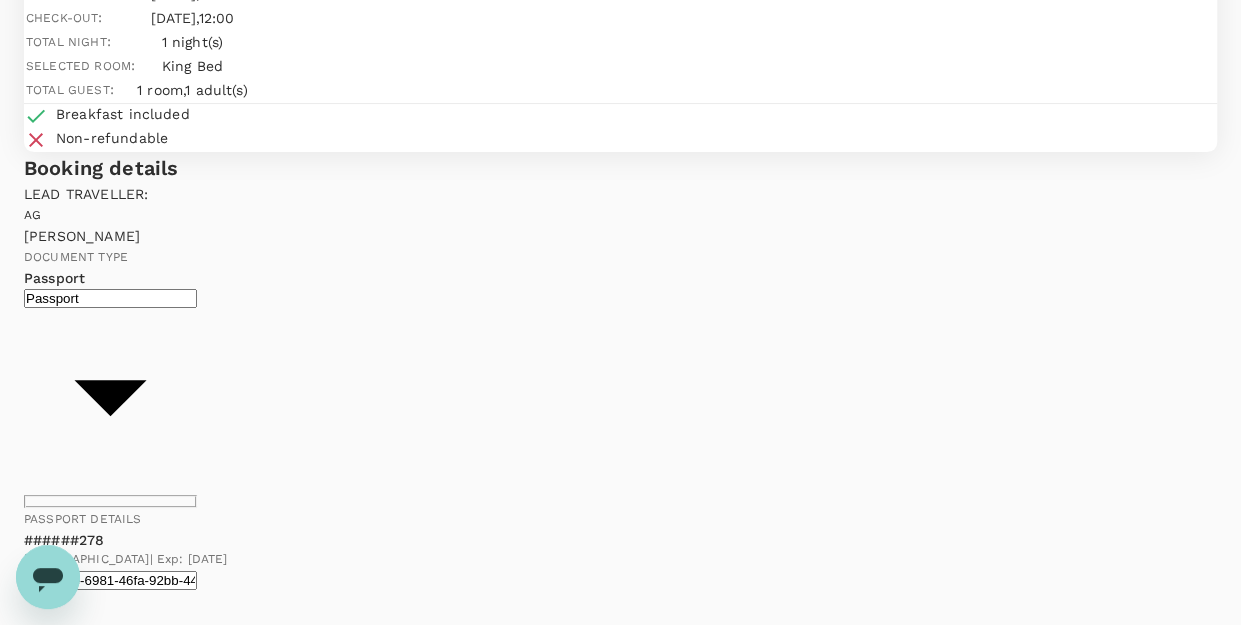 type on "higher floor, non smoking room, room near lift." 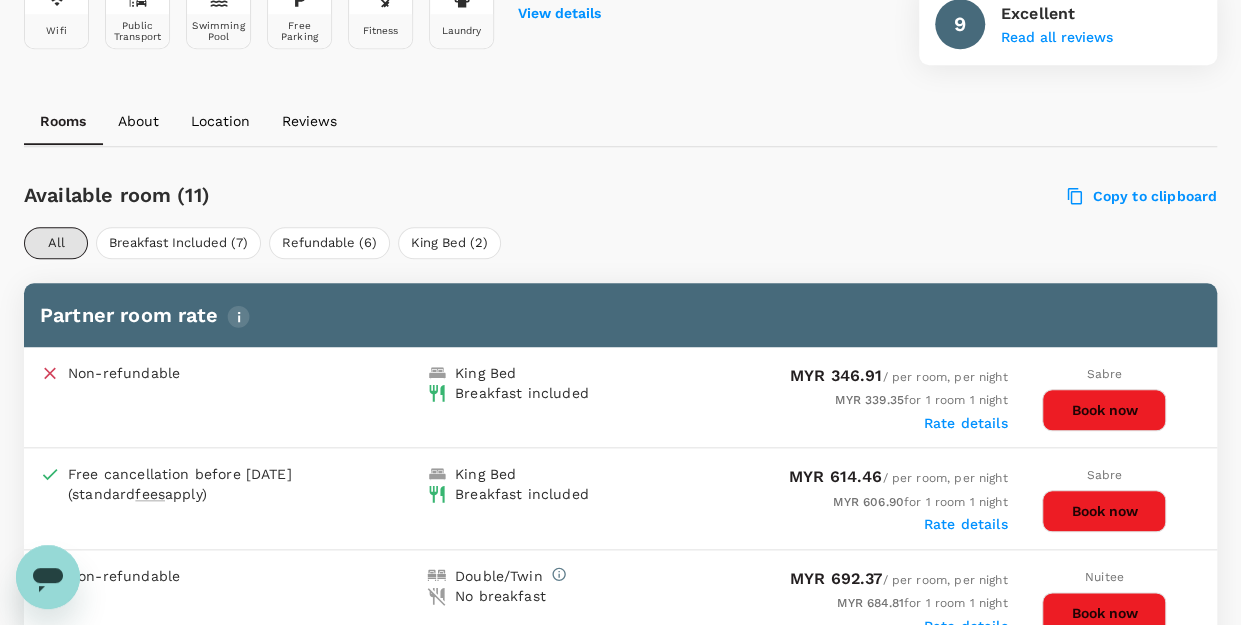 scroll, scrollTop: 800, scrollLeft: 0, axis: vertical 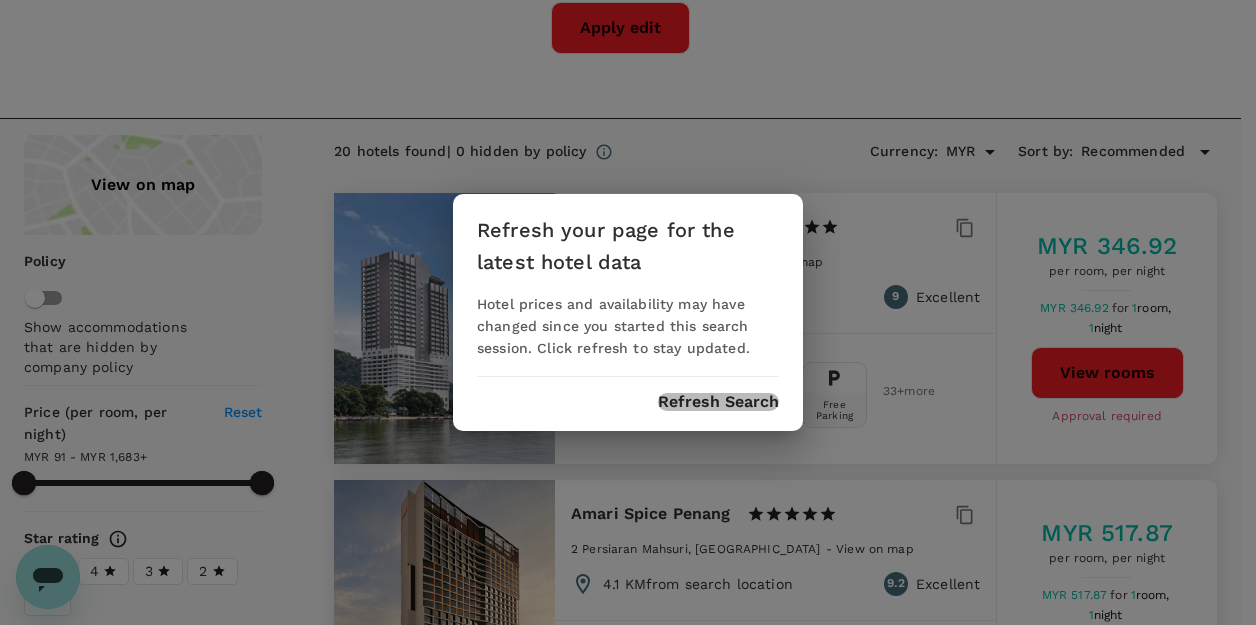 click on "Refresh Search" at bounding box center [718, 402] 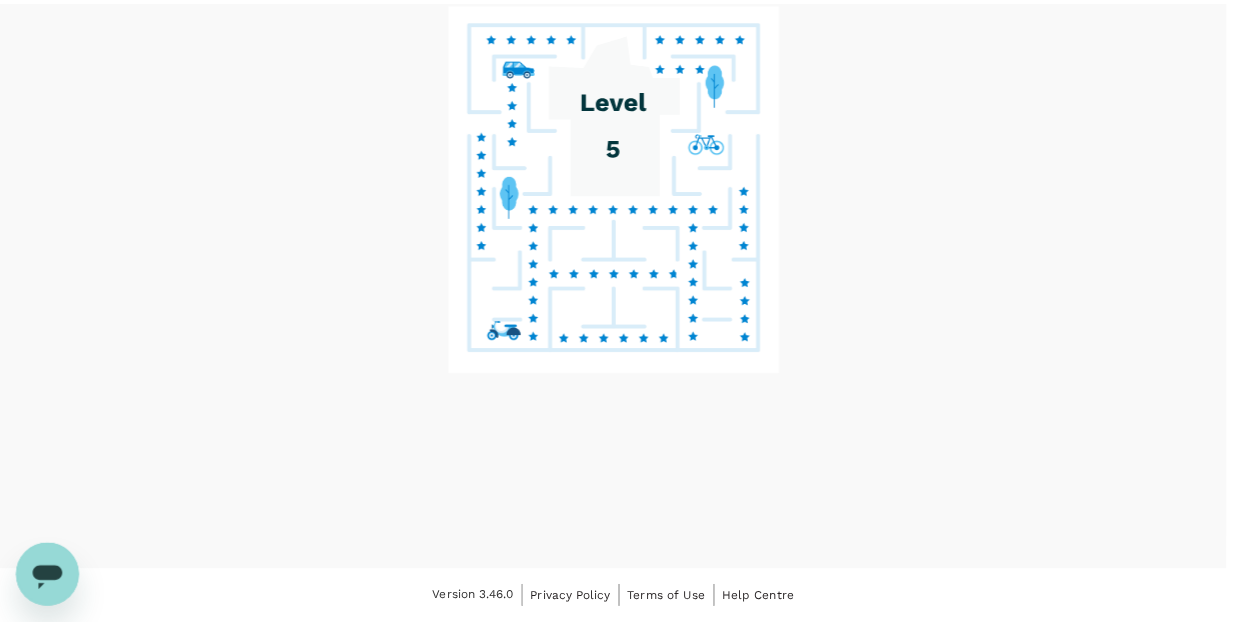 scroll, scrollTop: 0, scrollLeft: 0, axis: both 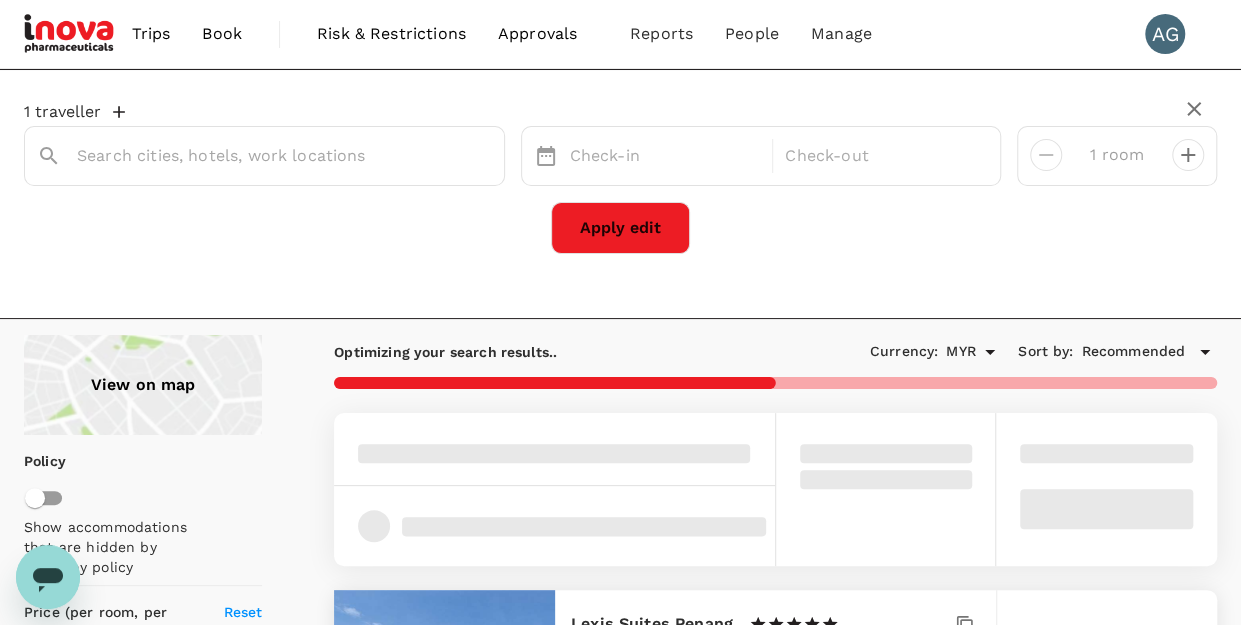type on "Bayan Lepas" 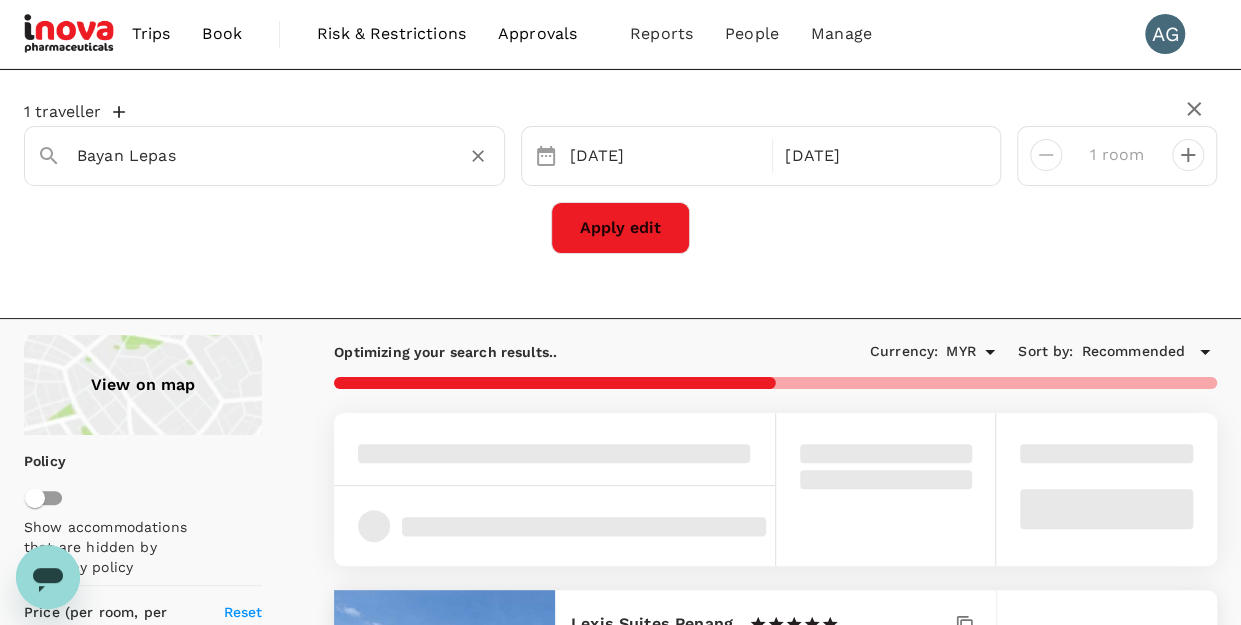 type on "1680.76" 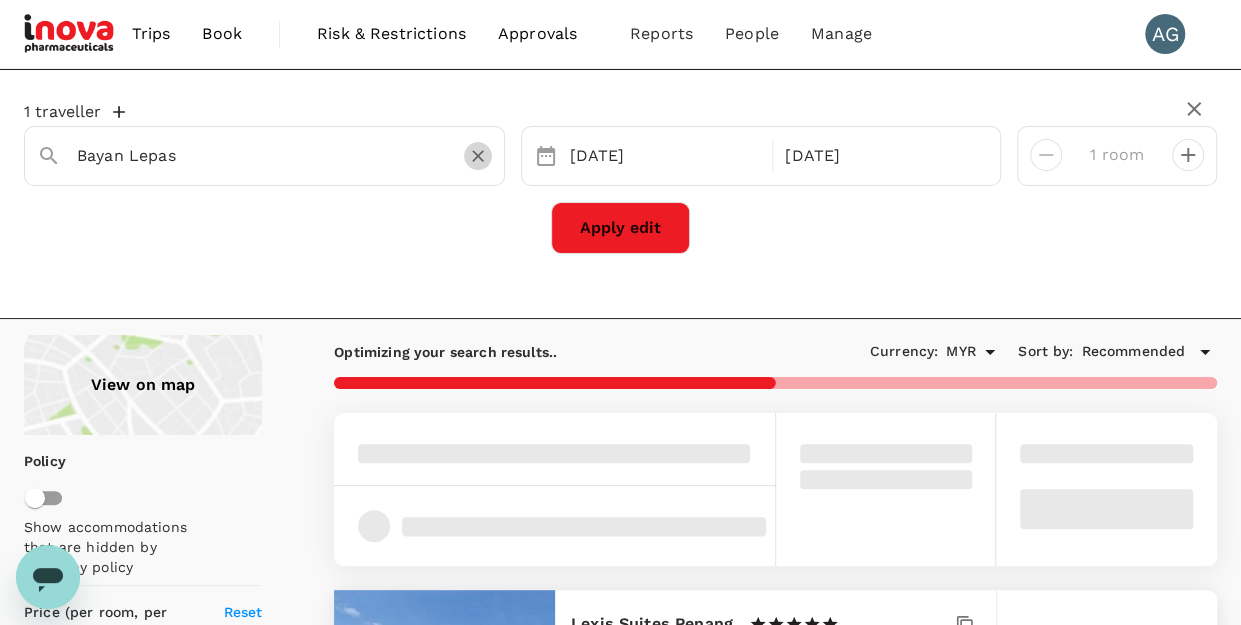 click 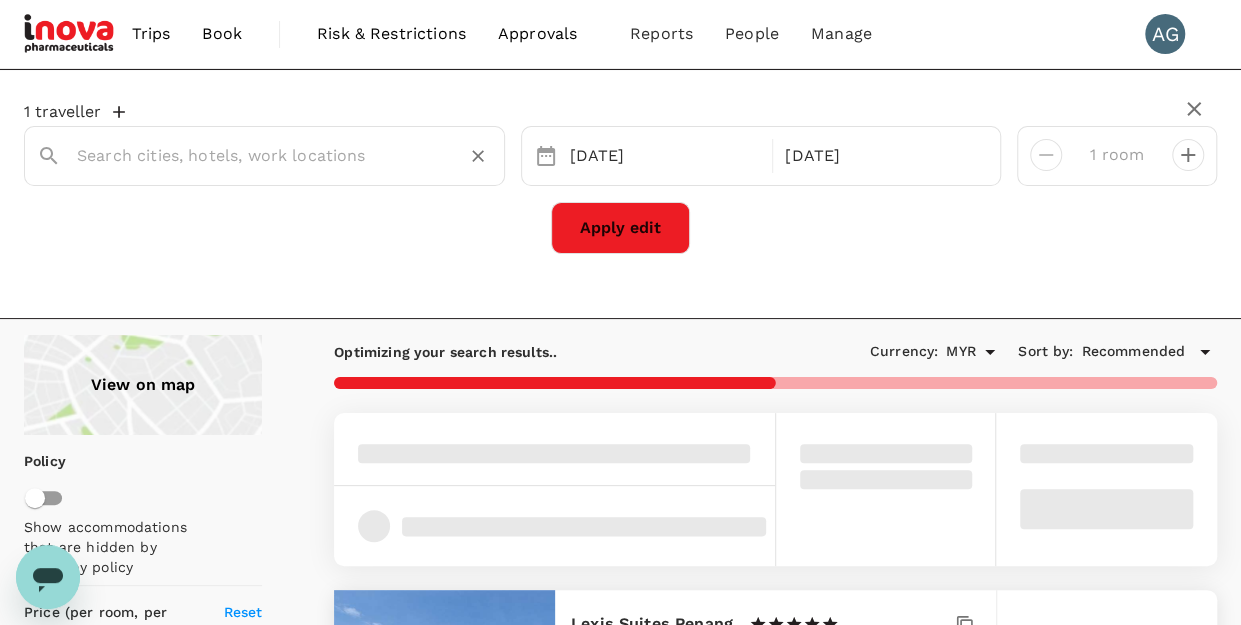 click at bounding box center (256, 155) 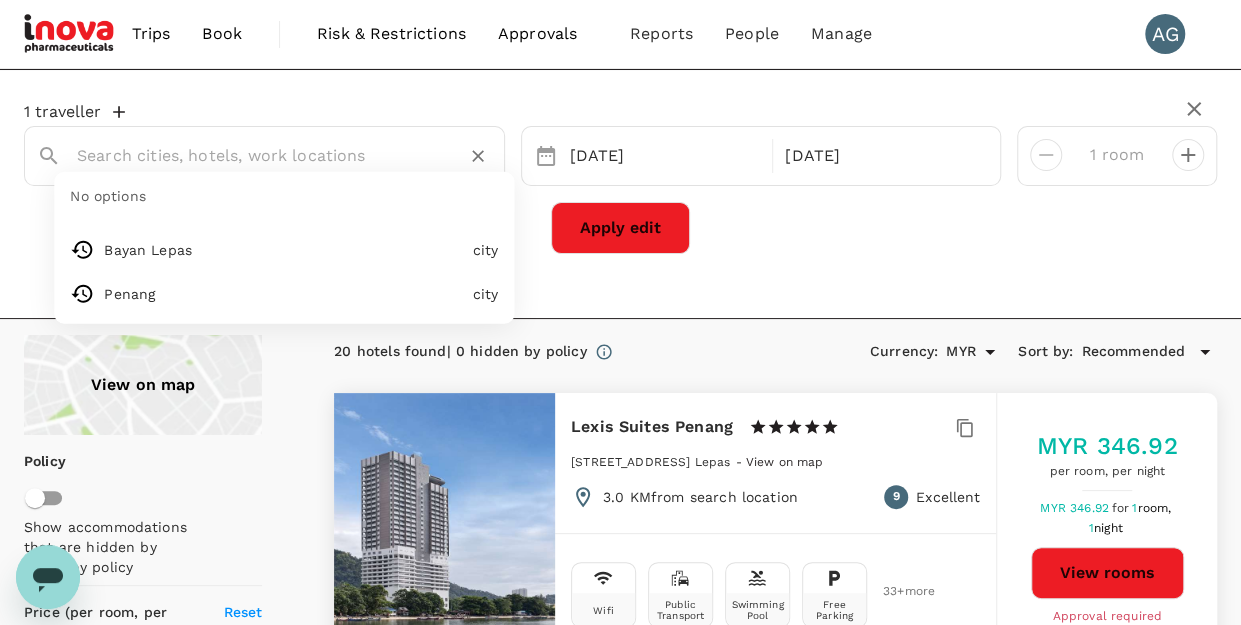 type on "1680.76" 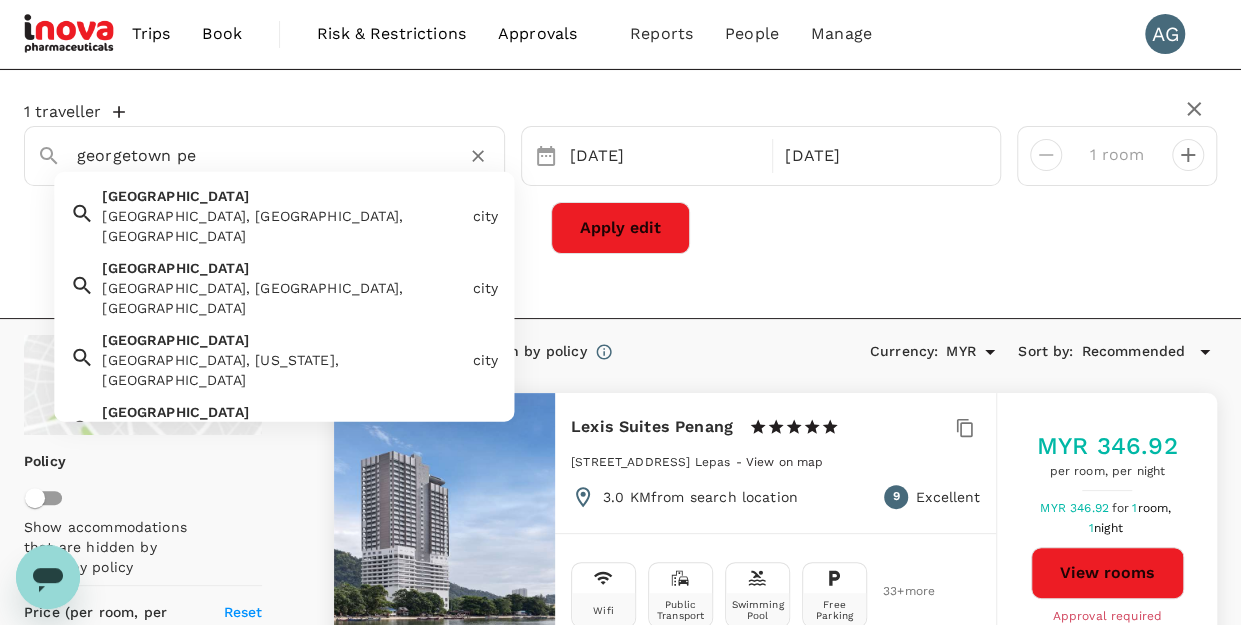 click on "Georgetown, Penang, Malaysia" at bounding box center [283, 226] 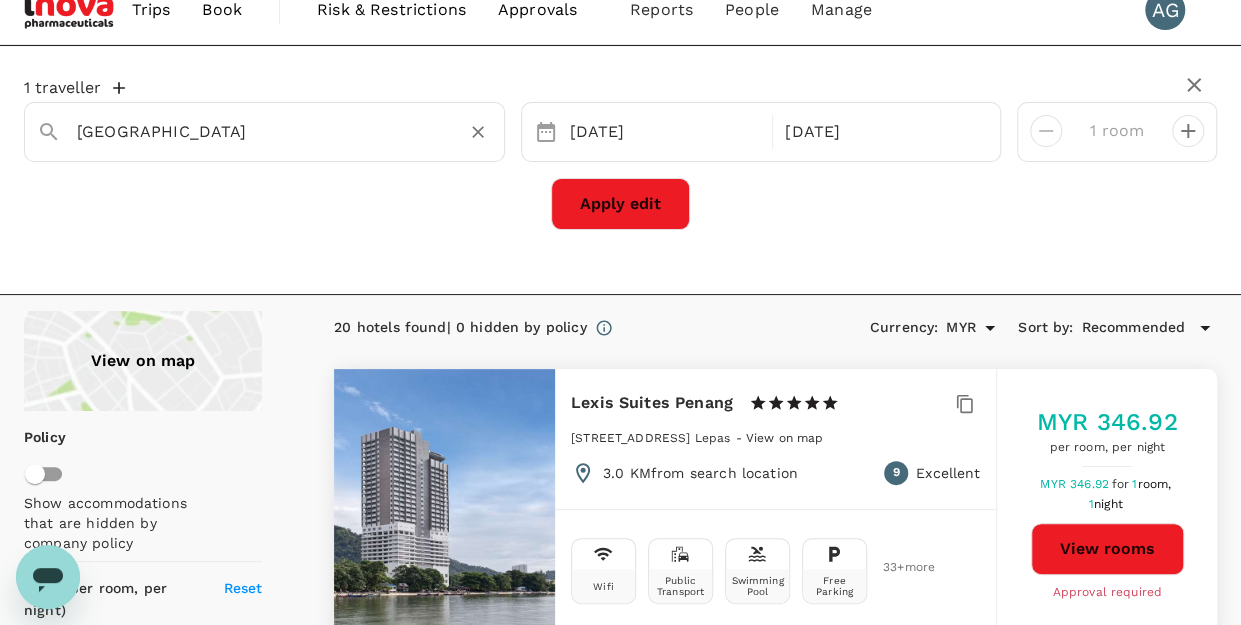 scroll, scrollTop: 0, scrollLeft: 0, axis: both 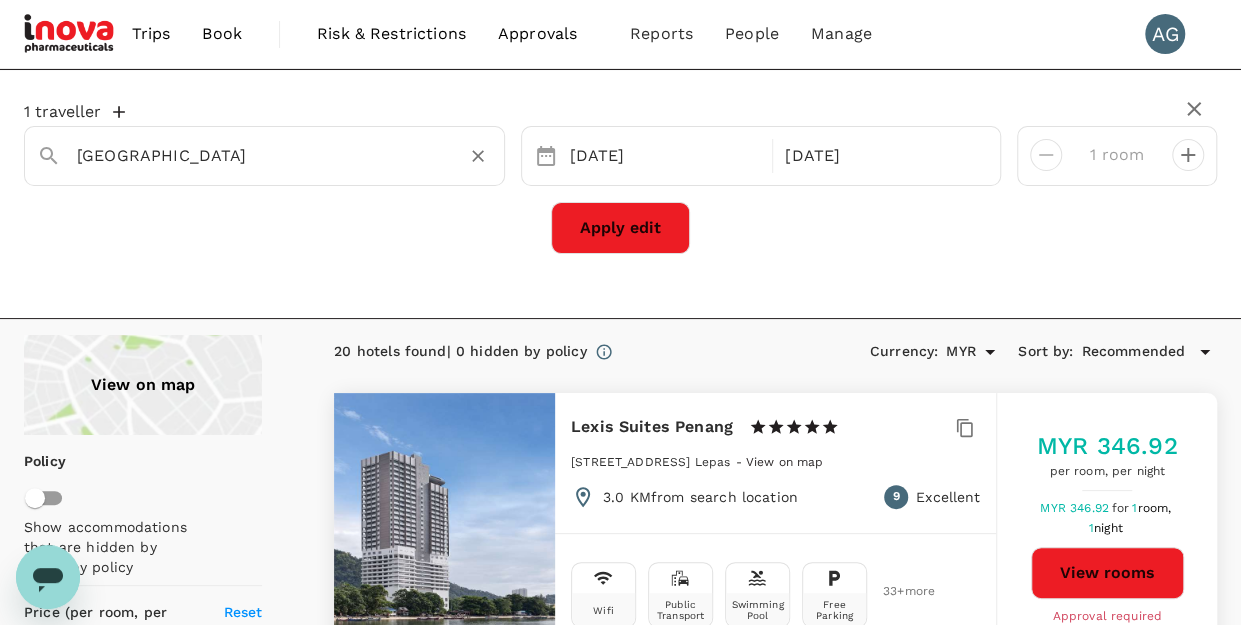 type on "Georgetown" 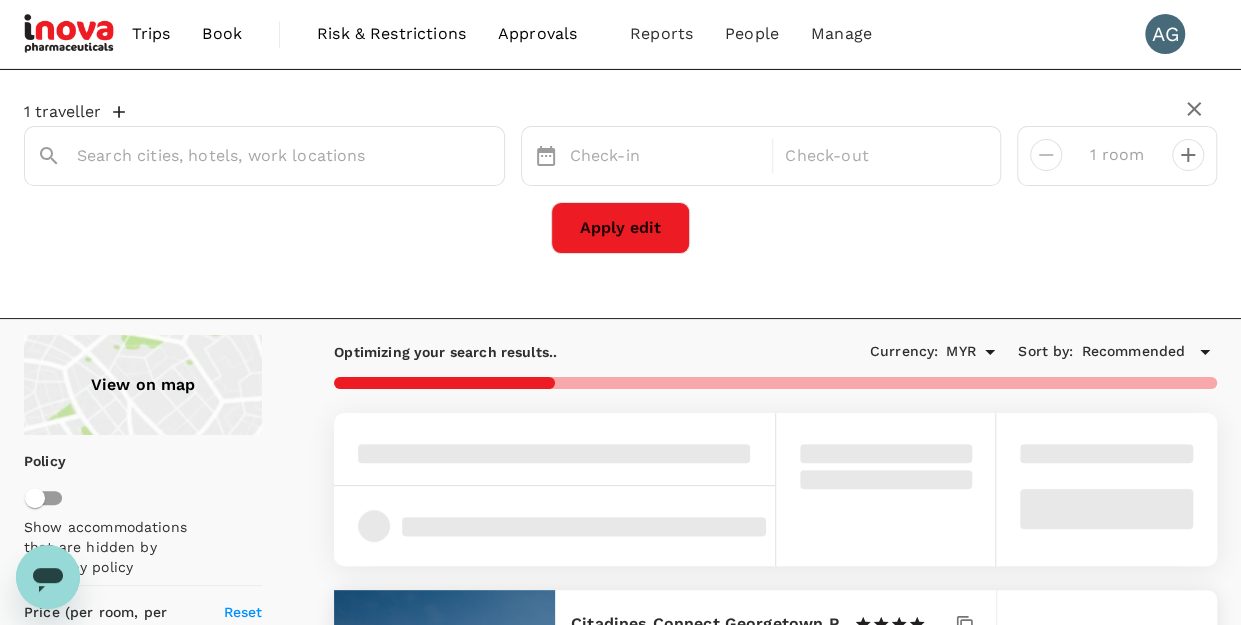 type on "George Town" 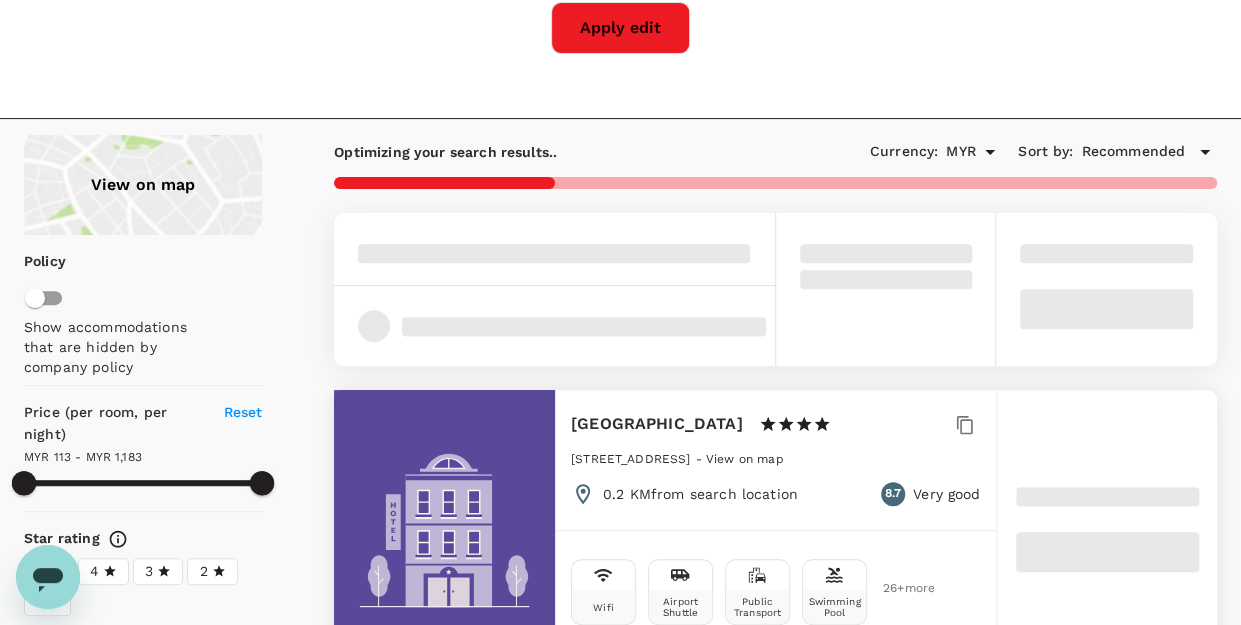 scroll, scrollTop: 500, scrollLeft: 0, axis: vertical 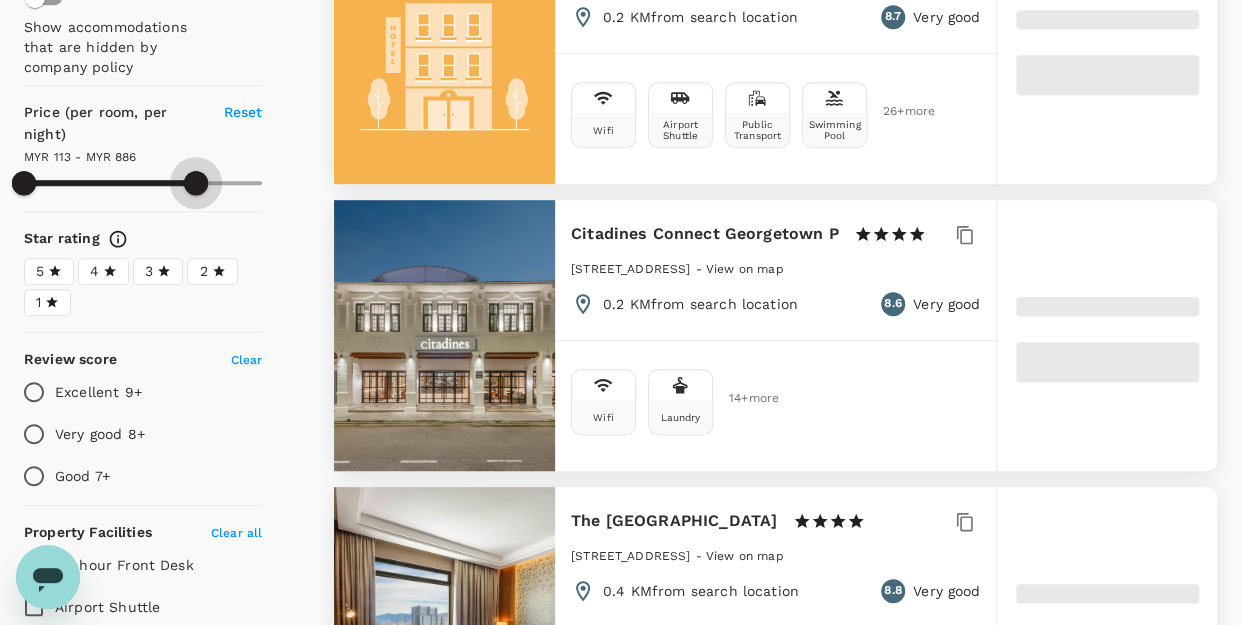 drag, startPoint x: 262, startPoint y: 183, endPoint x: 136, endPoint y: 170, distance: 126.66886 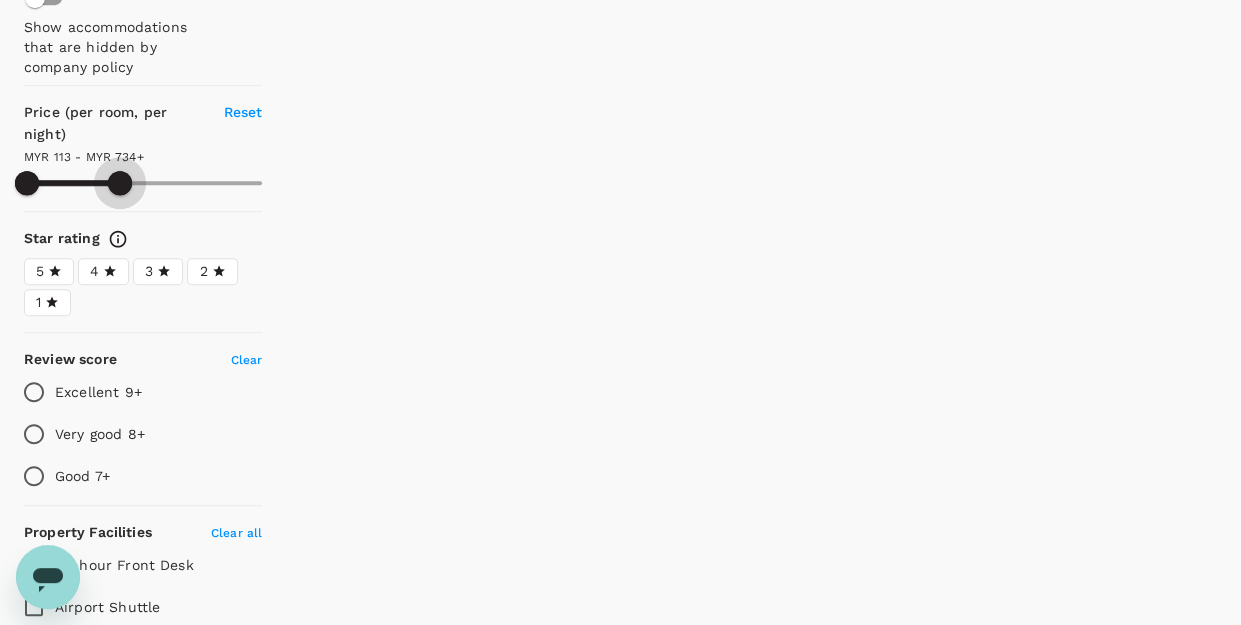 drag, startPoint x: 147, startPoint y: 178, endPoint x: 112, endPoint y: 181, distance: 35.128338 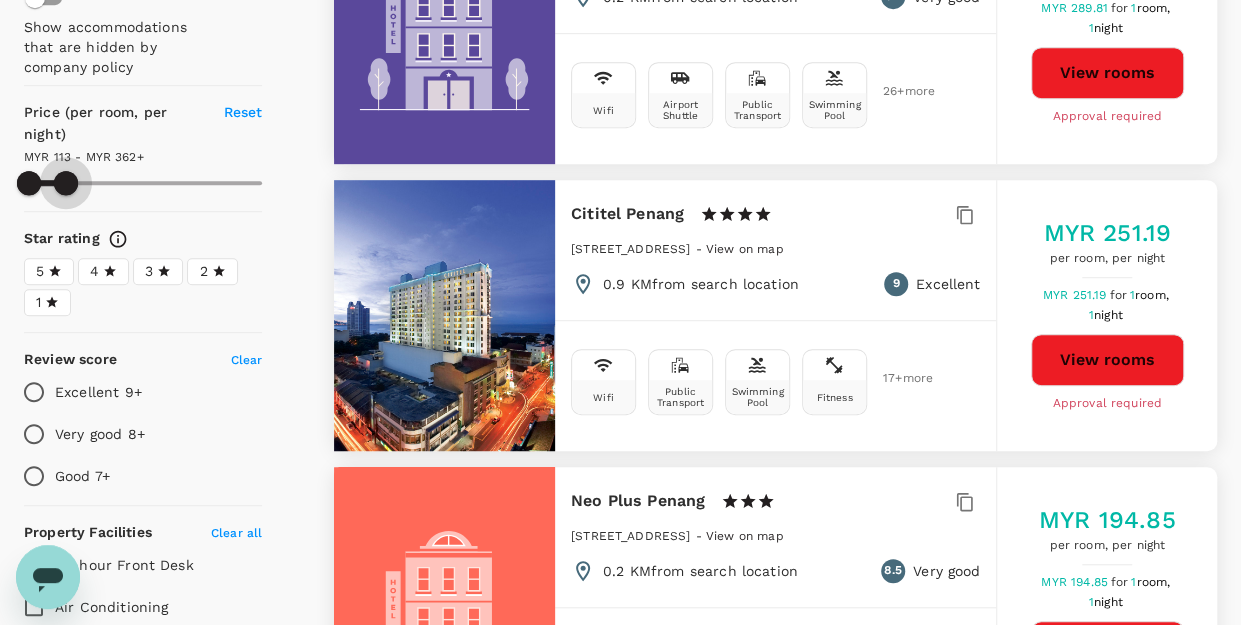 type on "362.36" 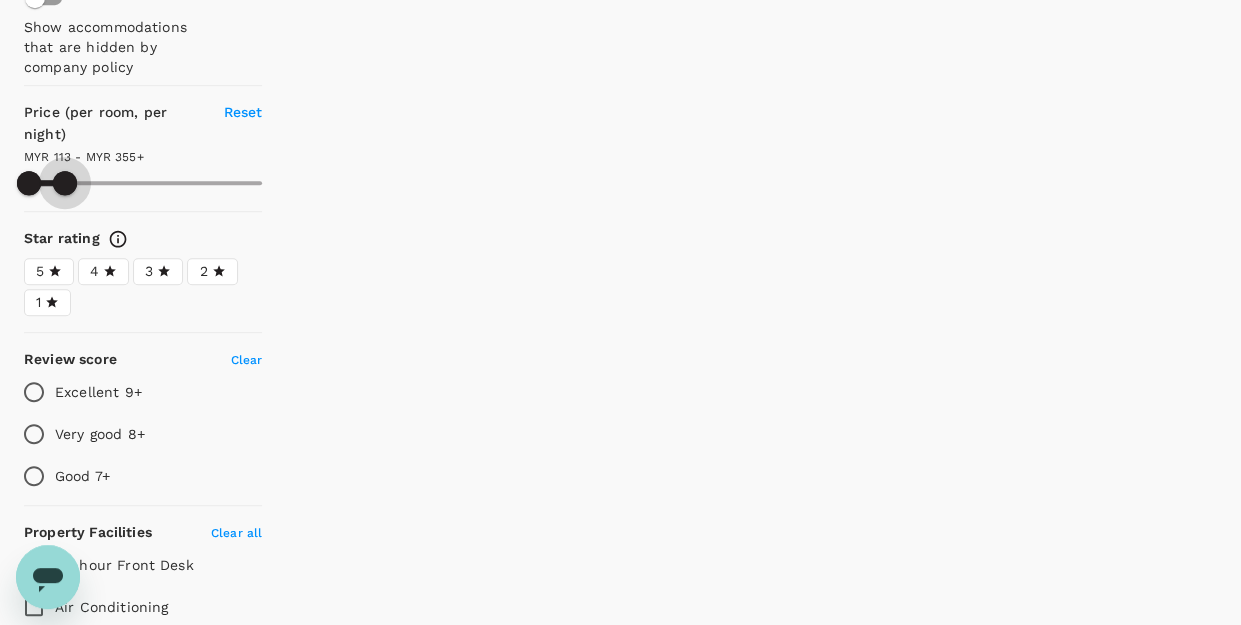 drag, startPoint x: 112, startPoint y: 181, endPoint x: 65, endPoint y: 189, distance: 47.67599 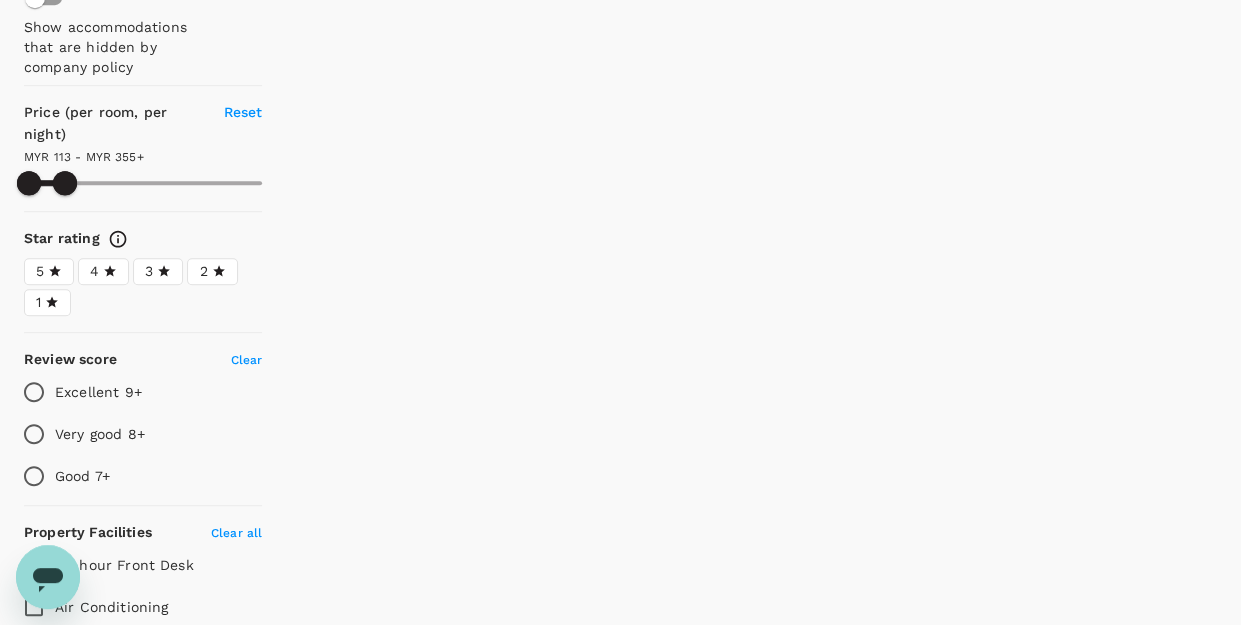 type on "355.36" 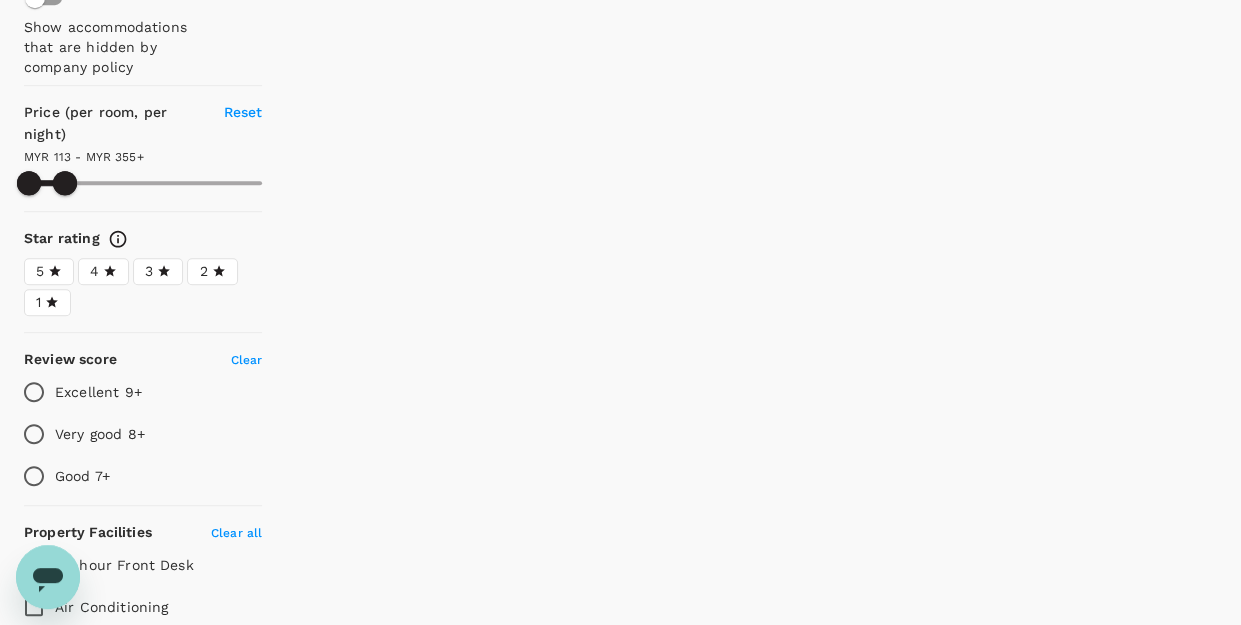 type on "99.36" 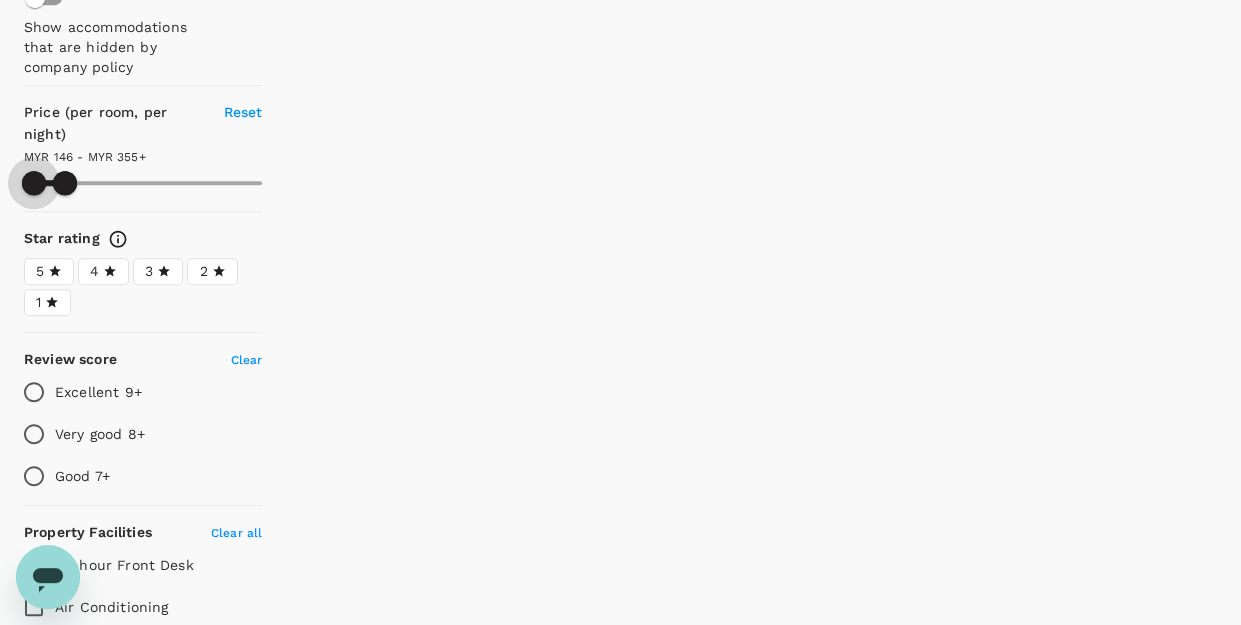 type on "146.36" 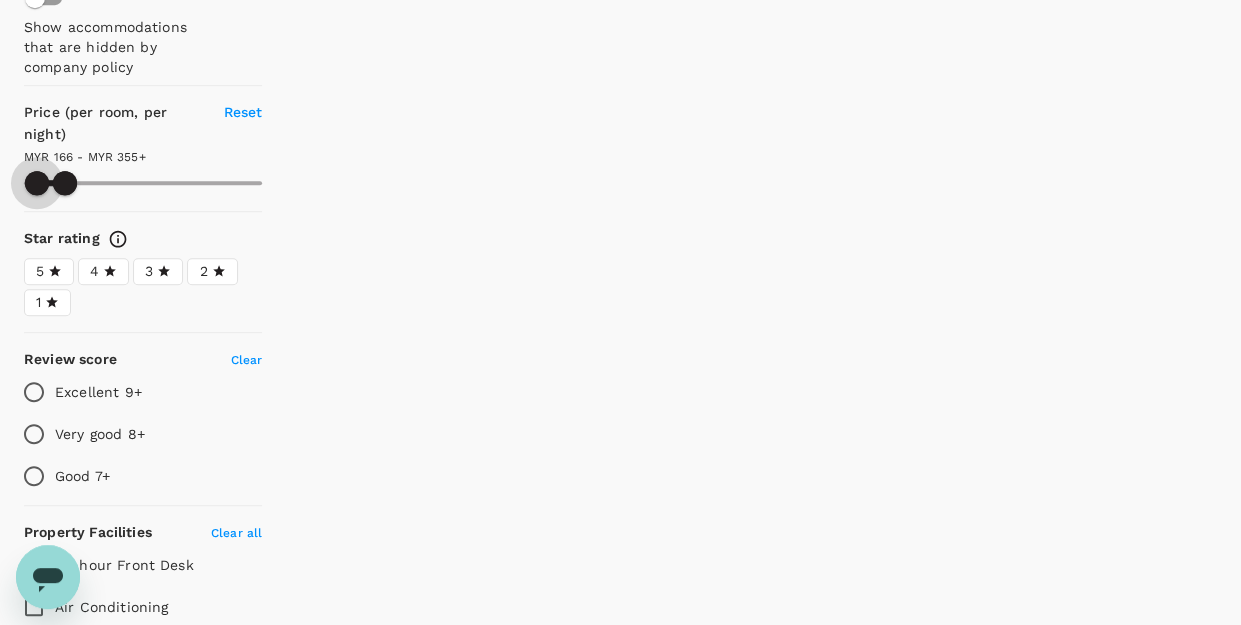 type on "166.36" 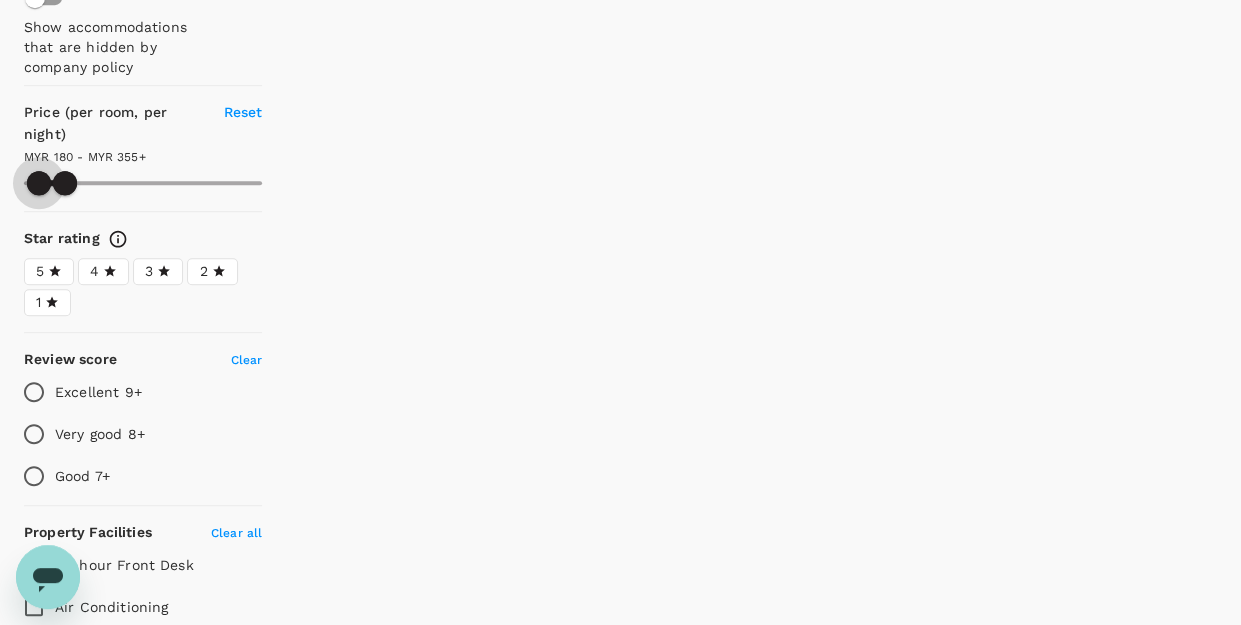 type on "180.36" 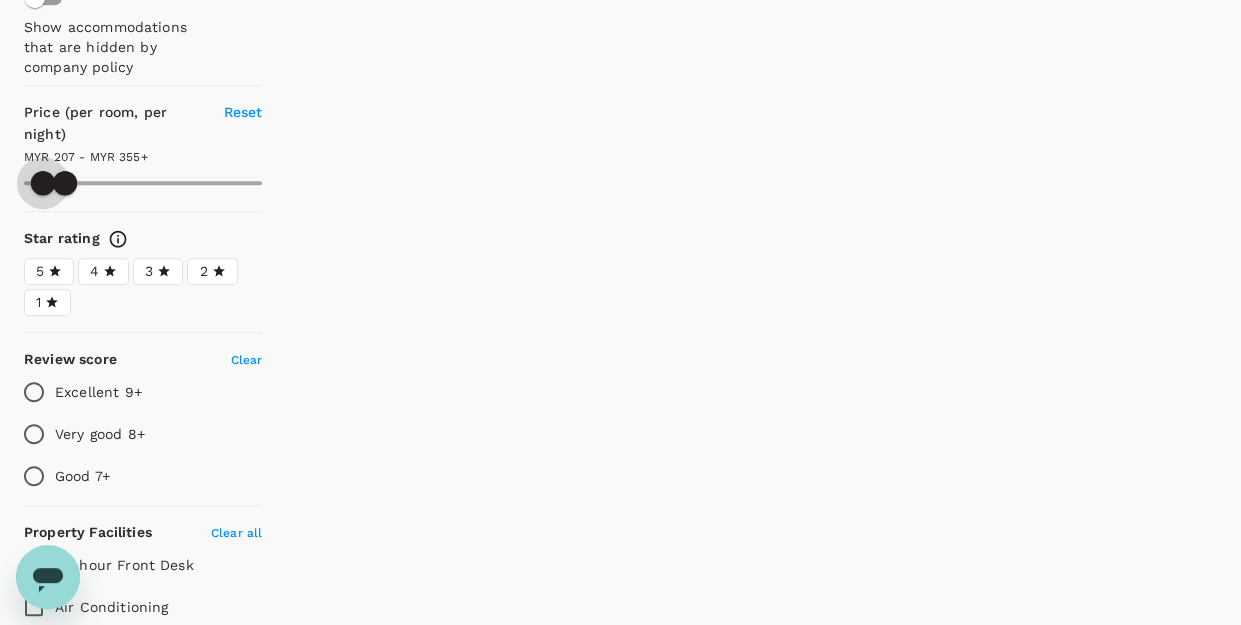 type on "207.36" 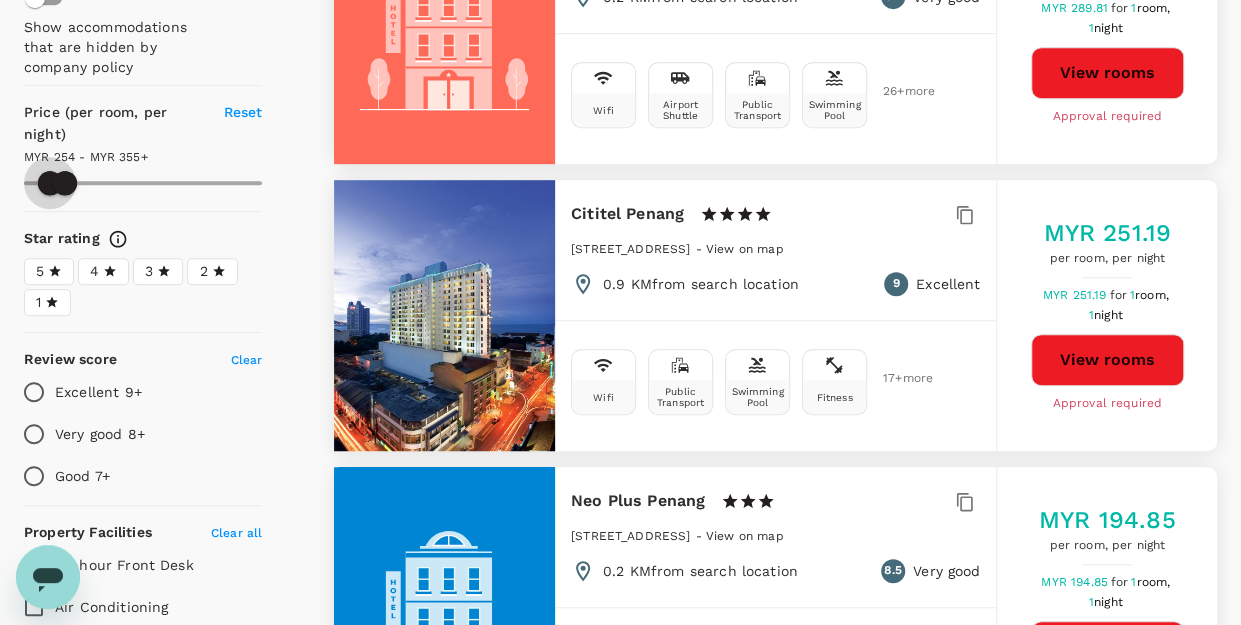 type on "254.36" 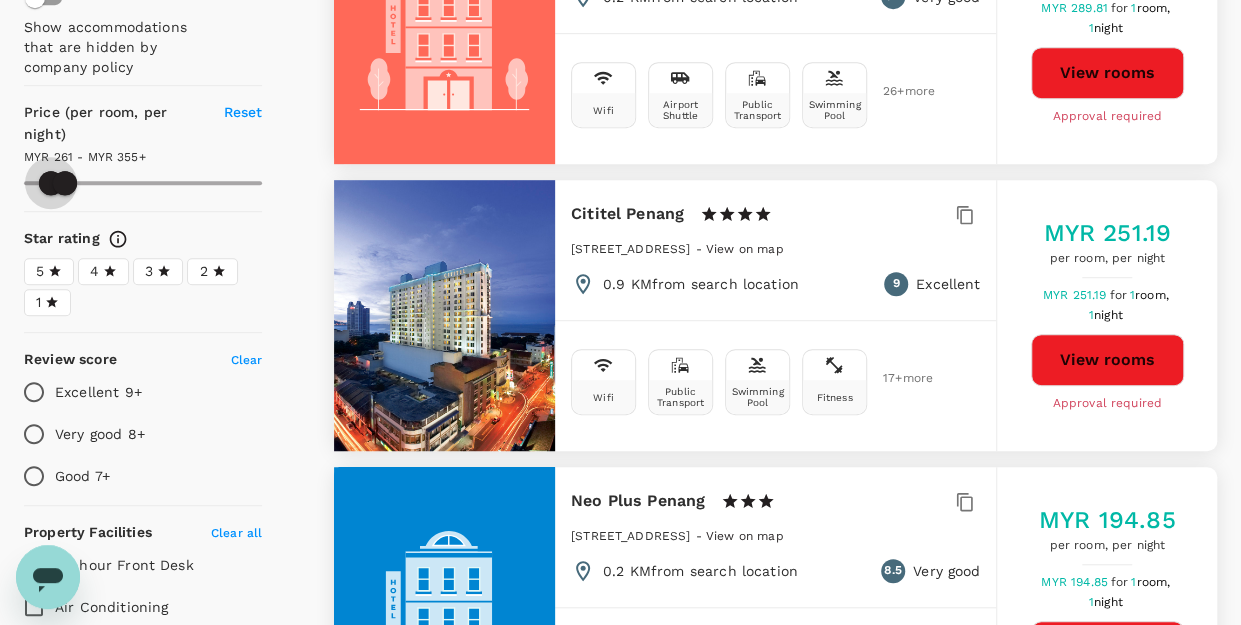type on "261.36" 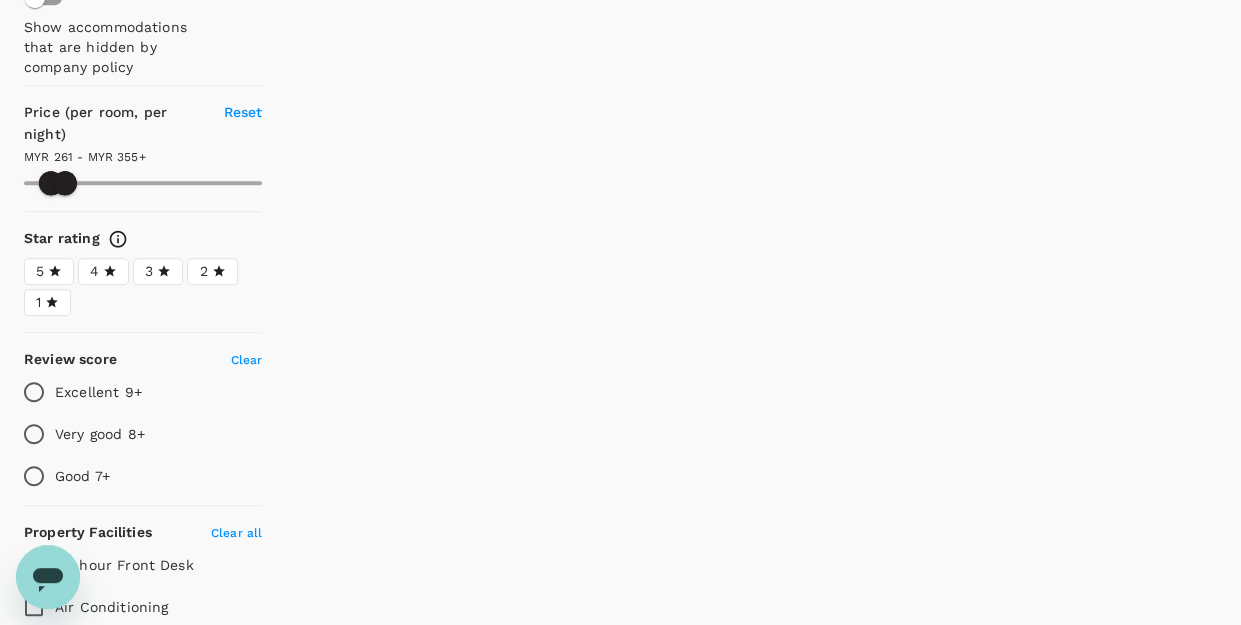type on "261.36" 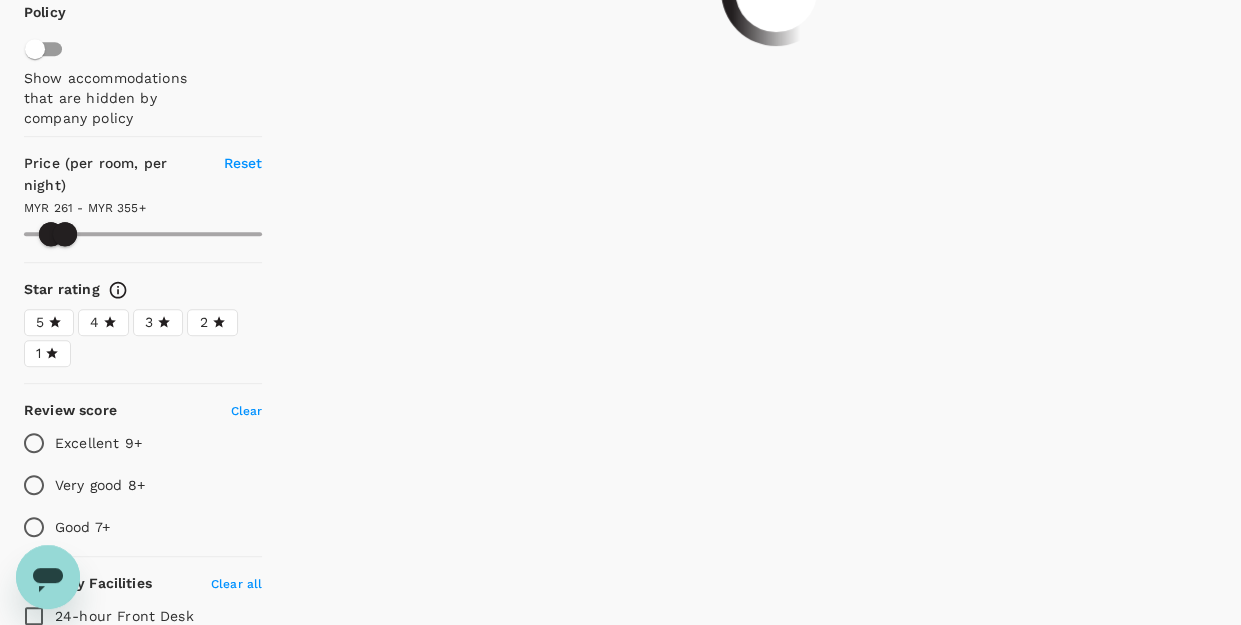 scroll, scrollTop: 200, scrollLeft: 0, axis: vertical 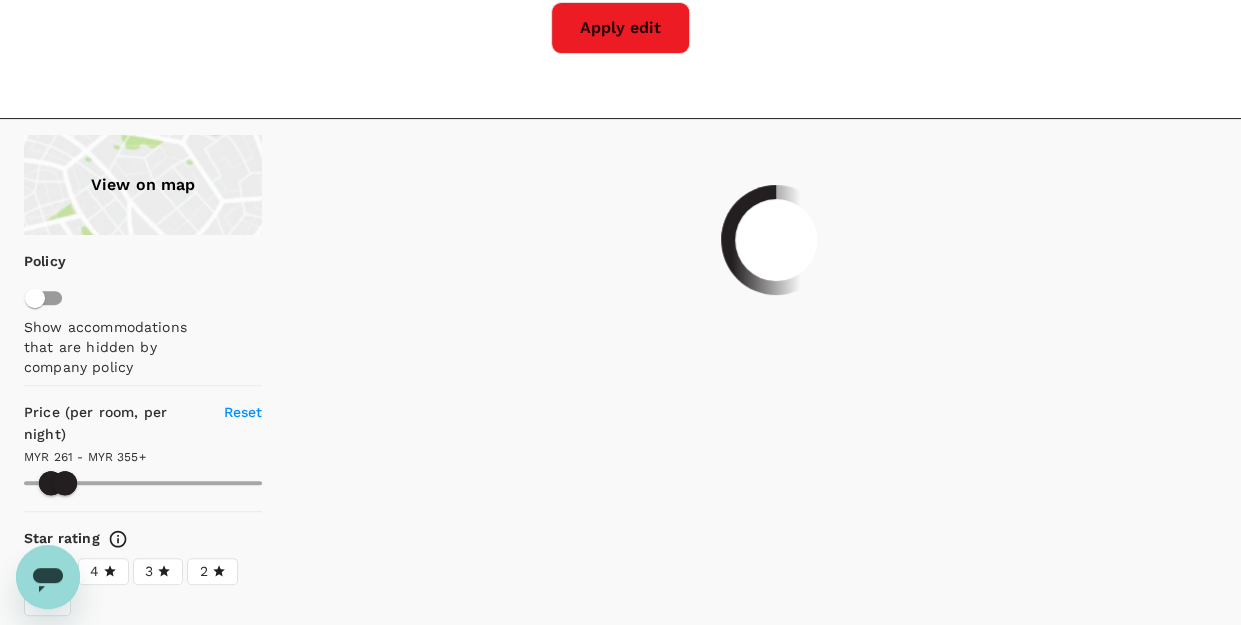 type on "261.36" 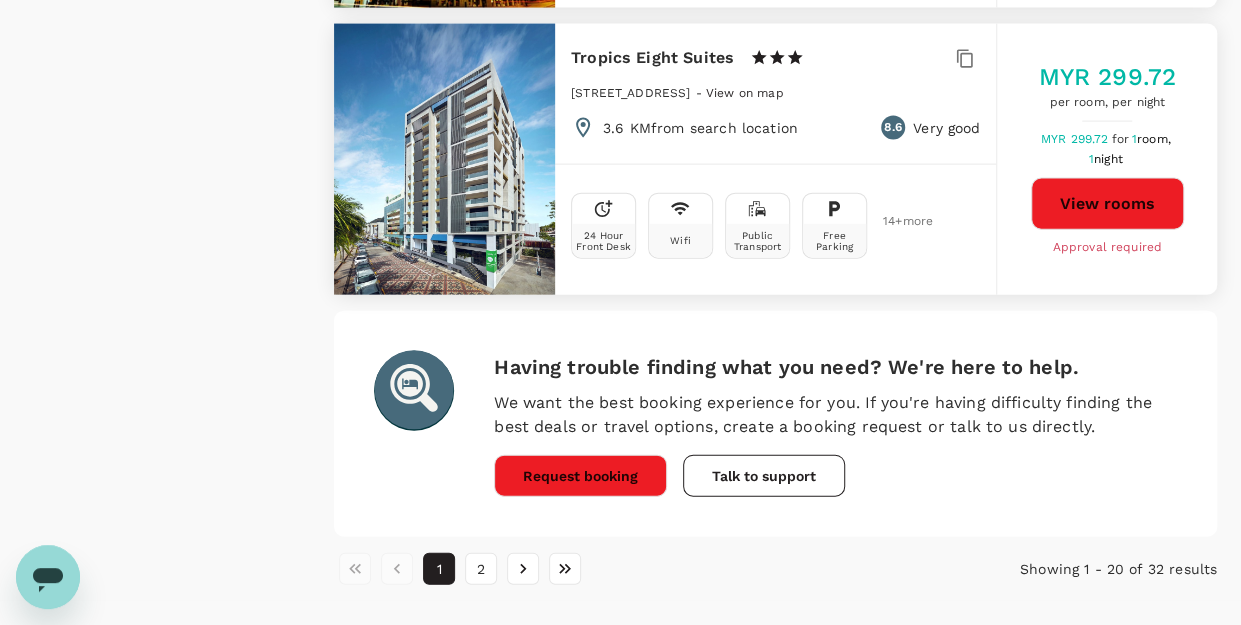 scroll, scrollTop: 5920, scrollLeft: 0, axis: vertical 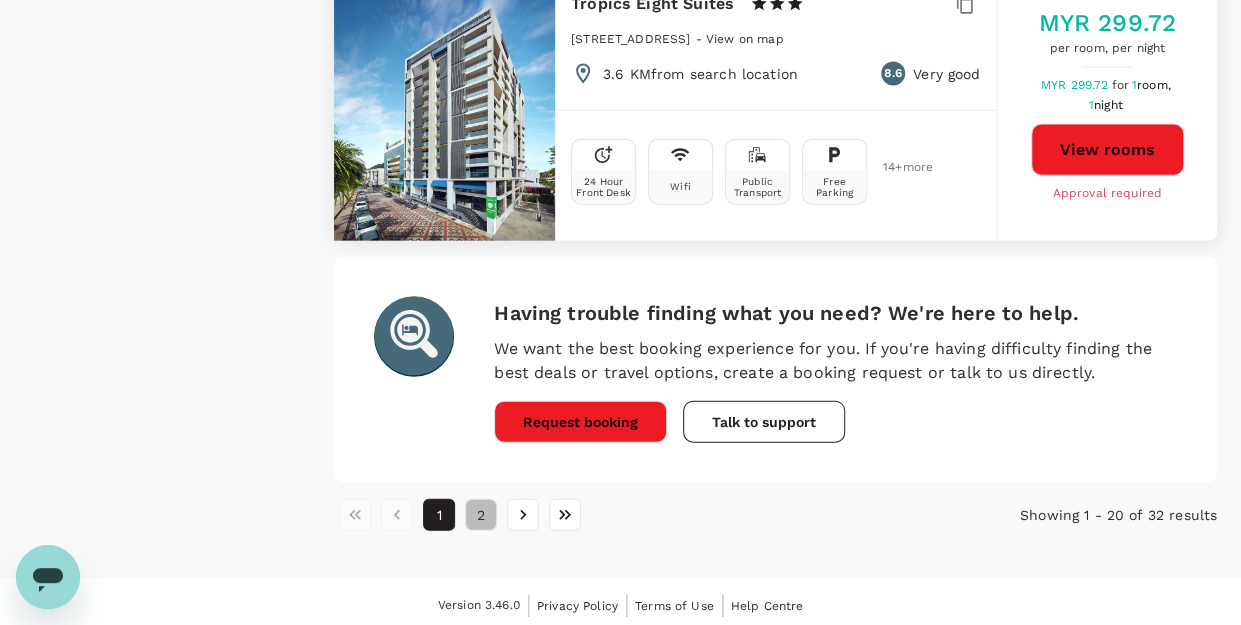 click on "2" at bounding box center (481, 515) 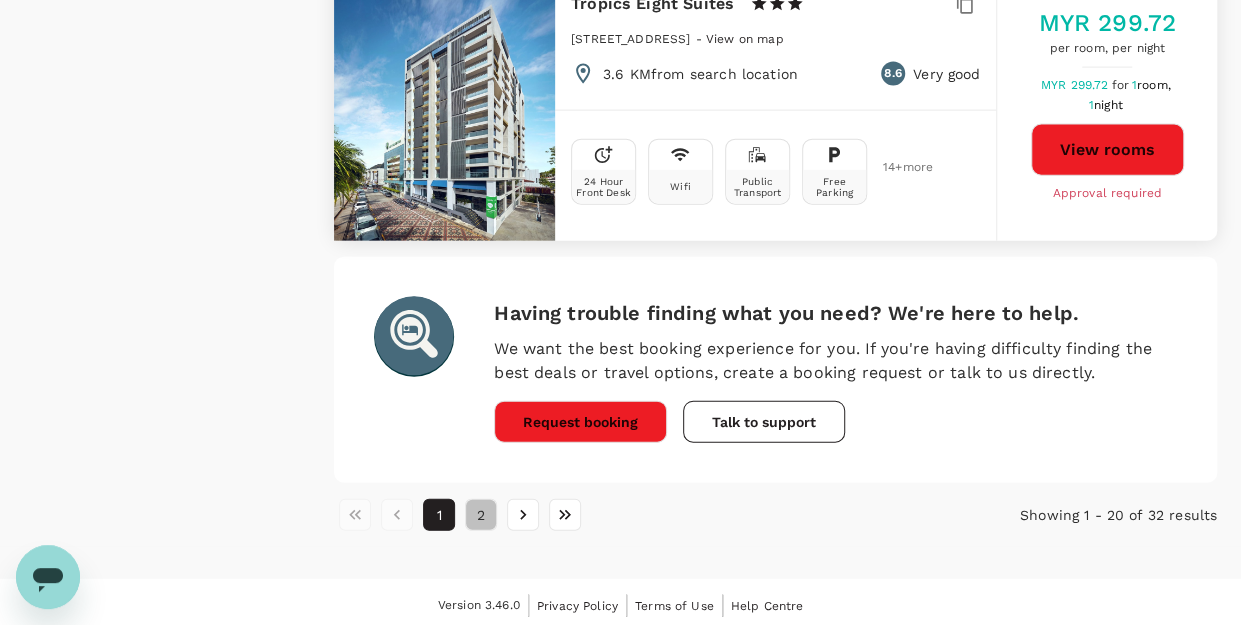 type on "261.36" 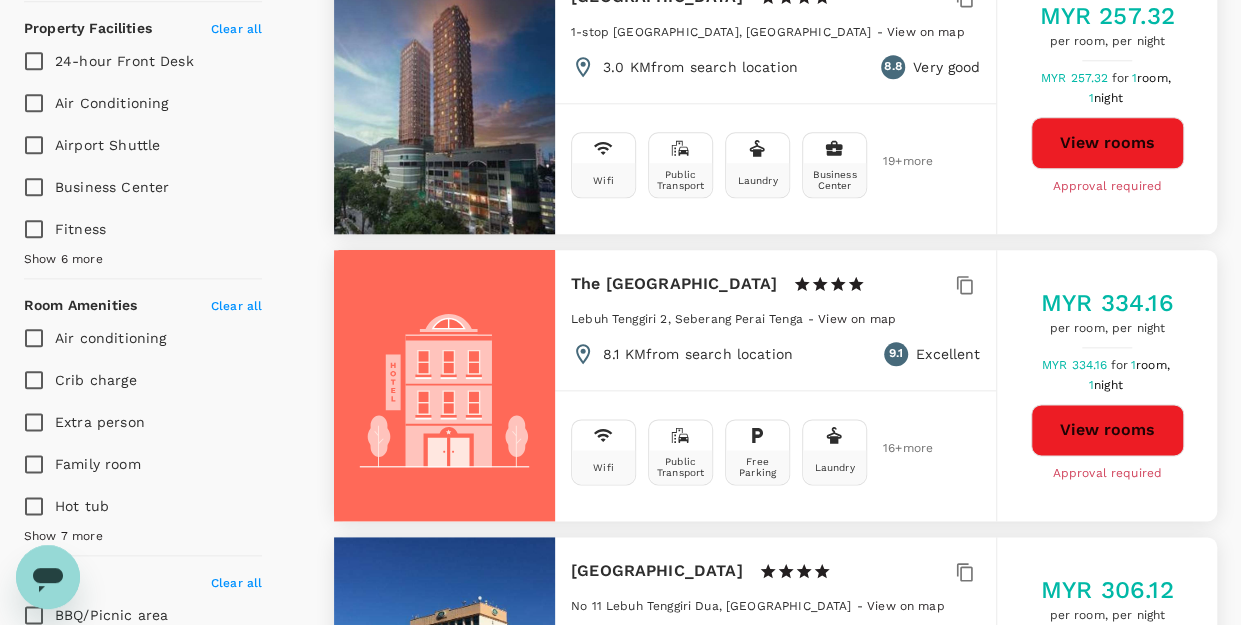 type on "261.36" 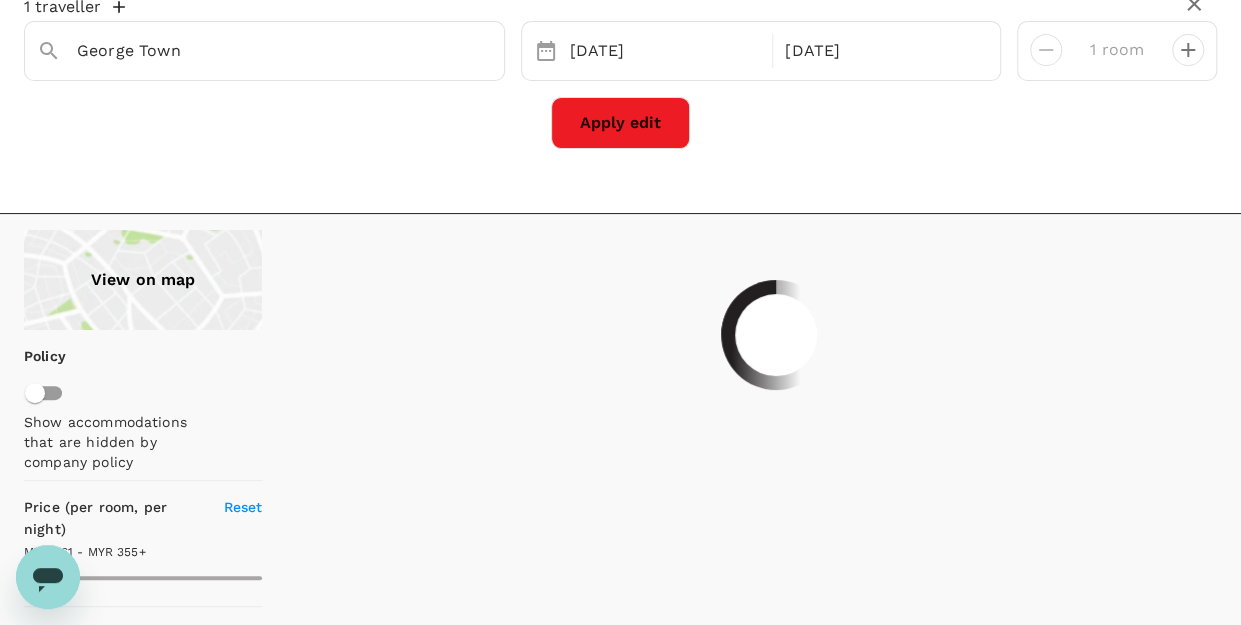 scroll, scrollTop: 0, scrollLeft: 0, axis: both 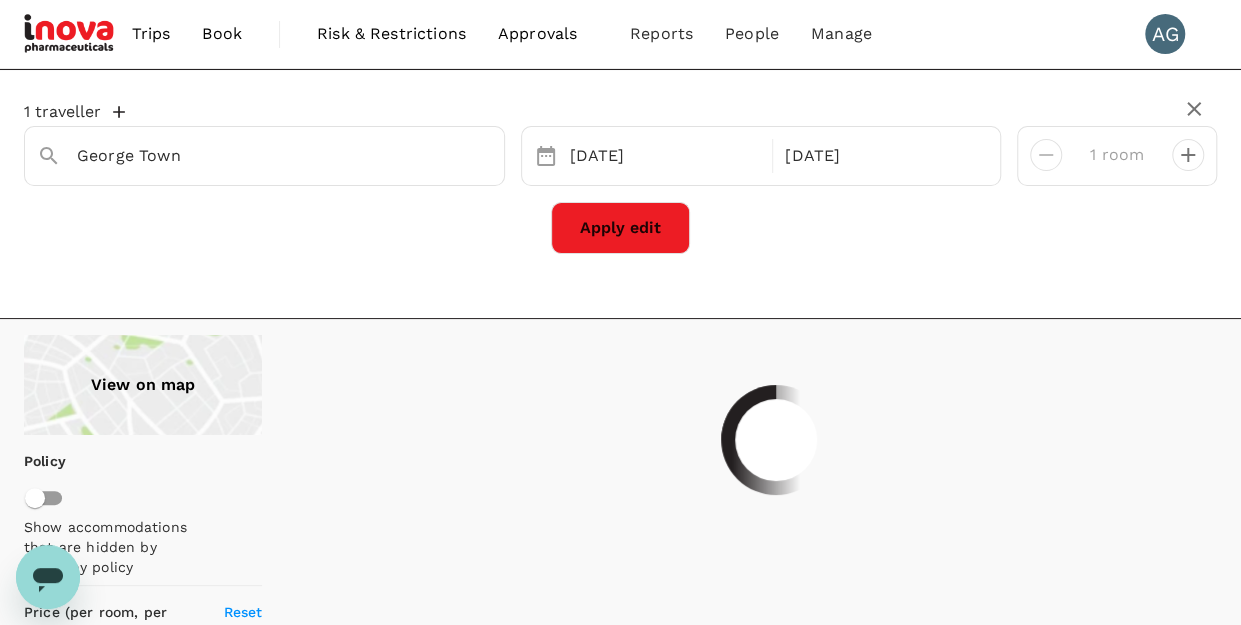 type on "261.36" 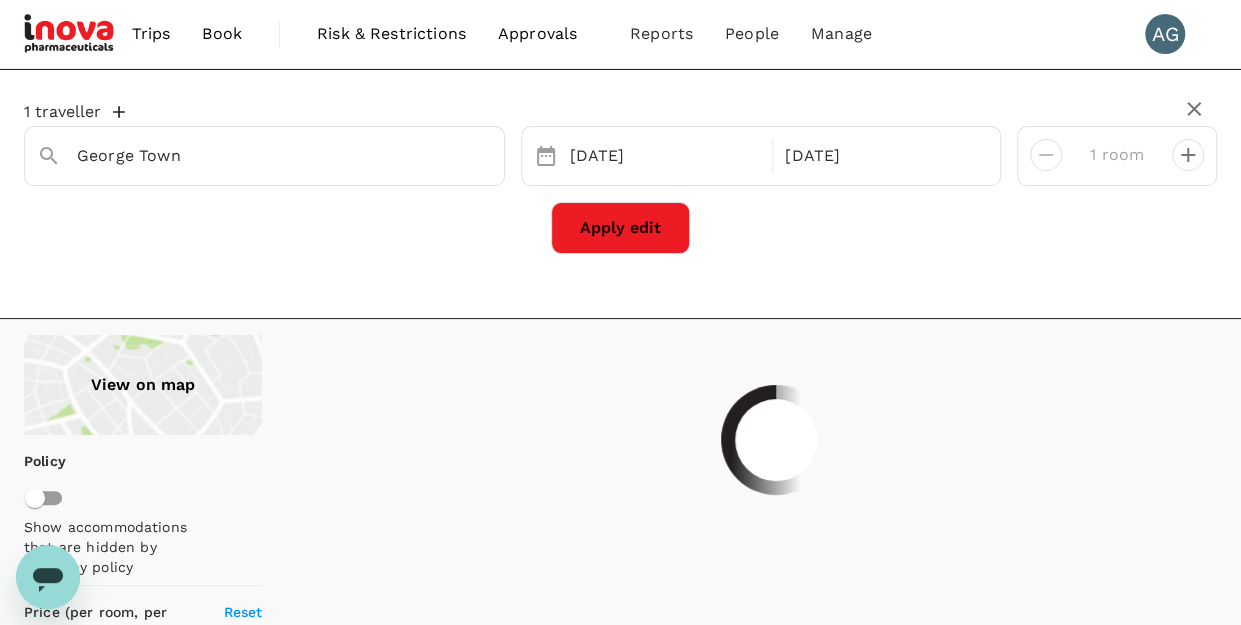 type on "355.36" 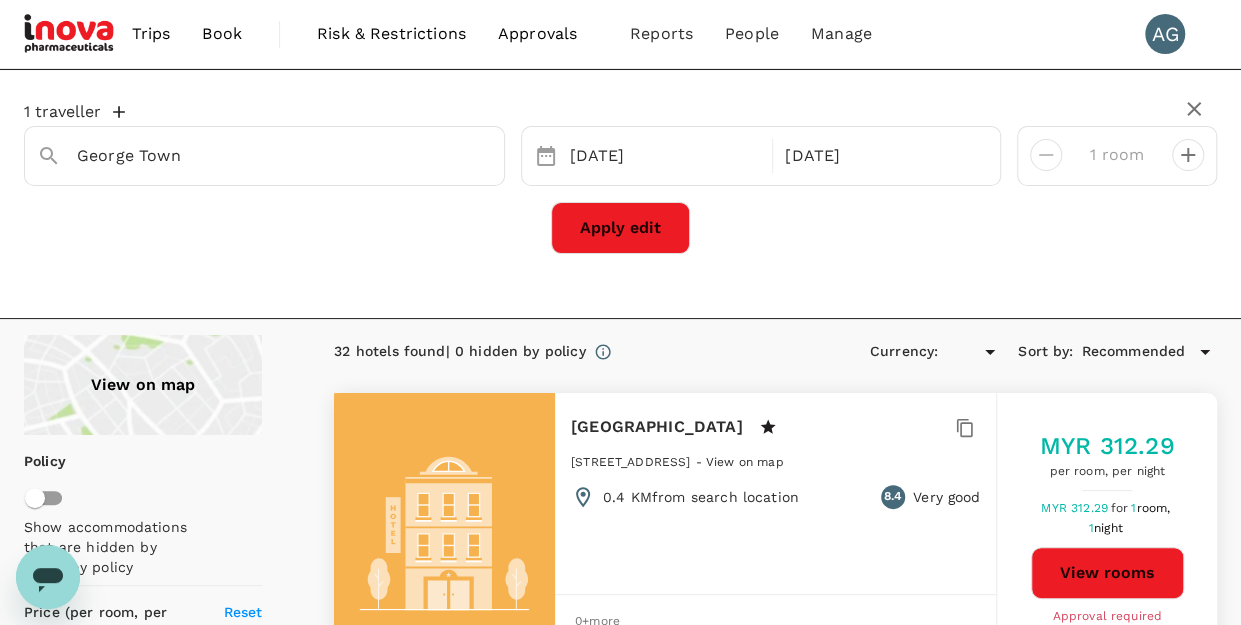 type on "261.36" 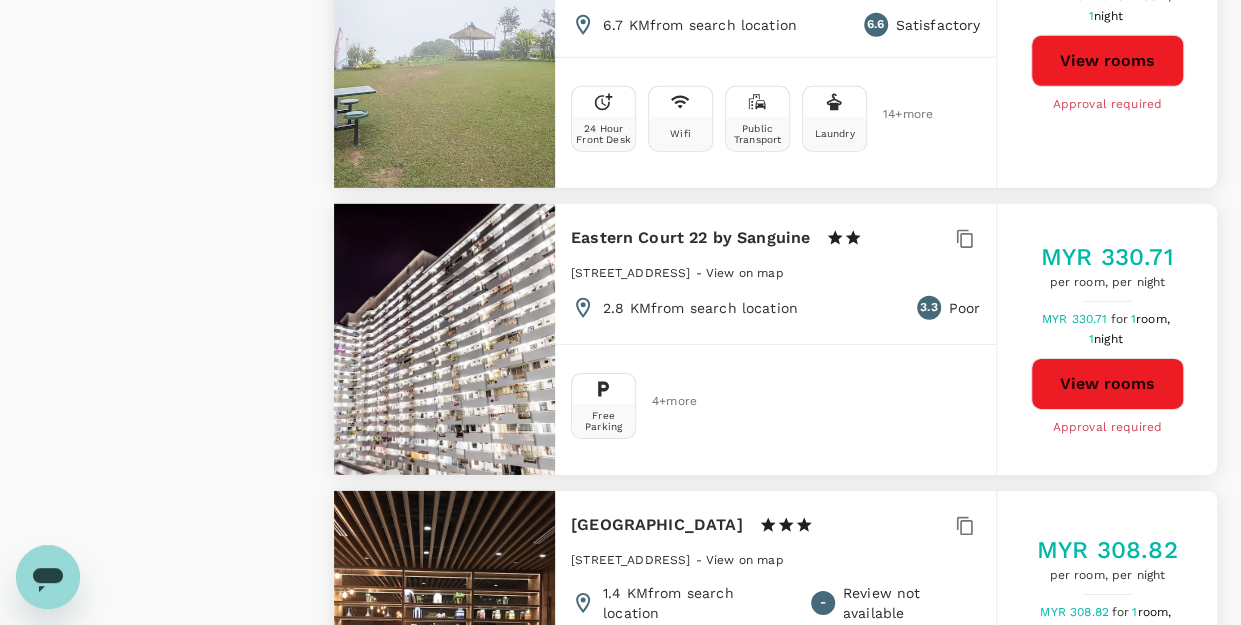 scroll, scrollTop: 3100, scrollLeft: 0, axis: vertical 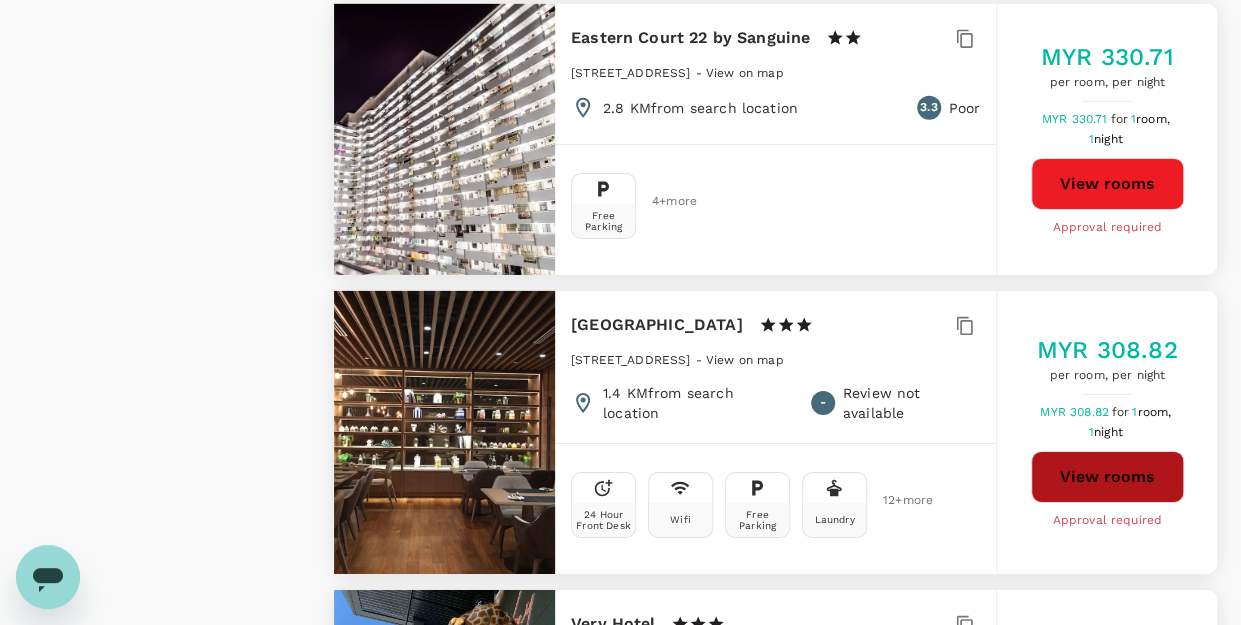 click on "View rooms" at bounding box center [1107, 477] 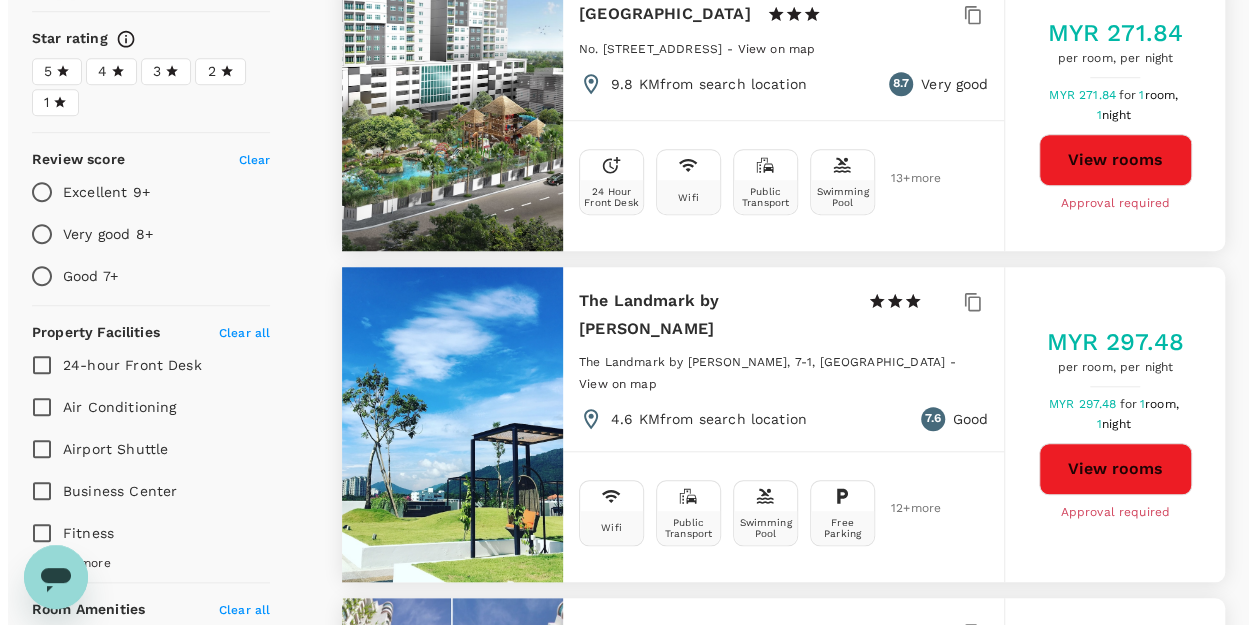 scroll, scrollTop: 300, scrollLeft: 0, axis: vertical 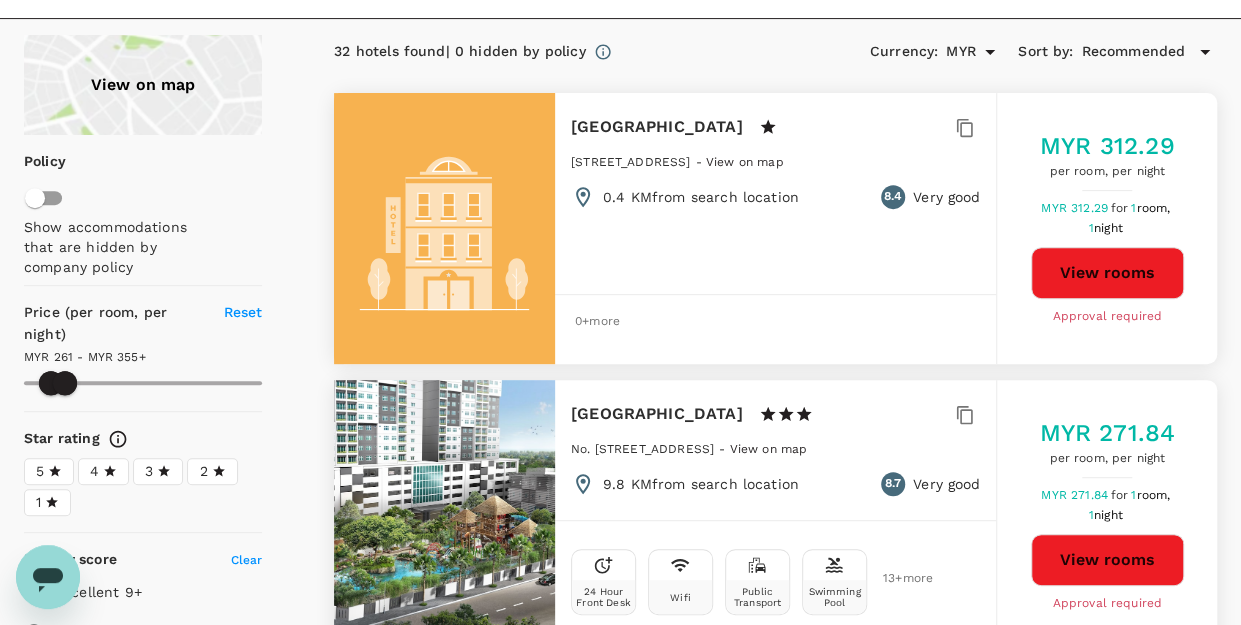 click on "View rooms" at bounding box center (1107, 273) 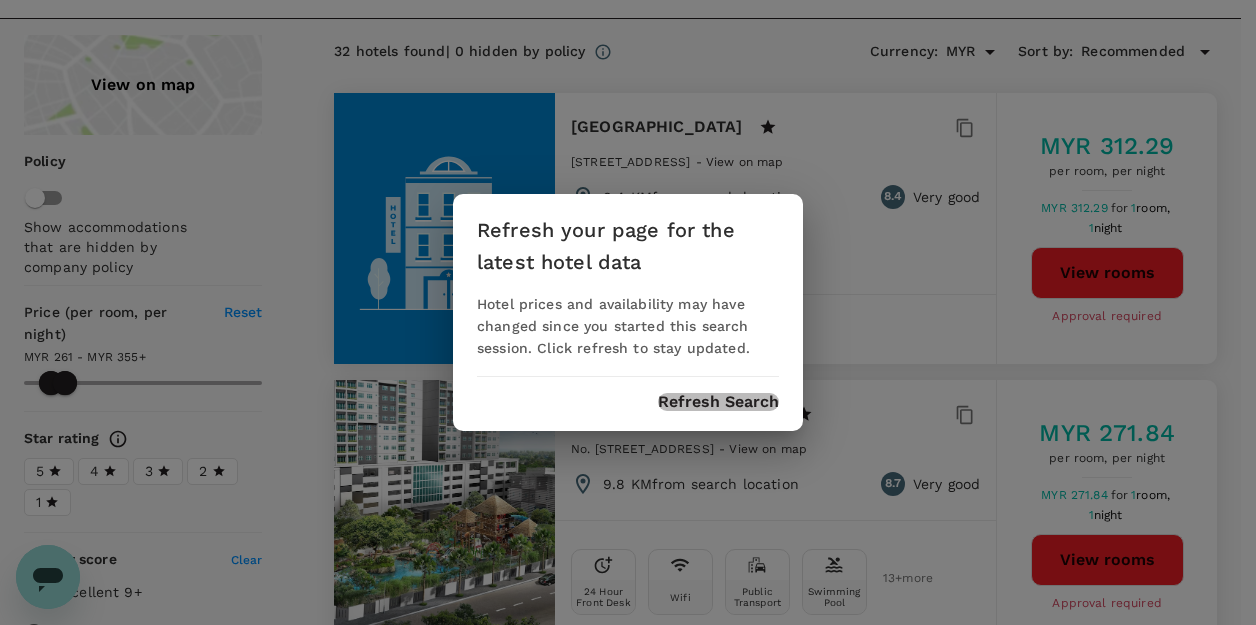 click on "Refresh Search" at bounding box center [718, 402] 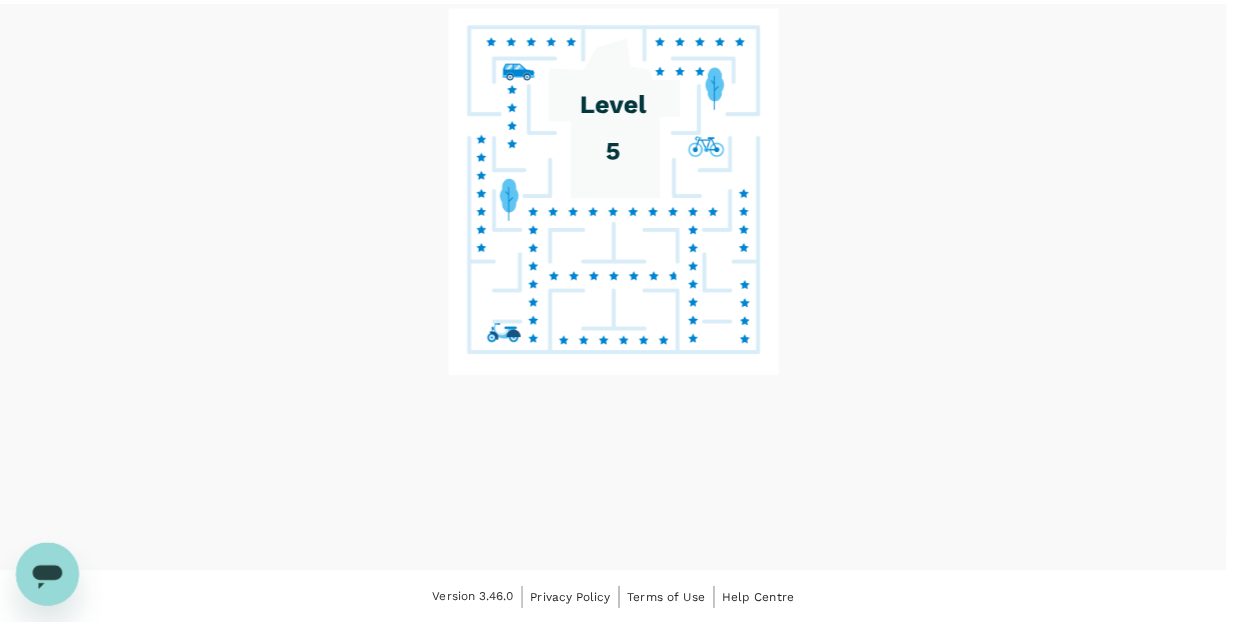 scroll, scrollTop: 0, scrollLeft: 0, axis: both 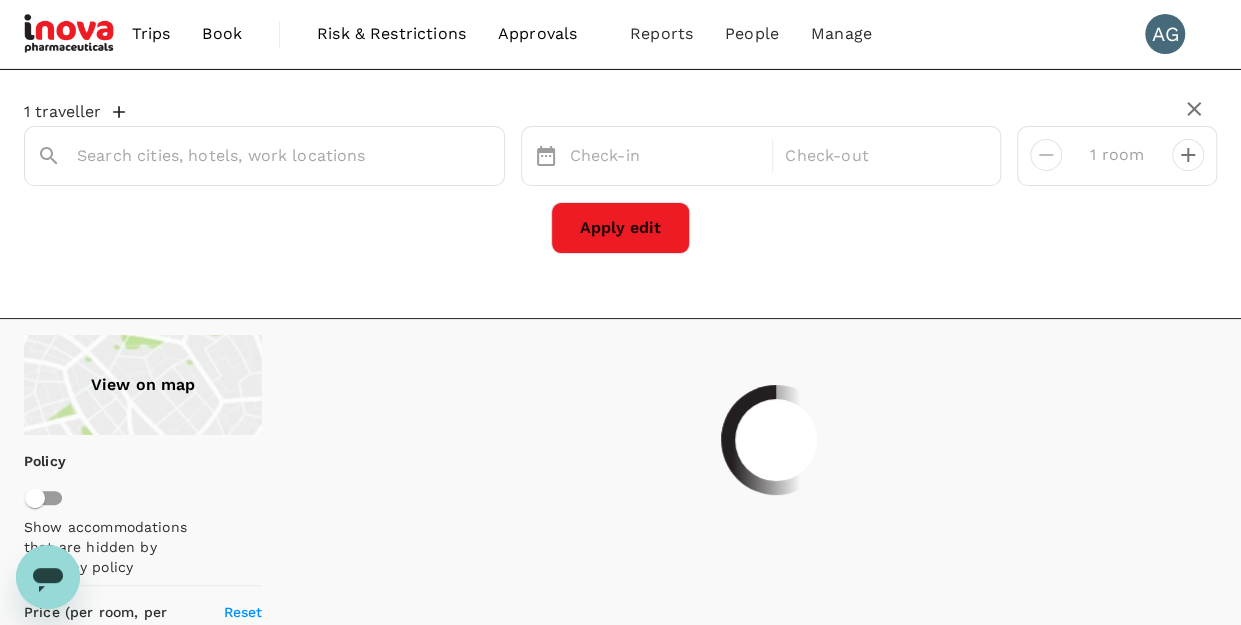 type on "1182.47" 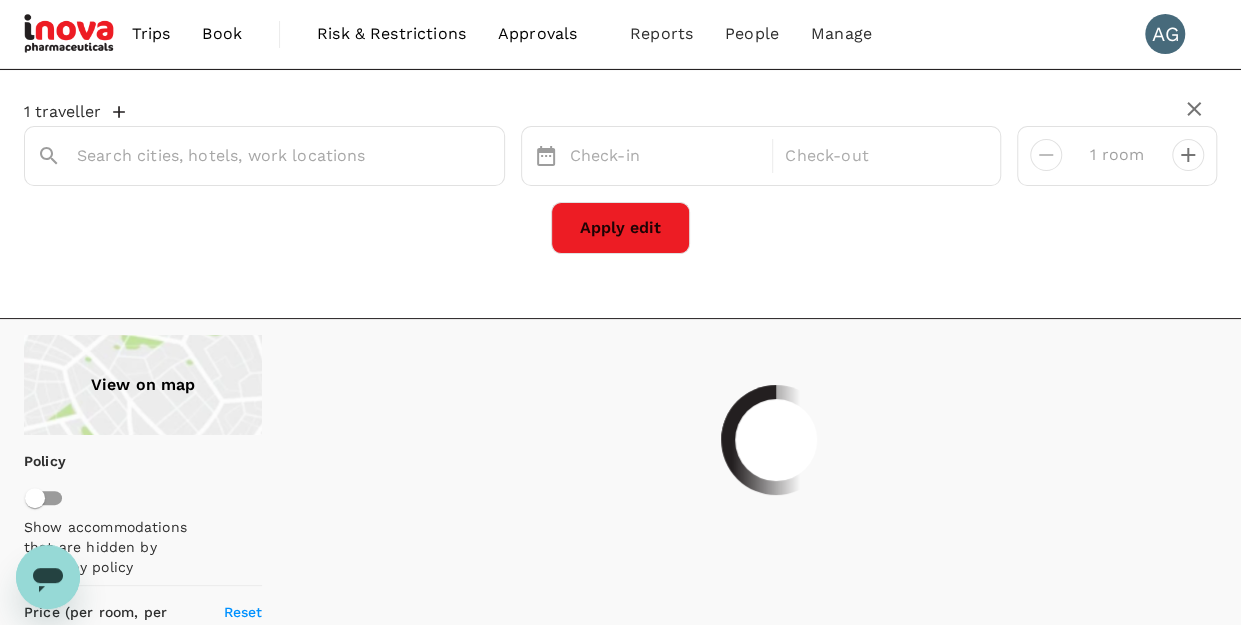 type on "George Town" 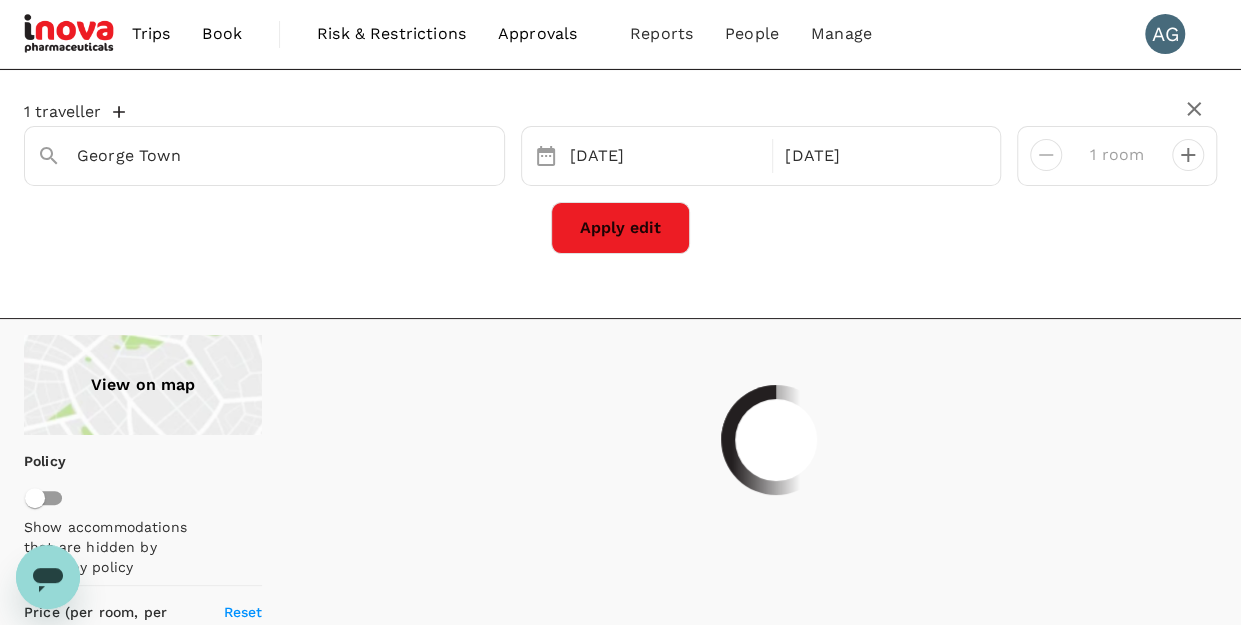 type on "1182.35" 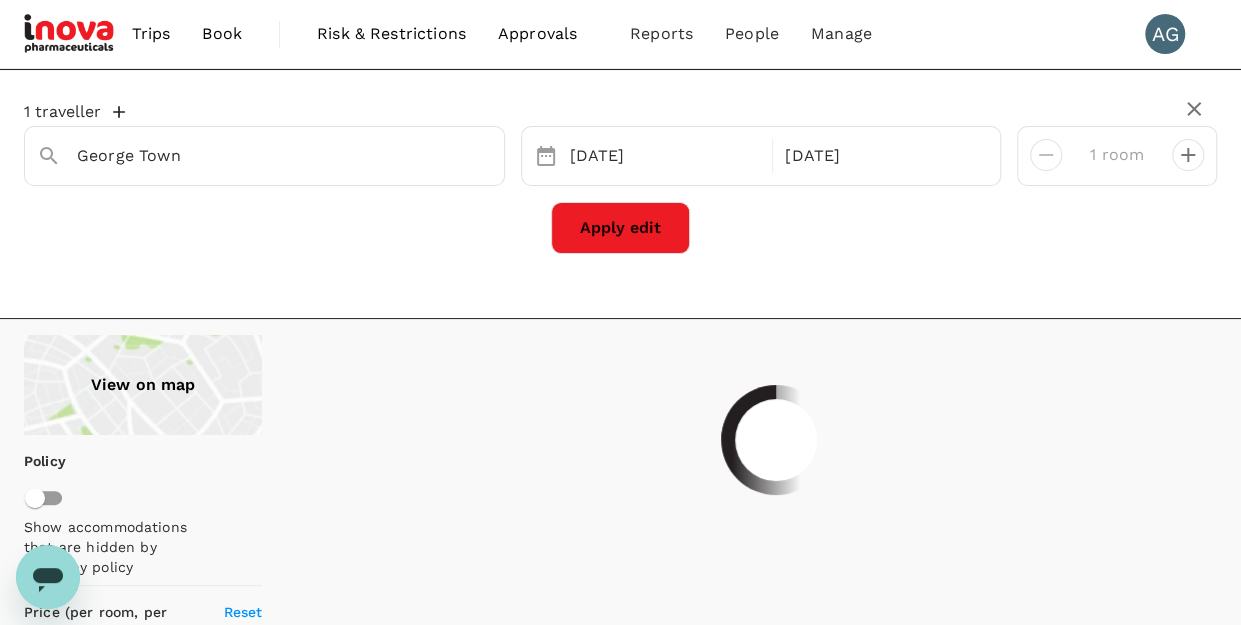 type on "141.35" 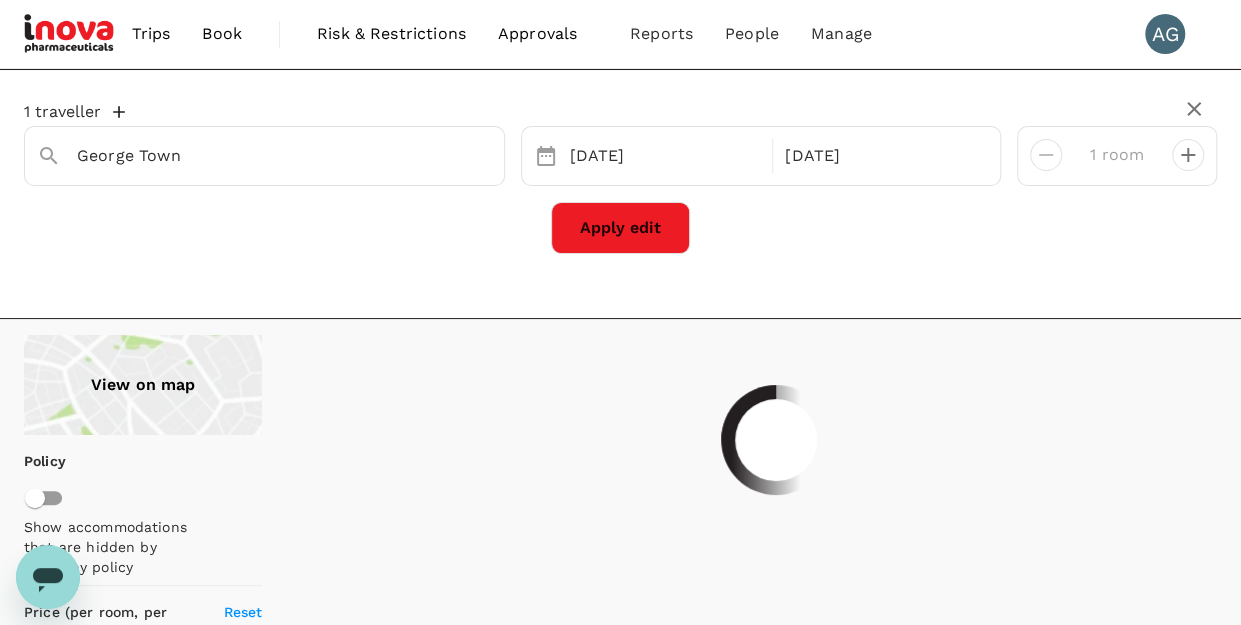 type on "1182.38" 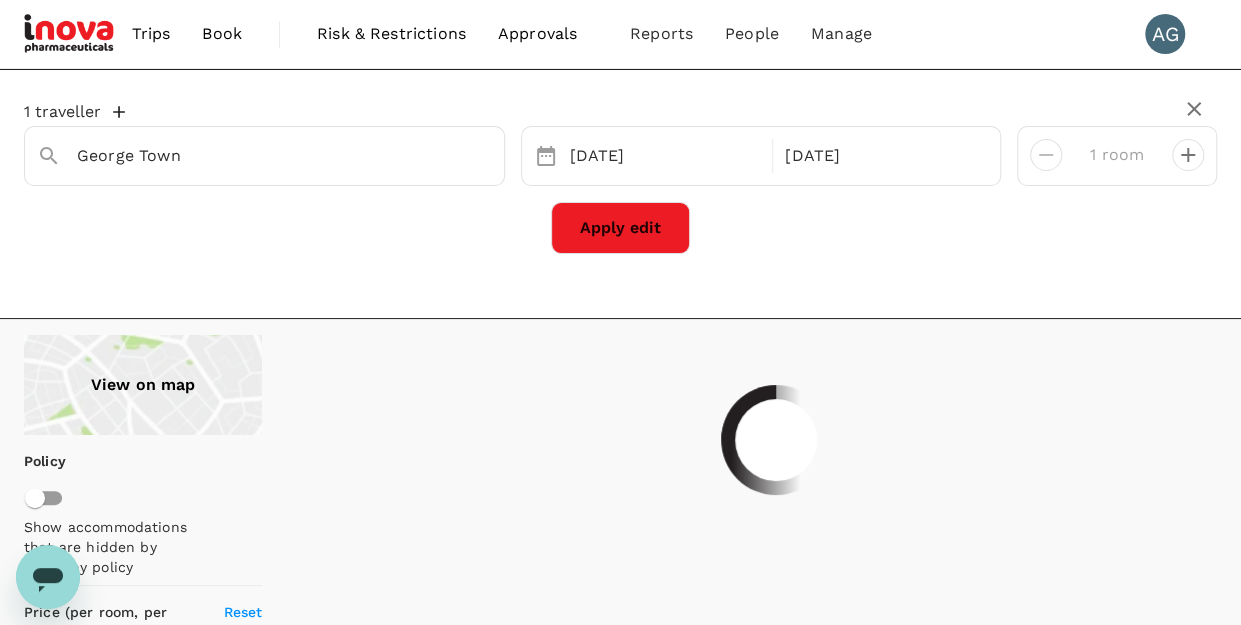 type on "94.38" 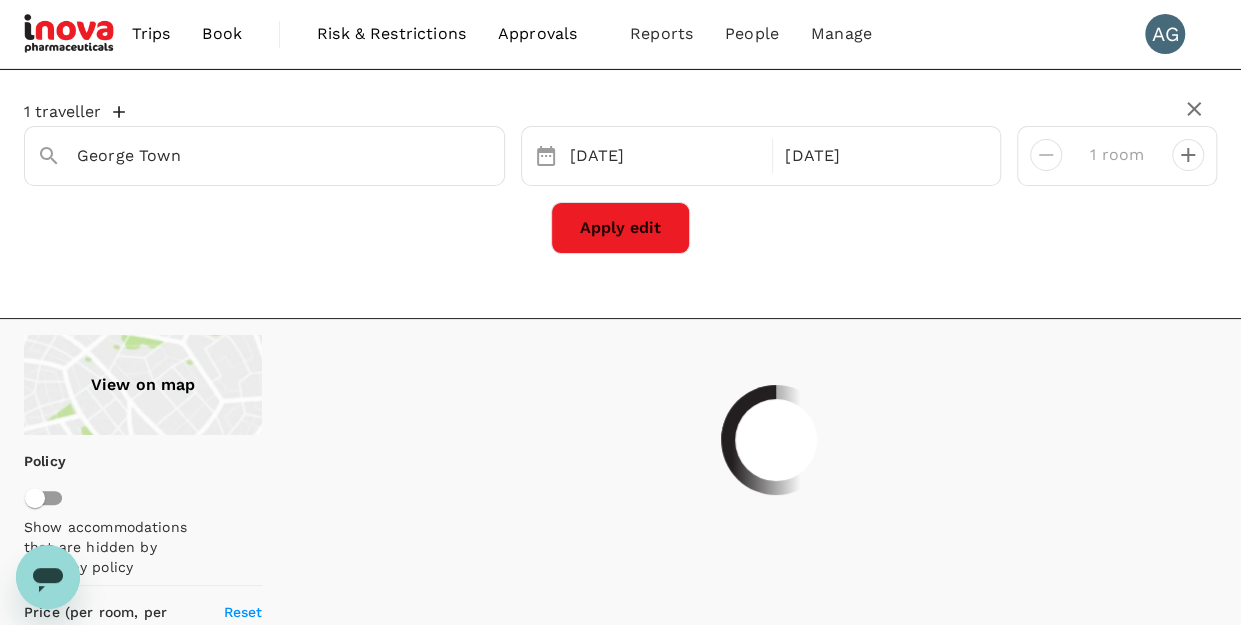 type on "1679.38" 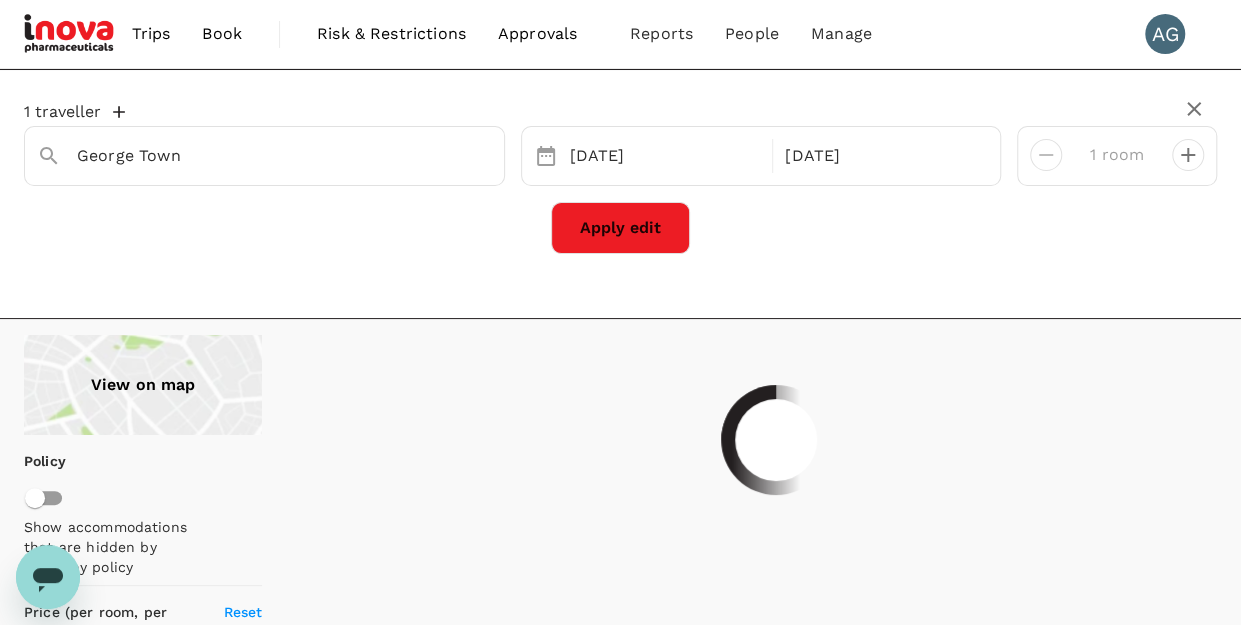 type on "79.38" 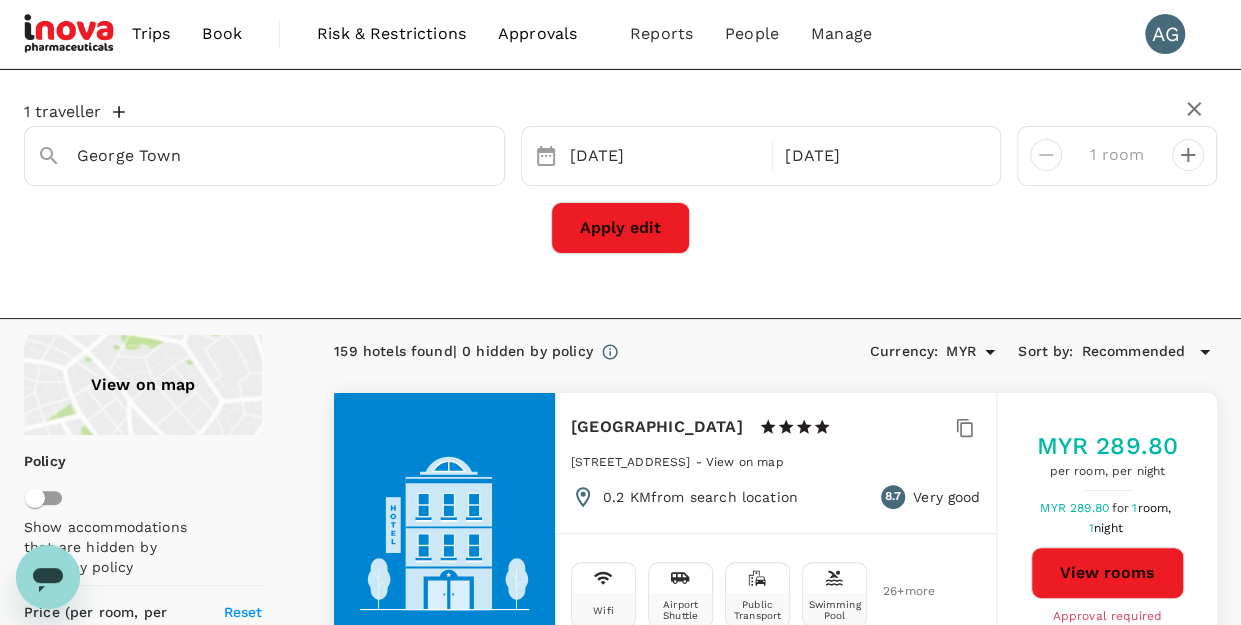 scroll, scrollTop: 200, scrollLeft: 0, axis: vertical 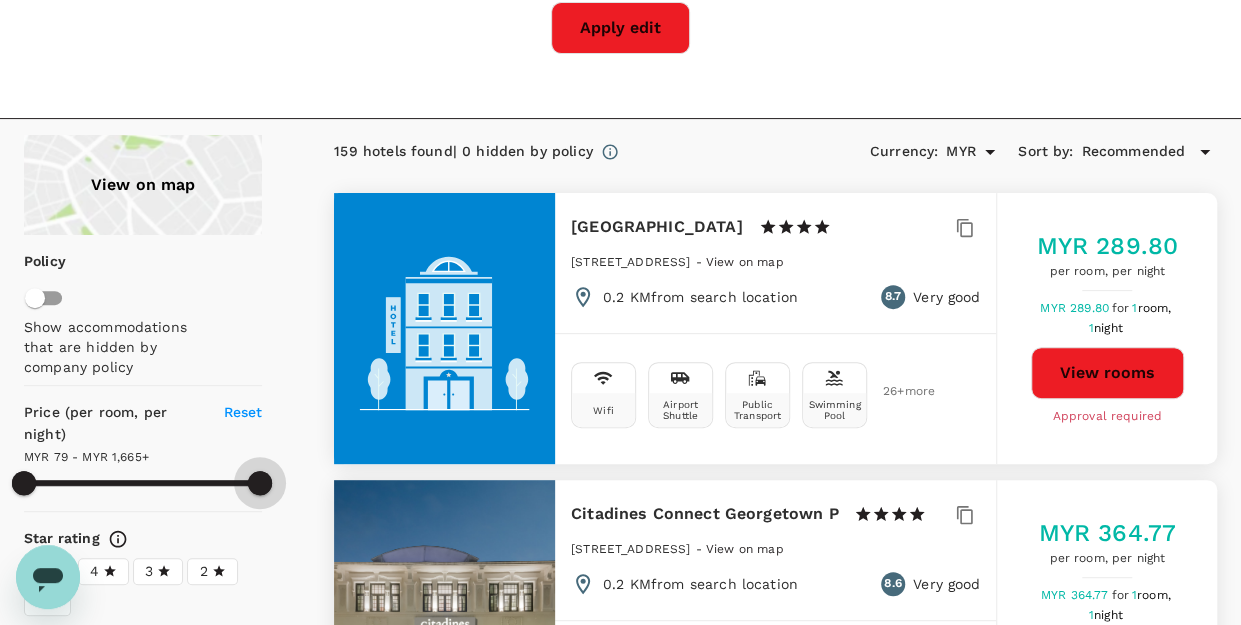 drag, startPoint x: 260, startPoint y: 474, endPoint x: 77, endPoint y: 475, distance: 183.00273 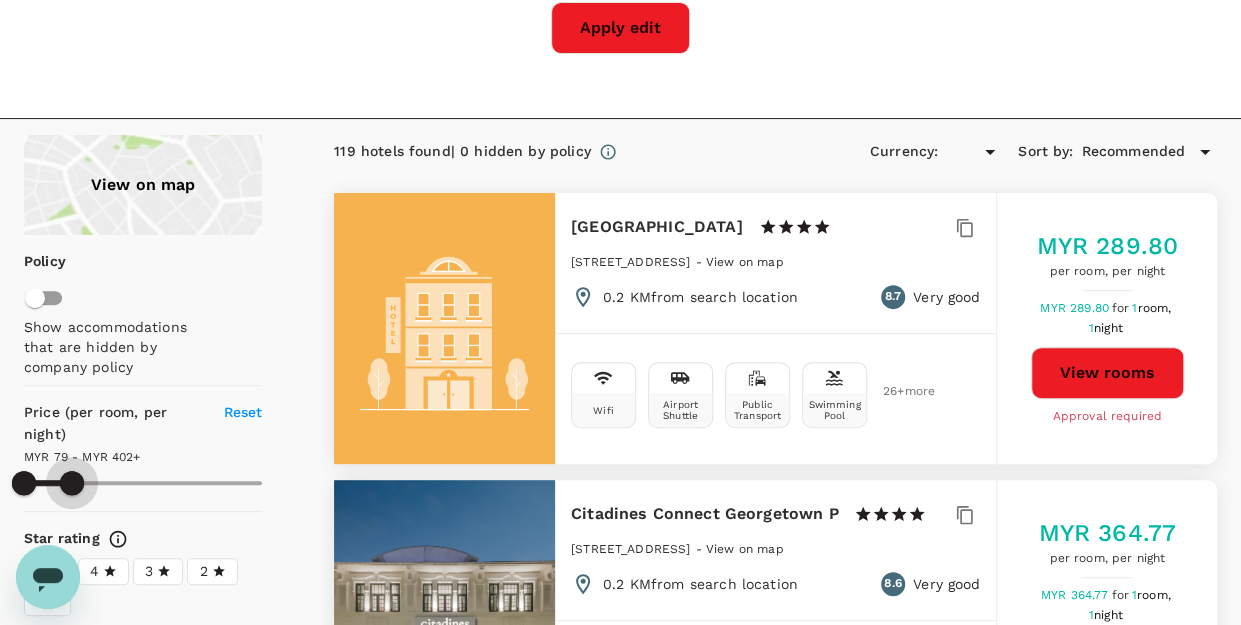 type on "402.38" 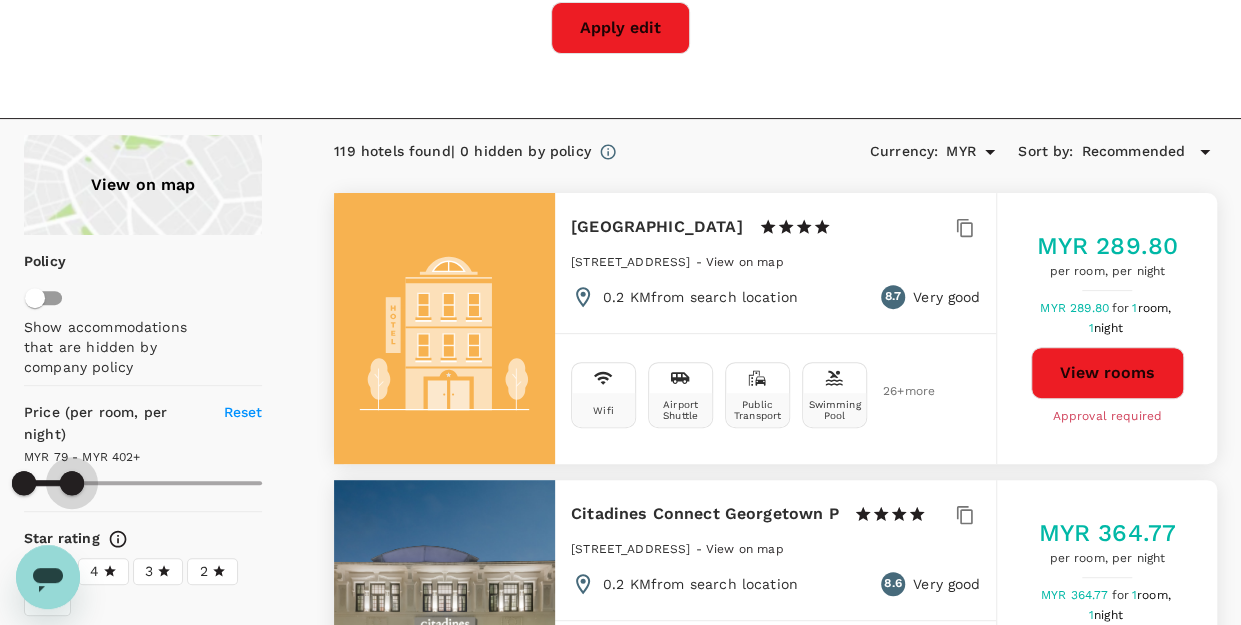 type on "MYR" 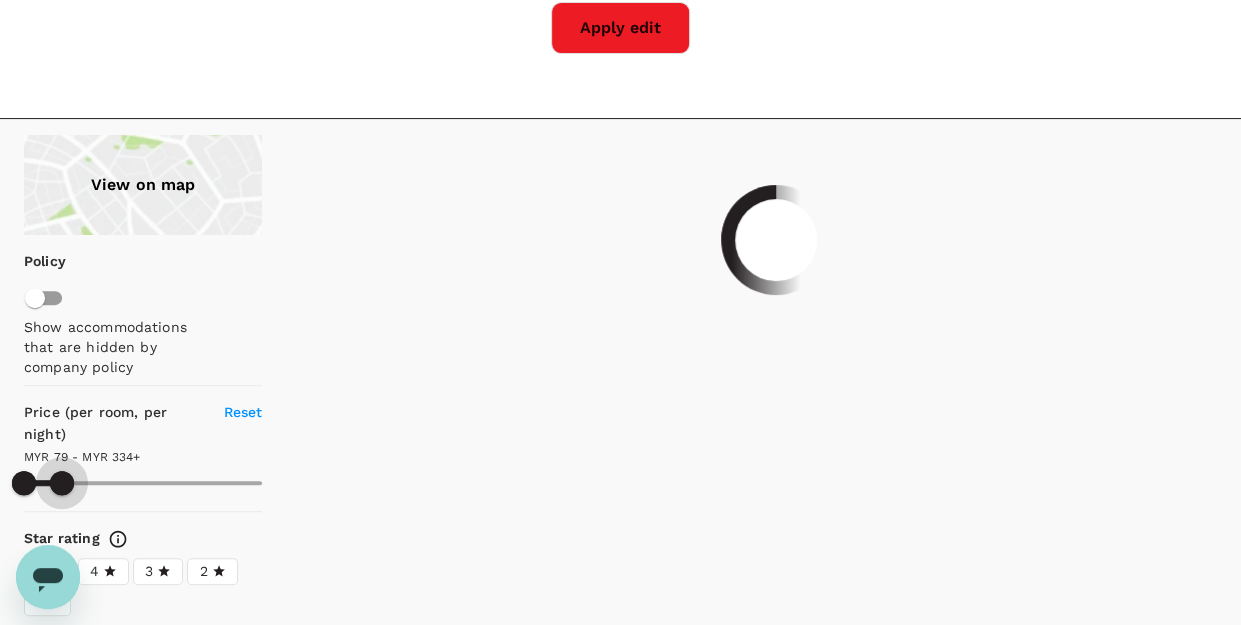drag, startPoint x: 72, startPoint y: 477, endPoint x: 62, endPoint y: 483, distance: 11.661903 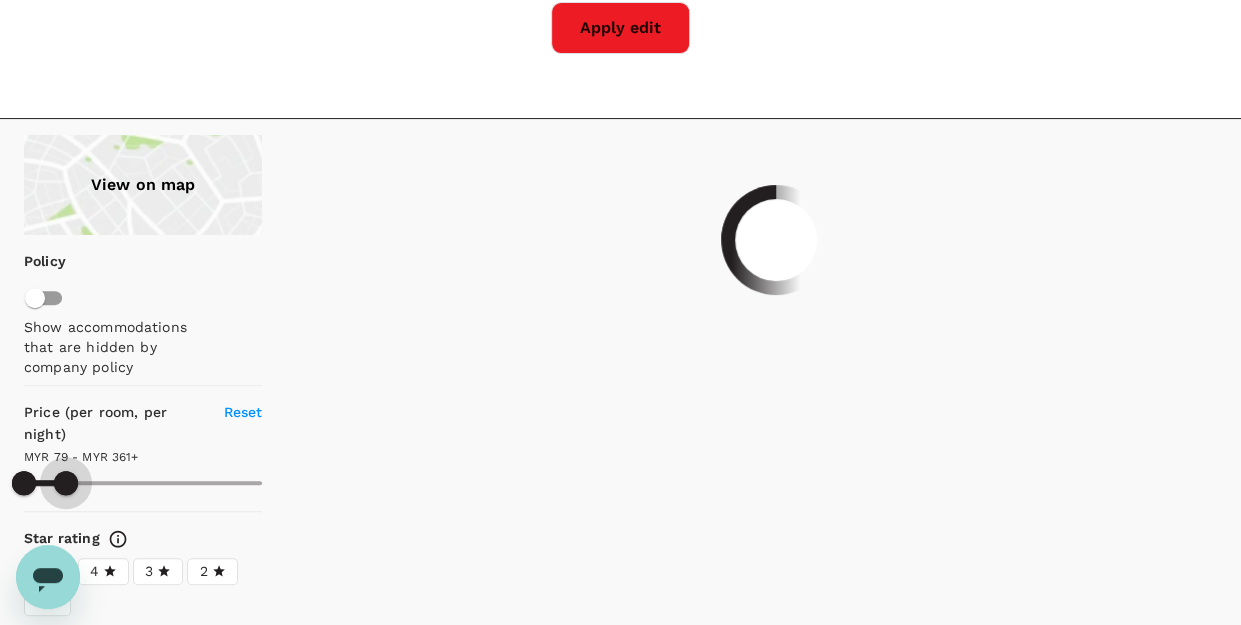 click at bounding box center [66, 483] 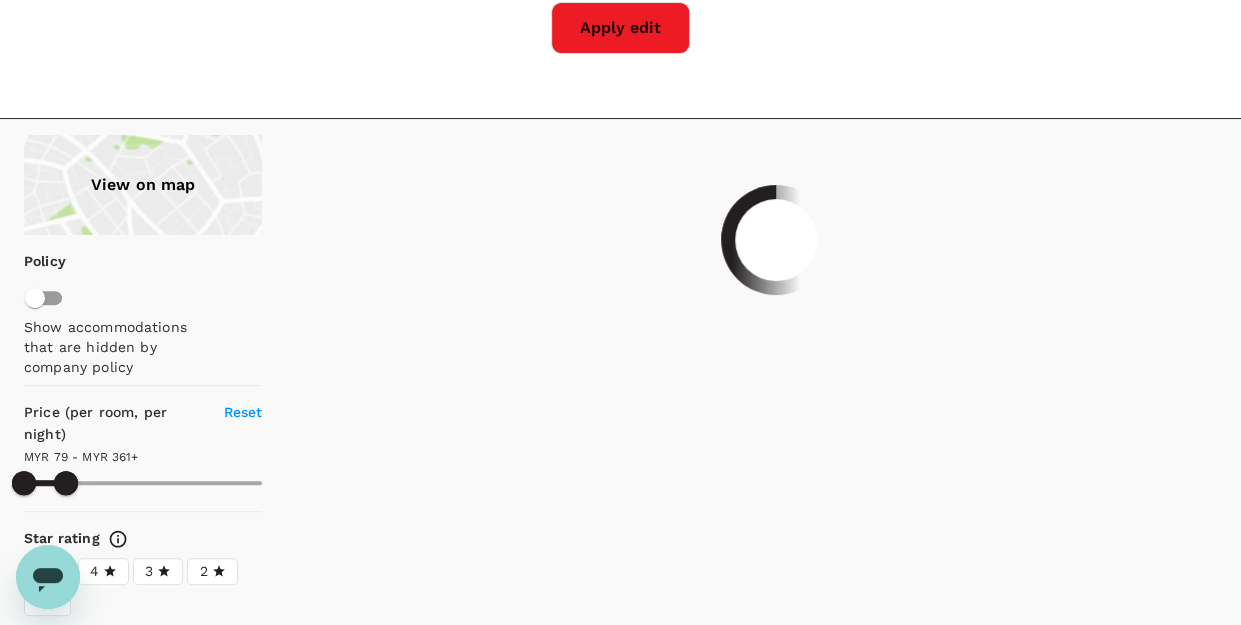 type on "361.38" 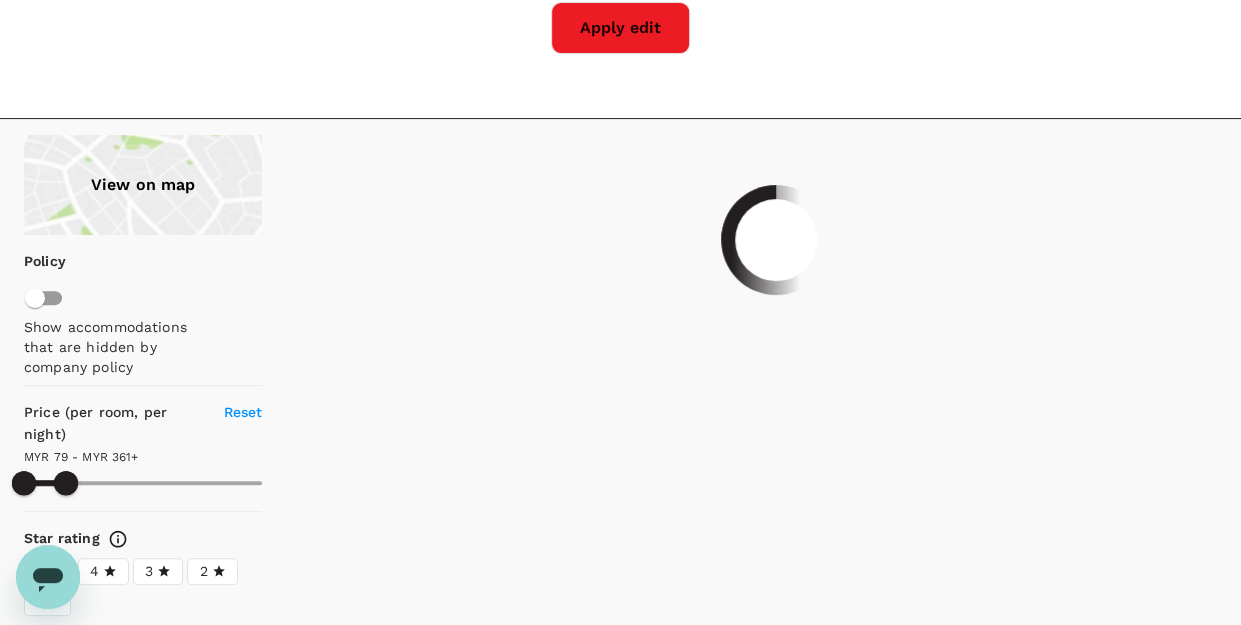 type on "146.38" 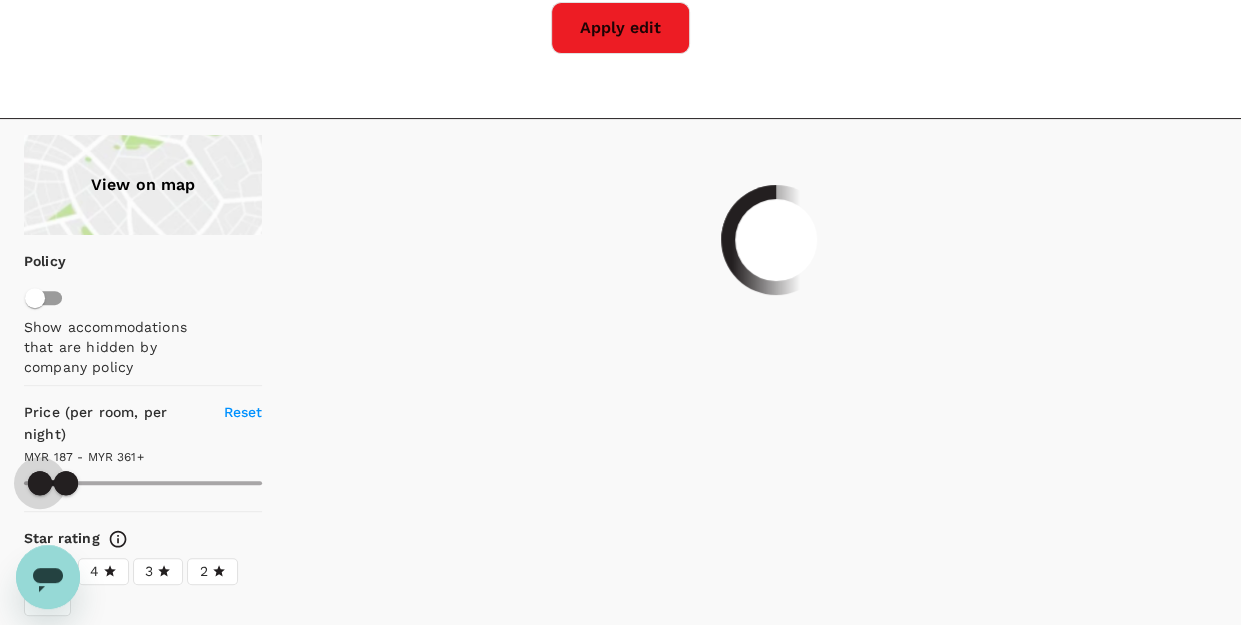 type on "187.38" 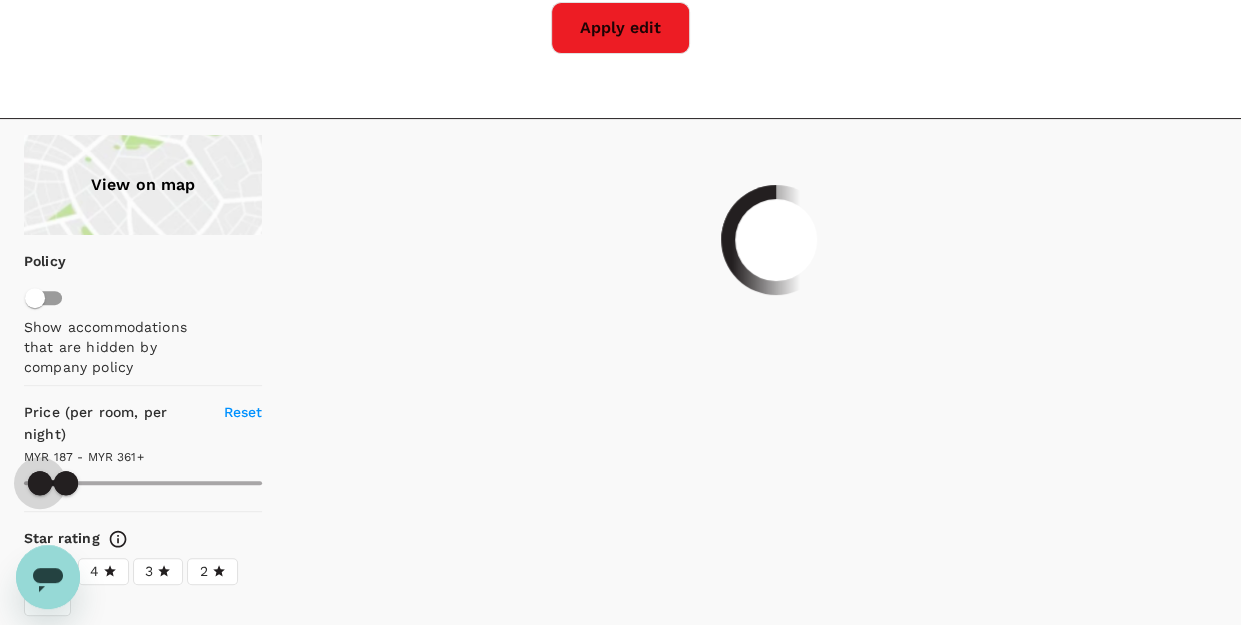 drag, startPoint x: 34, startPoint y: 481, endPoint x: 56, endPoint y: 481, distance: 22 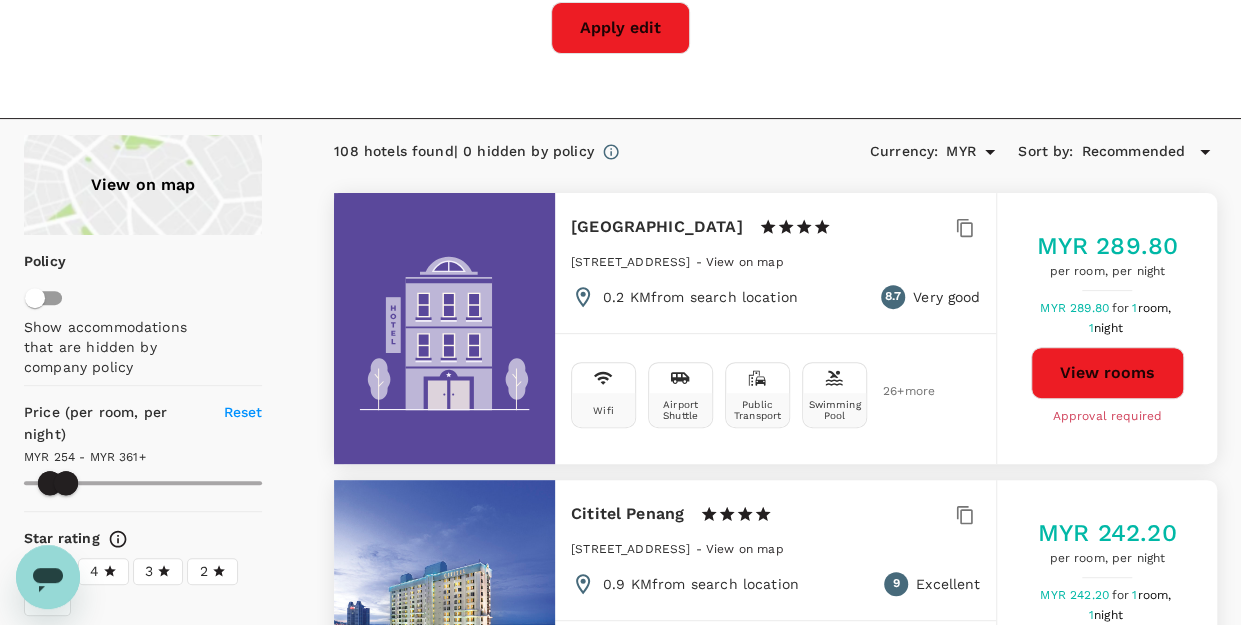type on "254.38" 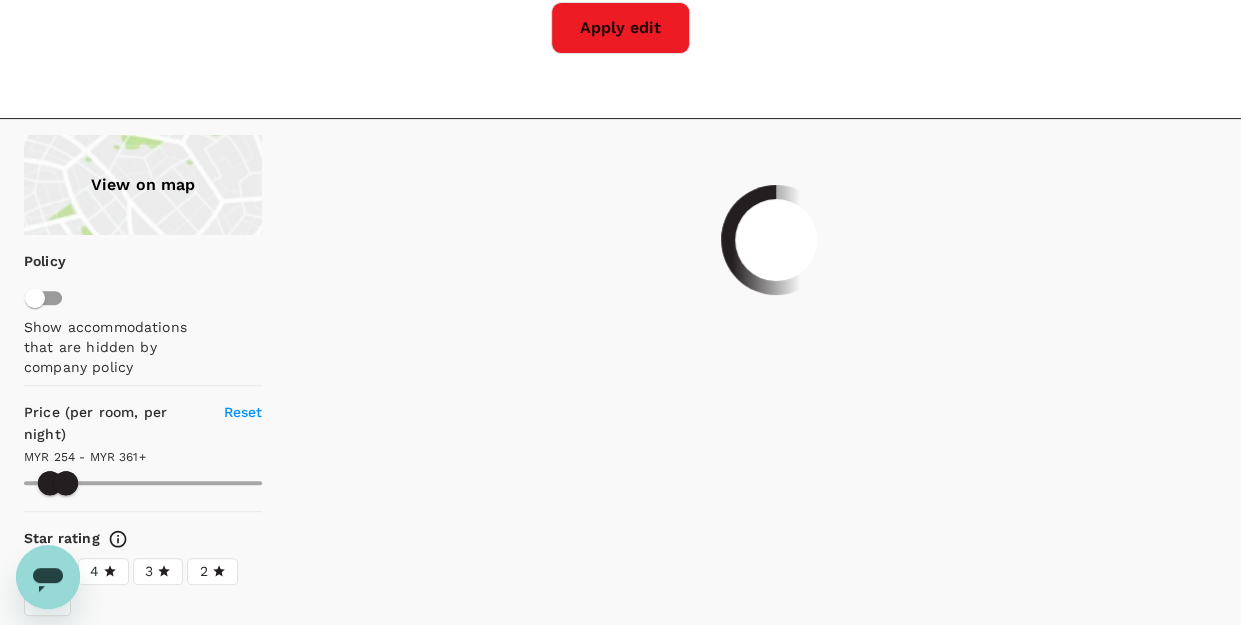type on "254.38" 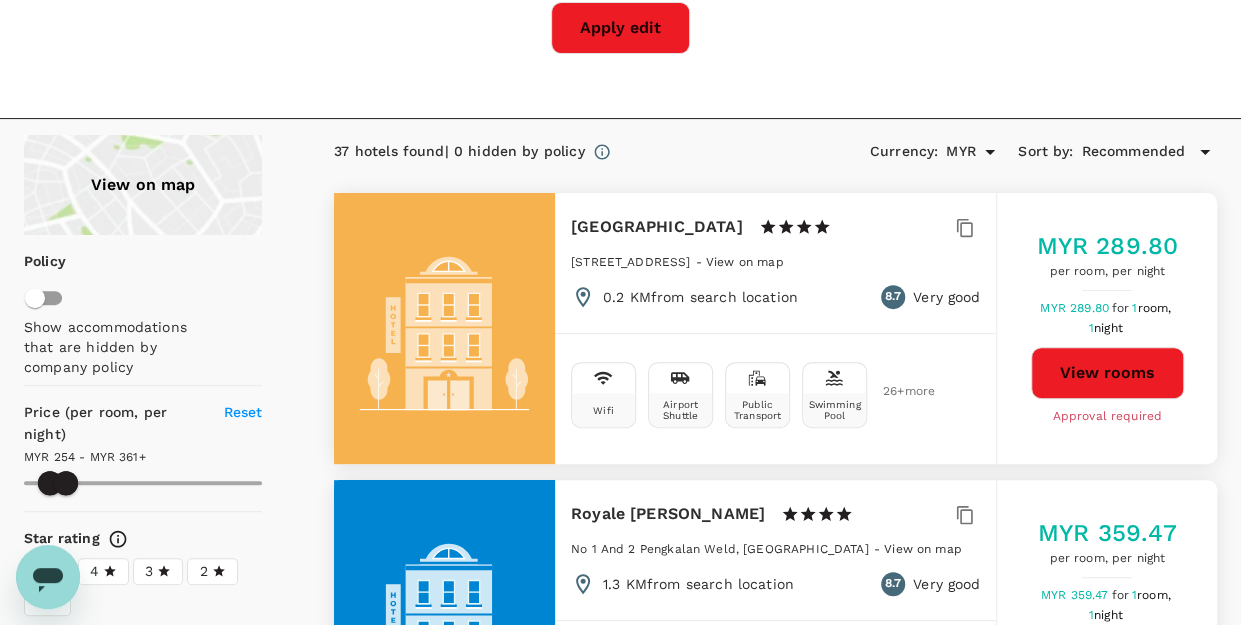 scroll, scrollTop: 0, scrollLeft: 0, axis: both 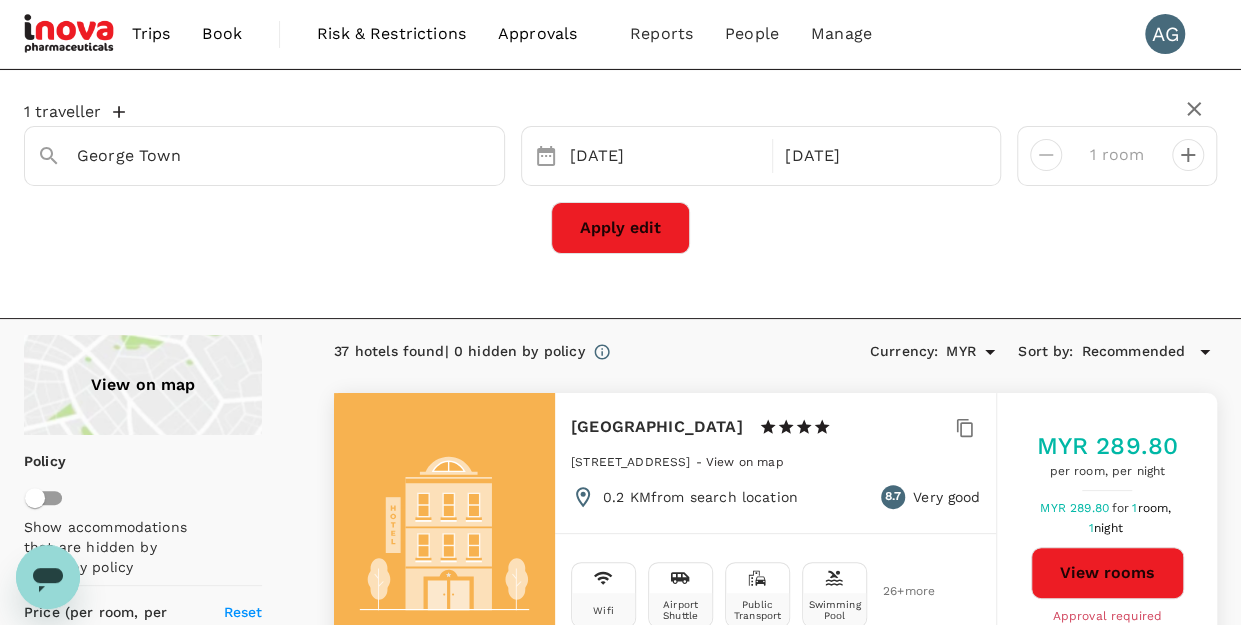 click 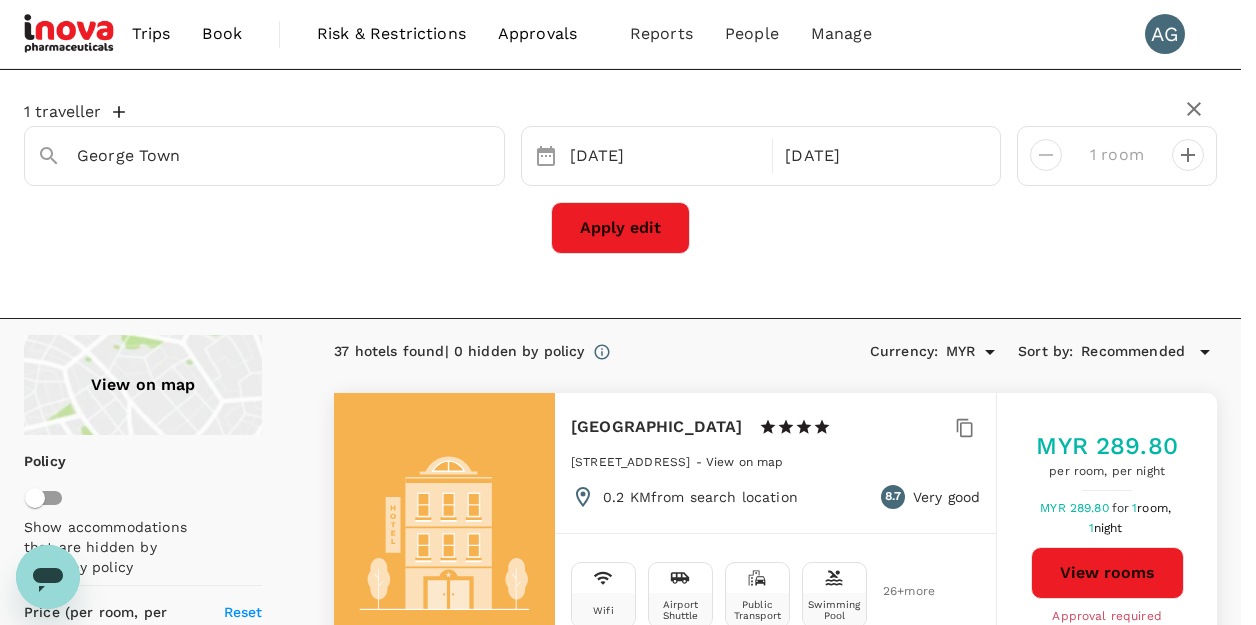 click on "Highest review score" at bounding box center [620, 6773] 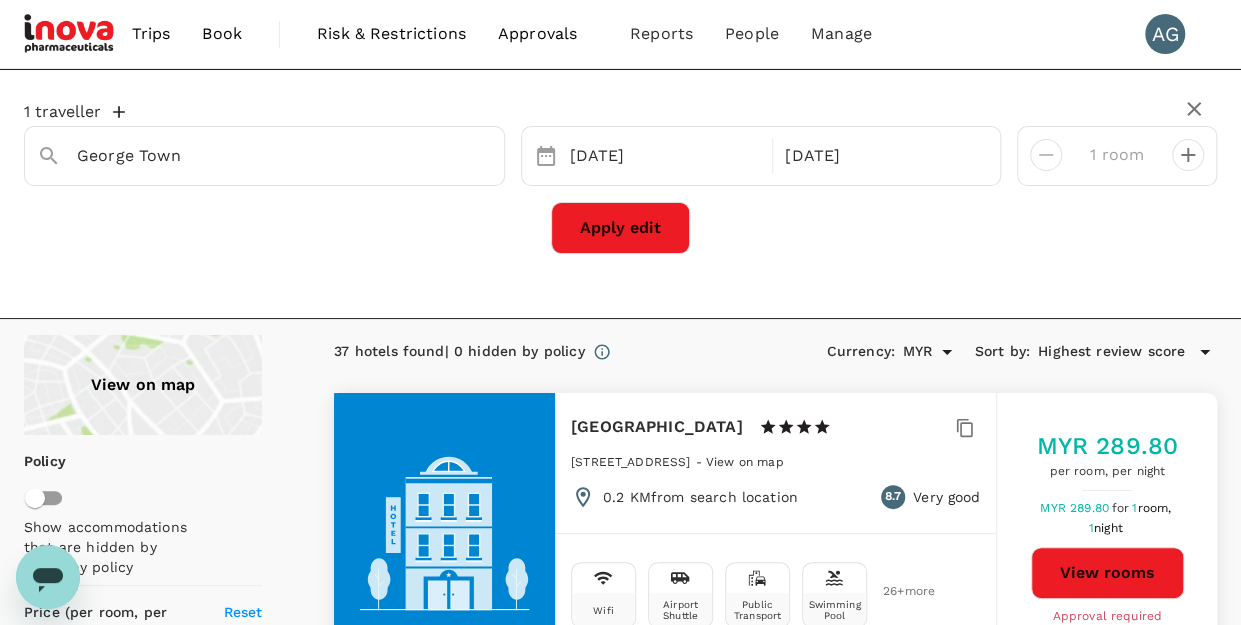 type on "254.38" 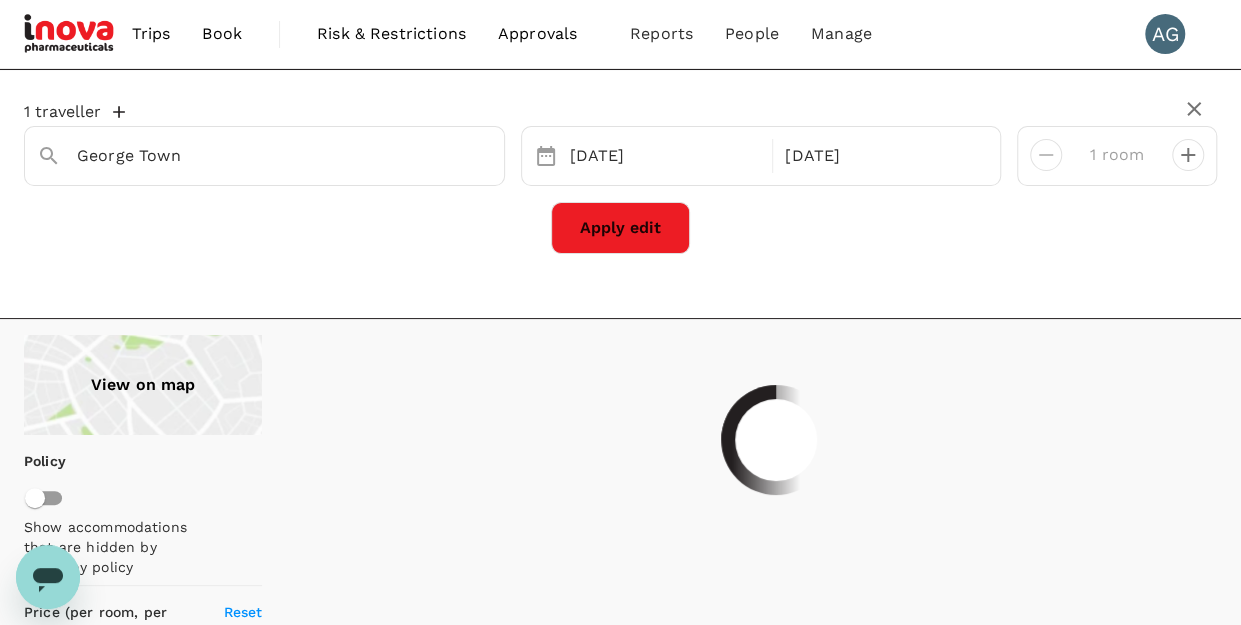 type on "254.38" 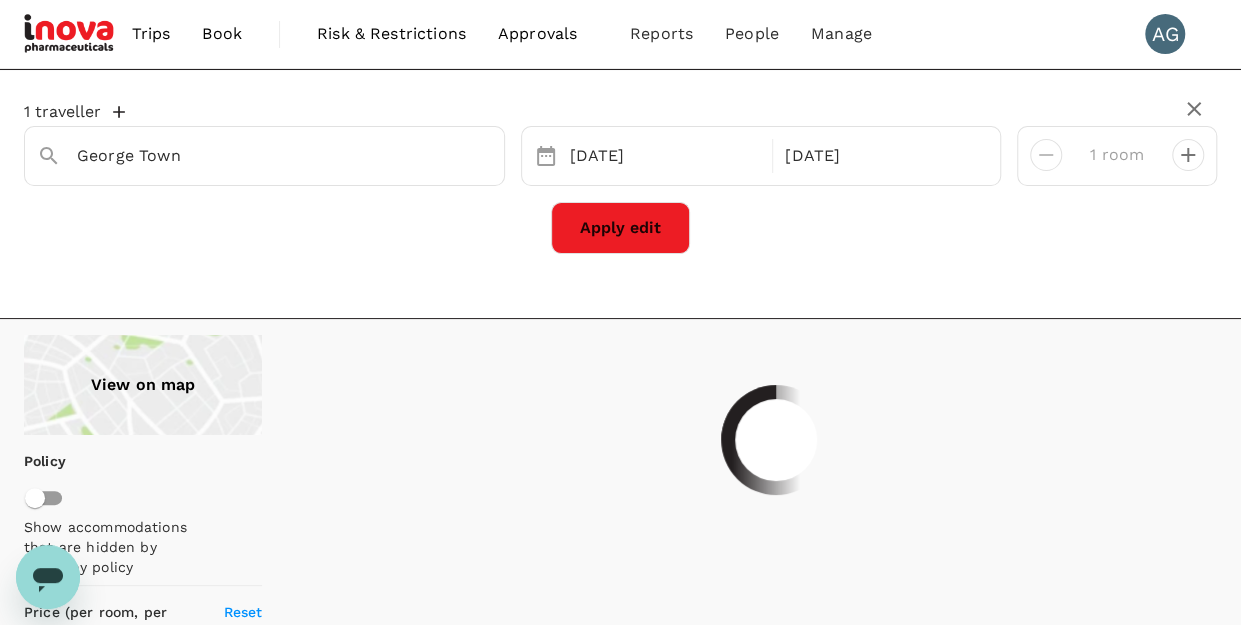 type on "361.38" 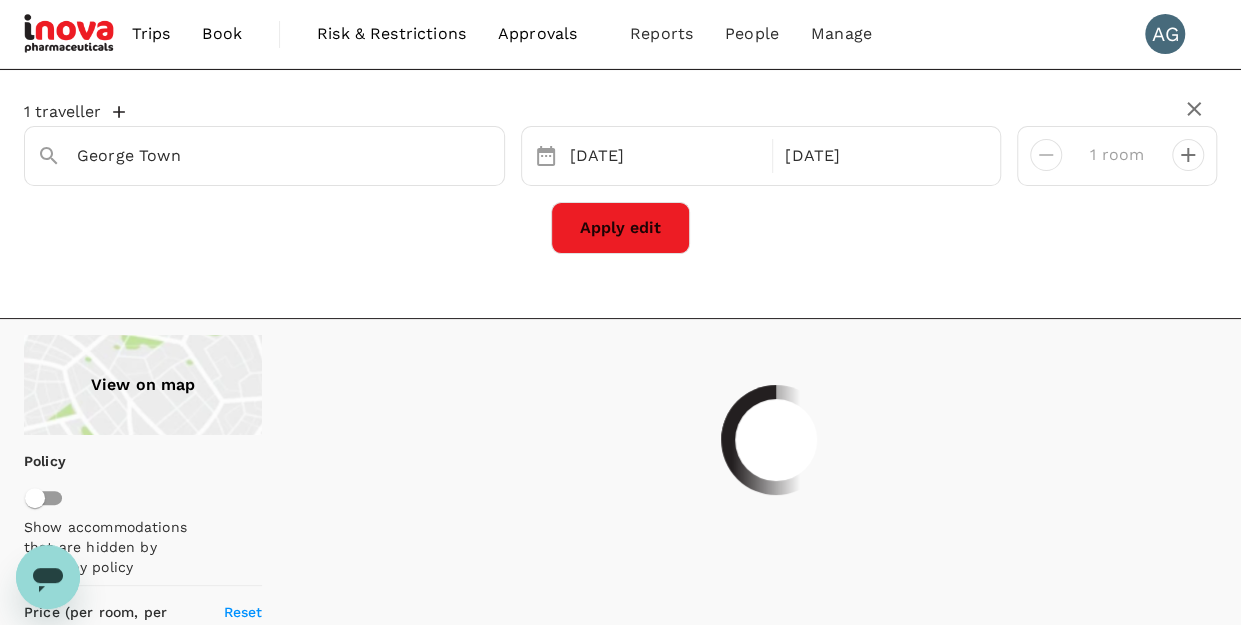 type on "254.38" 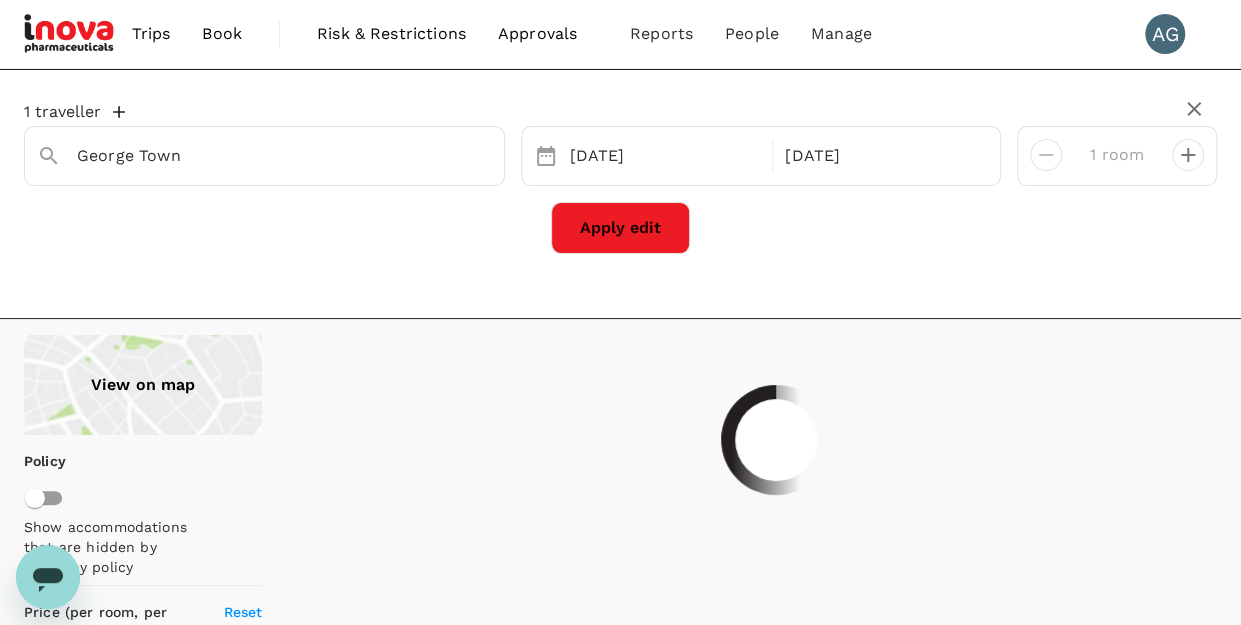type on "361.38" 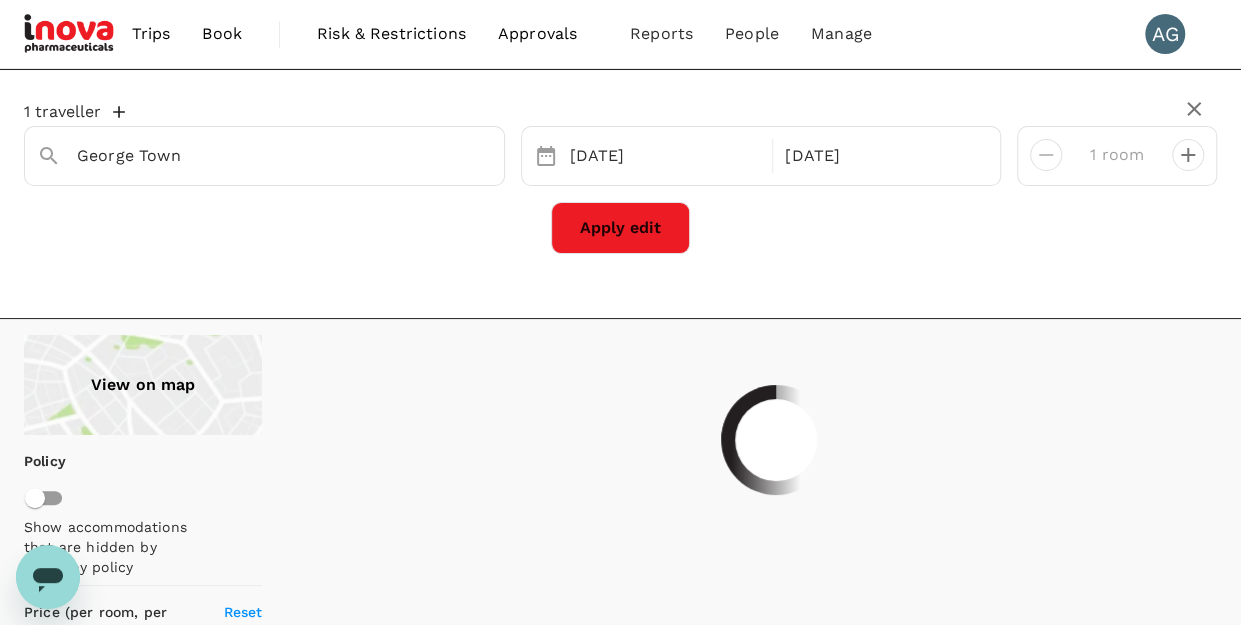 type on "254.38" 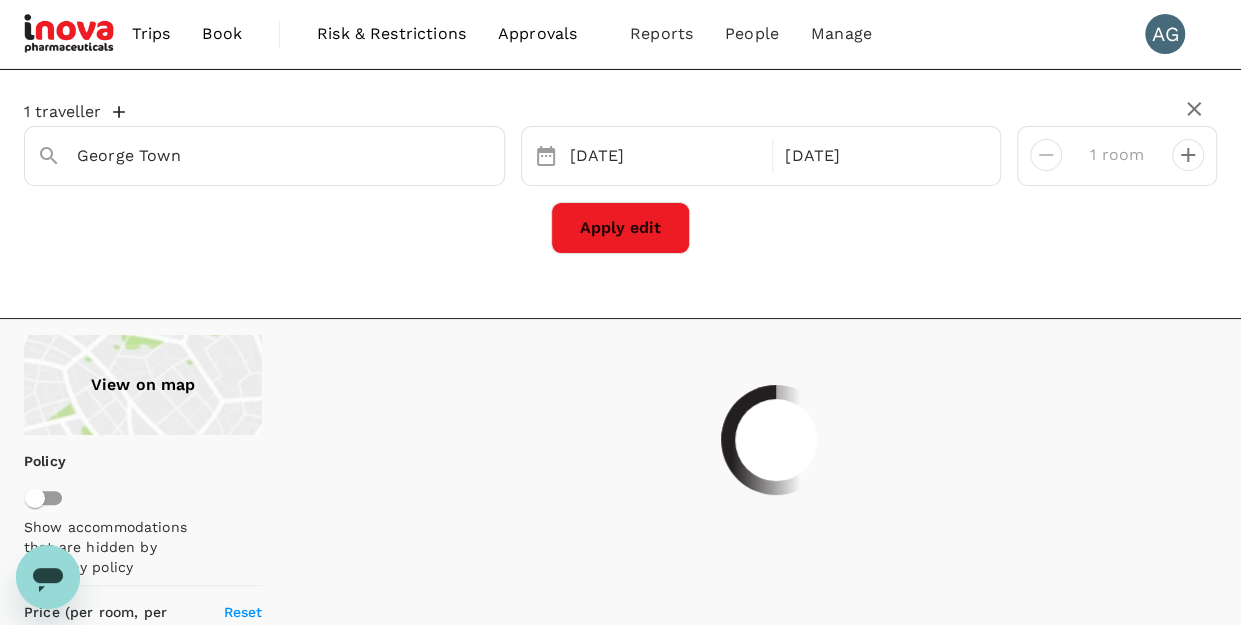 type on "361.38" 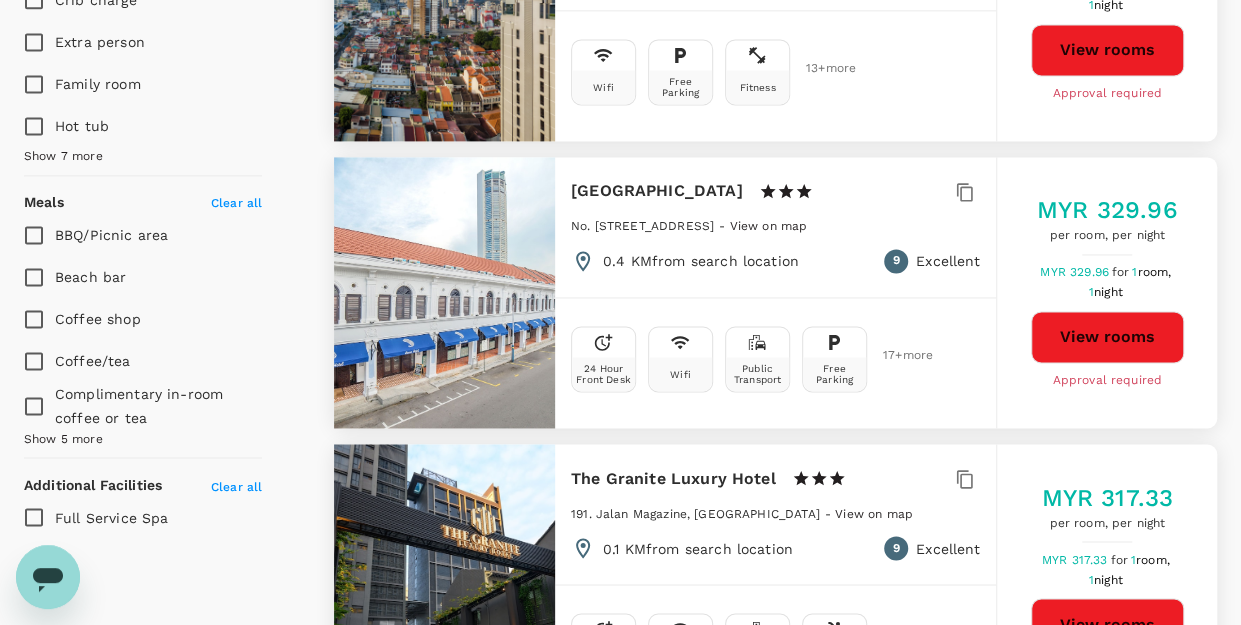 scroll, scrollTop: 1400, scrollLeft: 0, axis: vertical 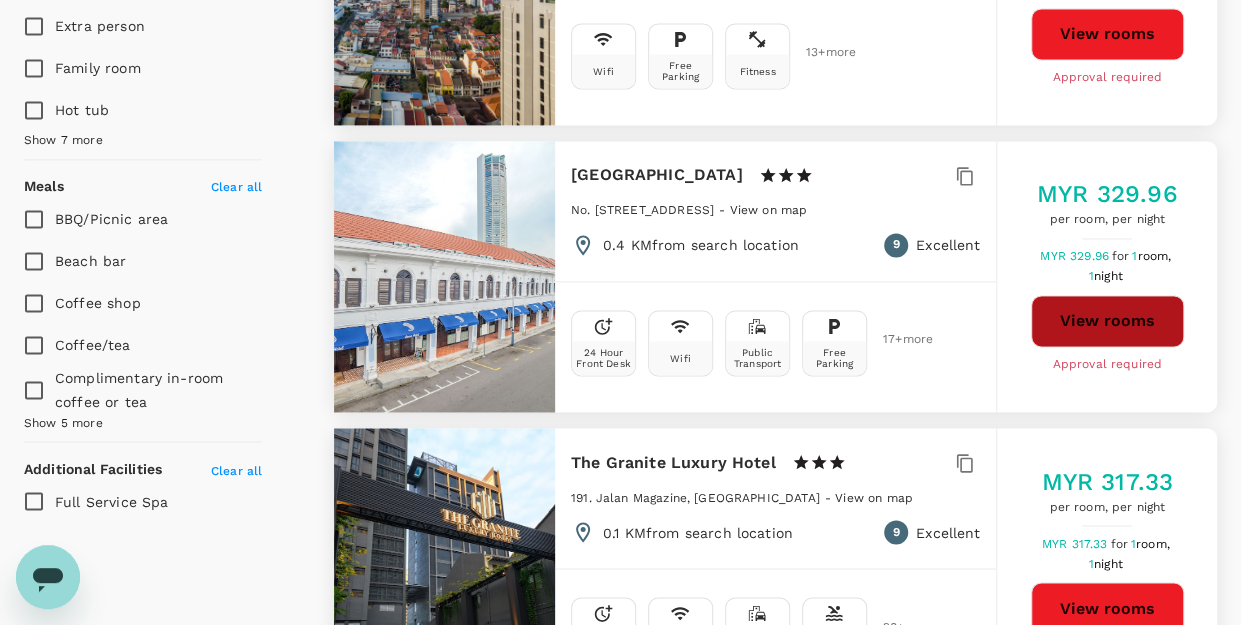 click on "View rooms" at bounding box center [1107, 321] 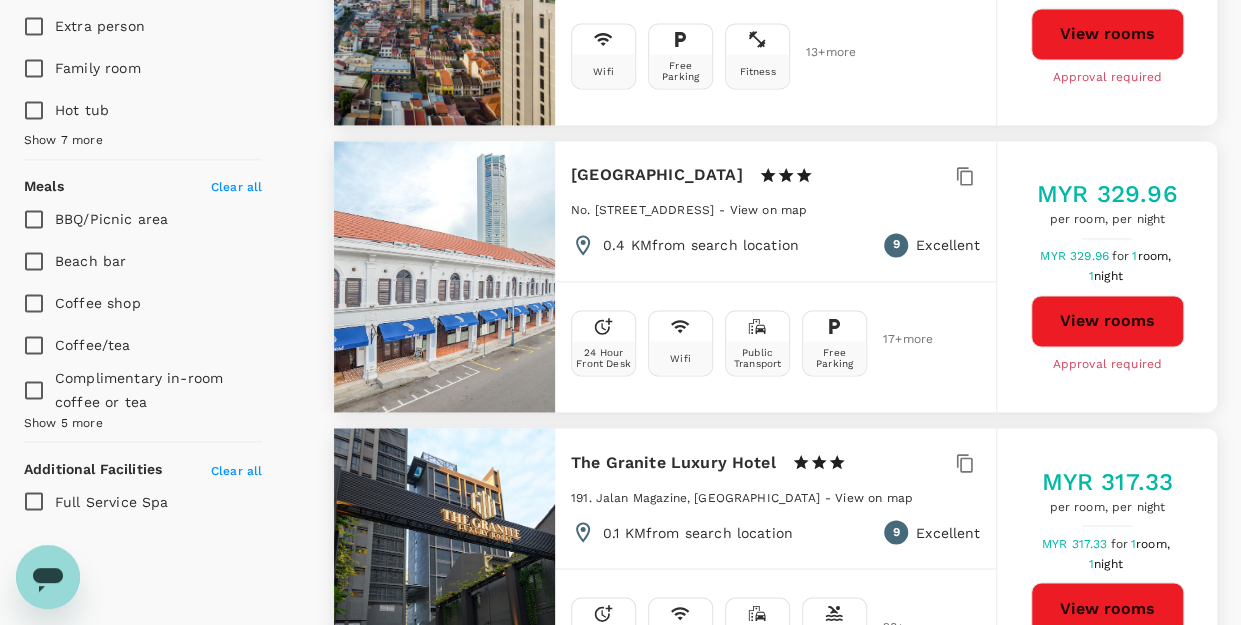 scroll, scrollTop: 1500, scrollLeft: 0, axis: vertical 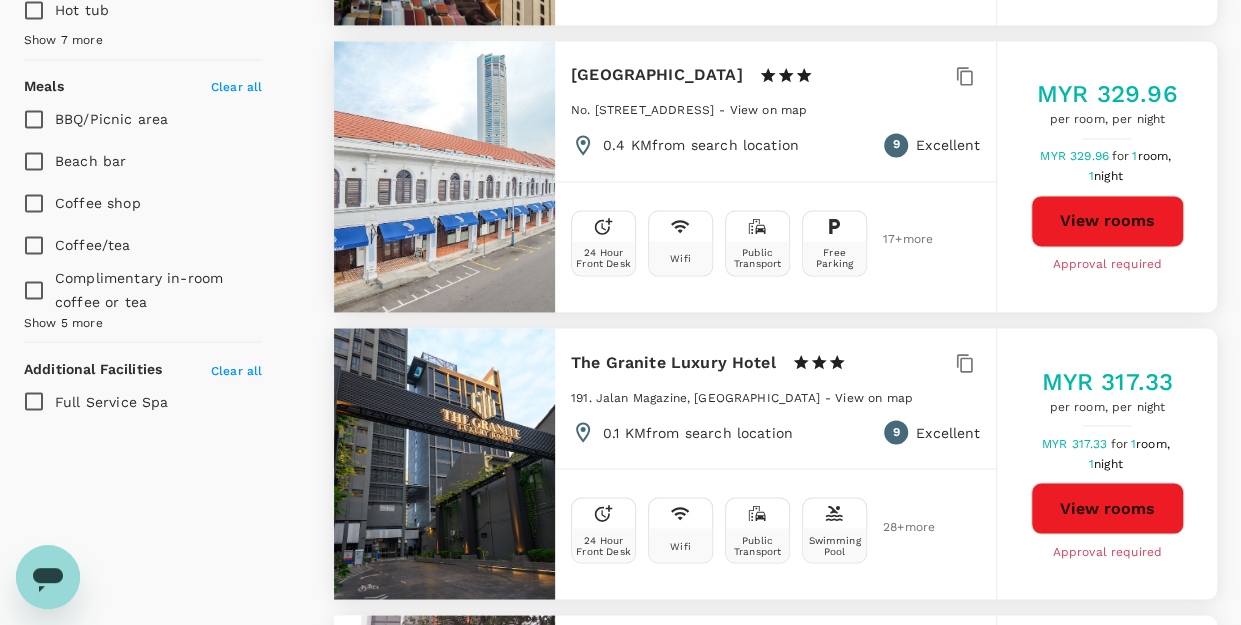 click on "View rooms" at bounding box center [1107, 508] 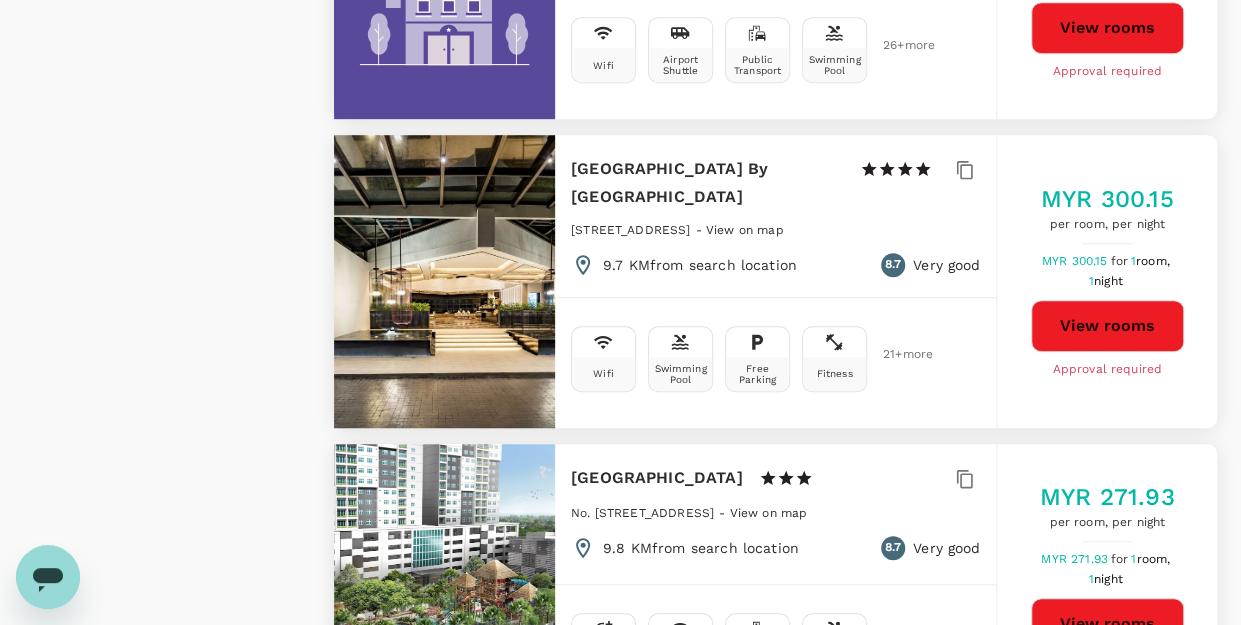 scroll, scrollTop: 4300, scrollLeft: 0, axis: vertical 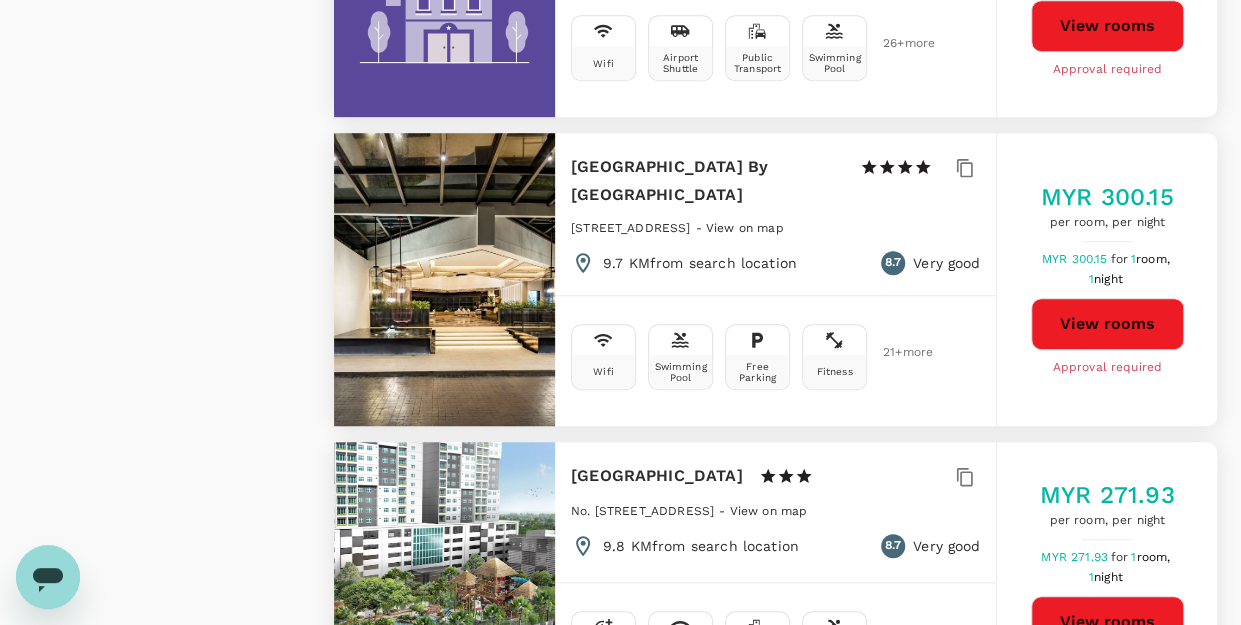 click on "View rooms" at bounding box center [1107, 324] 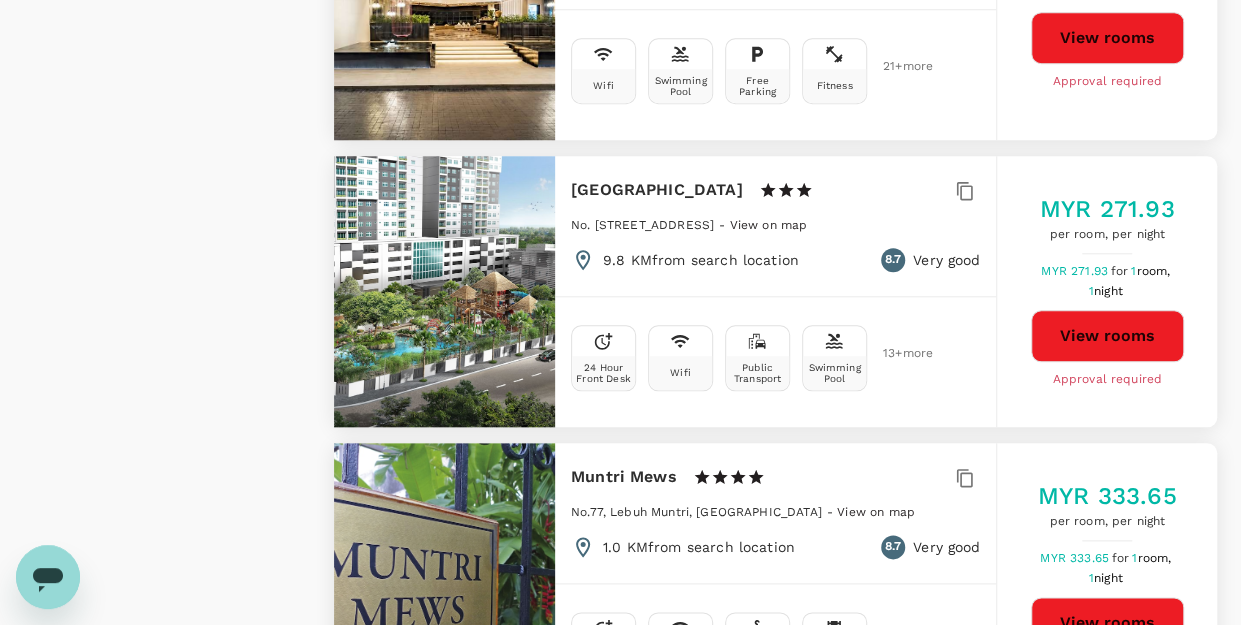 scroll, scrollTop: 4700, scrollLeft: 0, axis: vertical 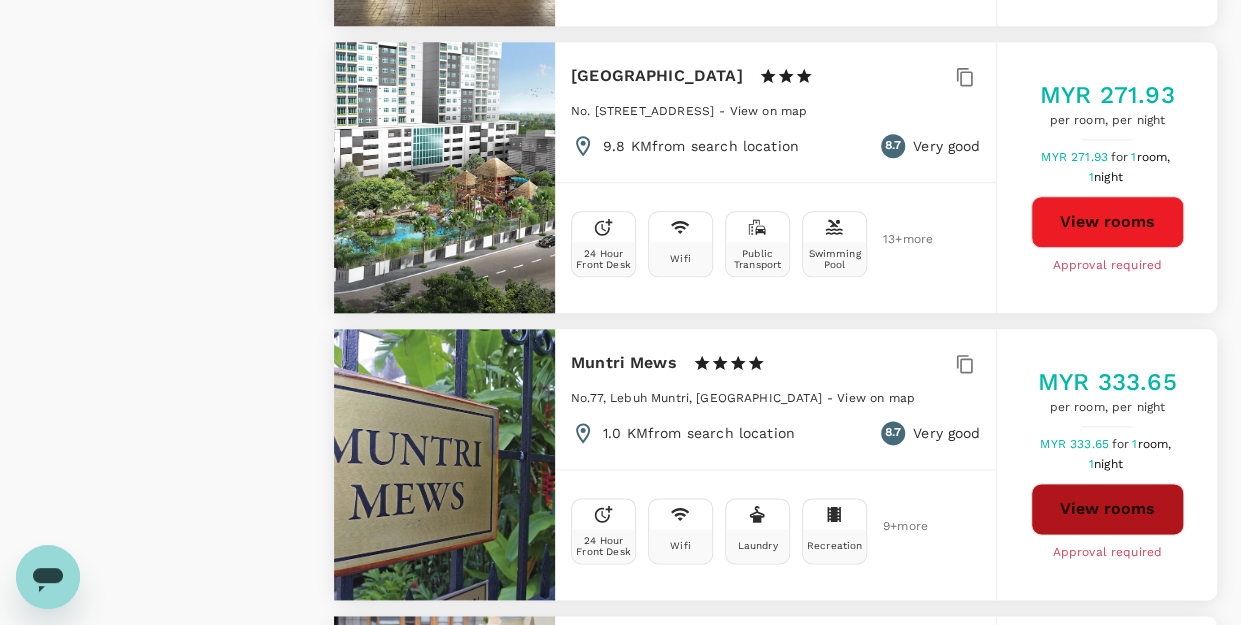 click on "View rooms" at bounding box center [1107, 509] 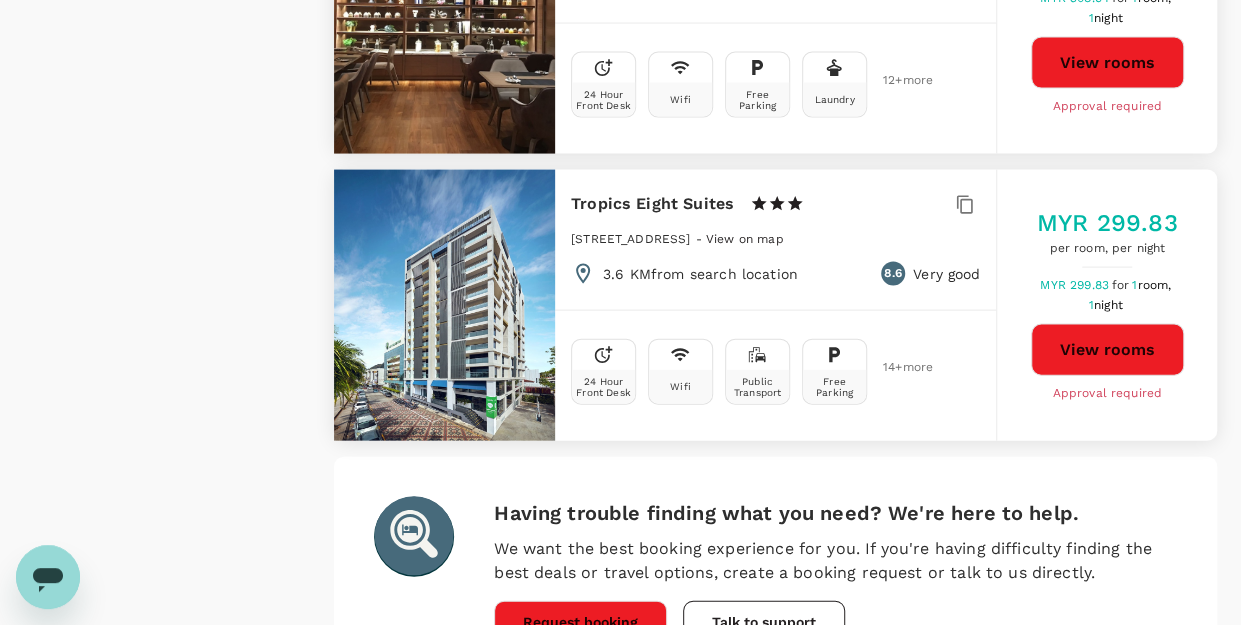 scroll, scrollTop: 5820, scrollLeft: 0, axis: vertical 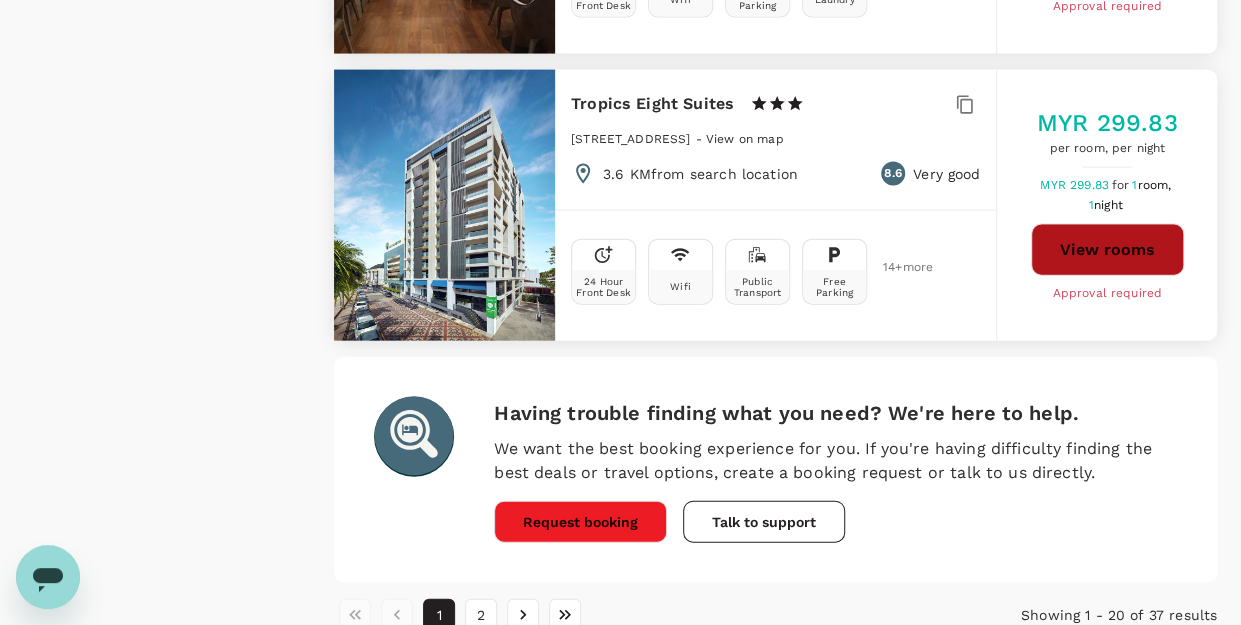 click on "View rooms" at bounding box center (1107, 250) 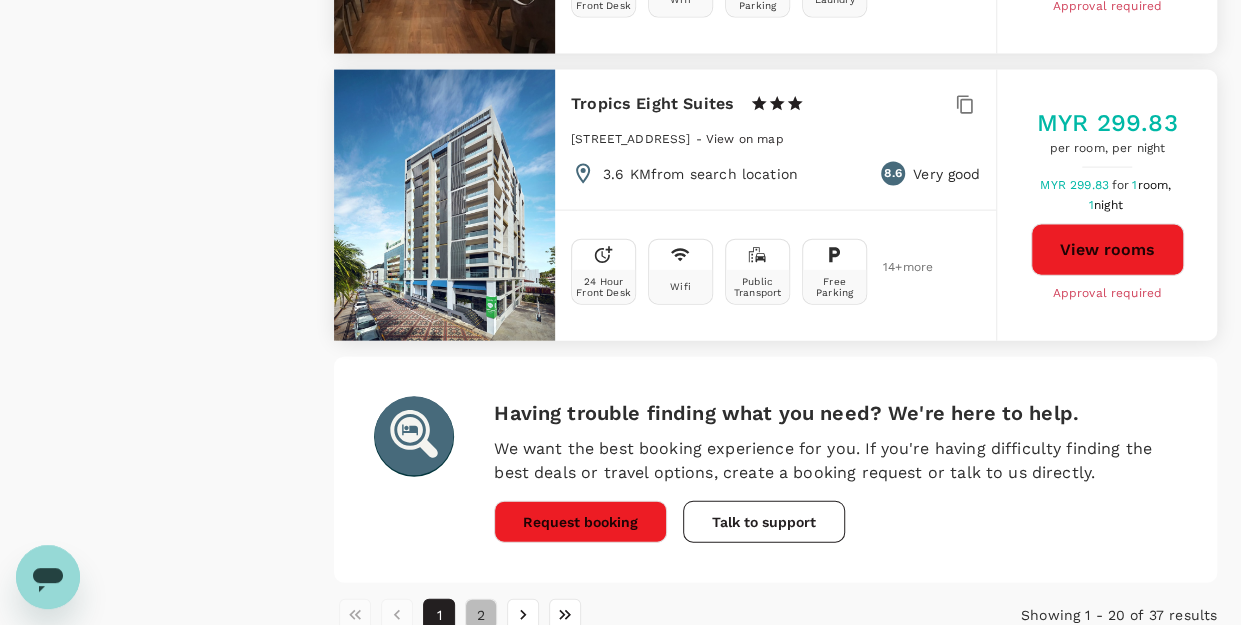 click on "2" at bounding box center (481, 615) 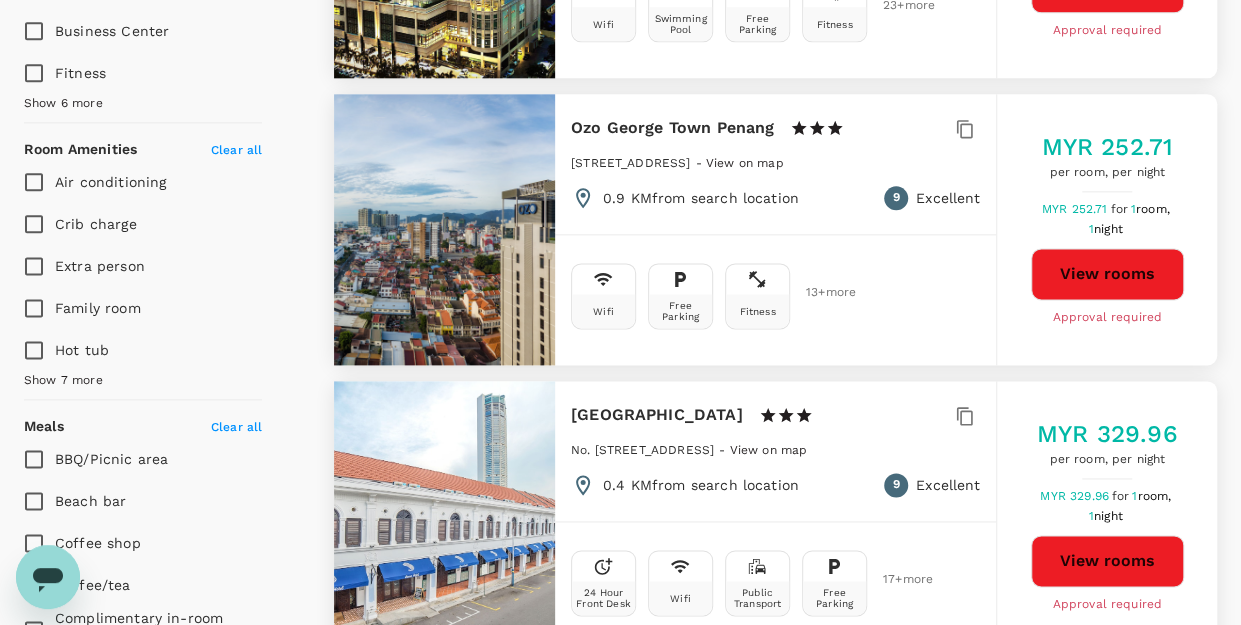 type on "254.38" 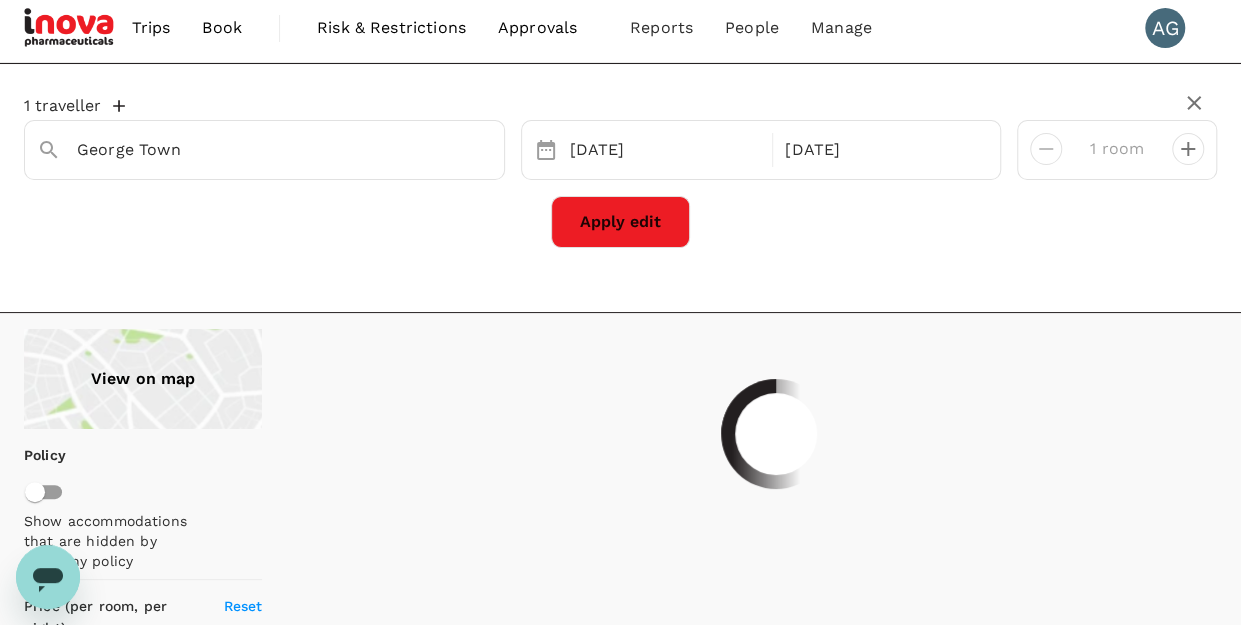 scroll, scrollTop: 0, scrollLeft: 0, axis: both 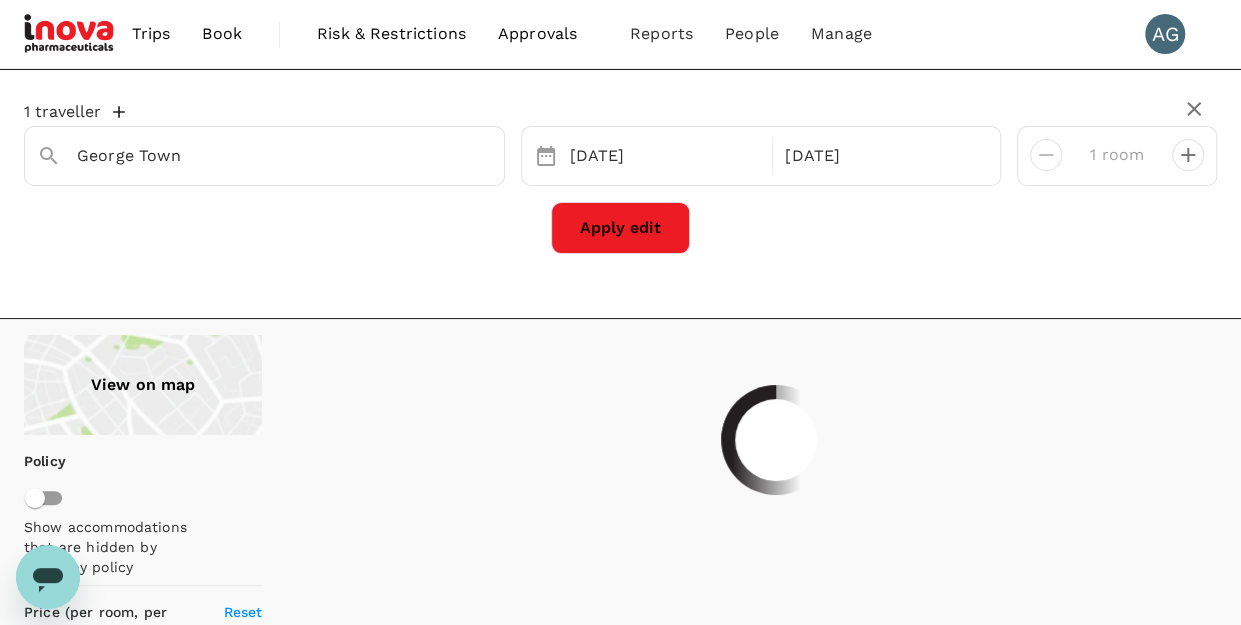 type on "254.38" 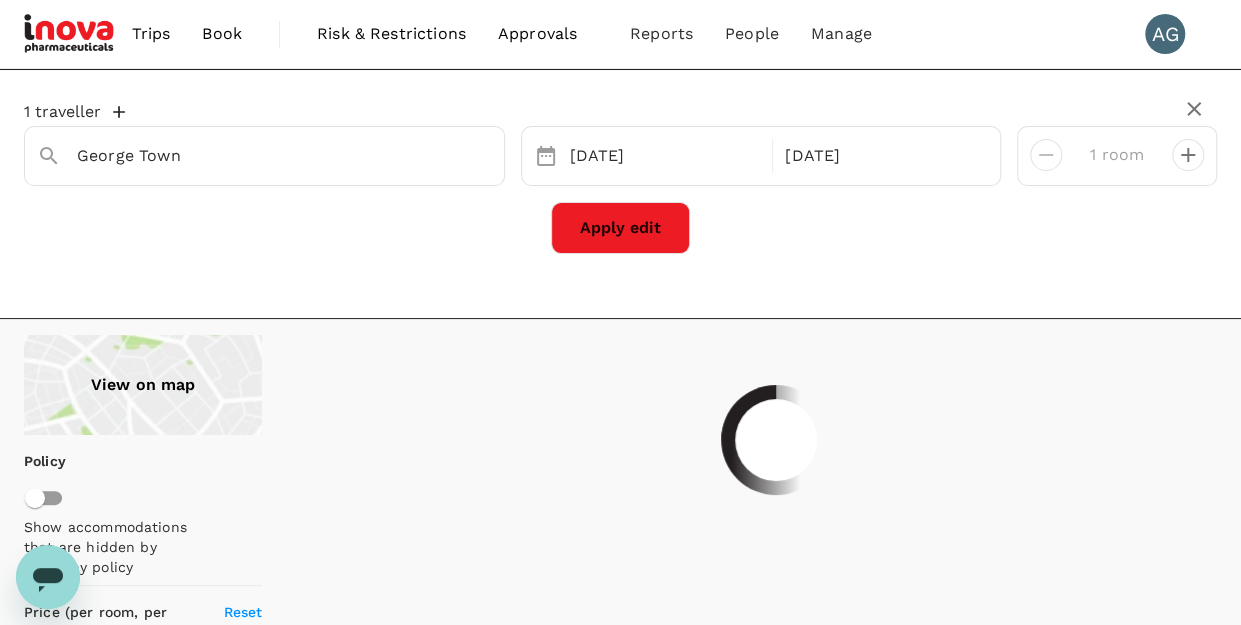 type on "361.38" 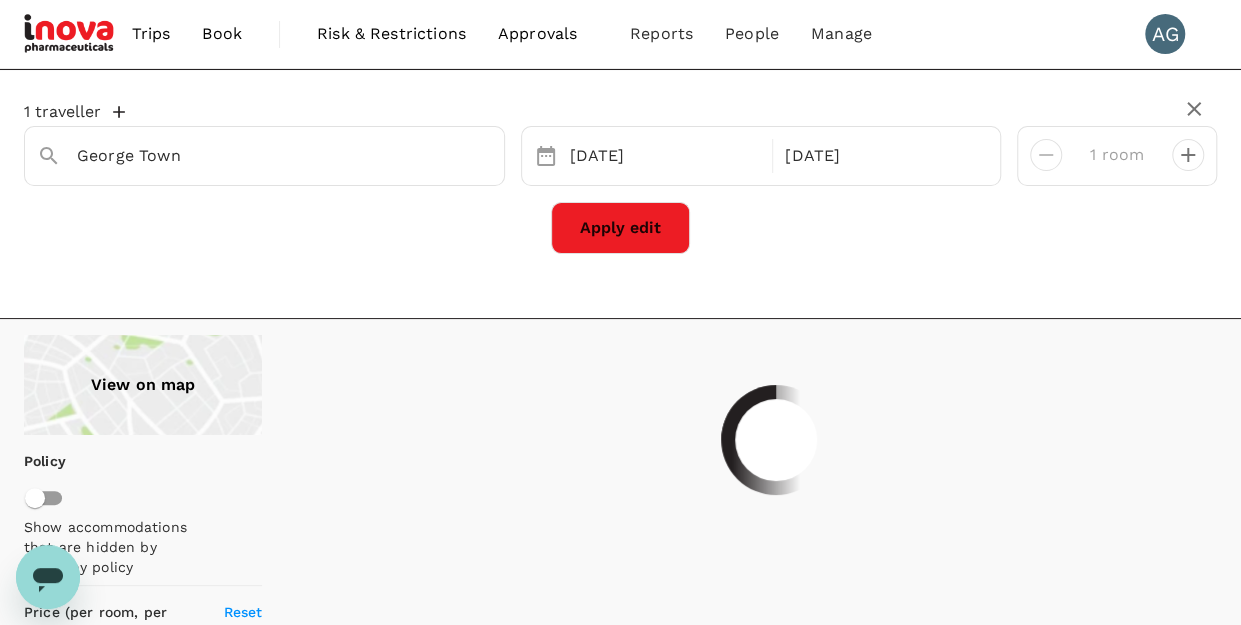 type on "254.38" 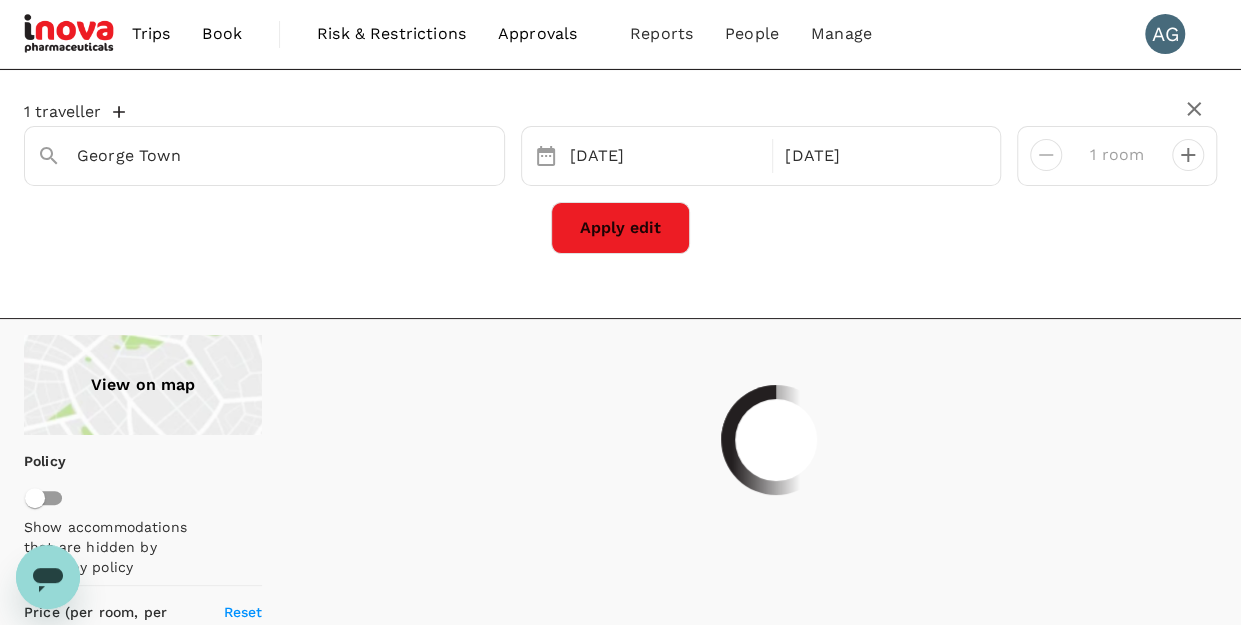type on "361.38" 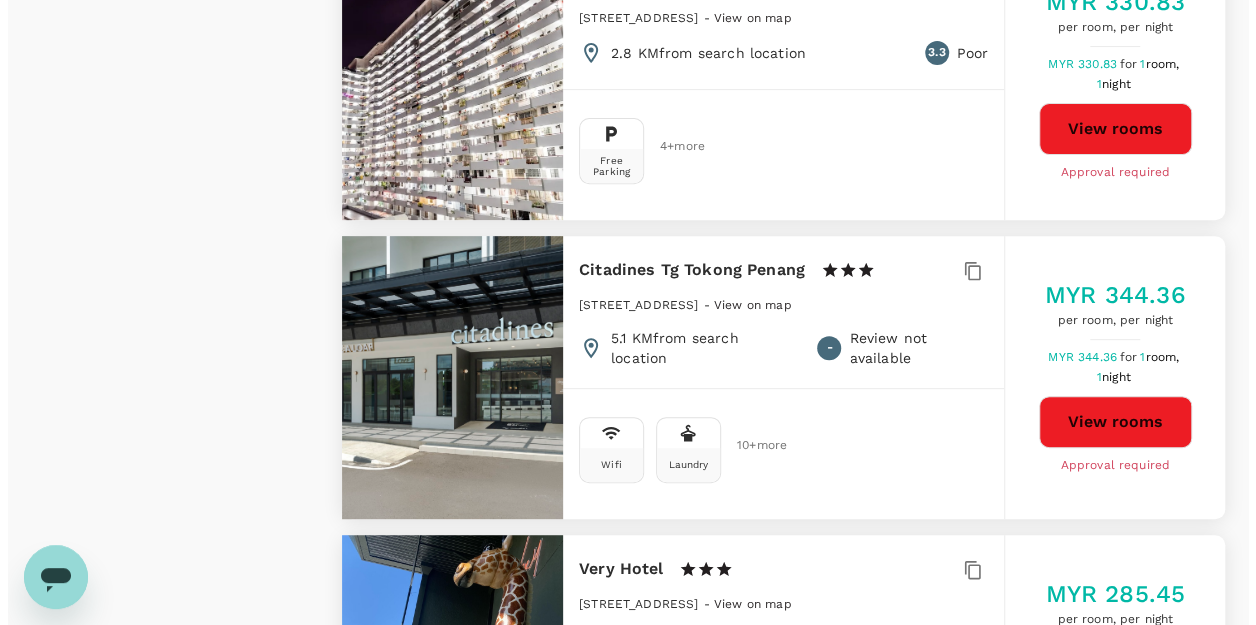 scroll, scrollTop: 4100, scrollLeft: 0, axis: vertical 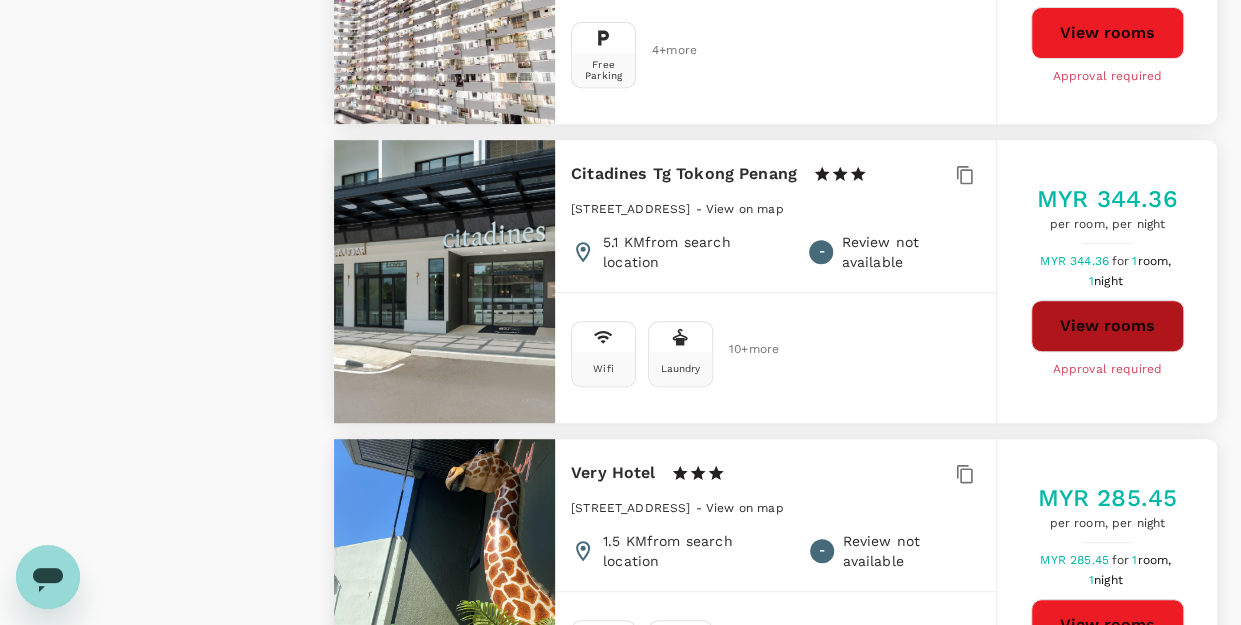 click on "View rooms" at bounding box center [1107, 326] 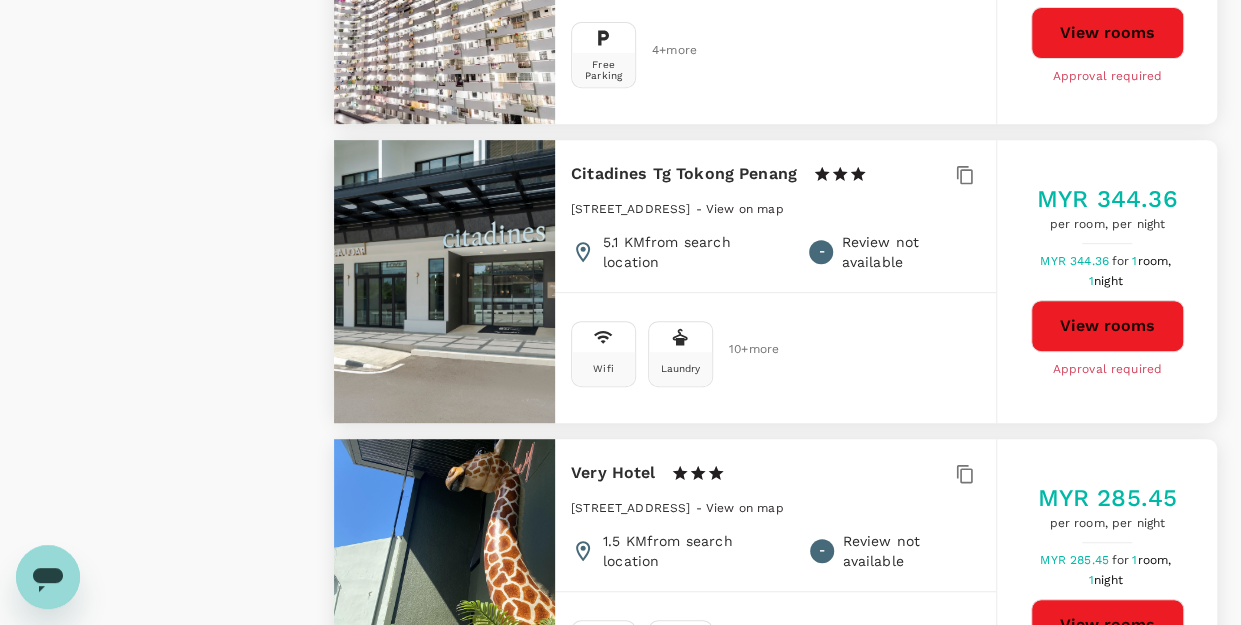 type on "254.38" 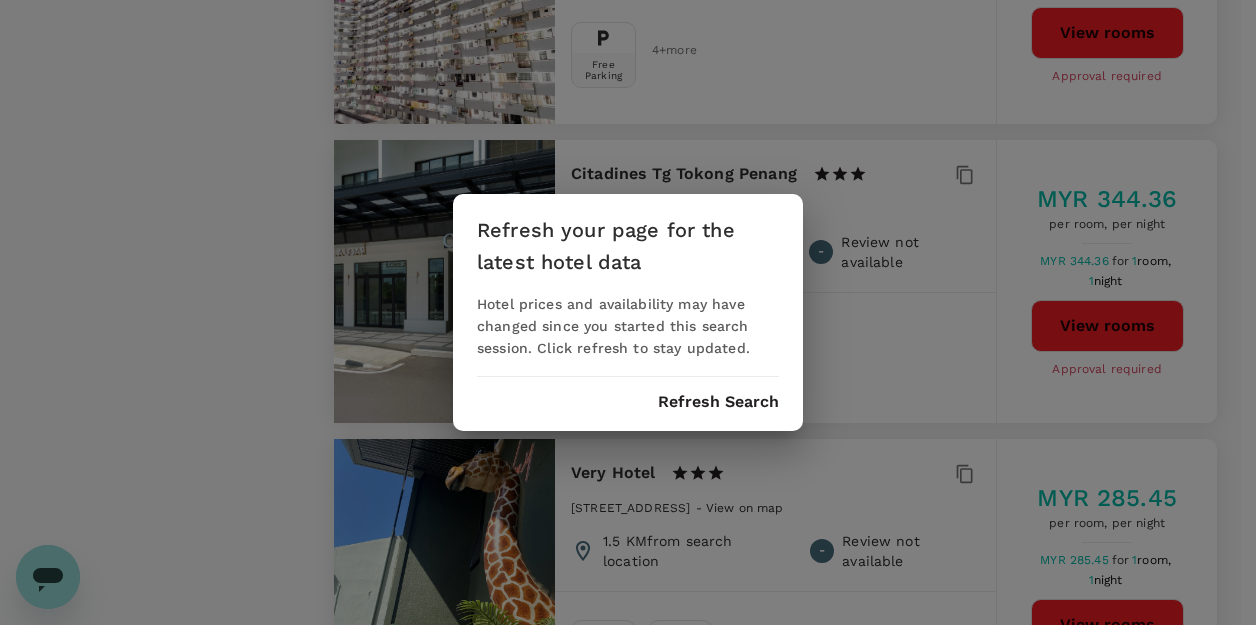 click on "Refresh Search" at bounding box center (718, 402) 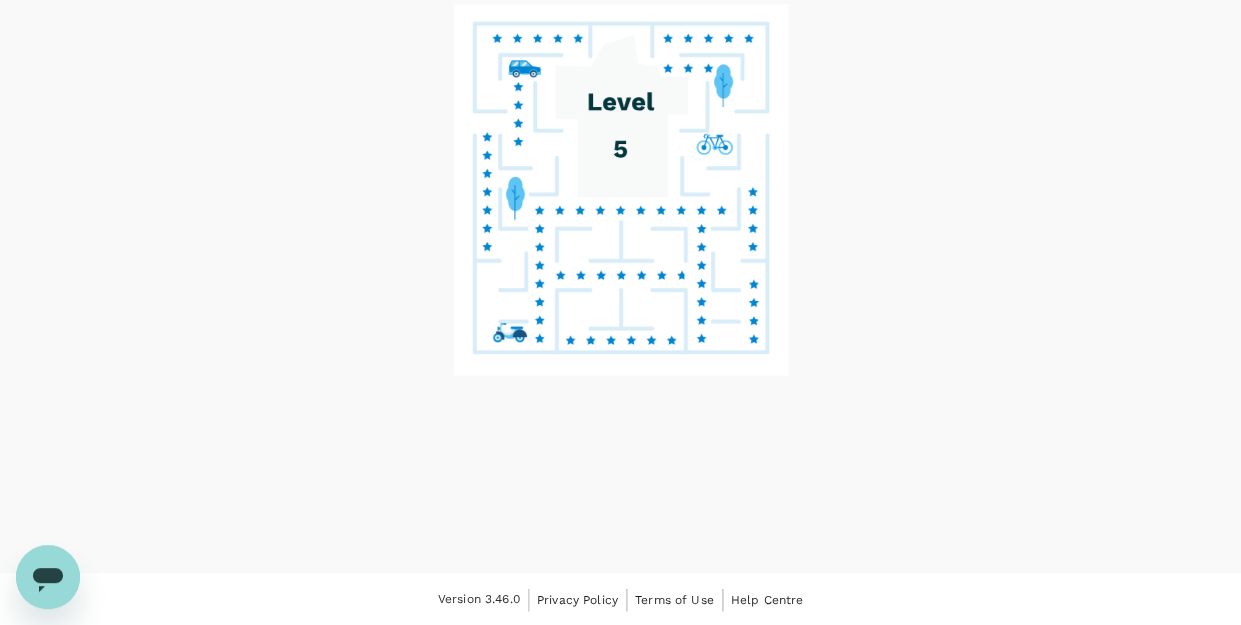 scroll, scrollTop: 0, scrollLeft: 0, axis: both 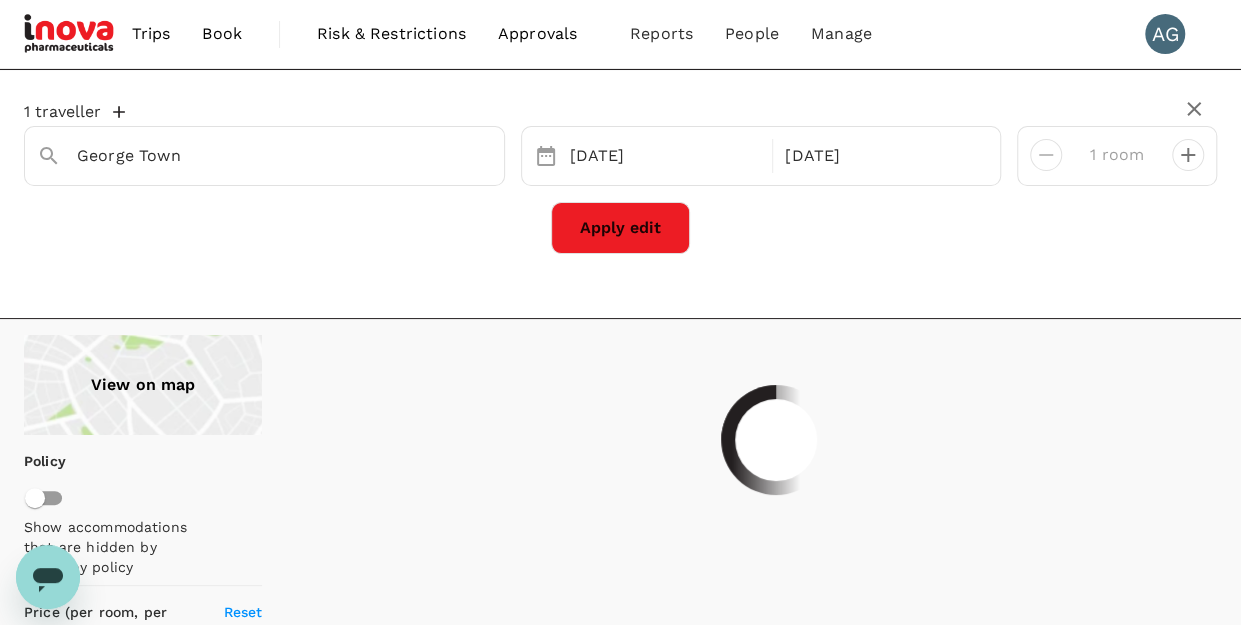 type on "647.97" 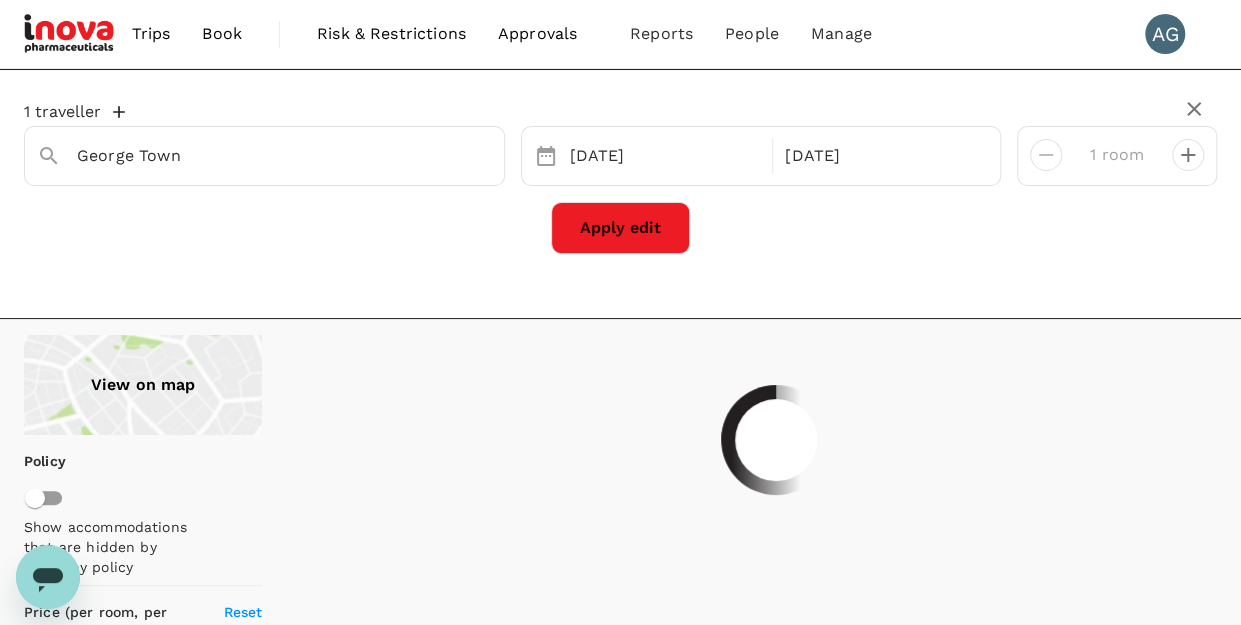 type on "112.97" 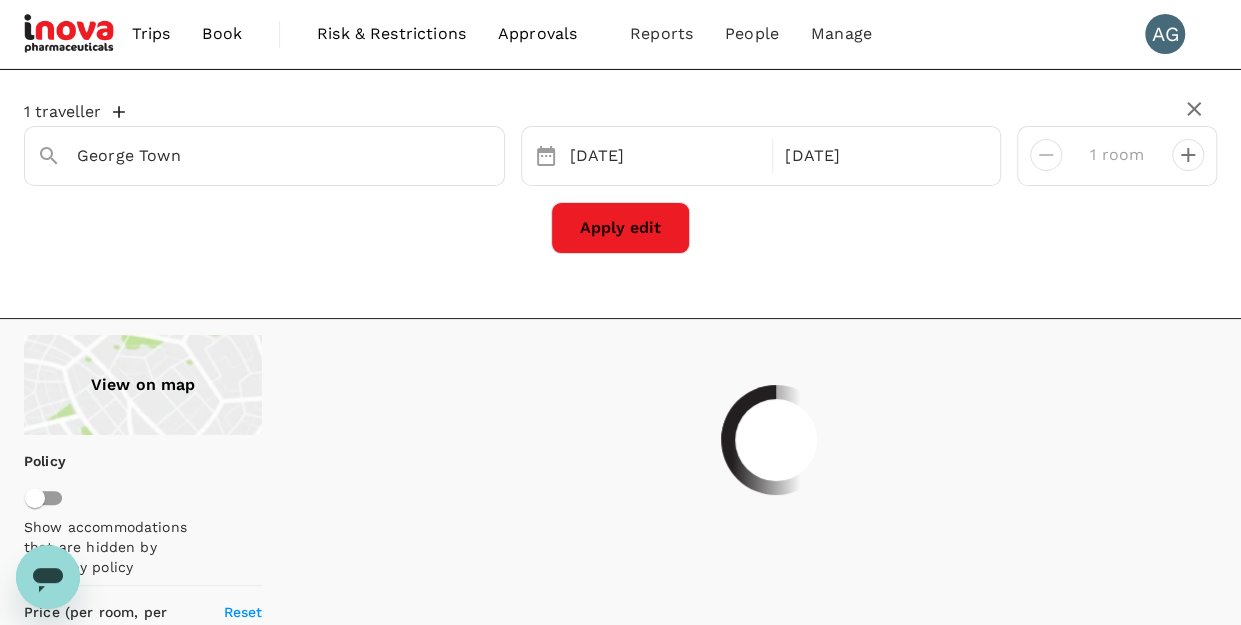 type on "1182.37" 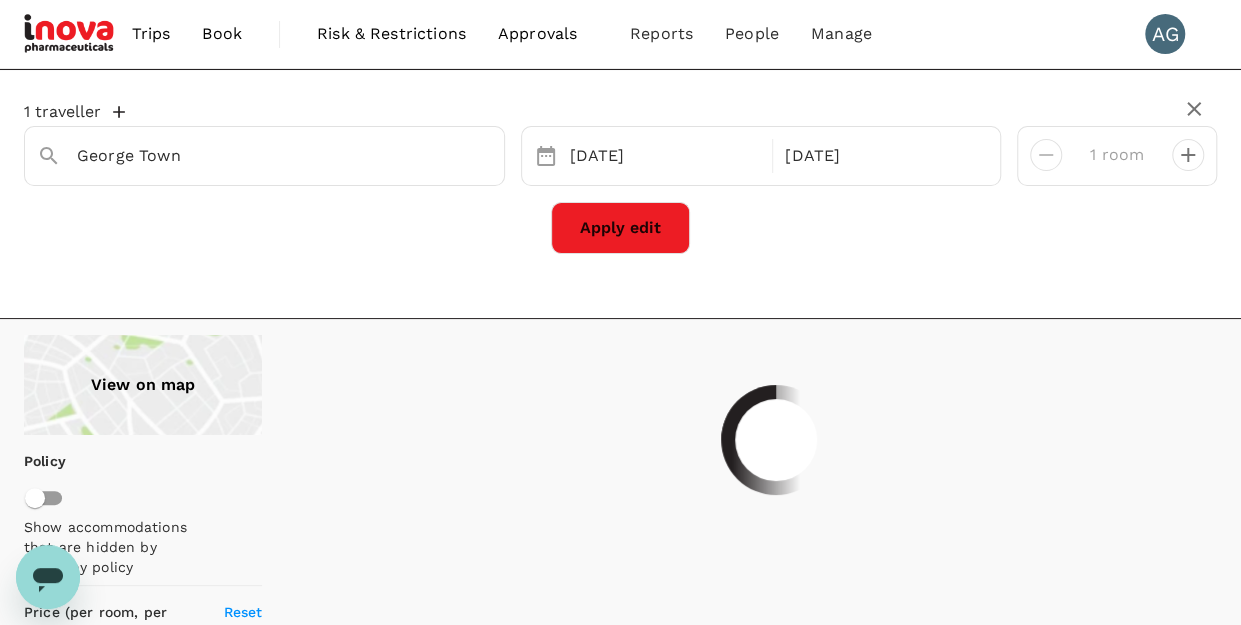 type on "94.37" 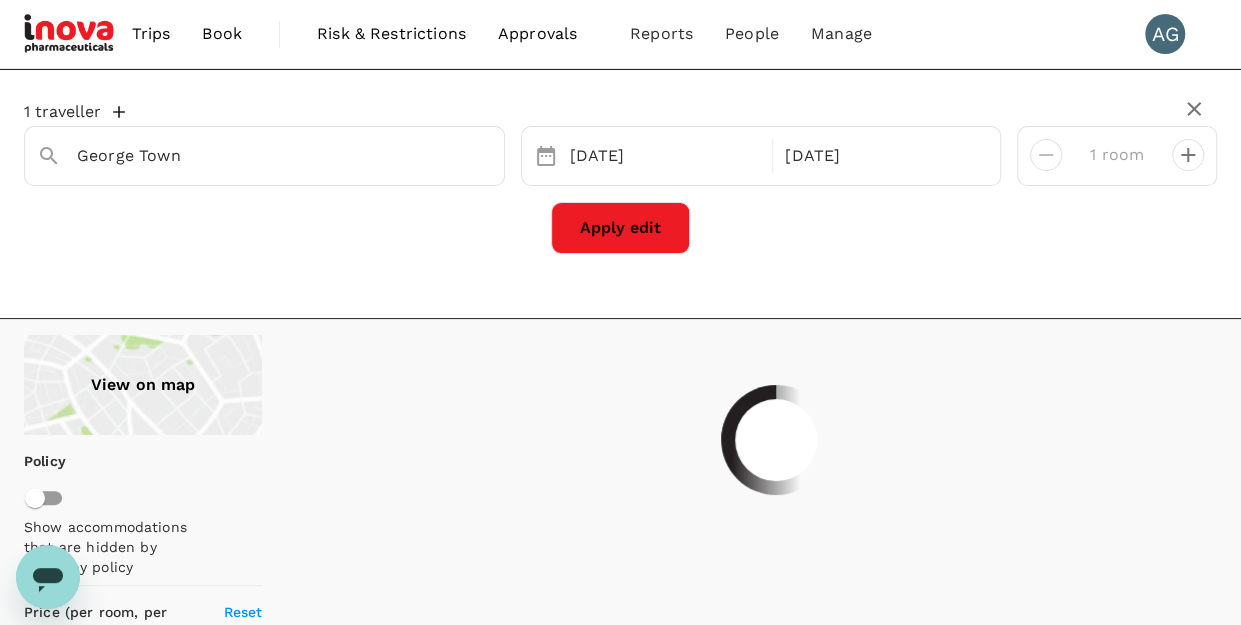 type on "1680.38" 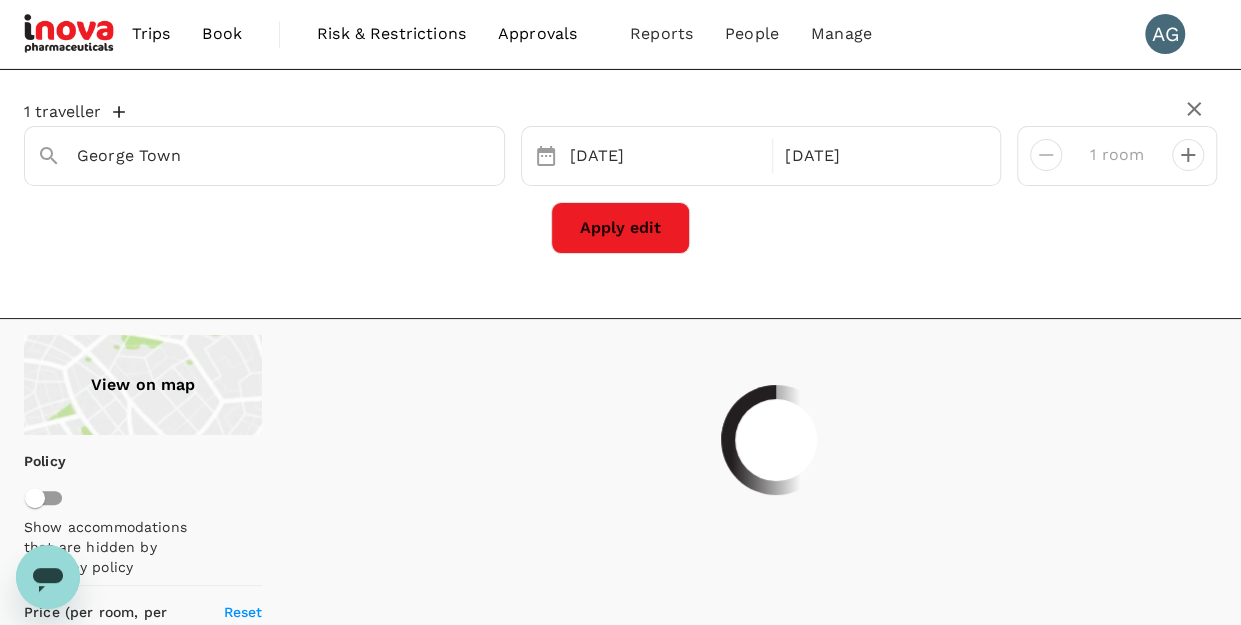 type on "79.38" 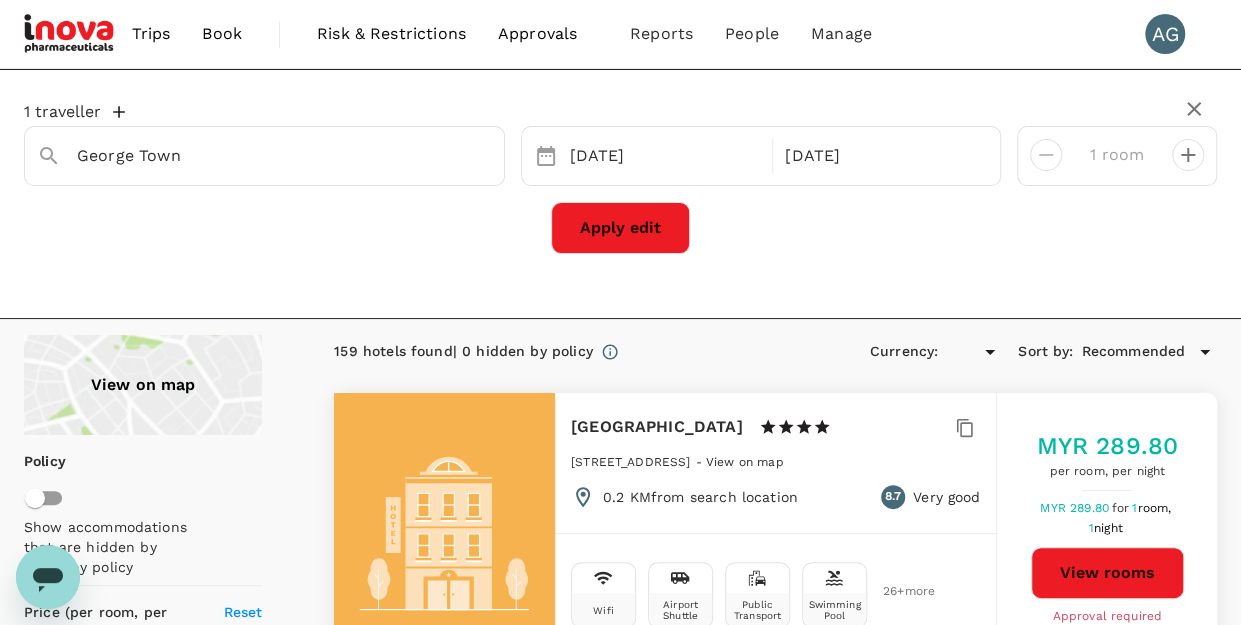 type on "1680.38" 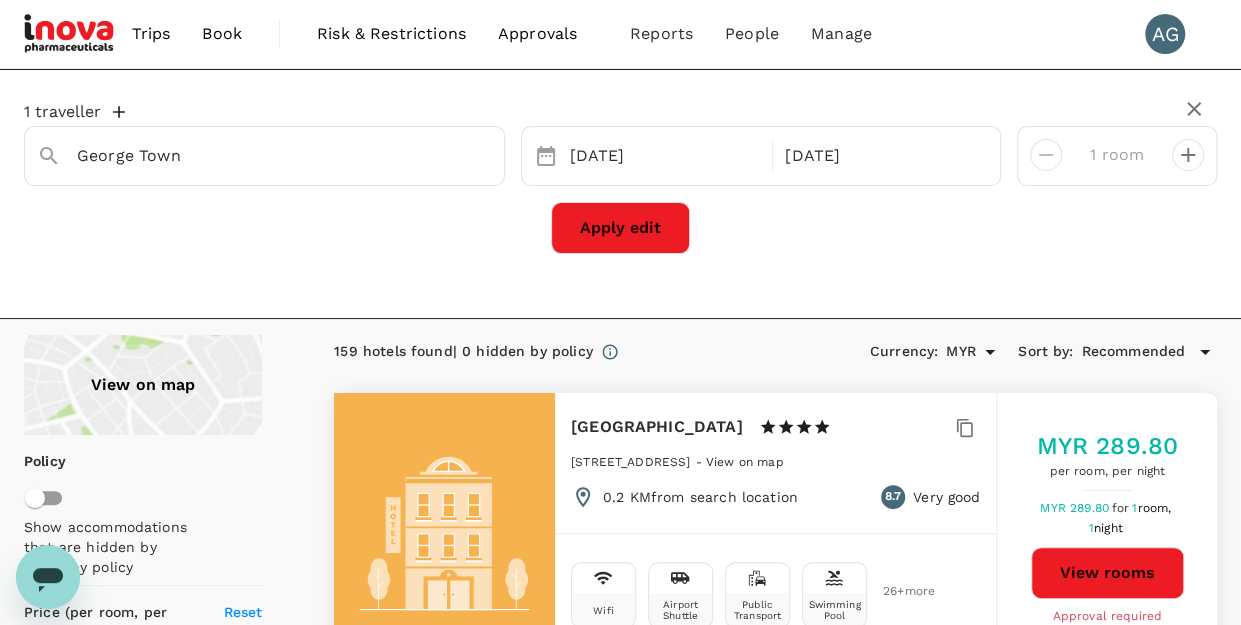 type on "MYR" 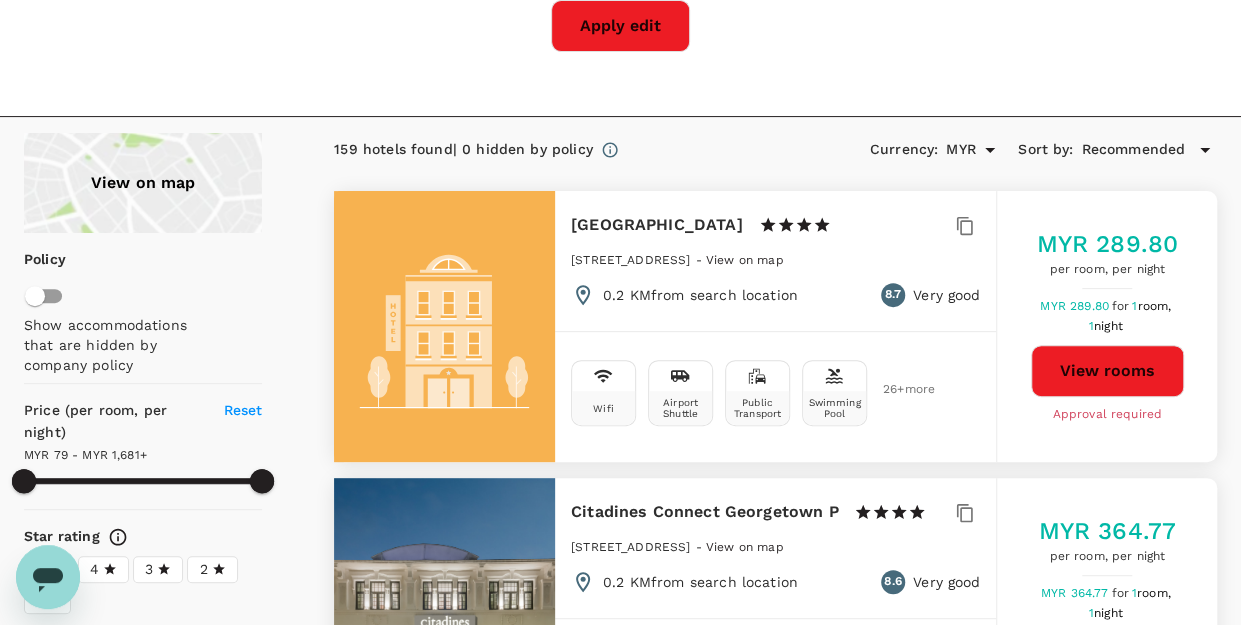 scroll, scrollTop: 200, scrollLeft: 0, axis: vertical 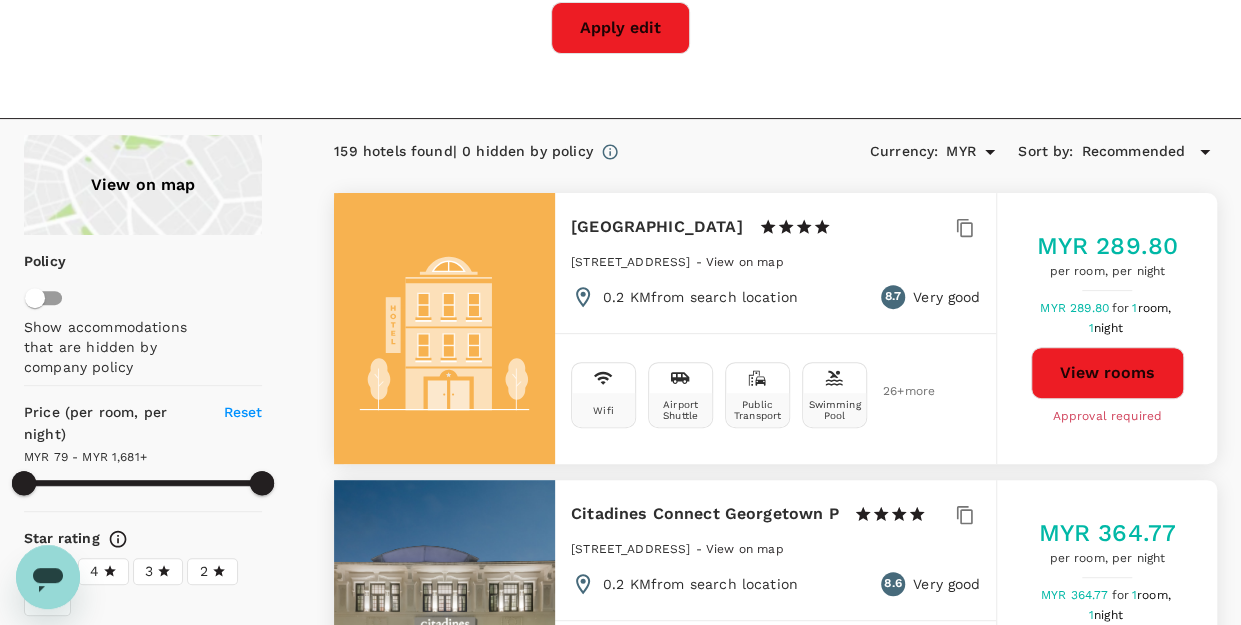 click 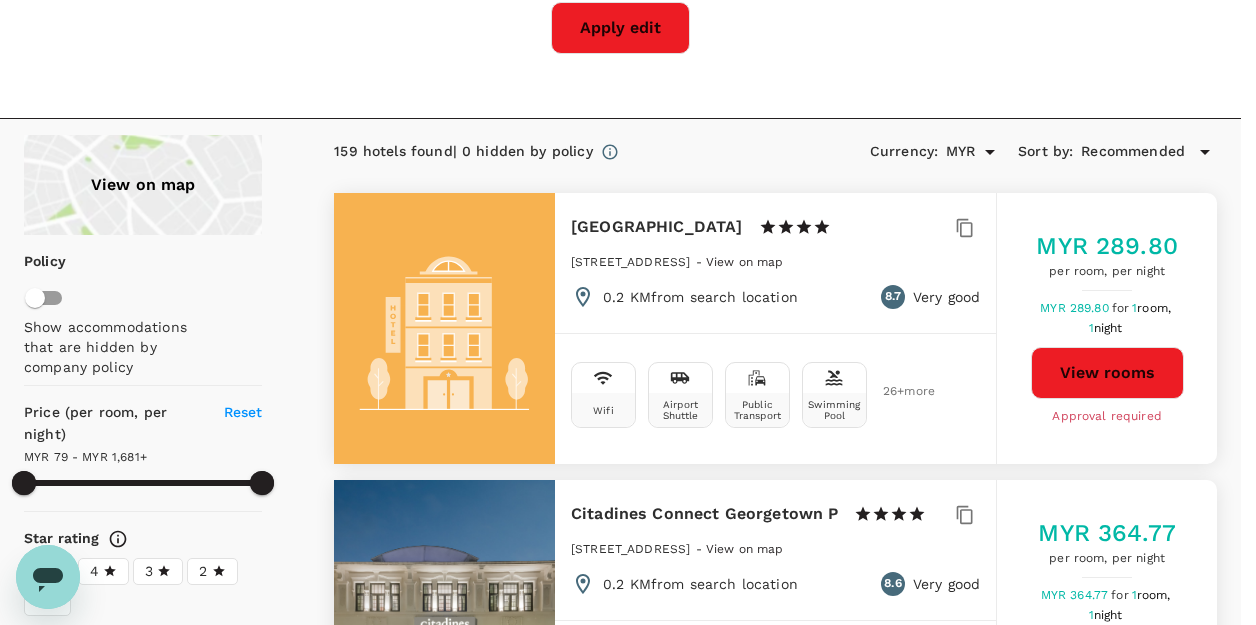 click at bounding box center (628, 312) 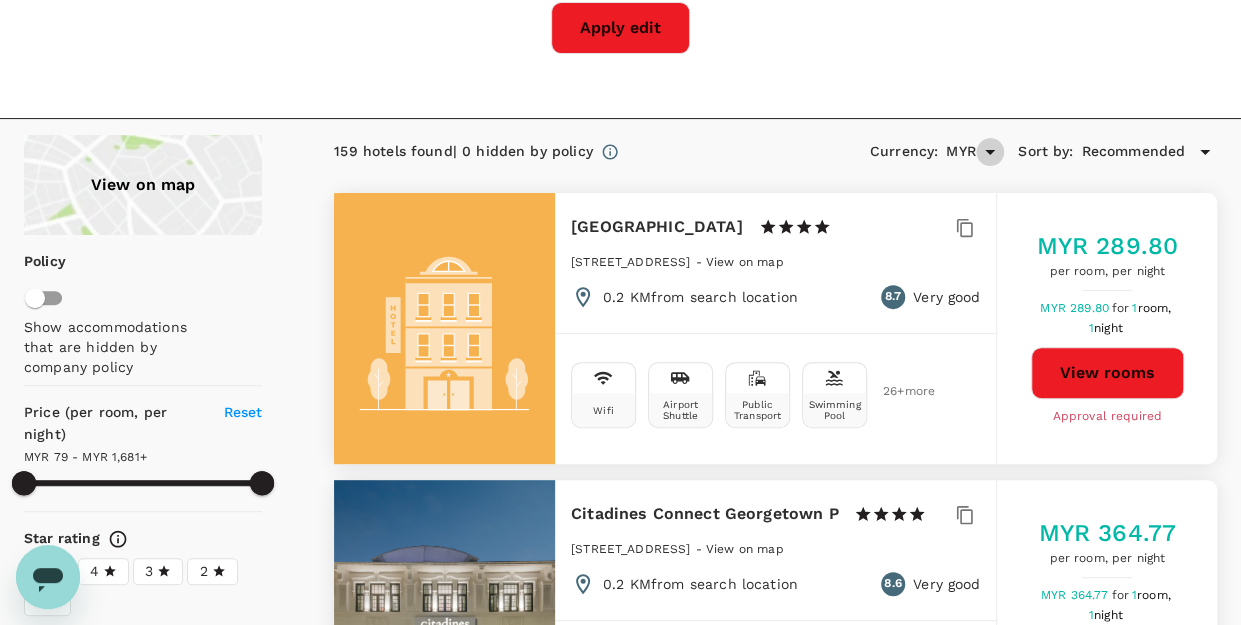click 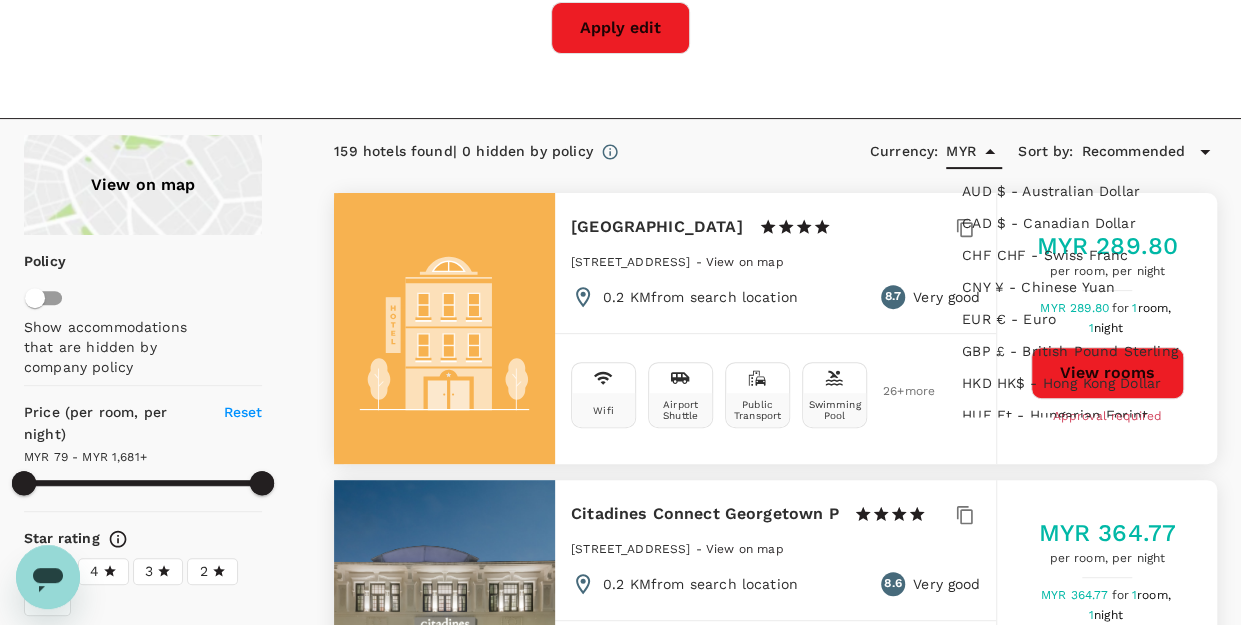 scroll, scrollTop: 370, scrollLeft: 0, axis: vertical 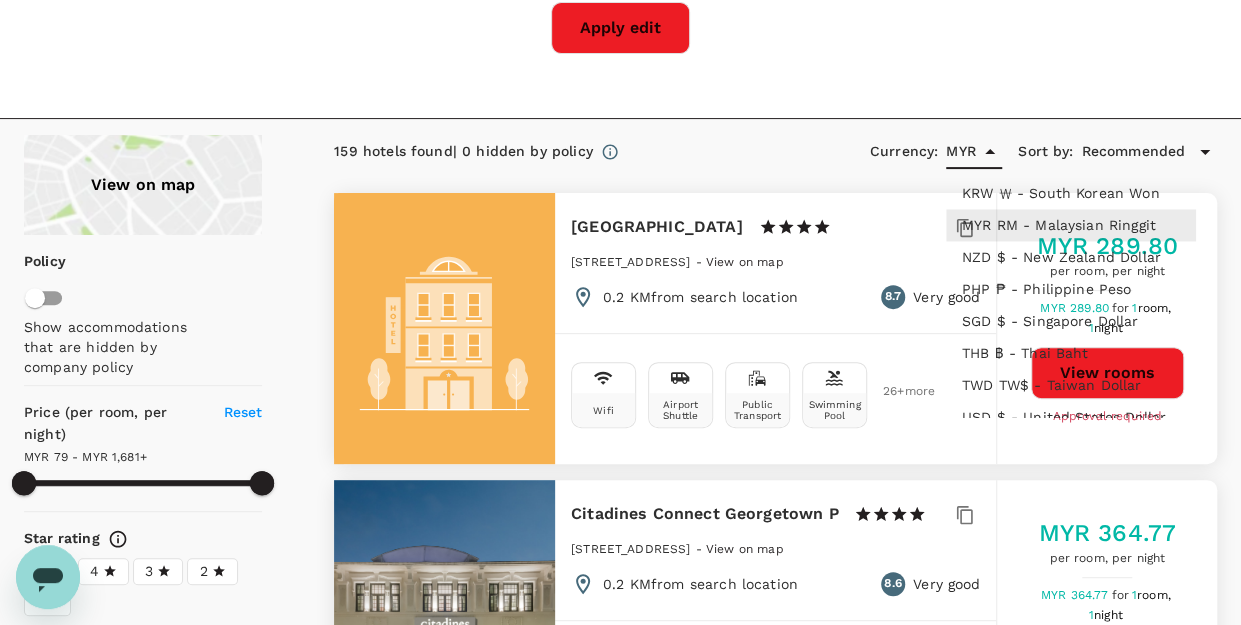 click on "159   hotels found  |   0   hidden by policy Currency :  MYR Sort by :  Recommended" at bounding box center (775, 152) 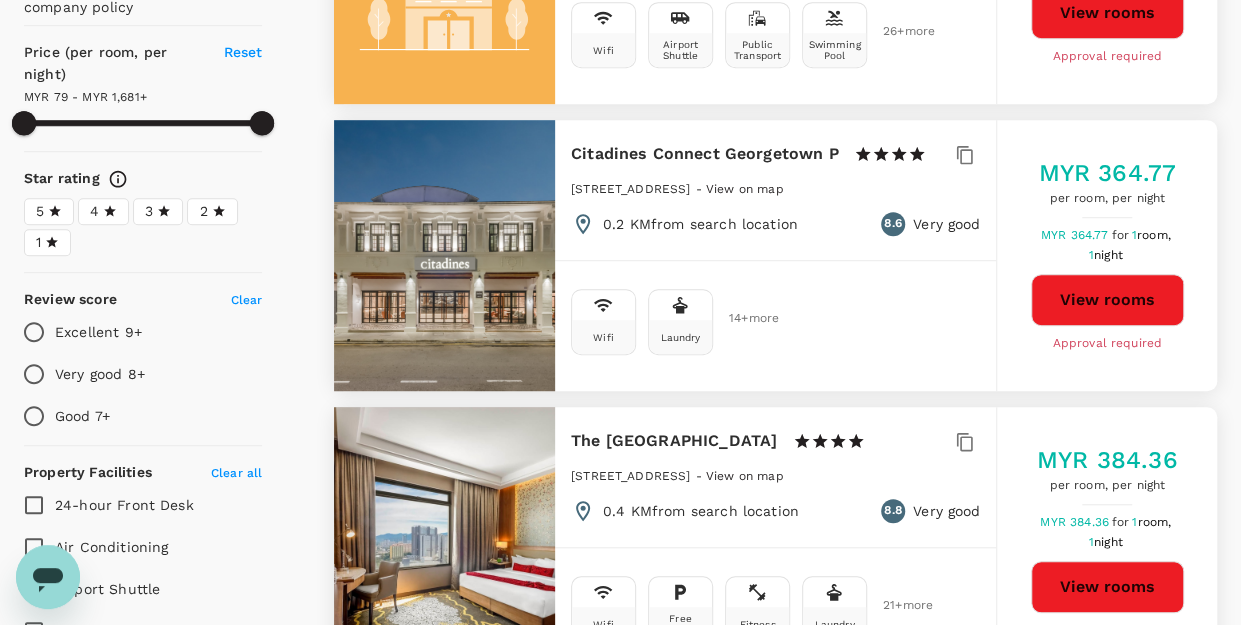 scroll, scrollTop: 700, scrollLeft: 0, axis: vertical 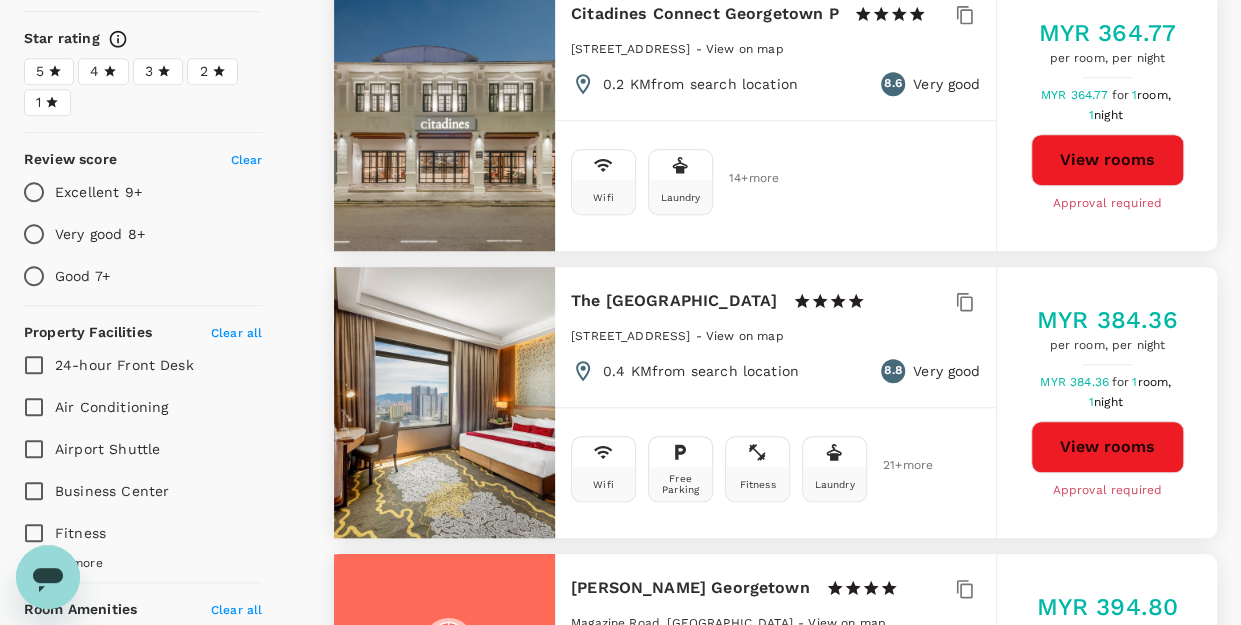 click 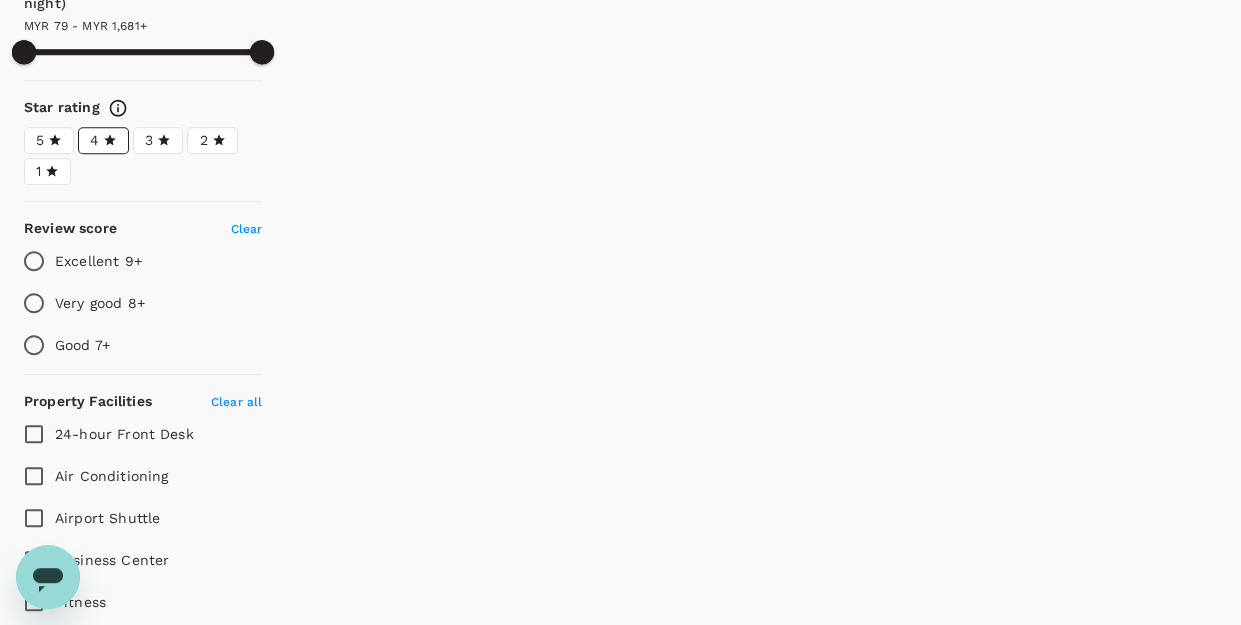 scroll, scrollTop: 600, scrollLeft: 0, axis: vertical 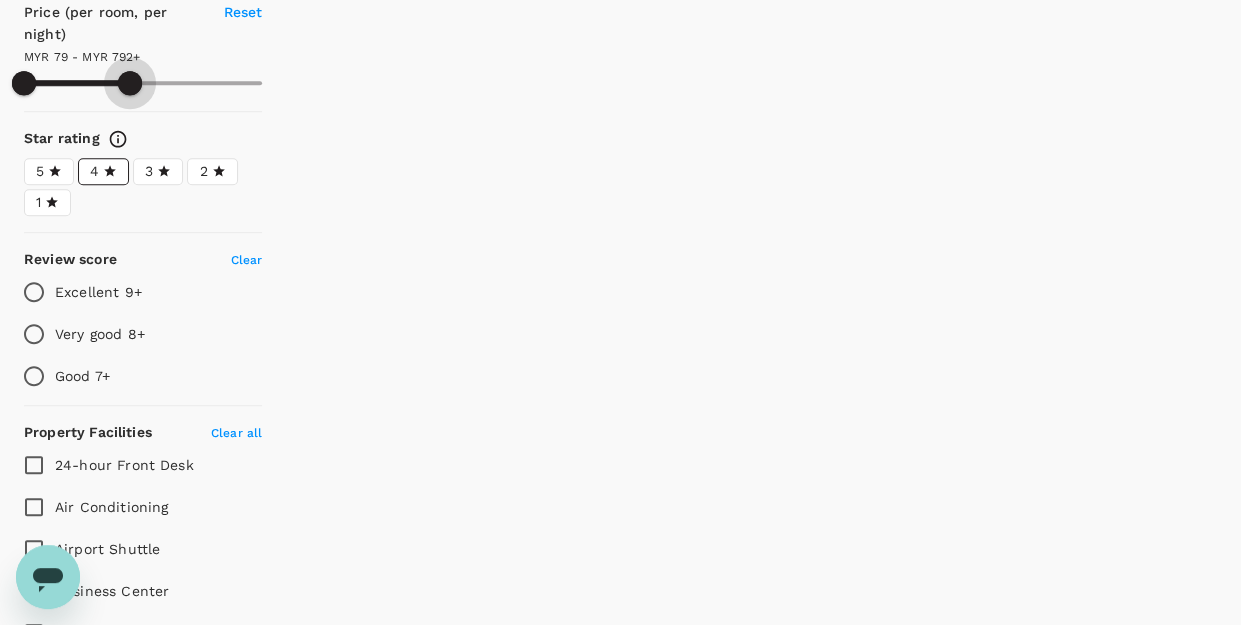 drag, startPoint x: 268, startPoint y: 85, endPoint x: 130, endPoint y: 82, distance: 138.03261 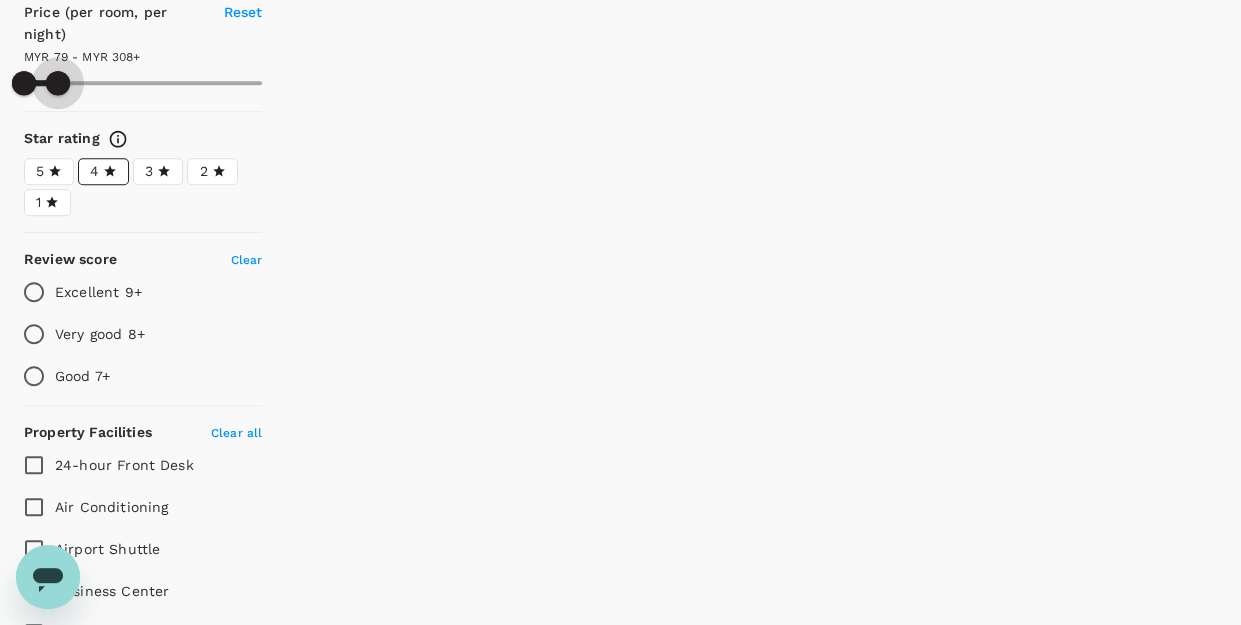 drag, startPoint x: 122, startPoint y: 77, endPoint x: 58, endPoint y: 86, distance: 64.629715 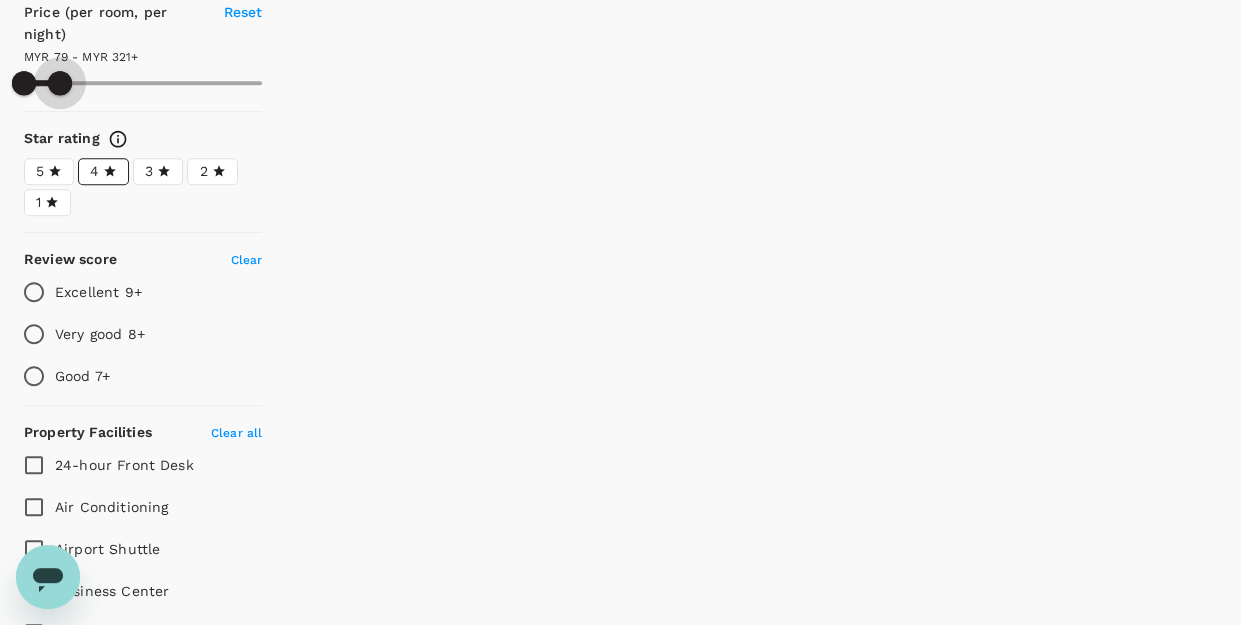 click at bounding box center (60, 83) 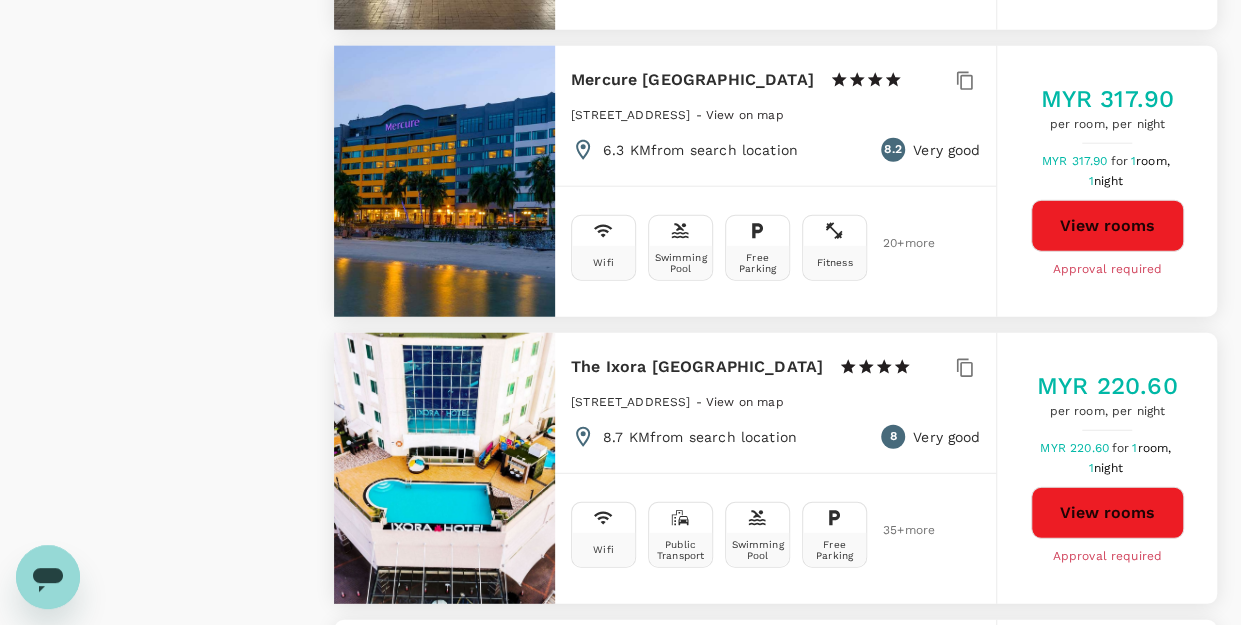 scroll, scrollTop: 2300, scrollLeft: 0, axis: vertical 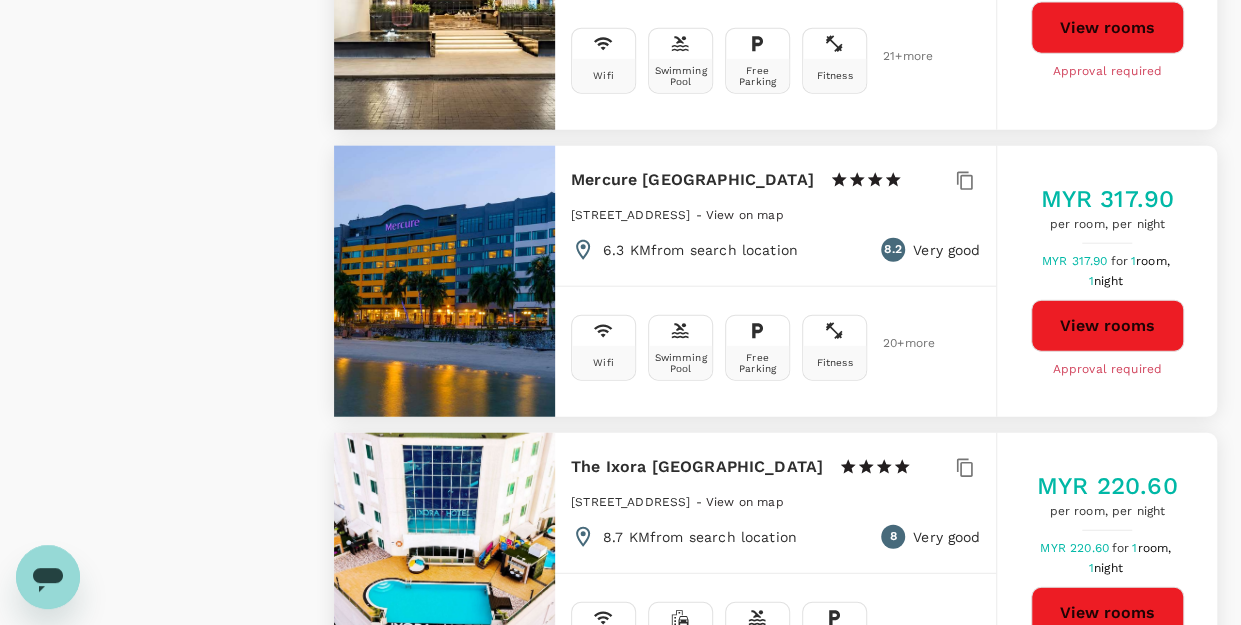 click on "View rooms" at bounding box center [1107, 326] 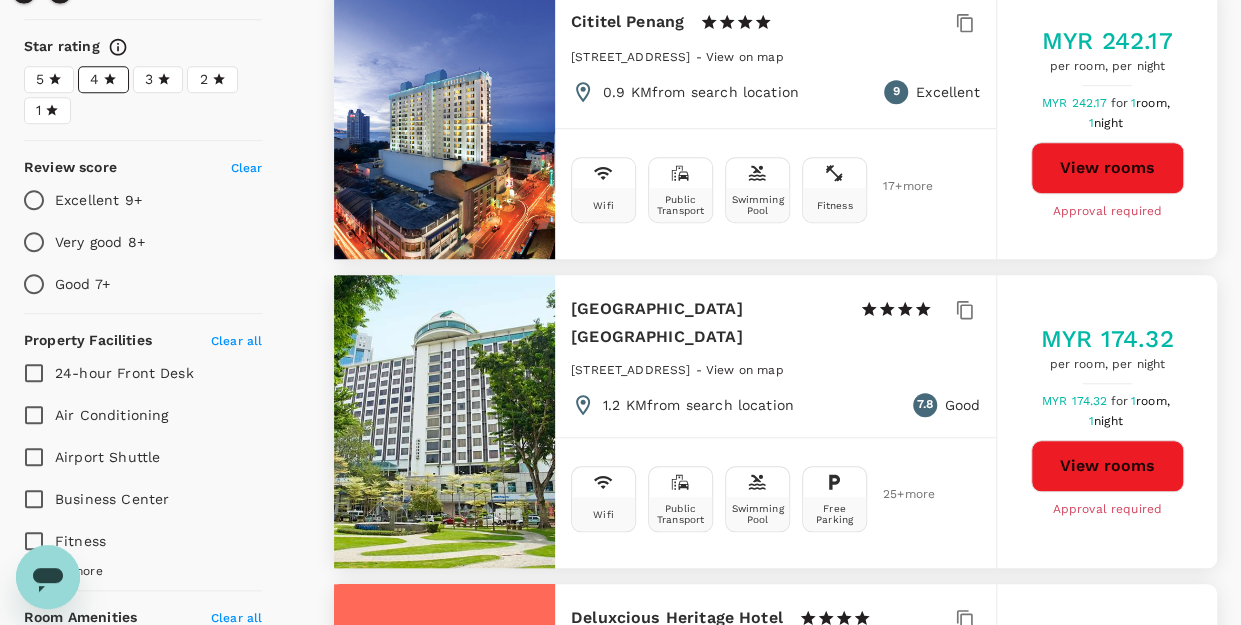 scroll, scrollTop: 500, scrollLeft: 0, axis: vertical 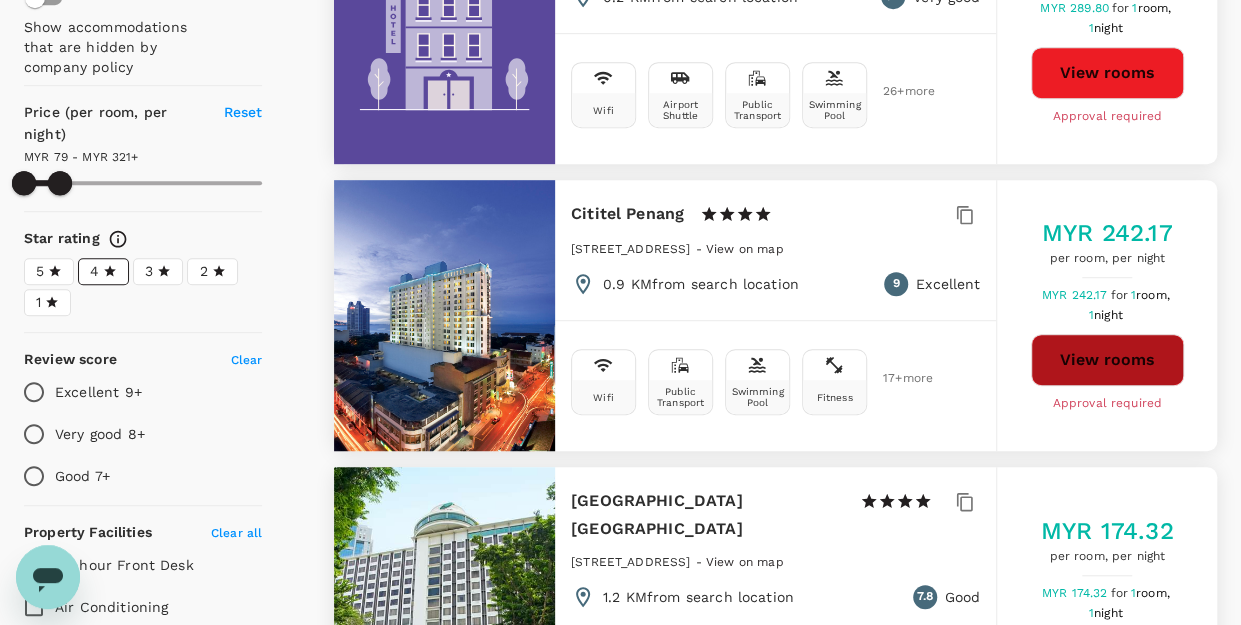 click on "View rooms" at bounding box center [1107, 360] 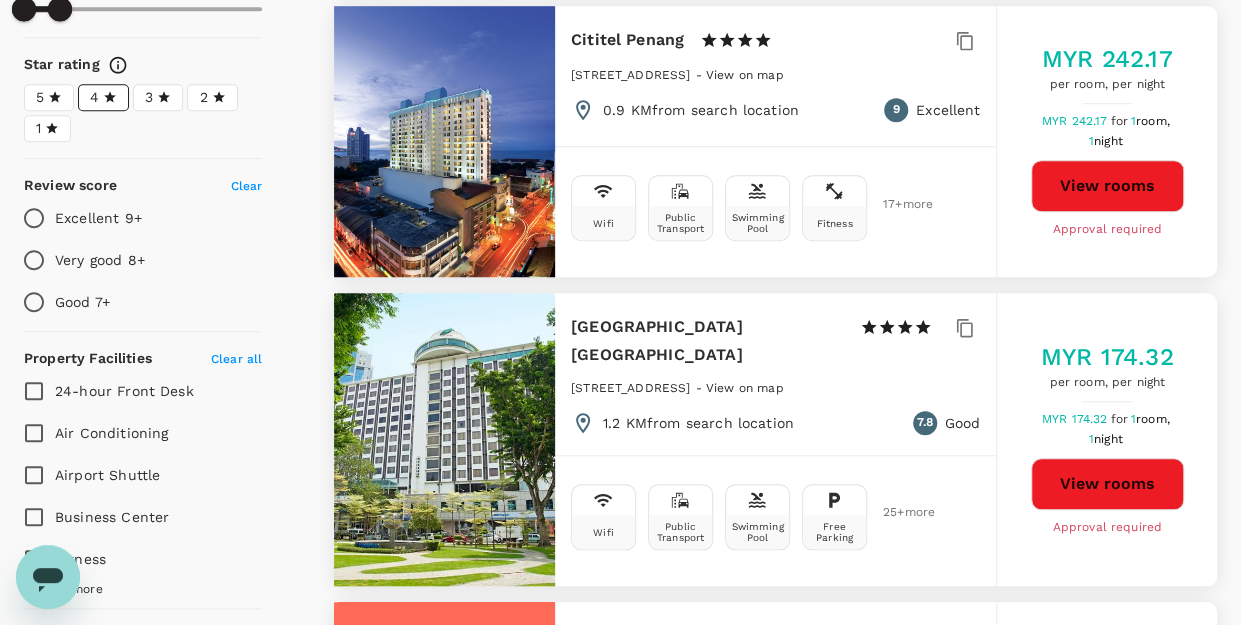 scroll, scrollTop: 500, scrollLeft: 0, axis: vertical 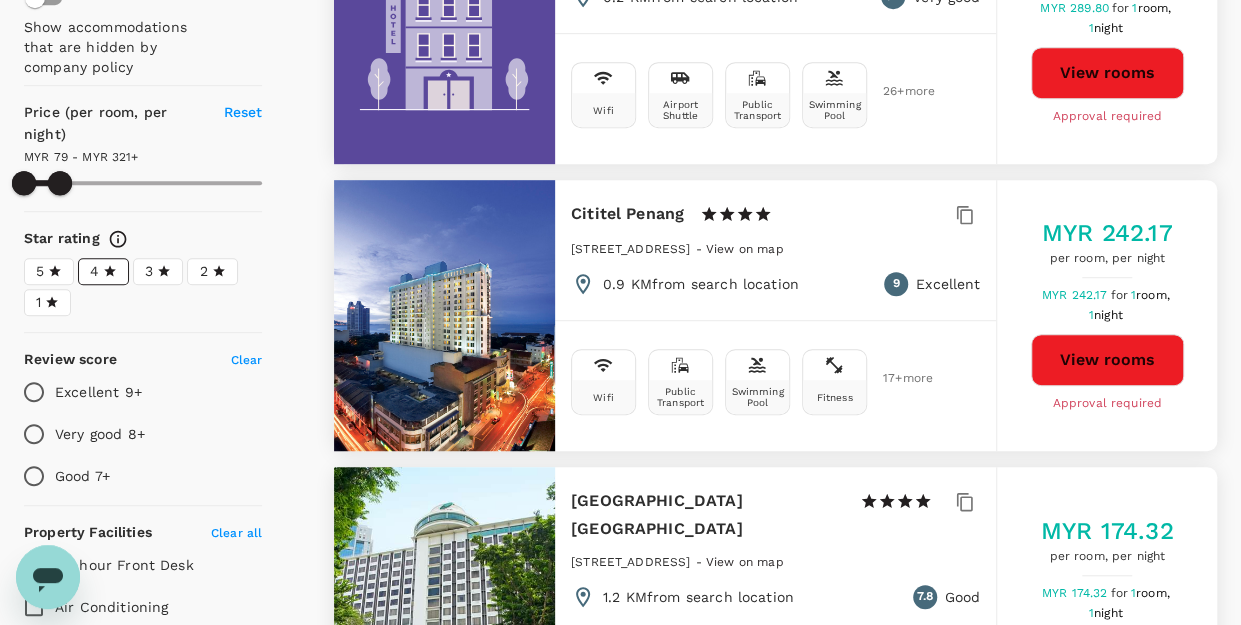 type on "321.38" 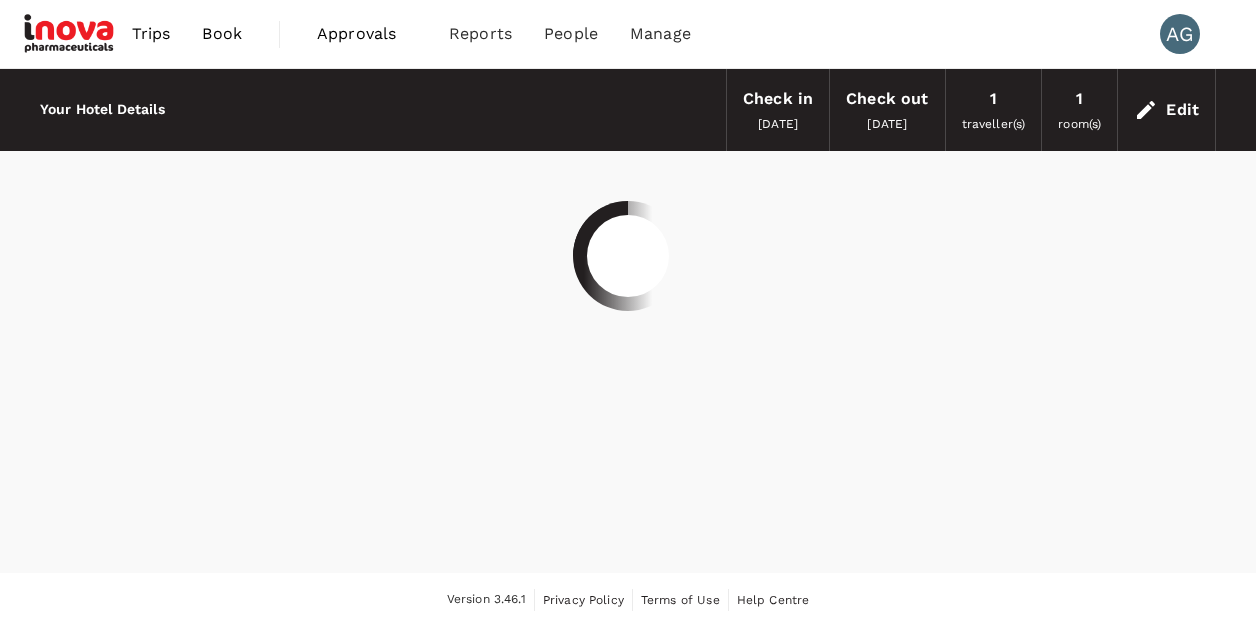 scroll, scrollTop: 0, scrollLeft: 0, axis: both 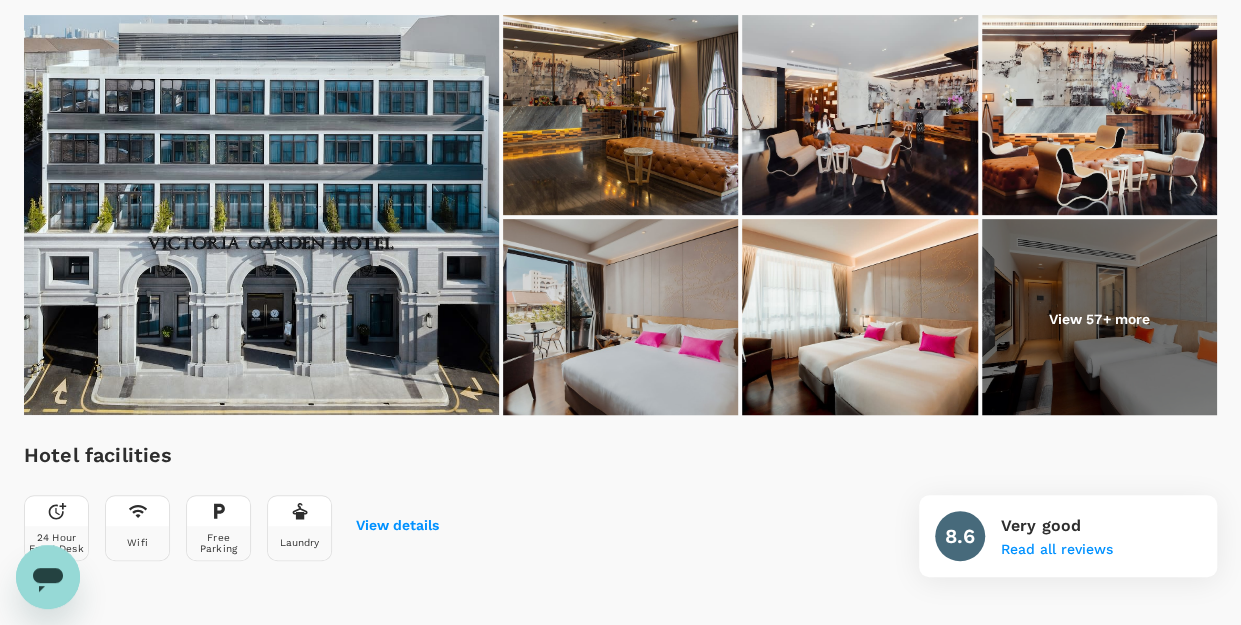 click at bounding box center (1099, 319) 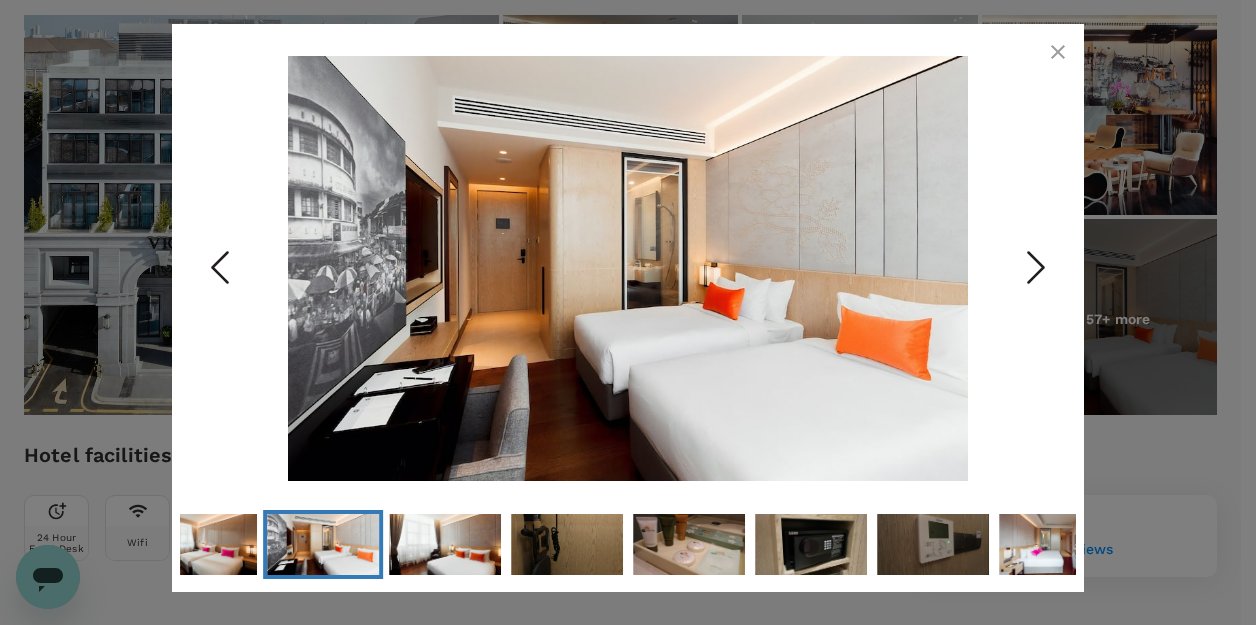 click 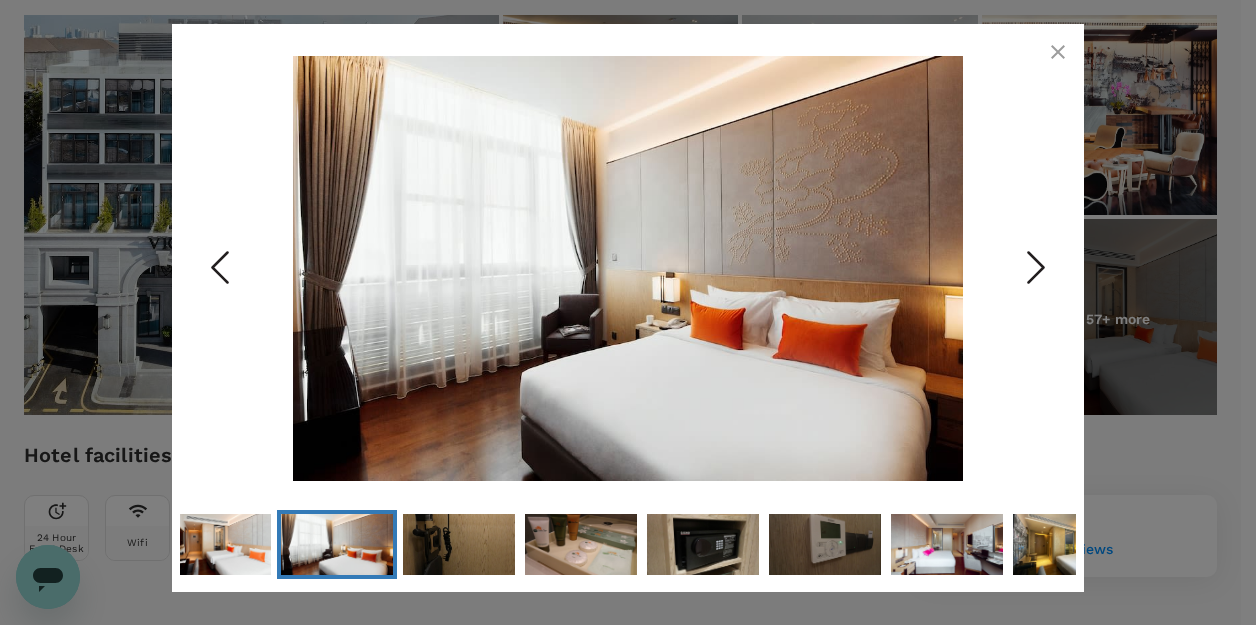 click 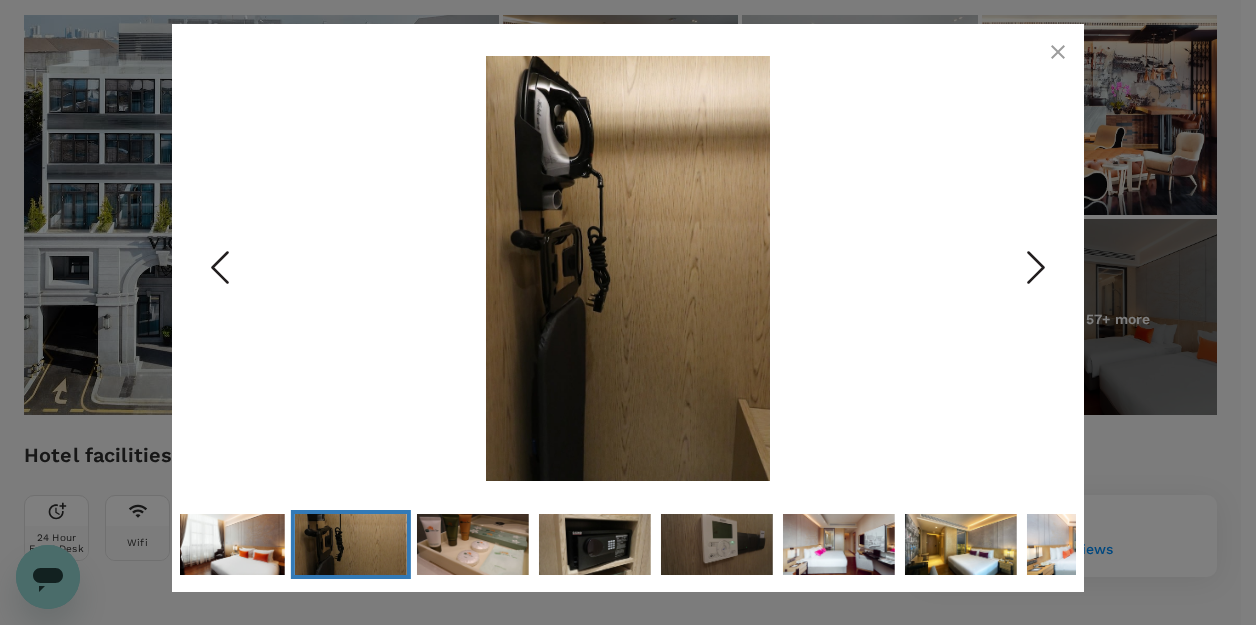 click 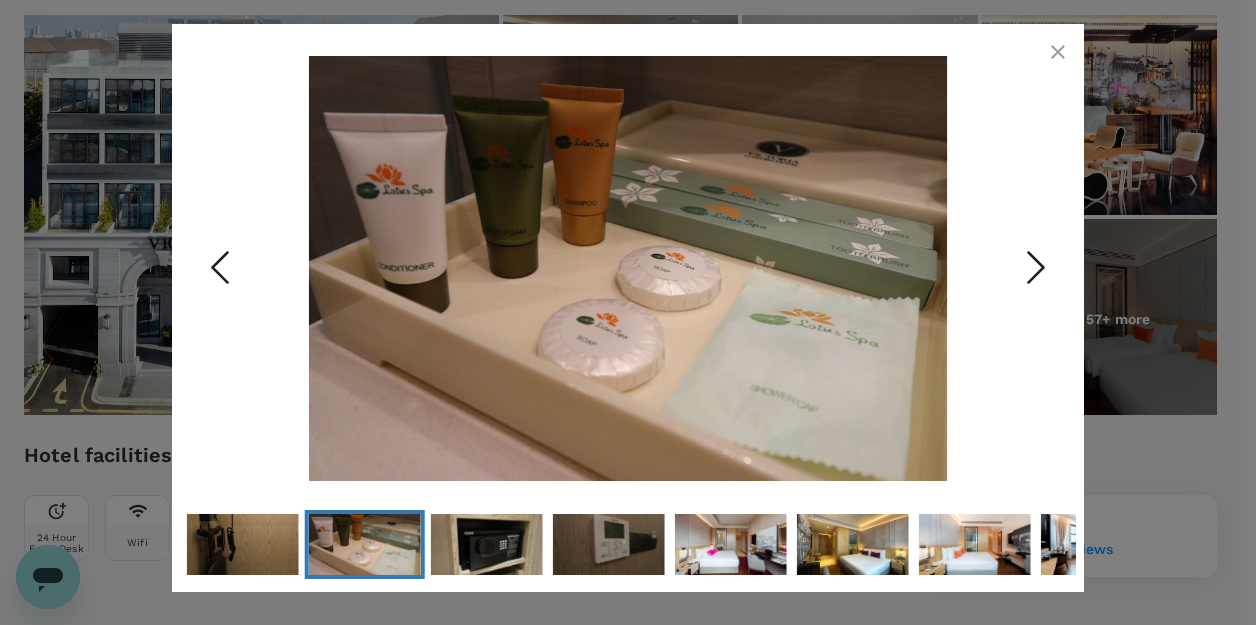 click 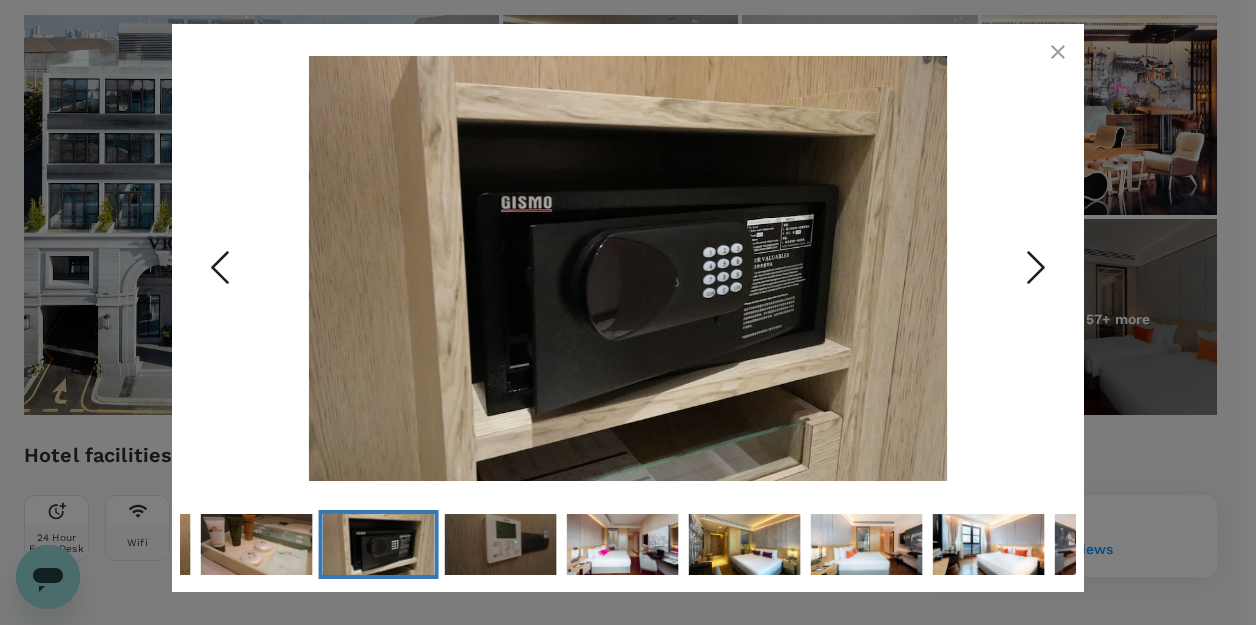 click 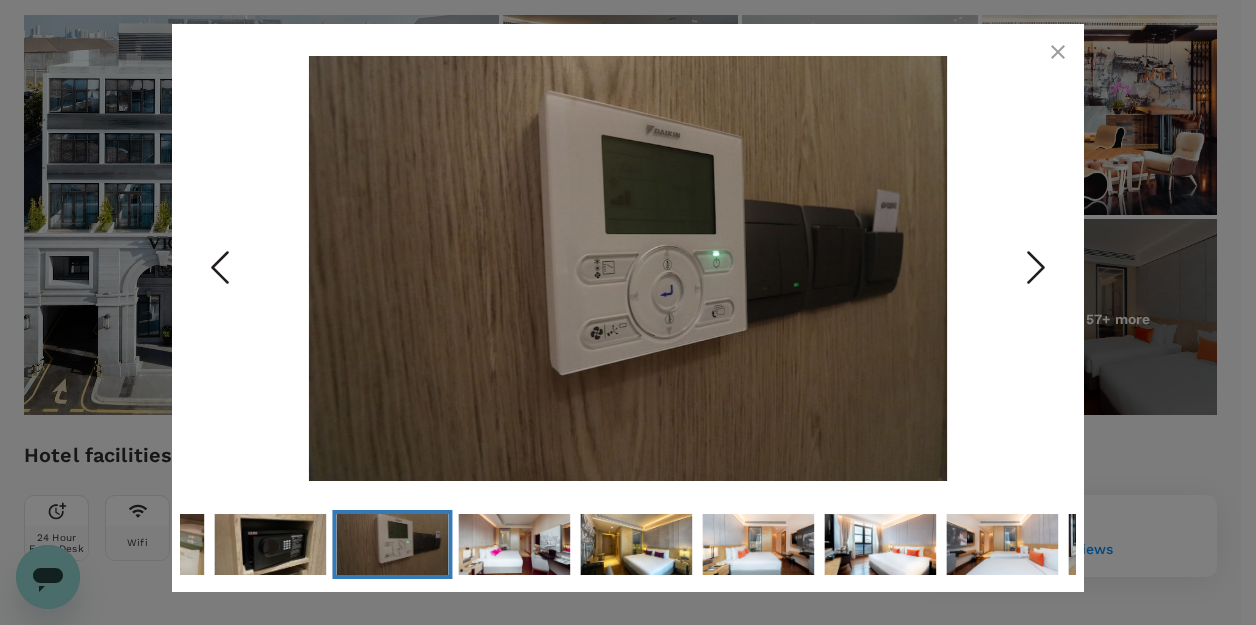 click 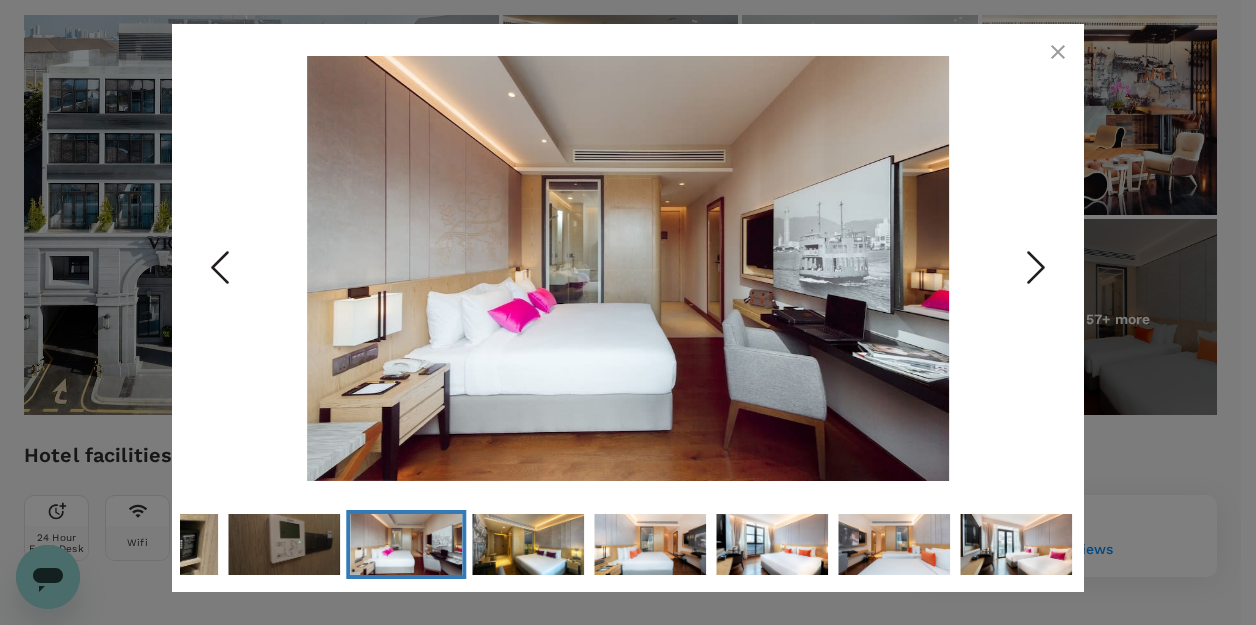click 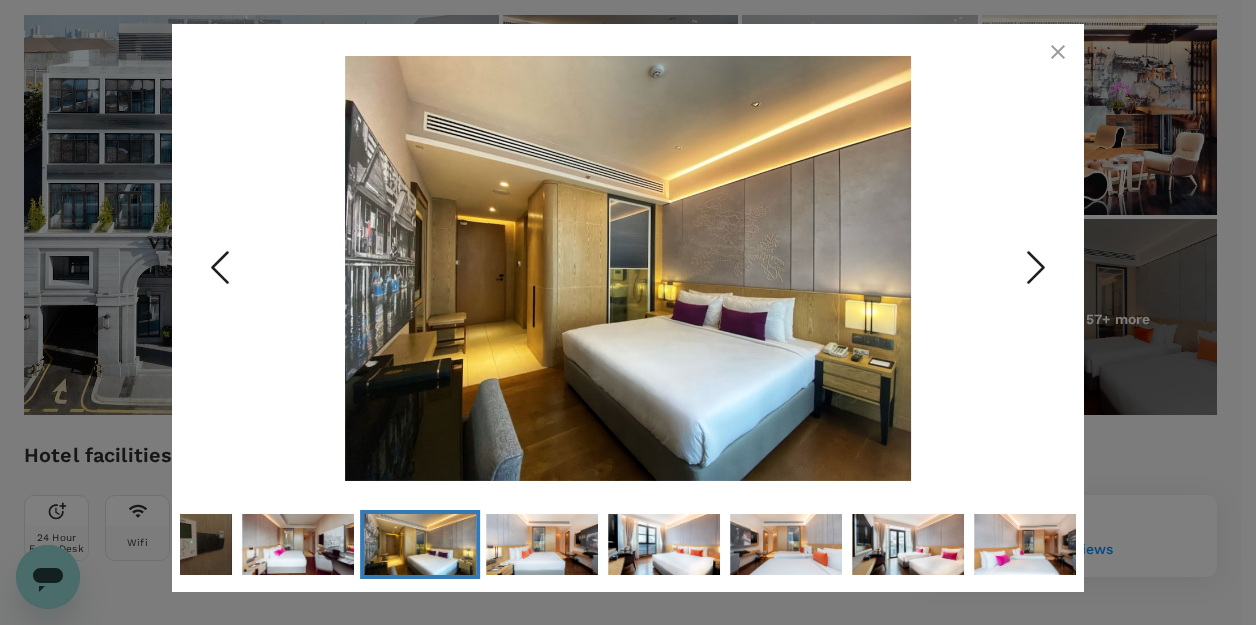 click 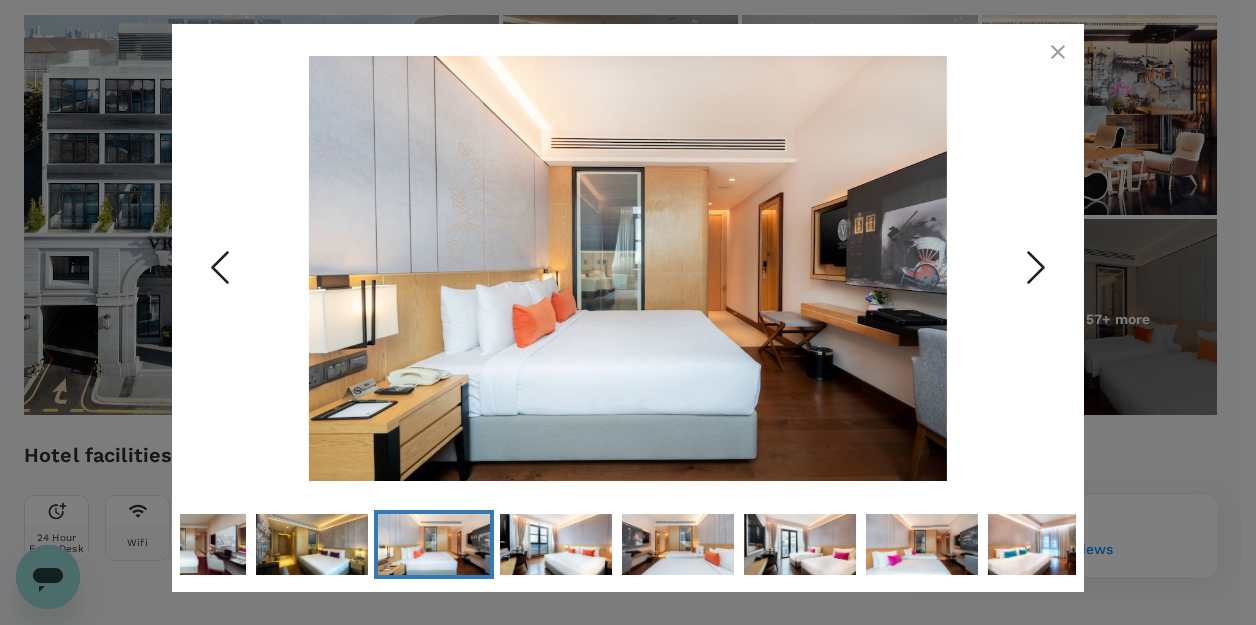 click 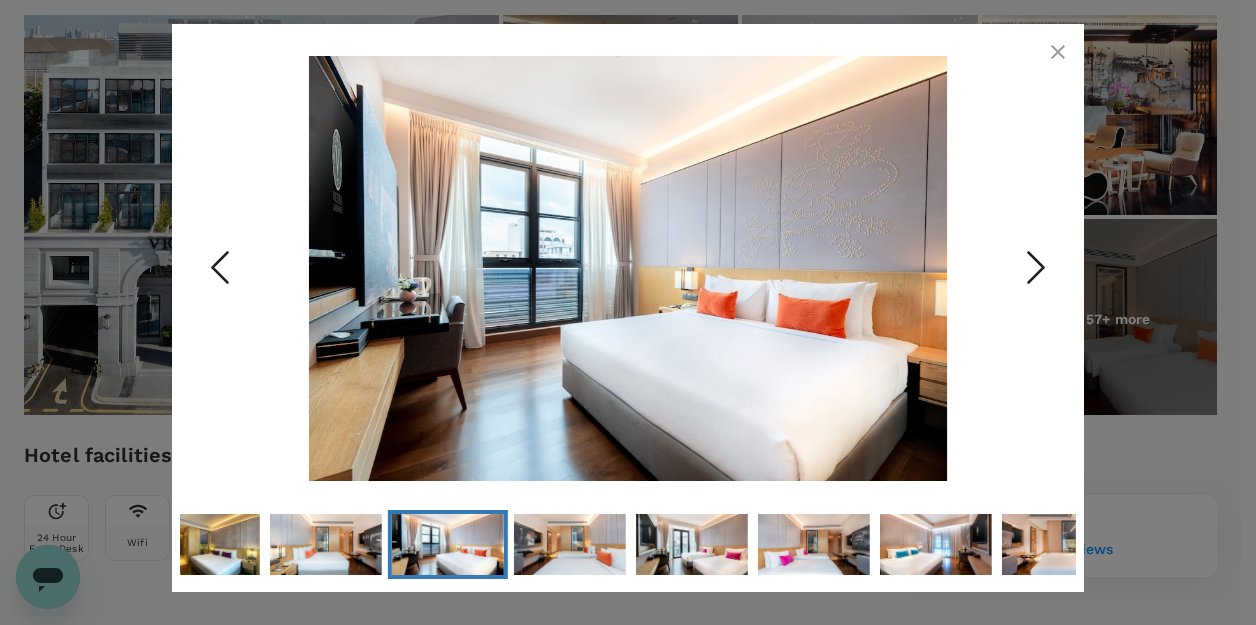 click 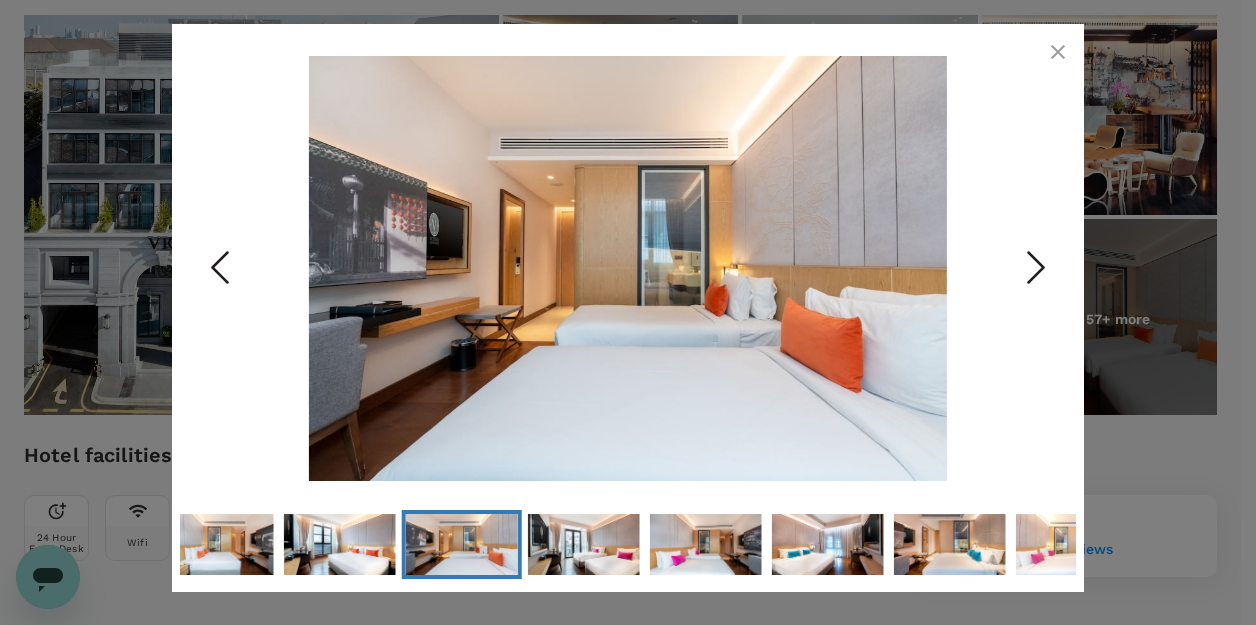 click 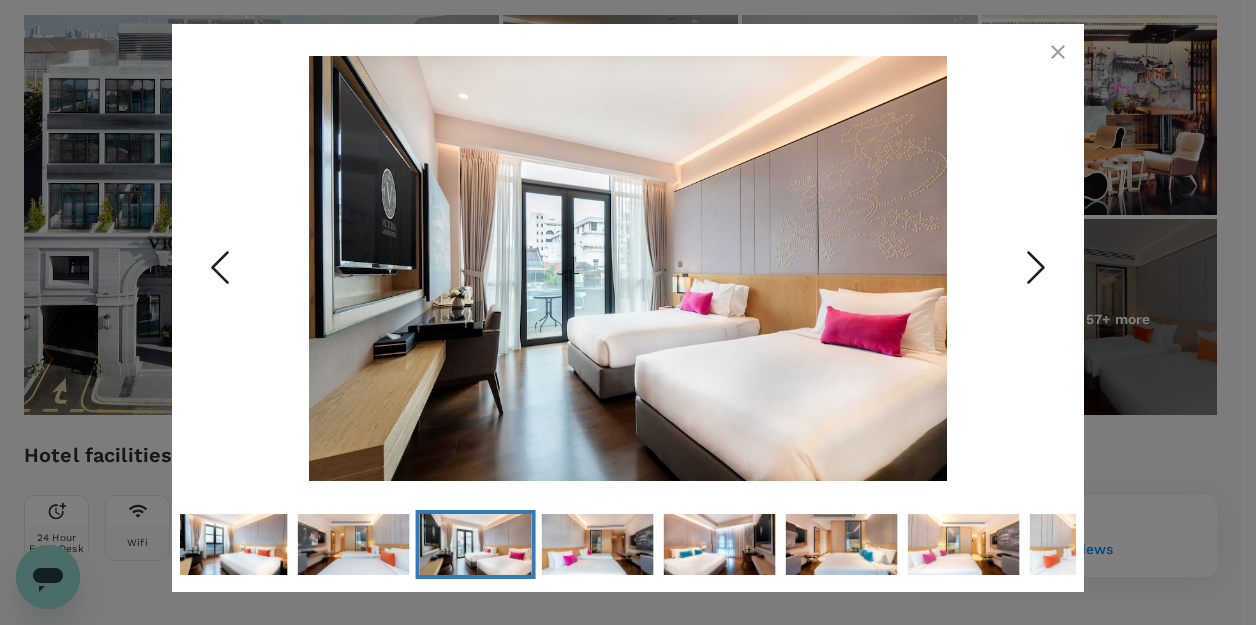 click 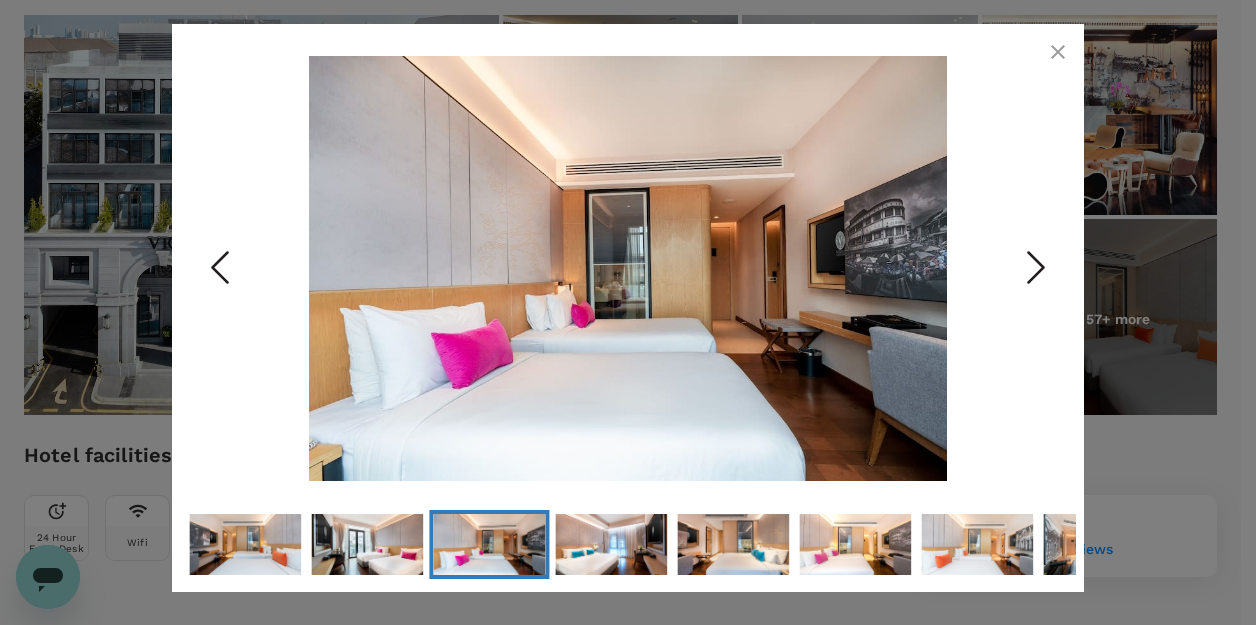 click 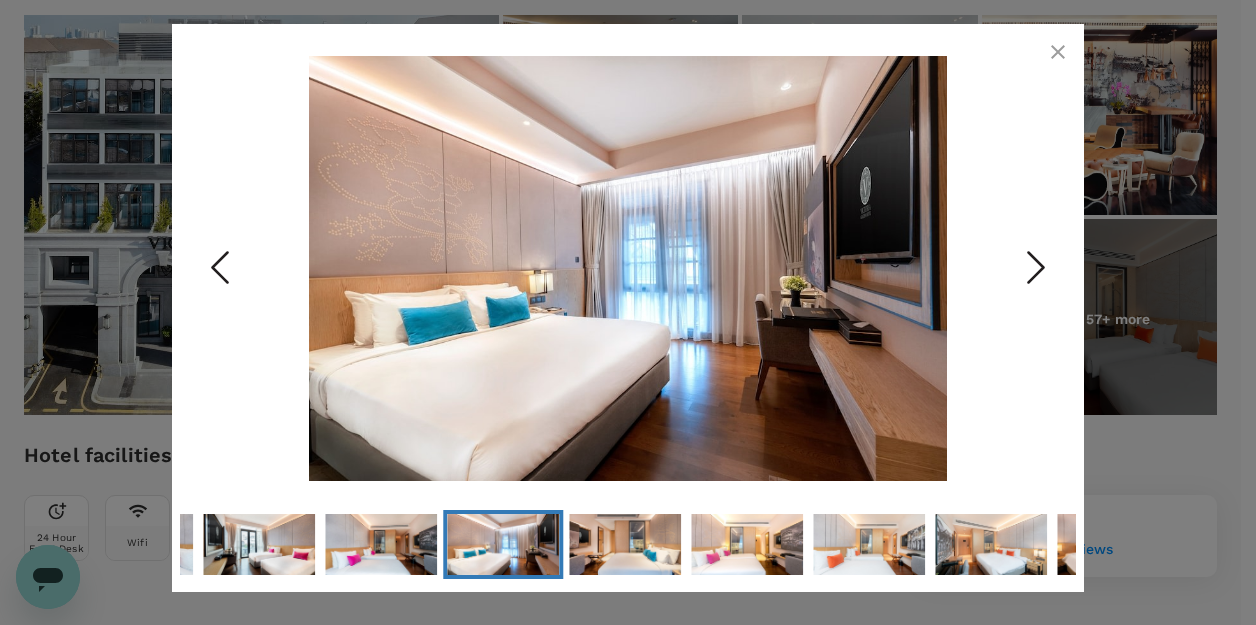 click 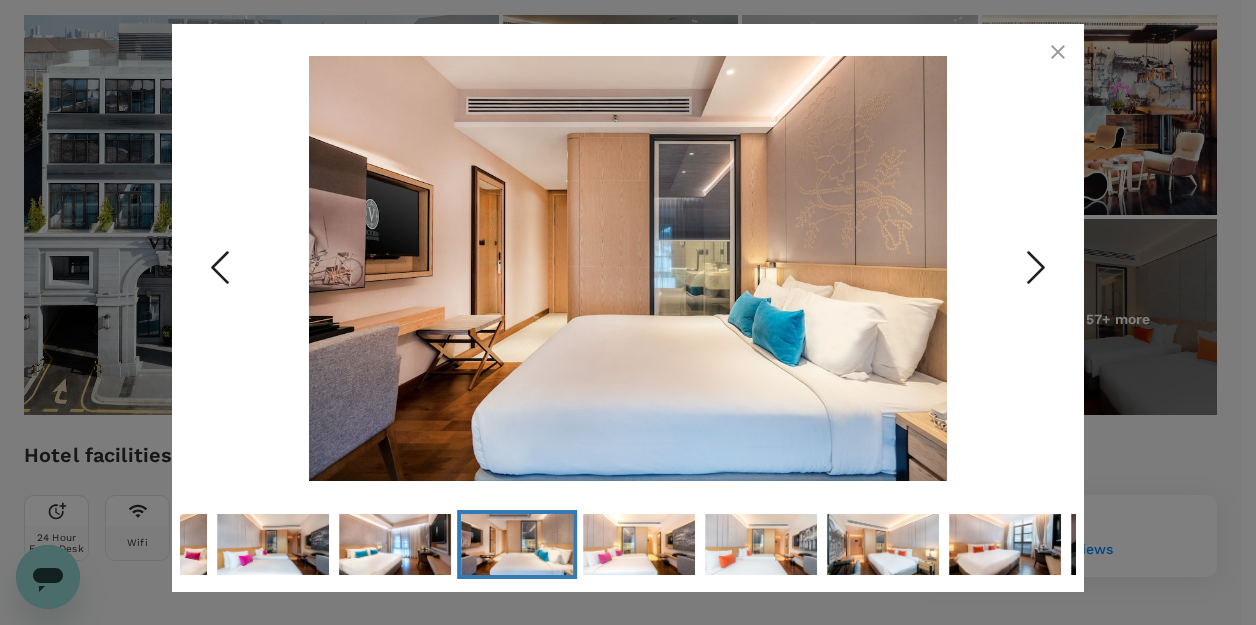 click 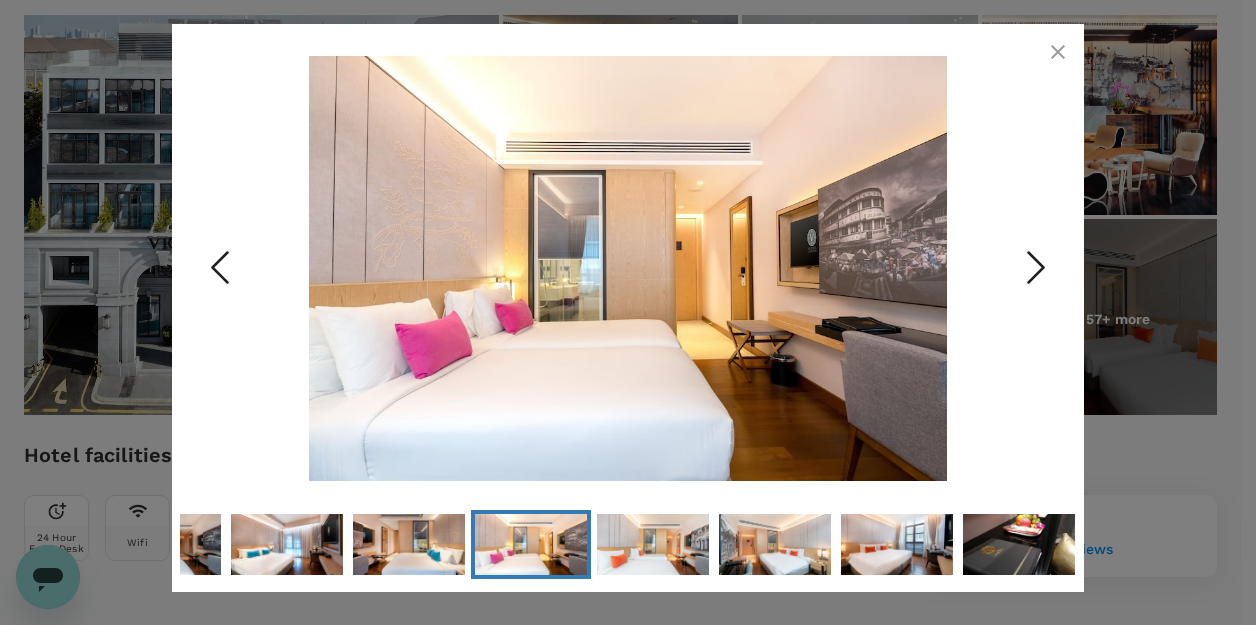 click 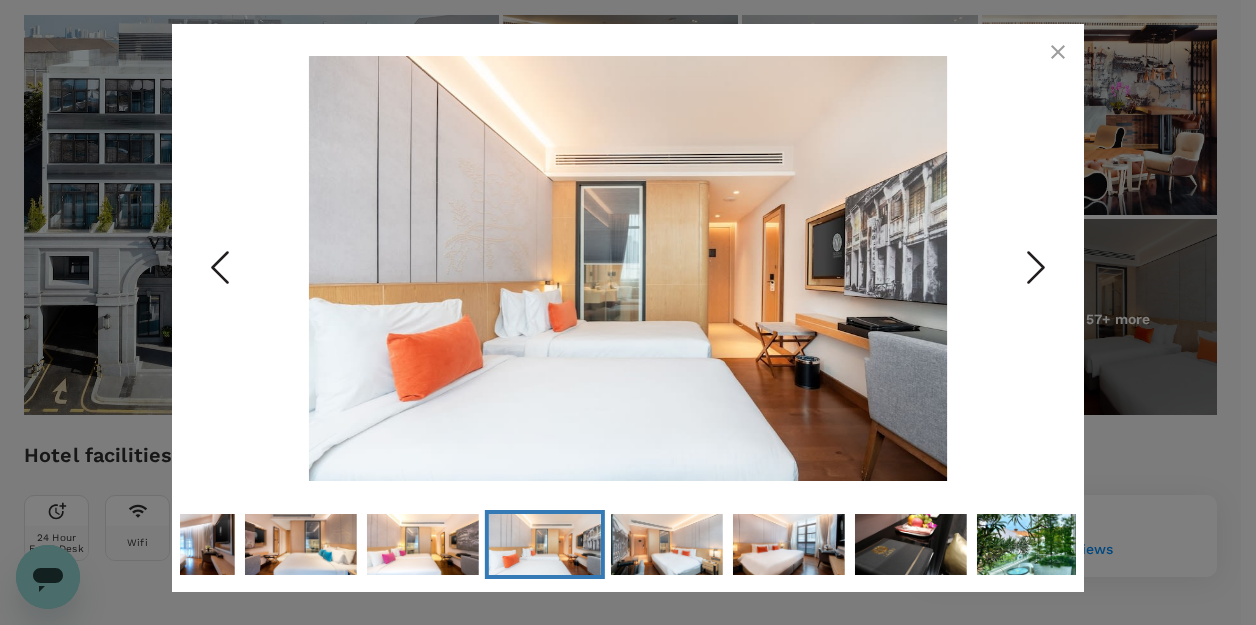 click 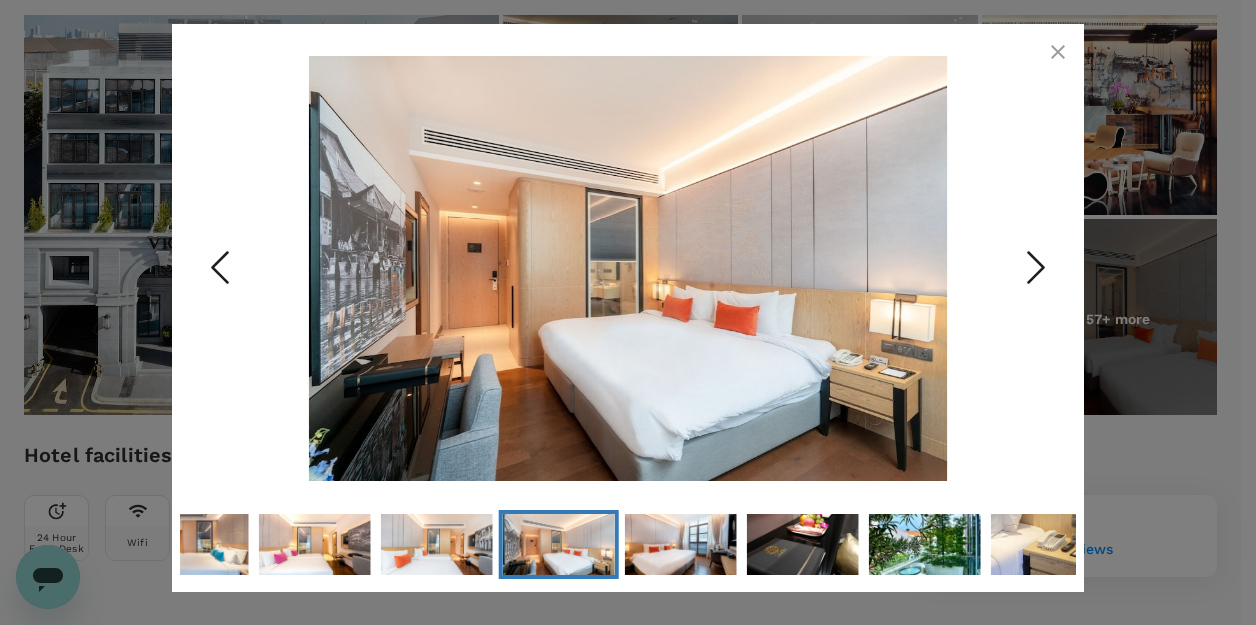 click 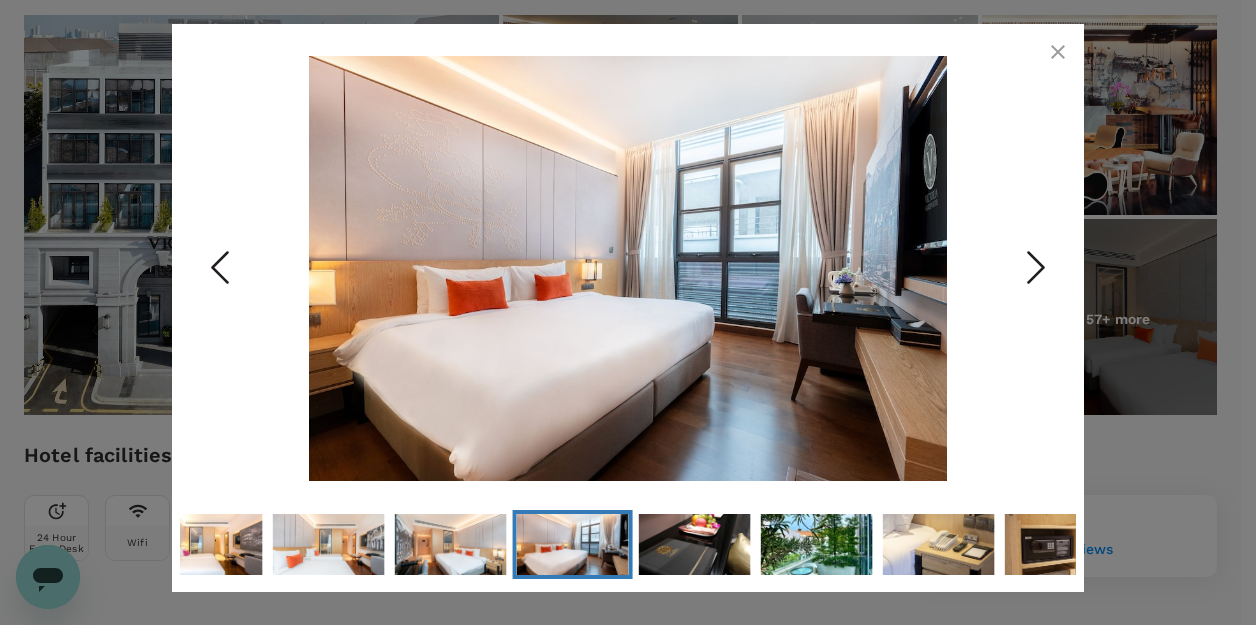 click 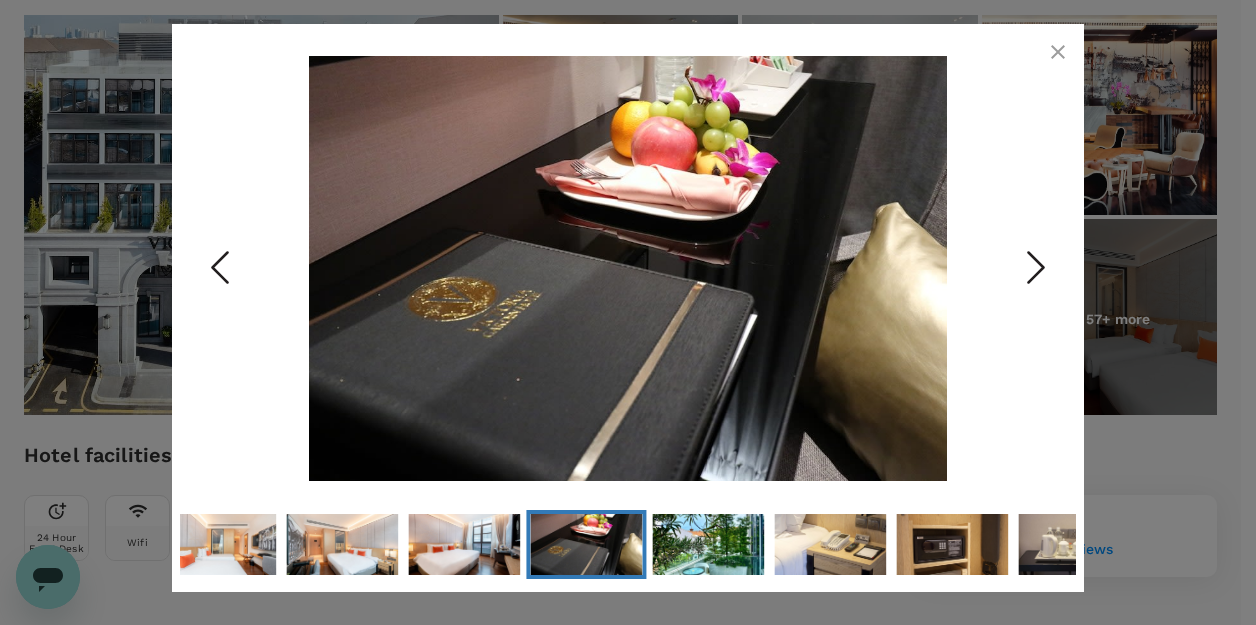 click 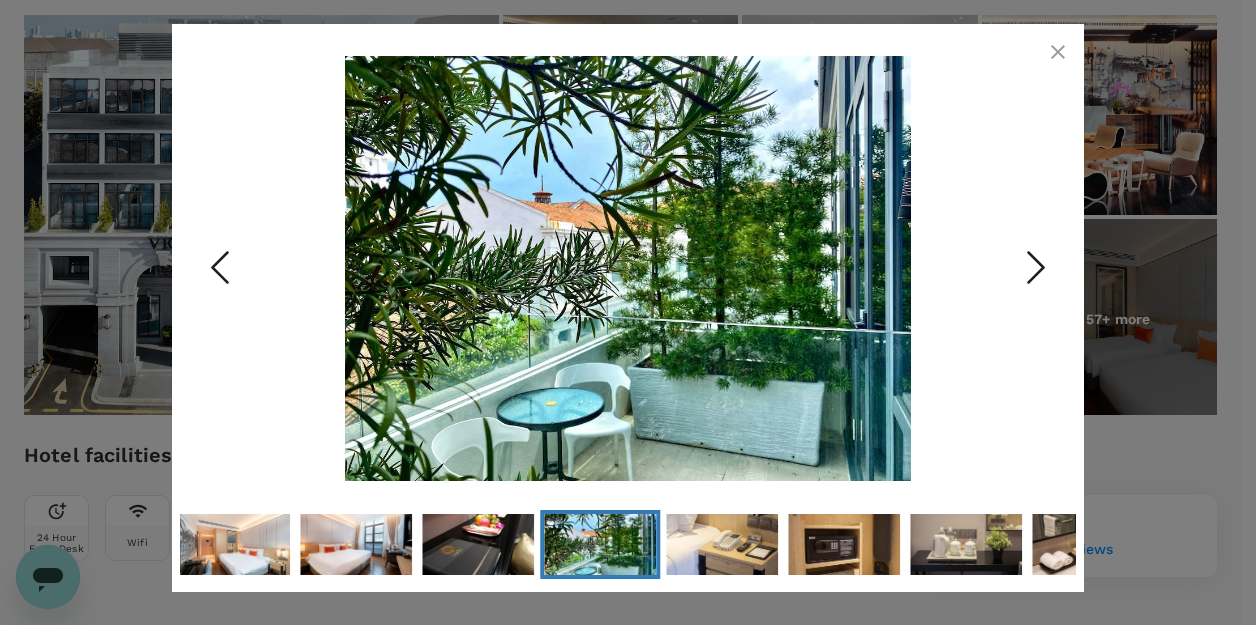 click 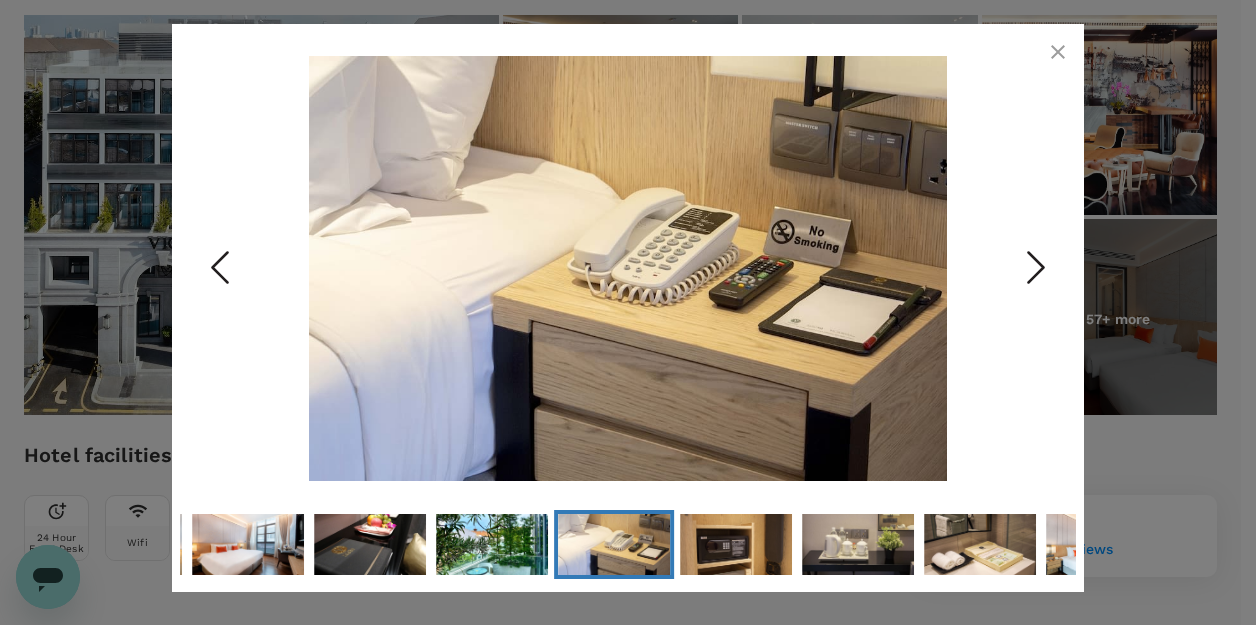 click 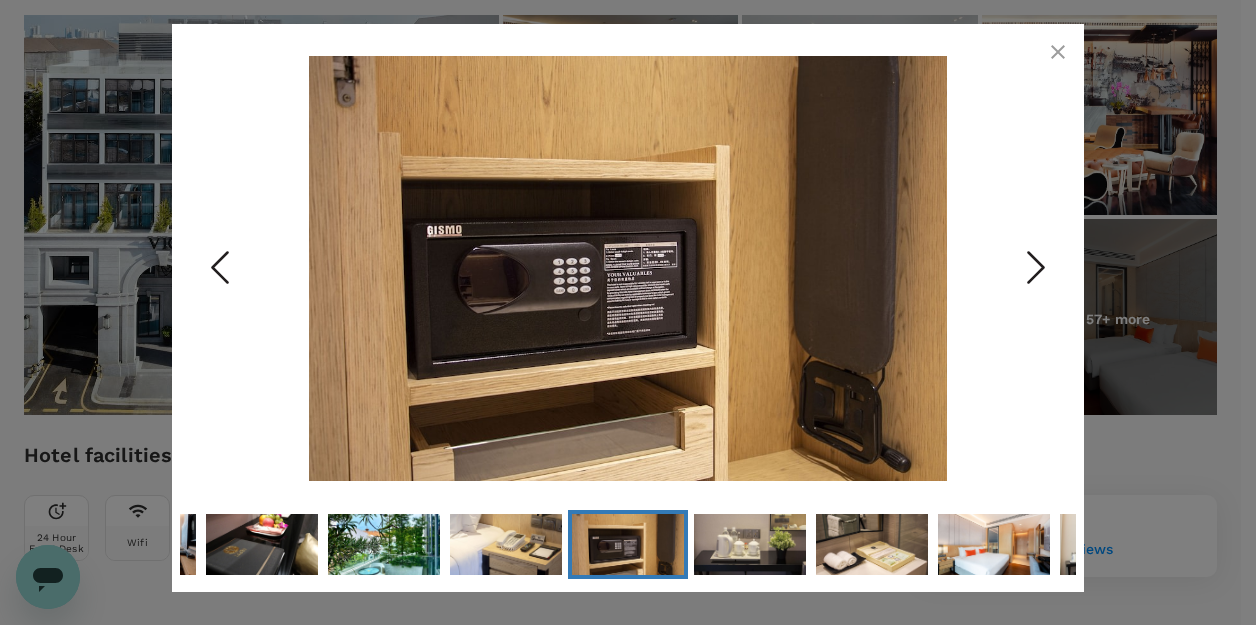 click 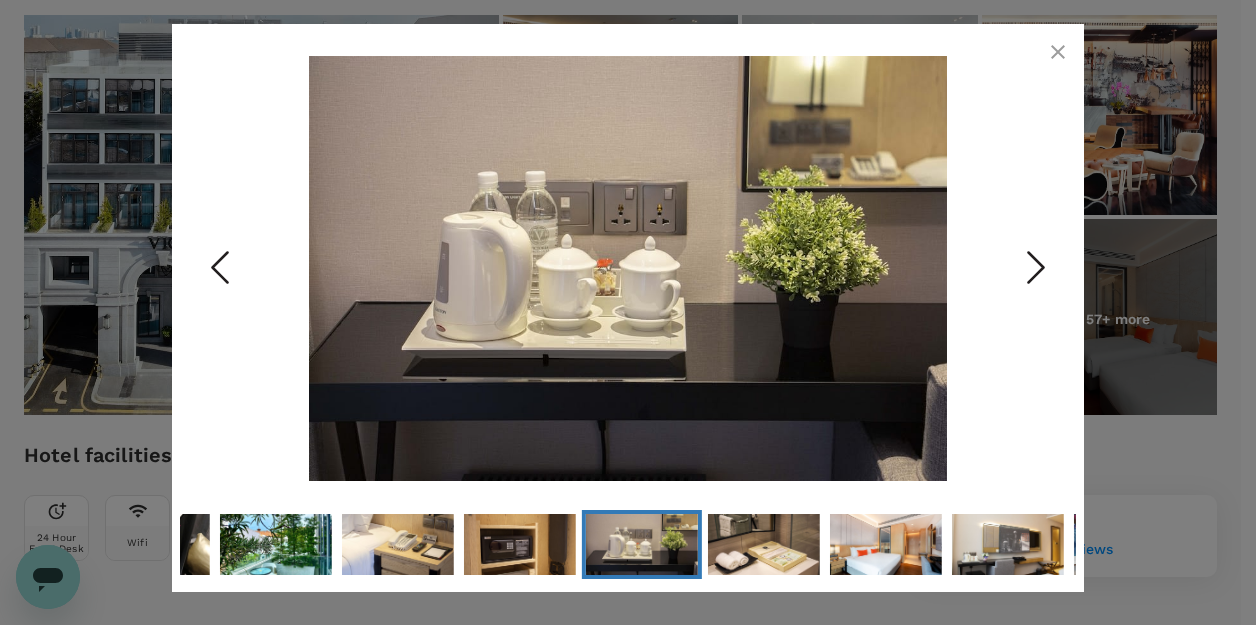 click 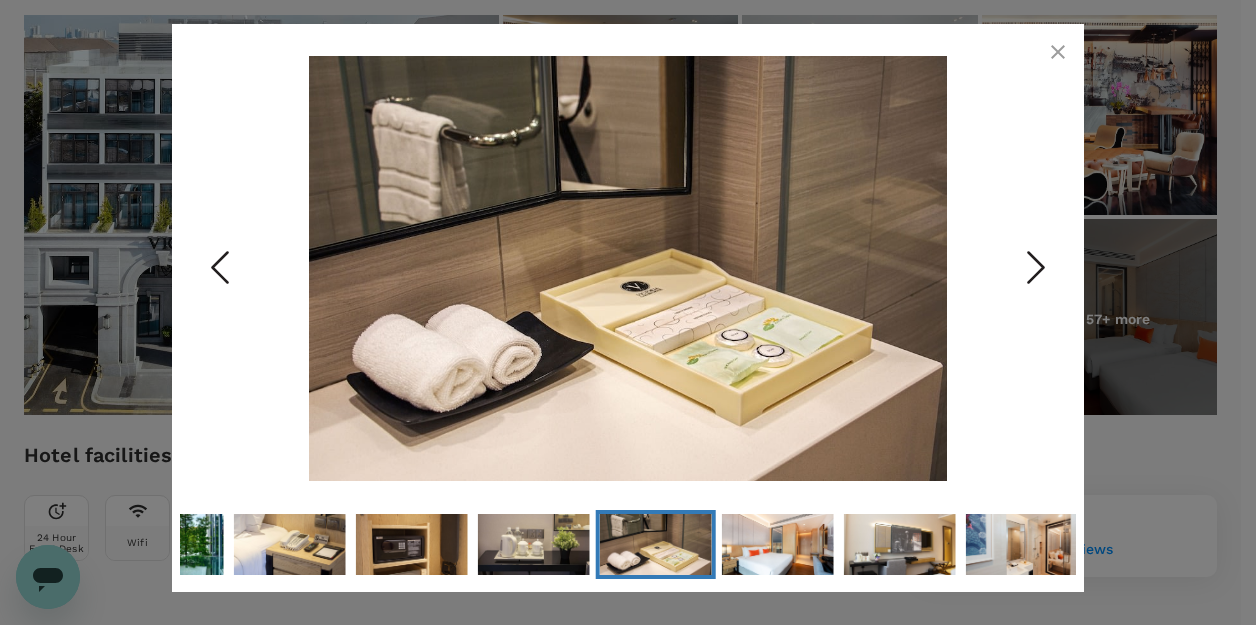 click 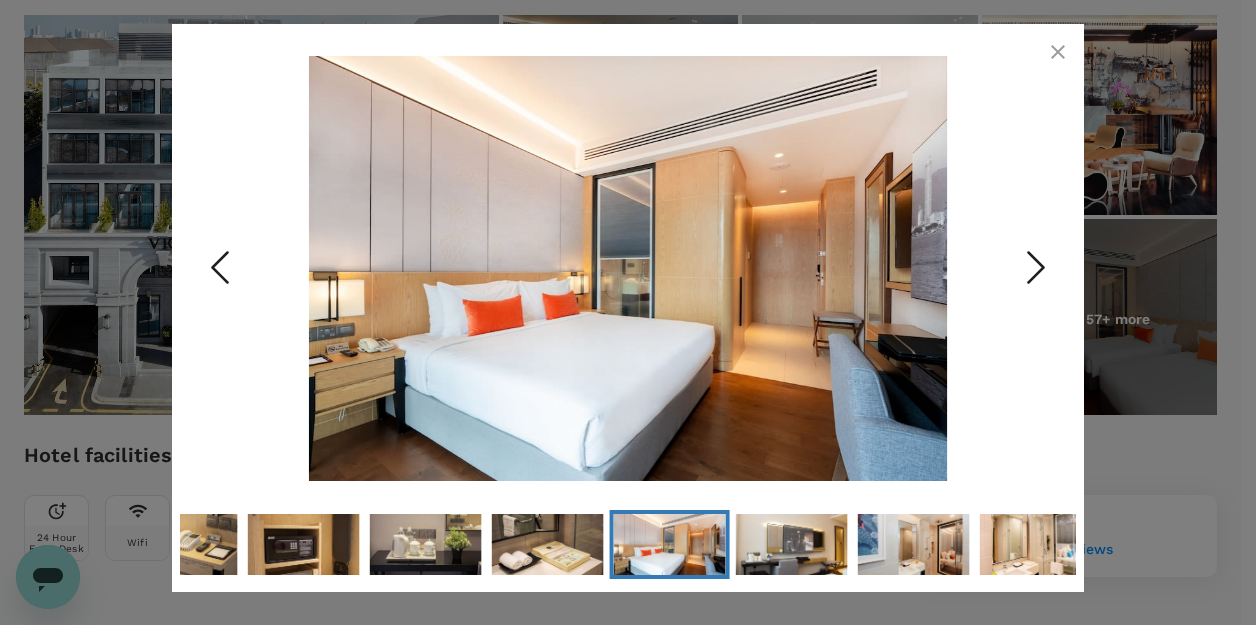 click 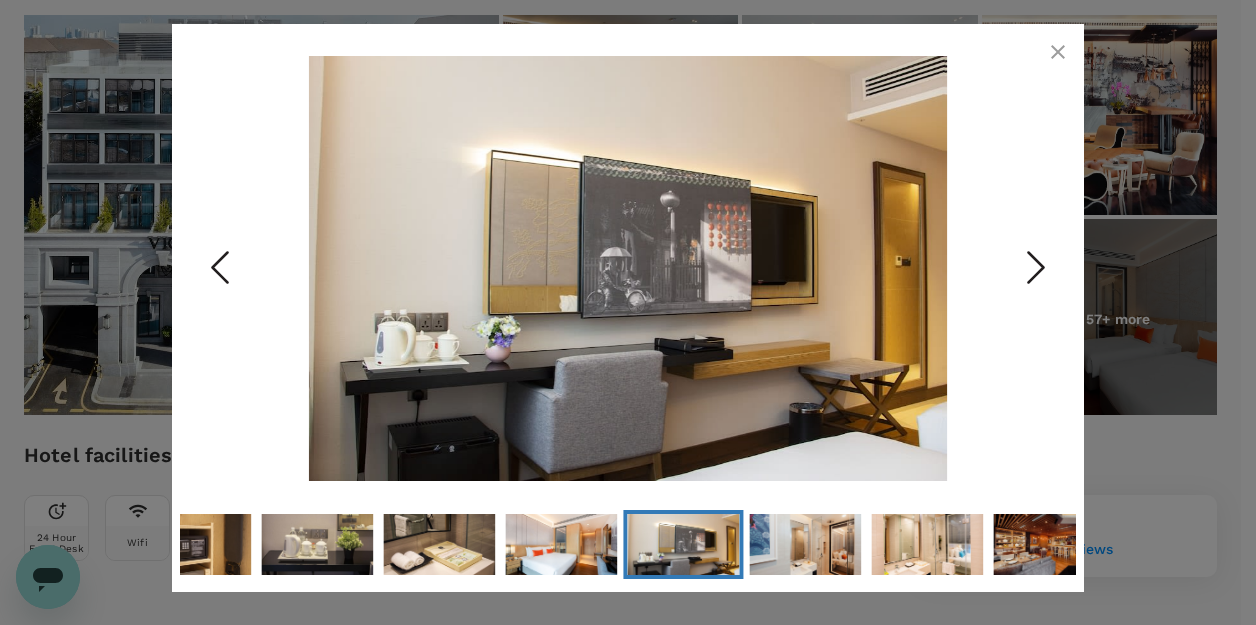 click 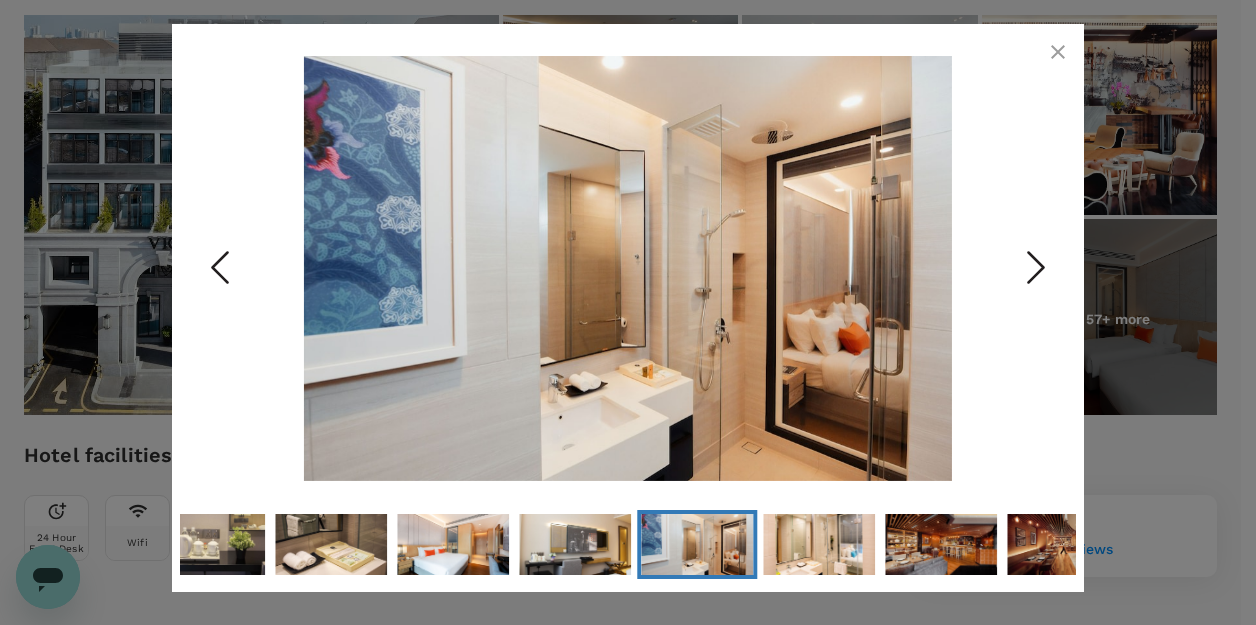 click 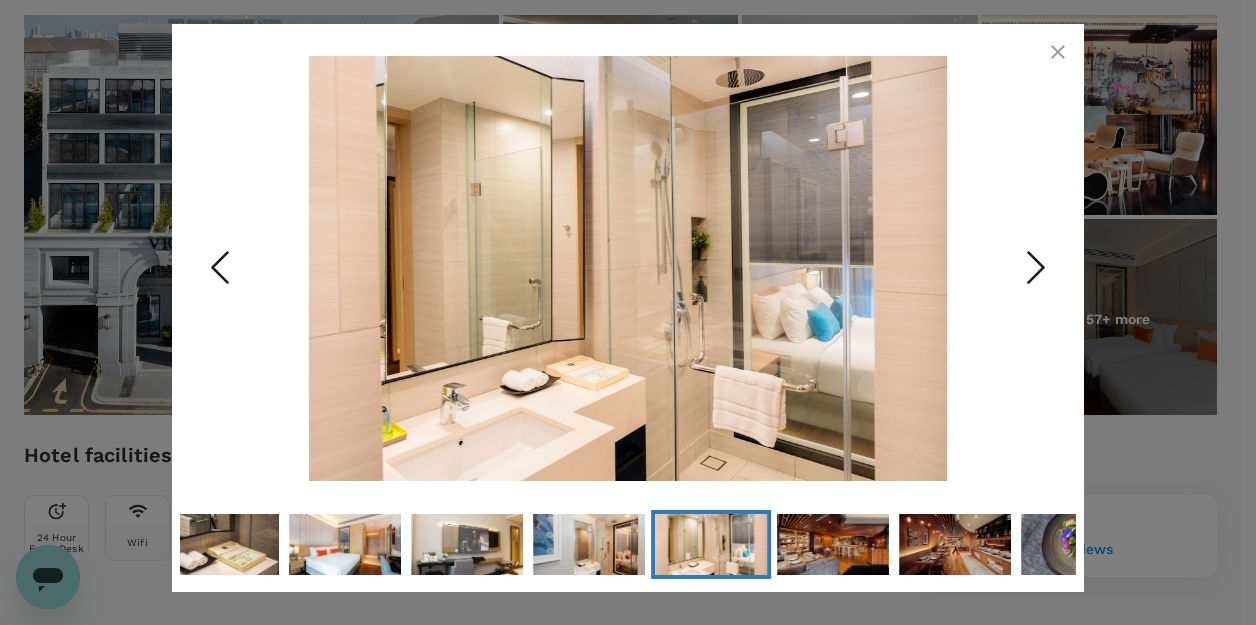 click 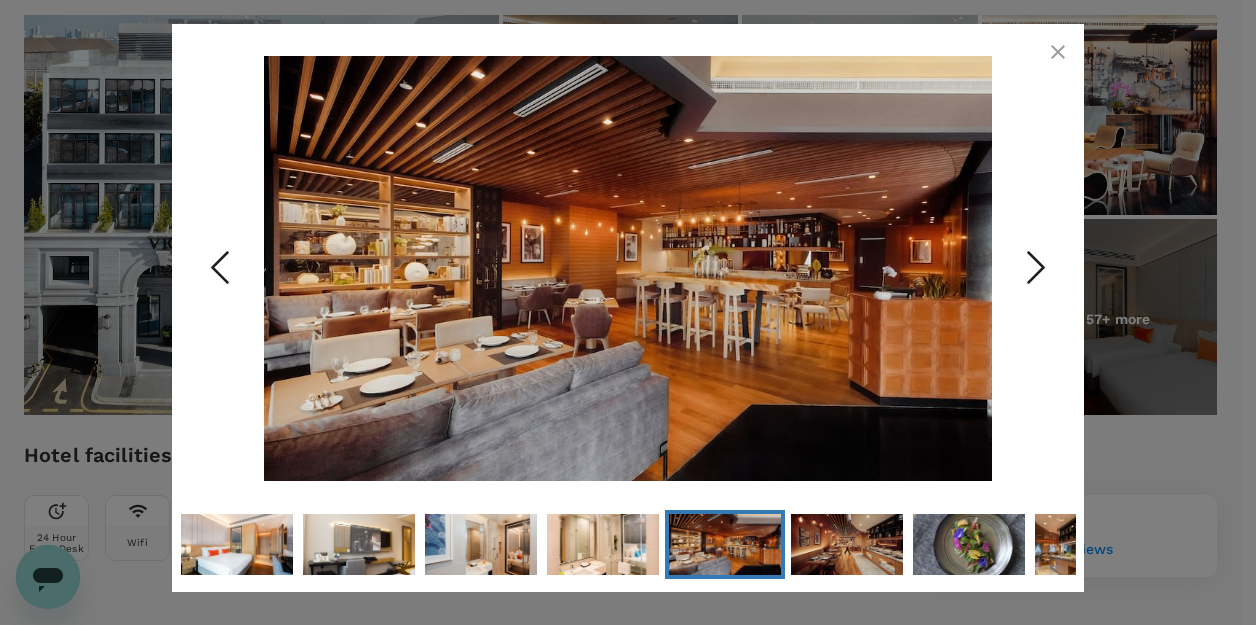 click 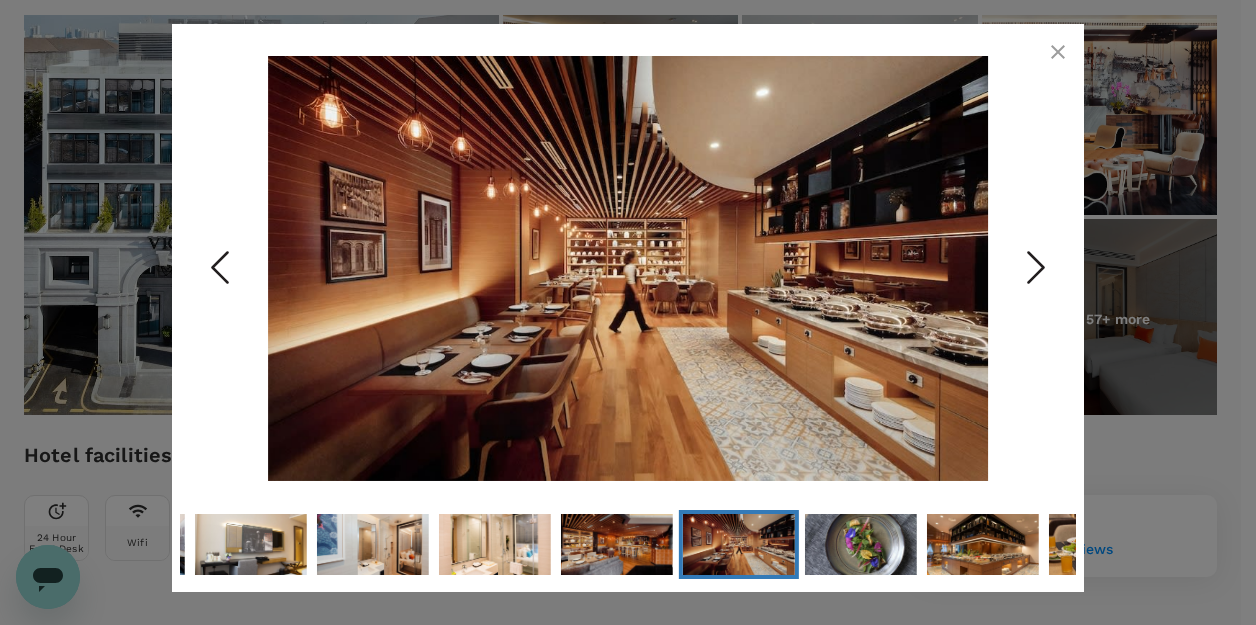 click 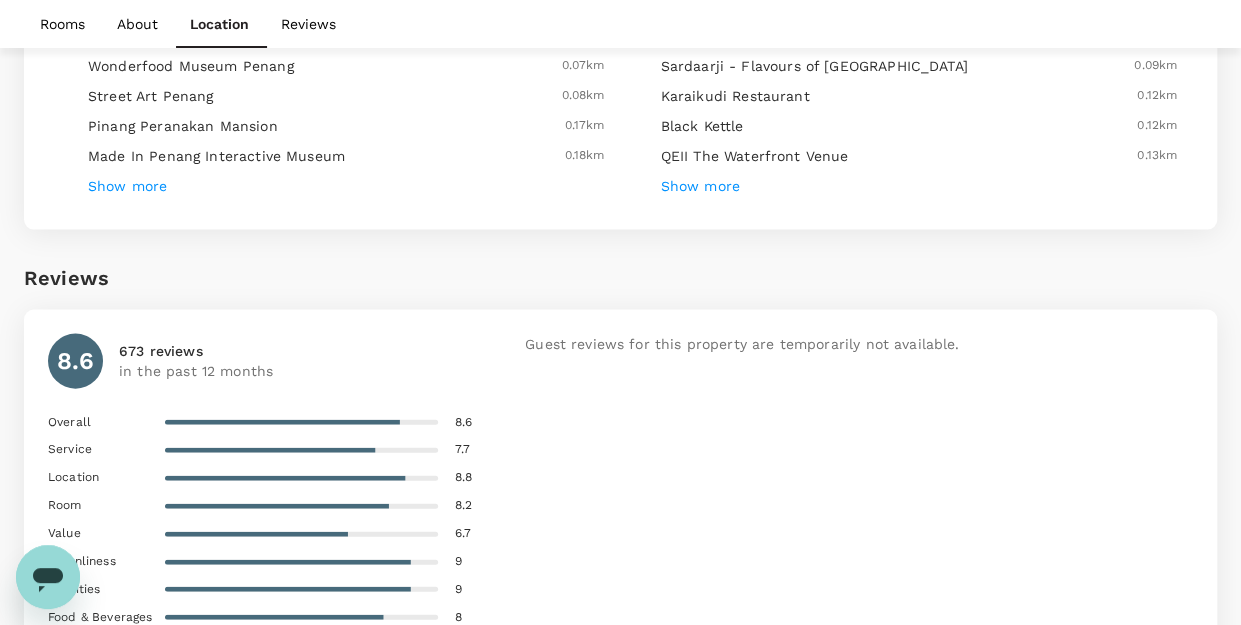scroll, scrollTop: 1862, scrollLeft: 0, axis: vertical 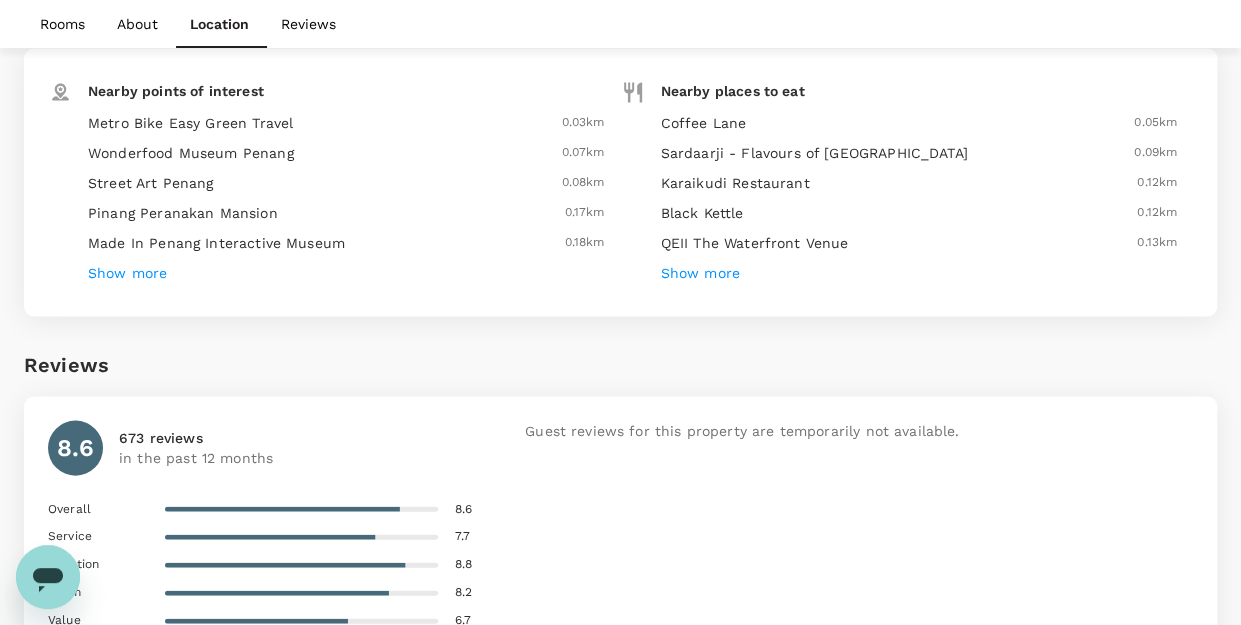 click on "Show more" at bounding box center [700, 274] 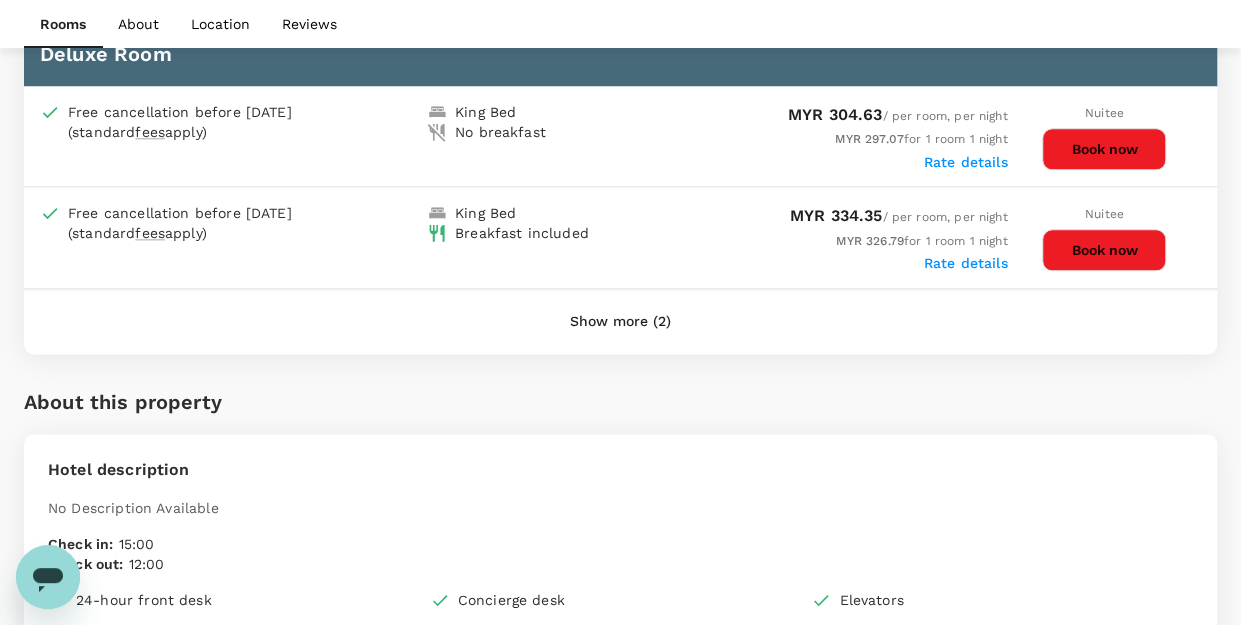 scroll, scrollTop: 1062, scrollLeft: 0, axis: vertical 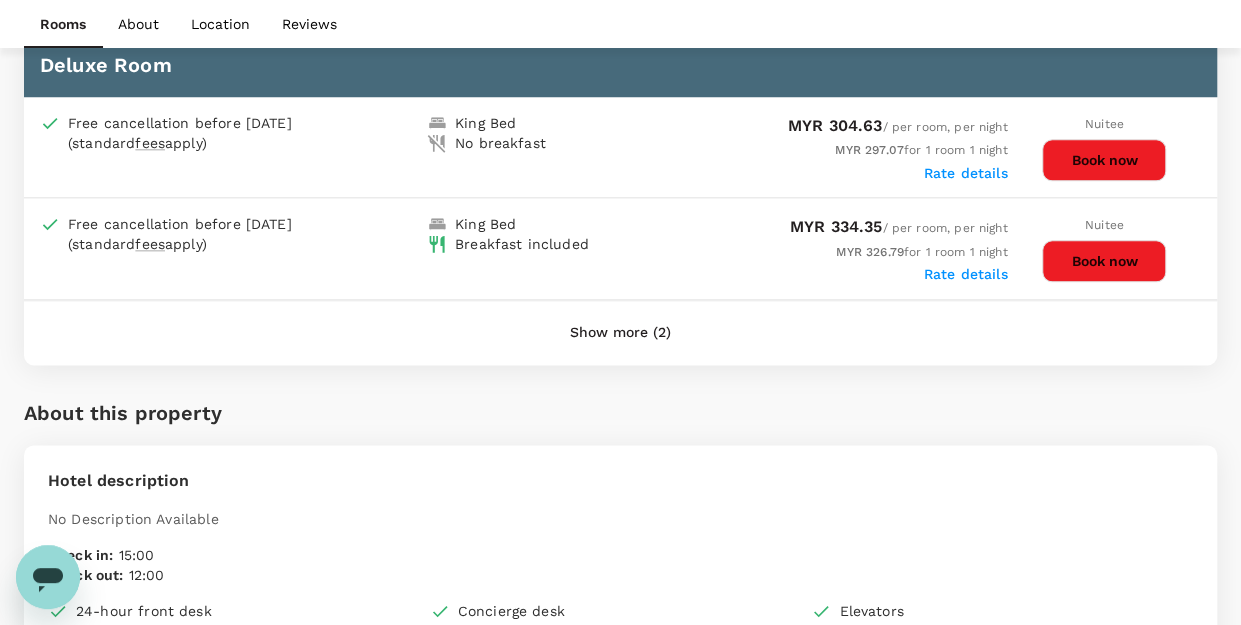 click on "Show more (2)" at bounding box center (620, 333) 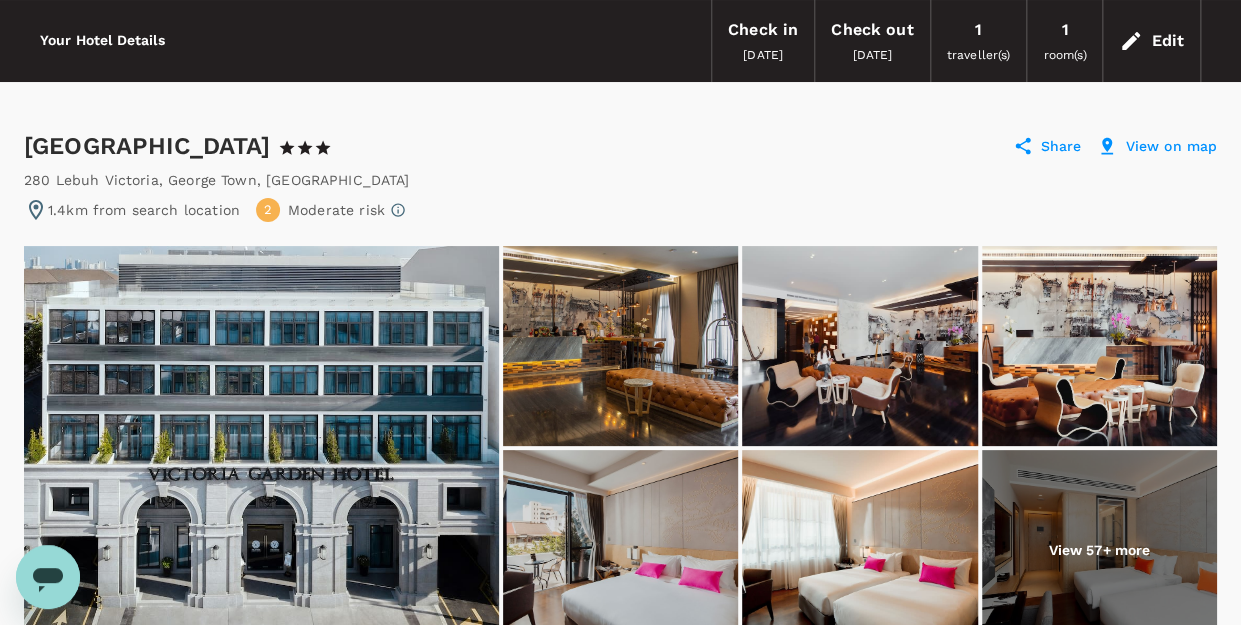 scroll, scrollTop: 0, scrollLeft: 0, axis: both 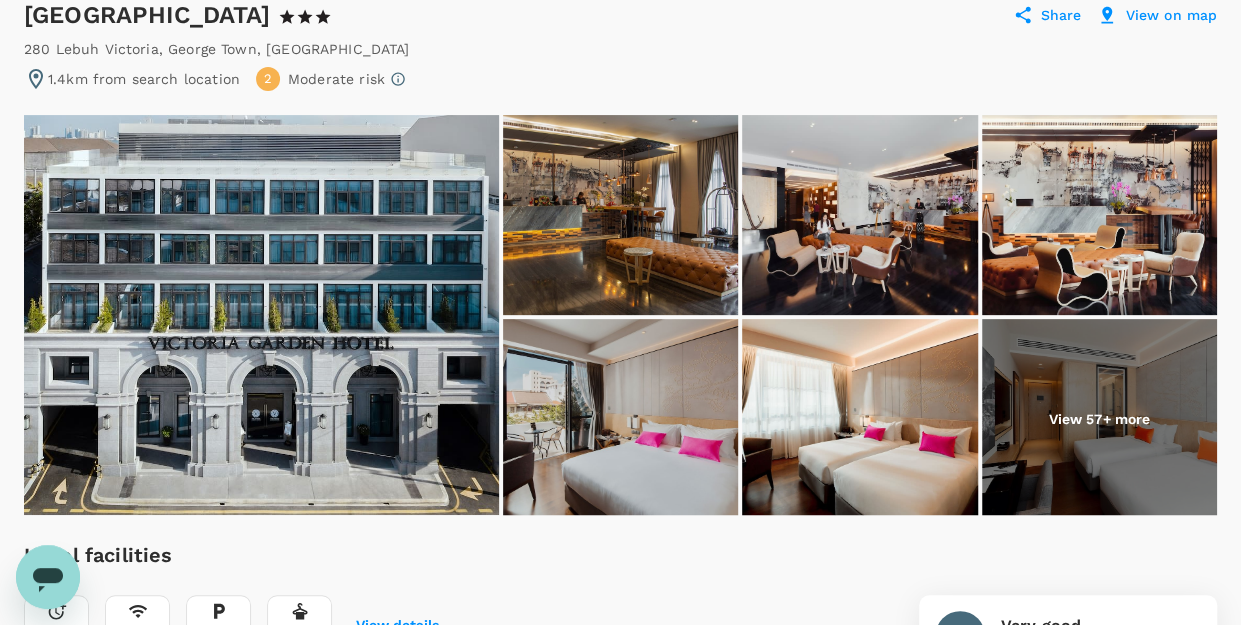 click on "View 57+ more" at bounding box center (1099, 419) 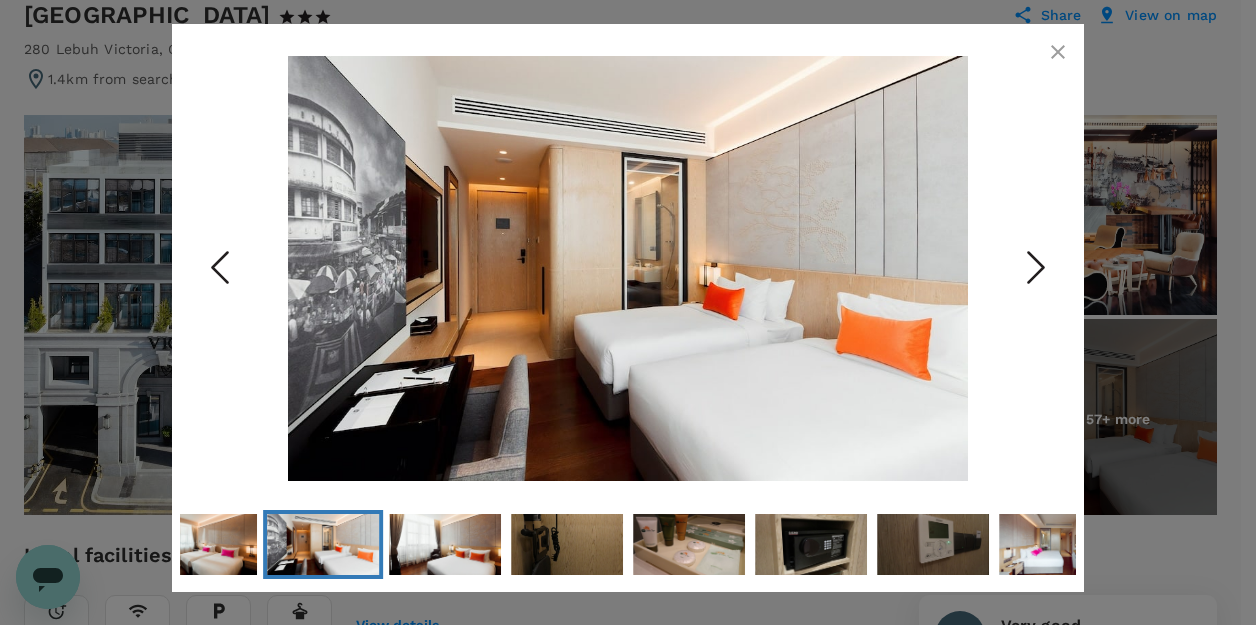 click 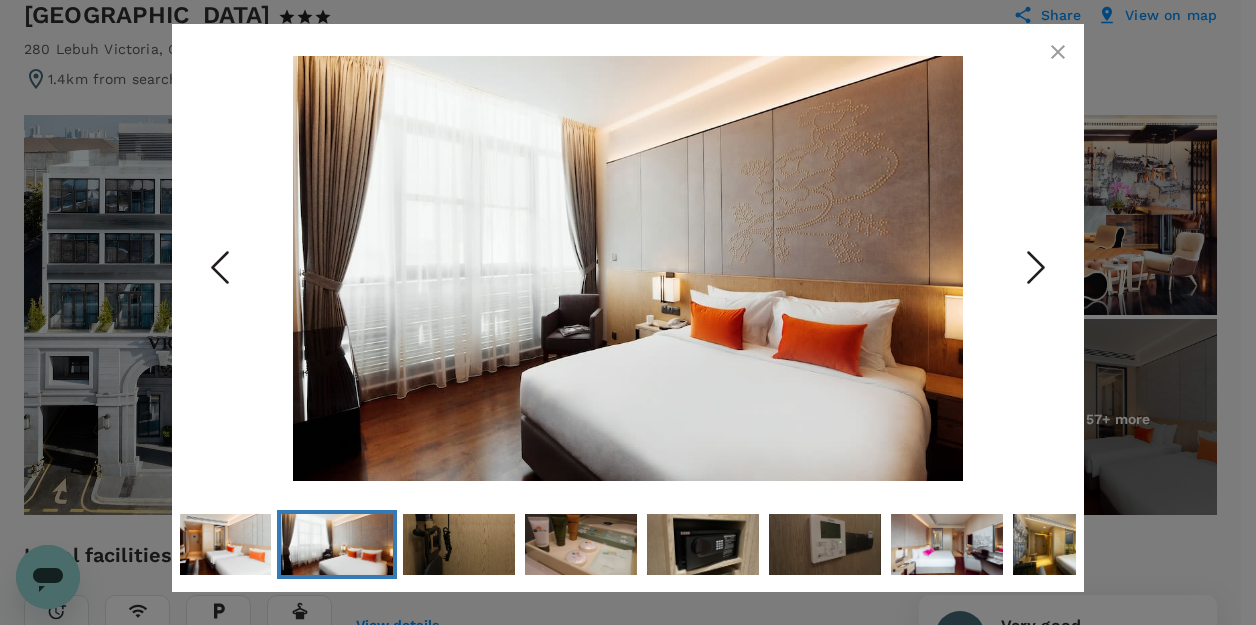 click 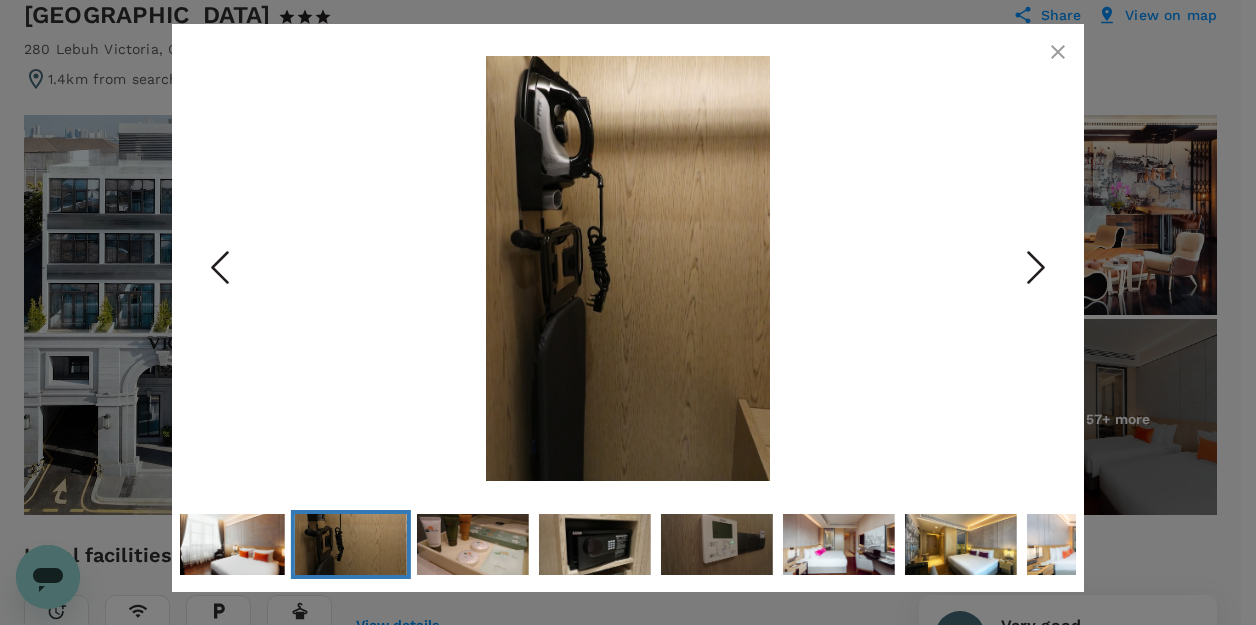click 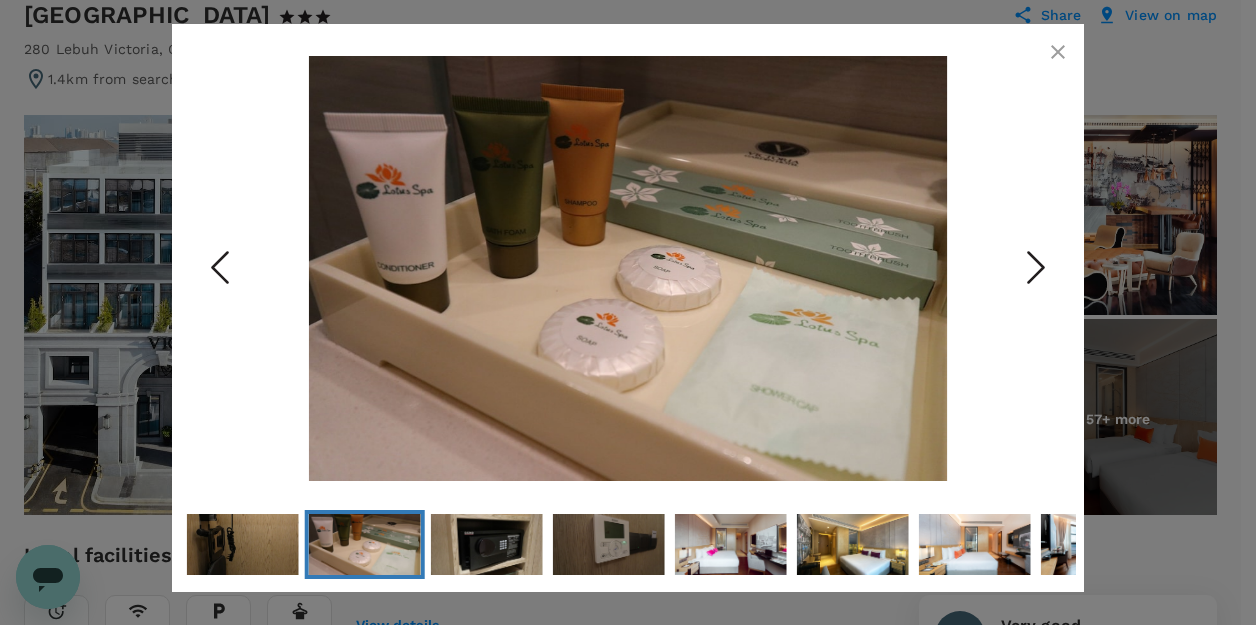 click 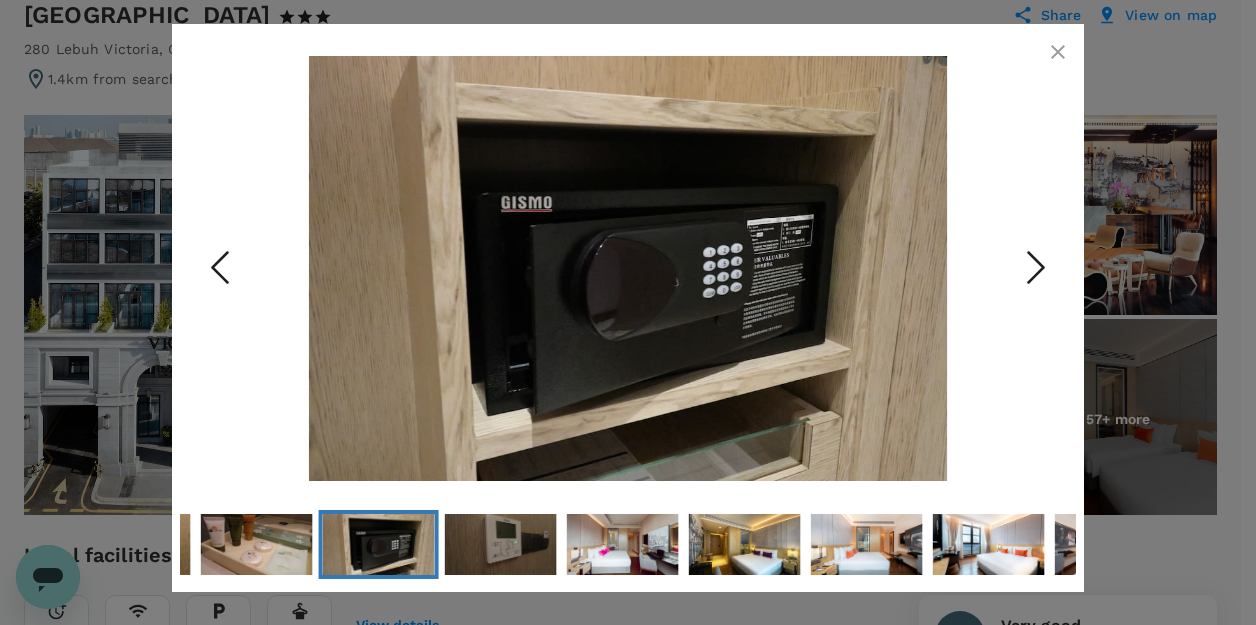 click 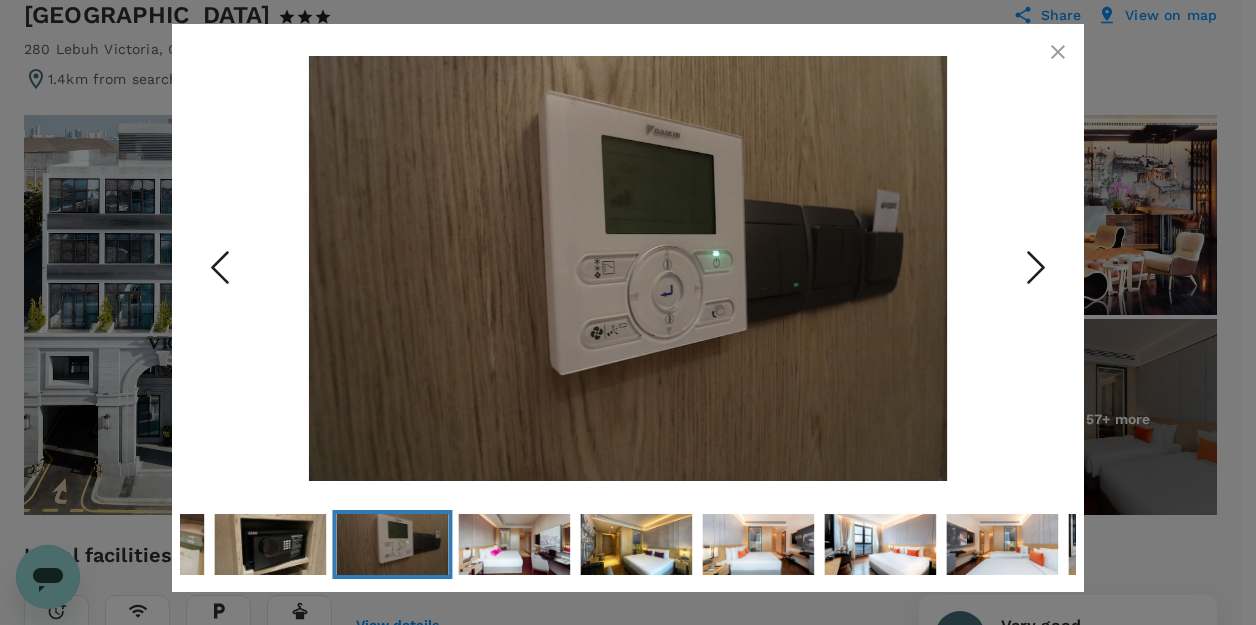 click 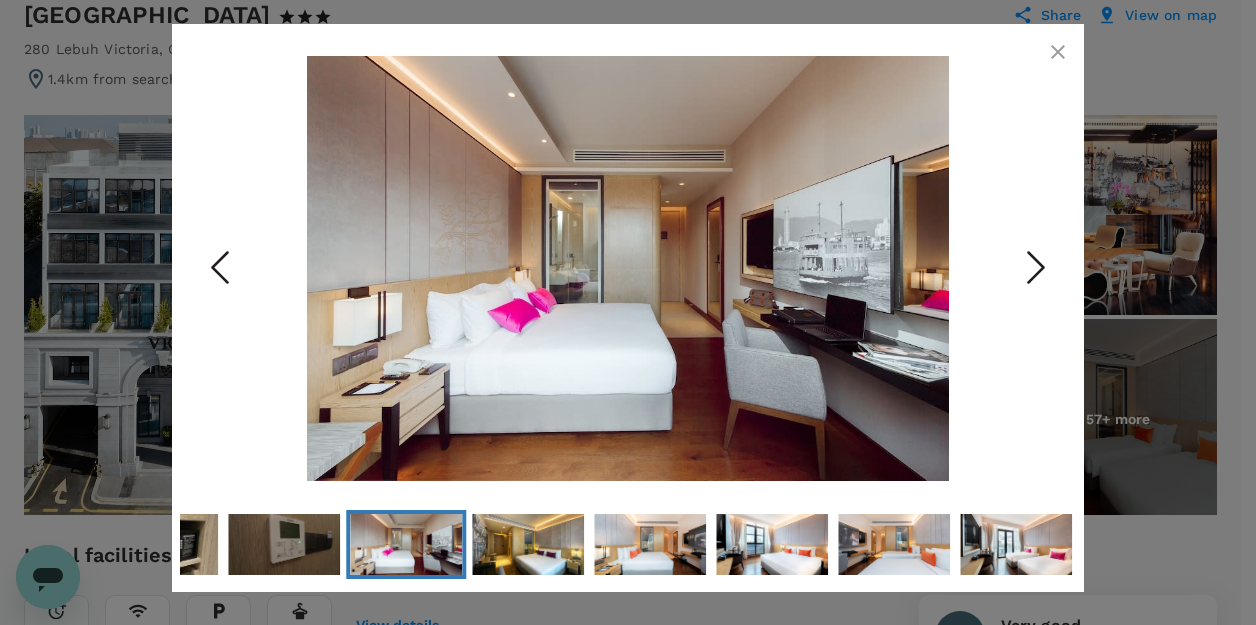 click 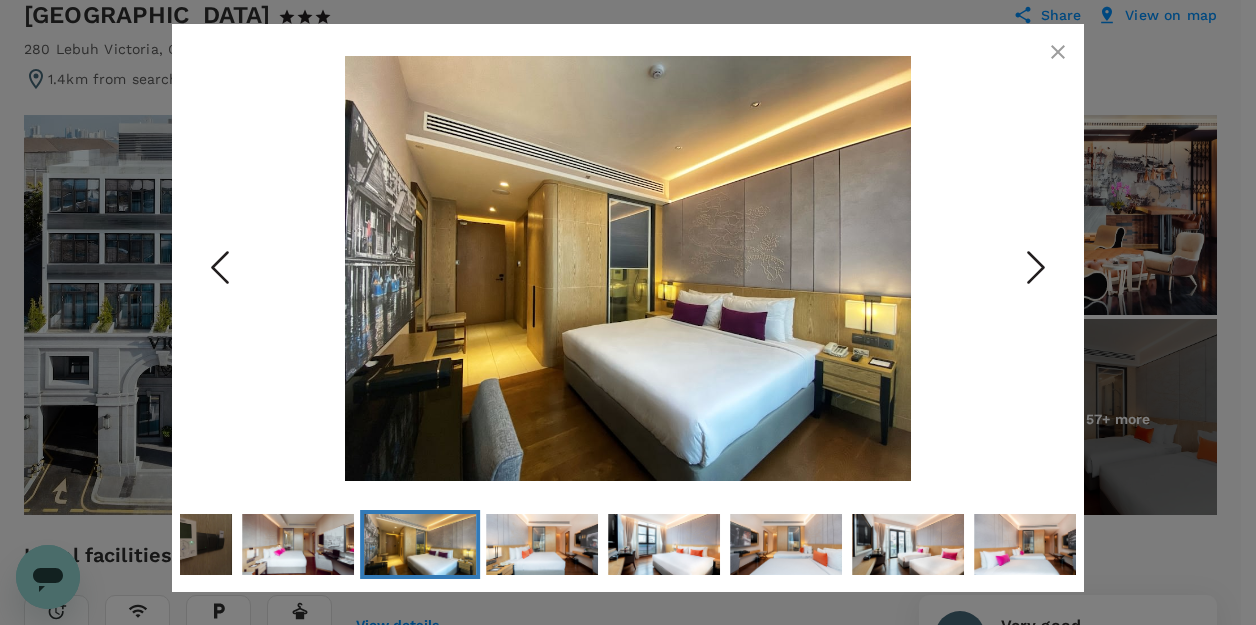 click 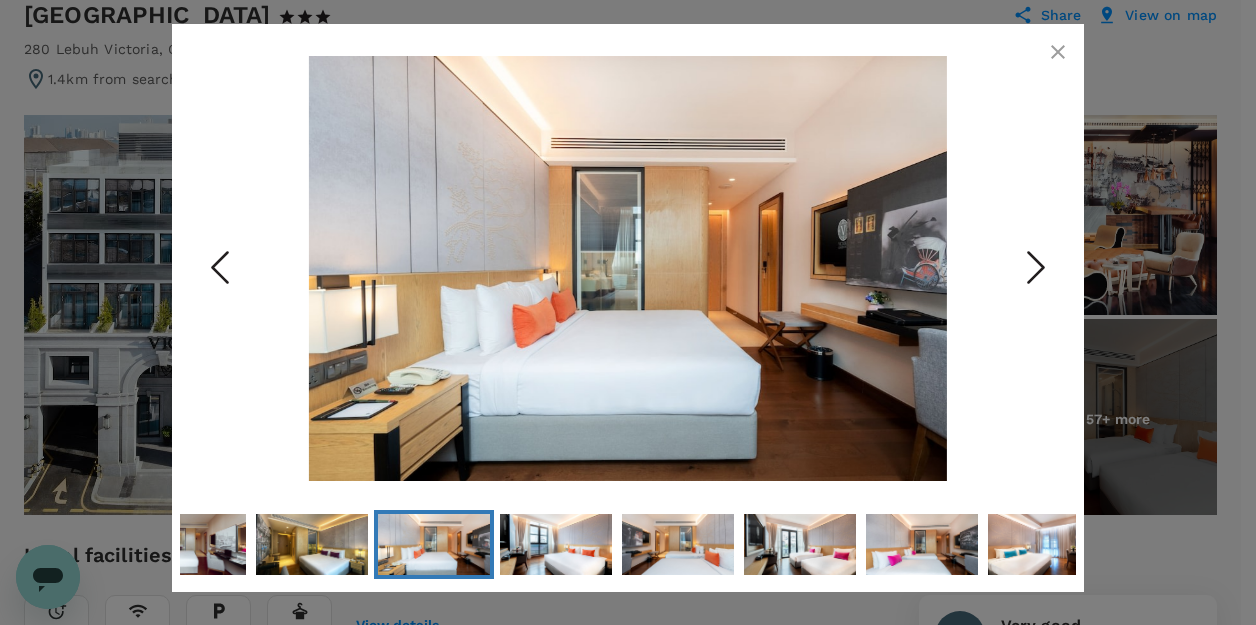 click 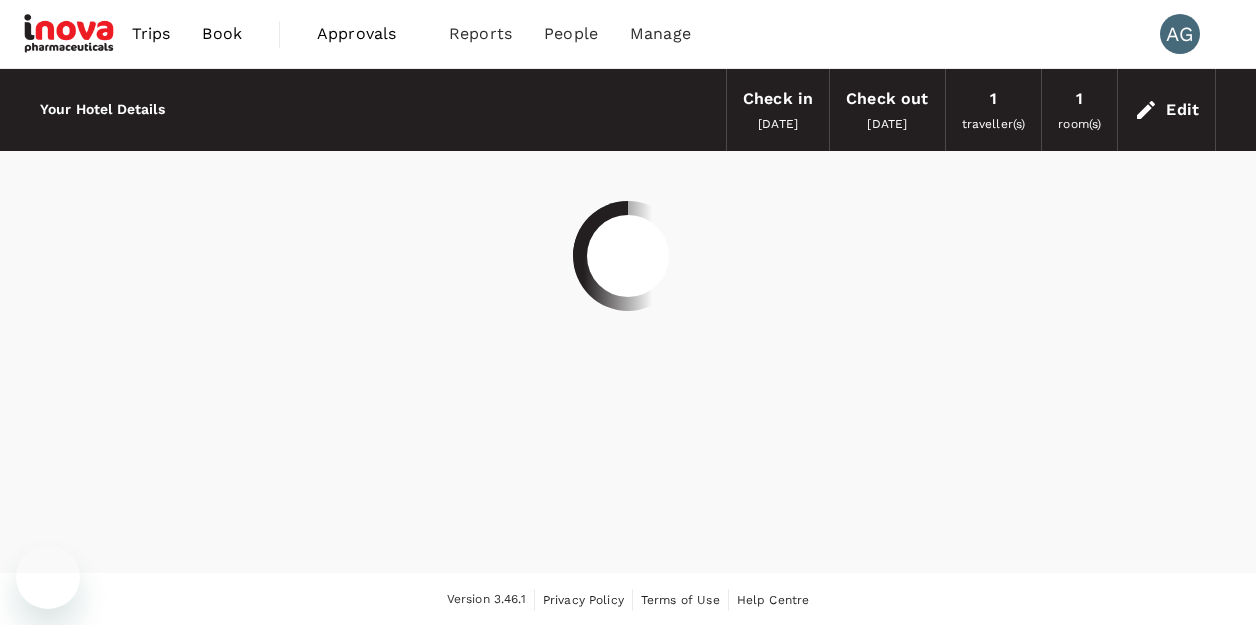 scroll, scrollTop: 0, scrollLeft: 0, axis: both 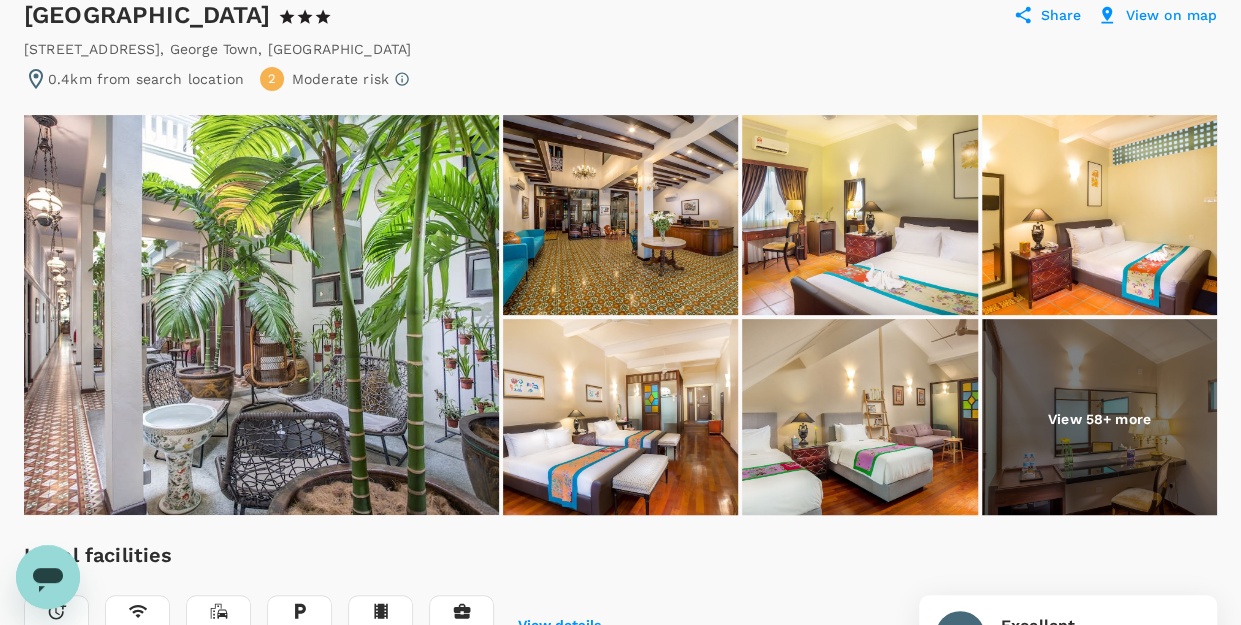 click at bounding box center [1099, 419] 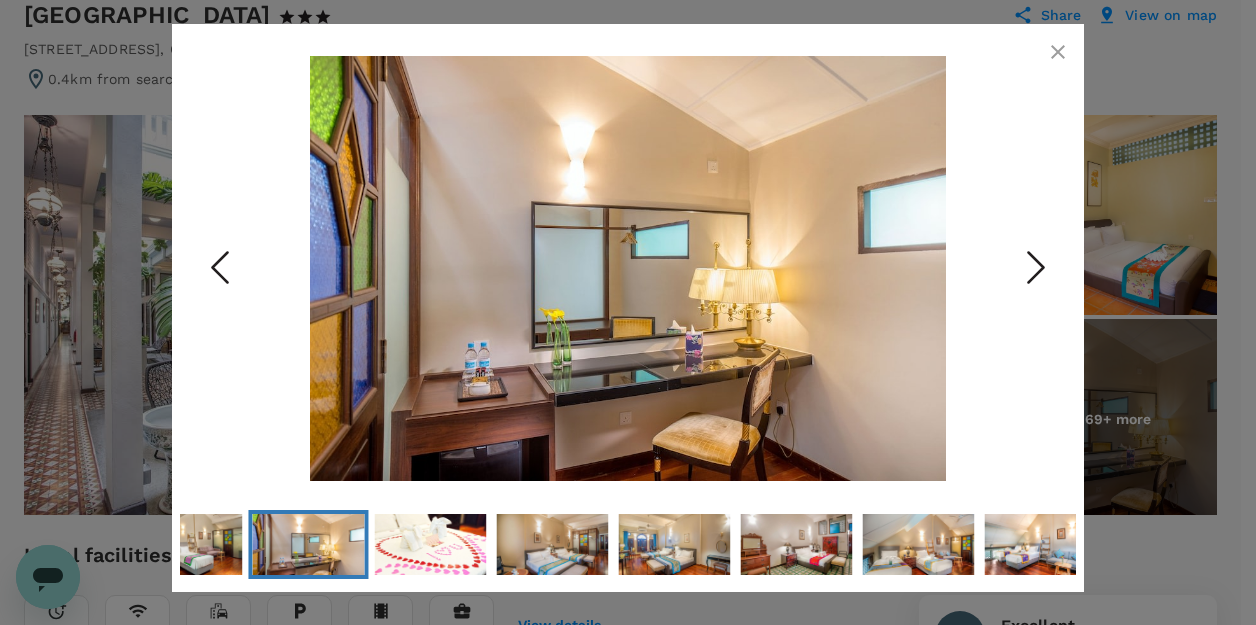 click 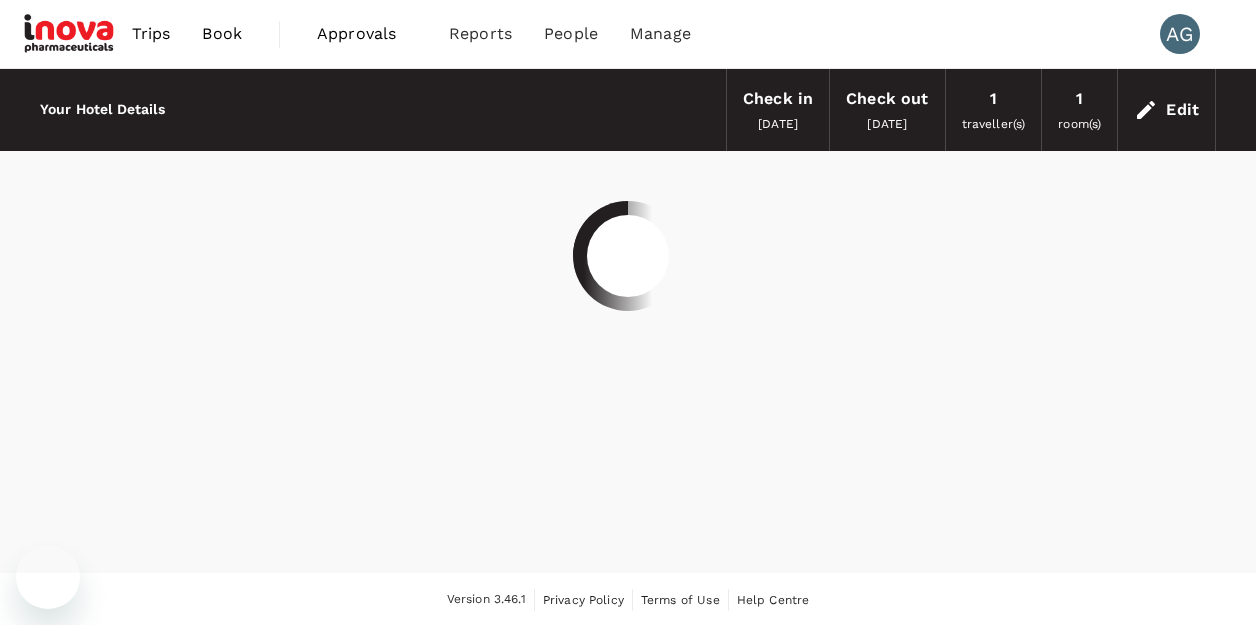 scroll, scrollTop: 0, scrollLeft: 0, axis: both 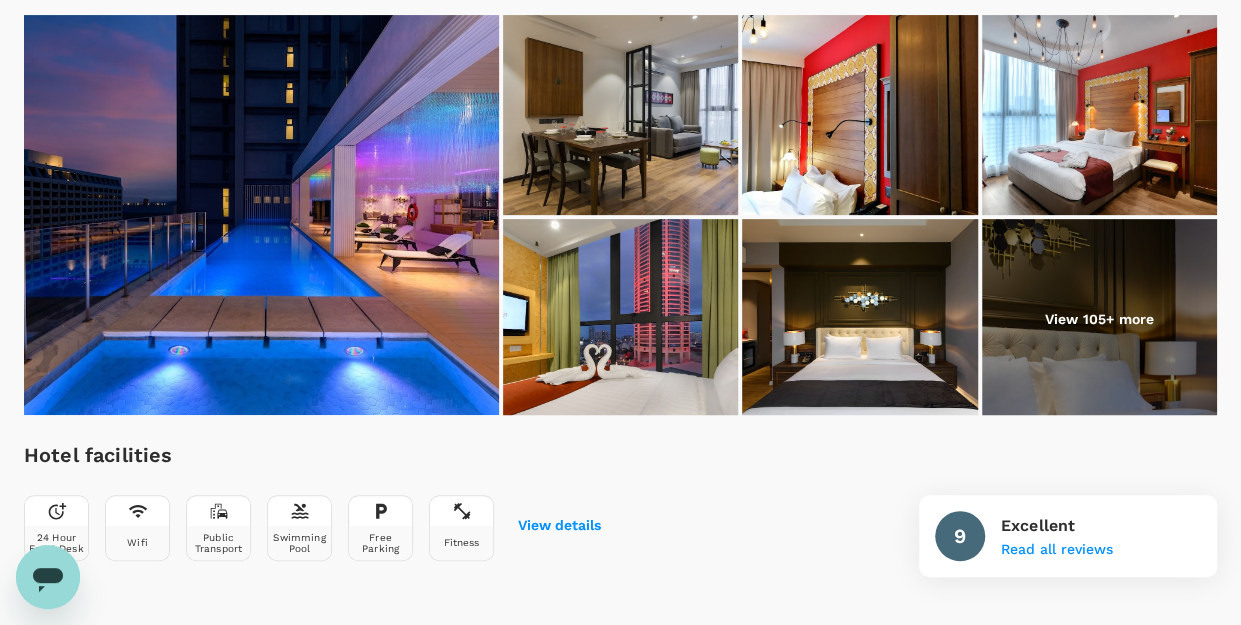 click at bounding box center [1099, 319] 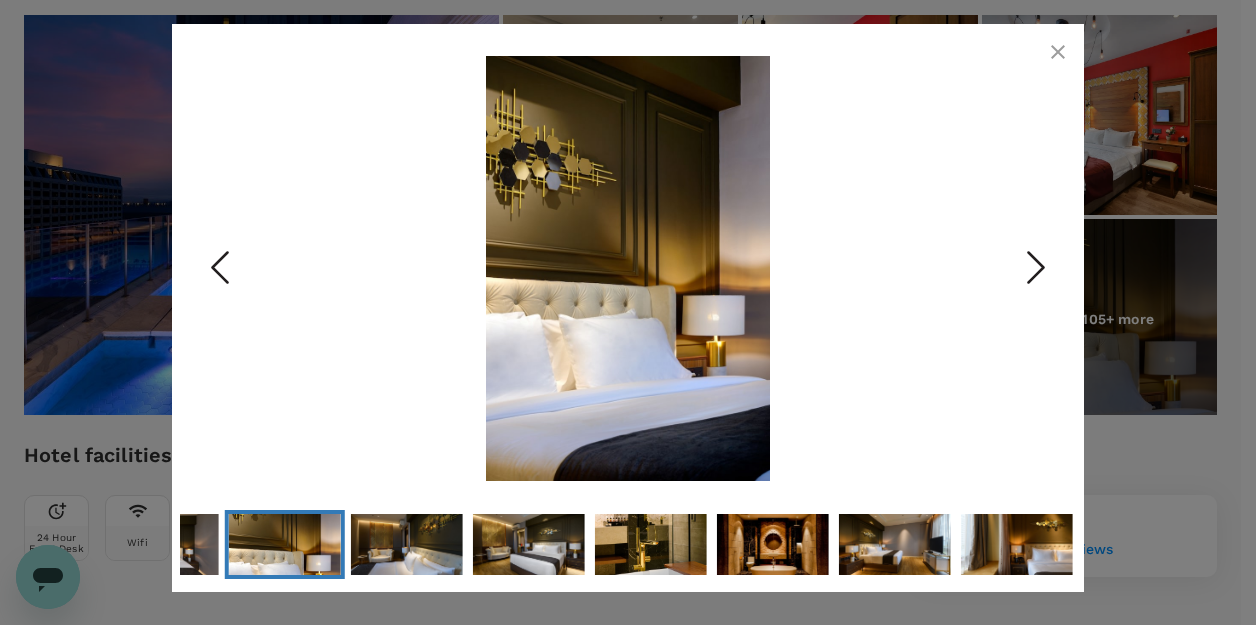 click 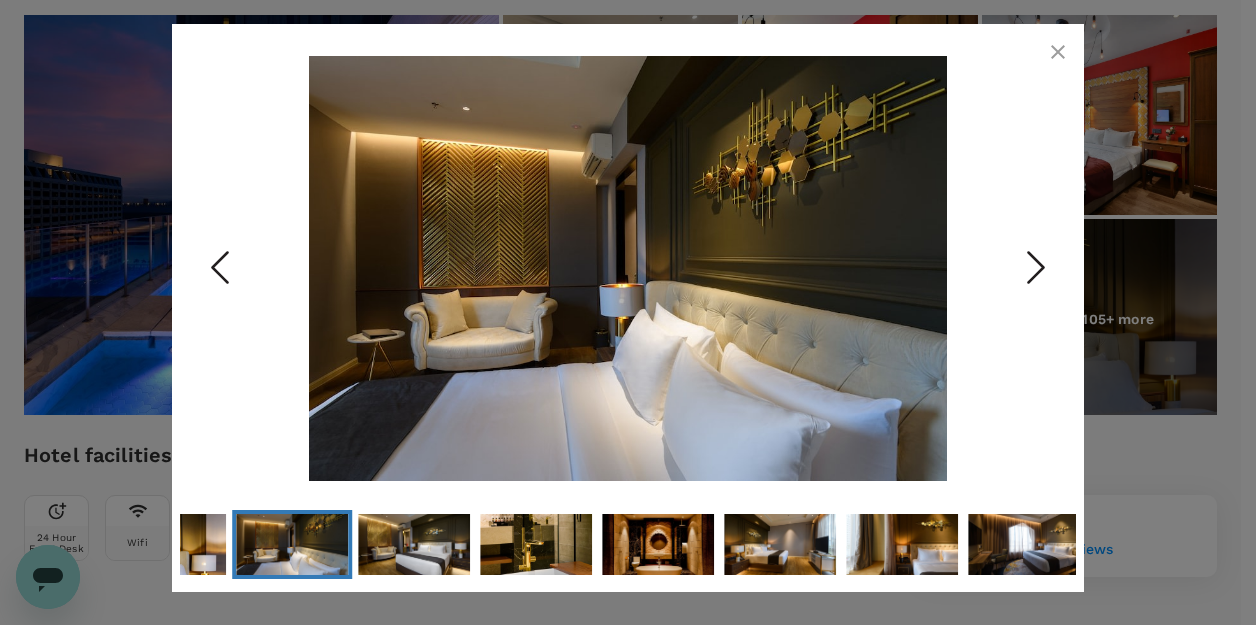 click 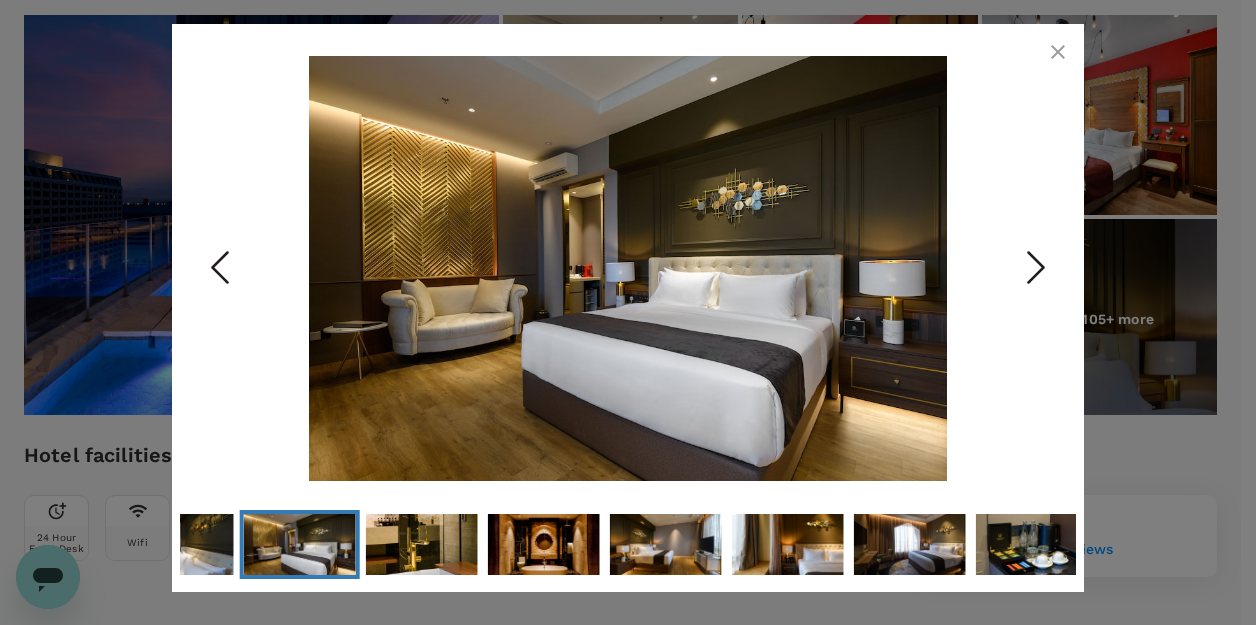 click 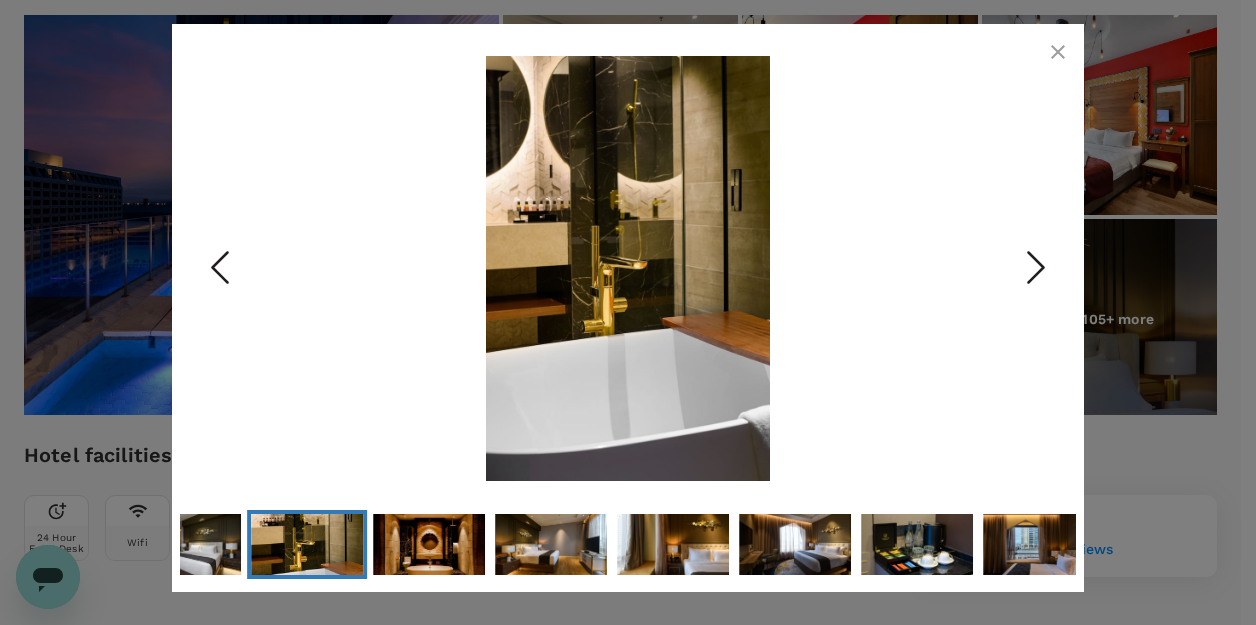 click 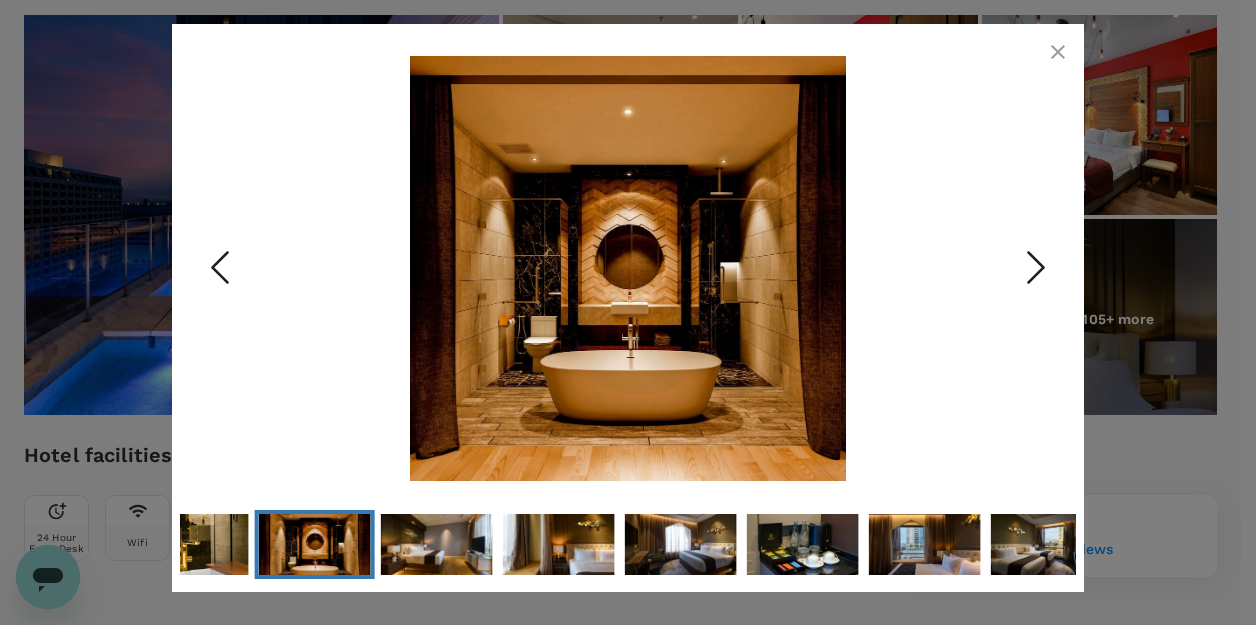 click 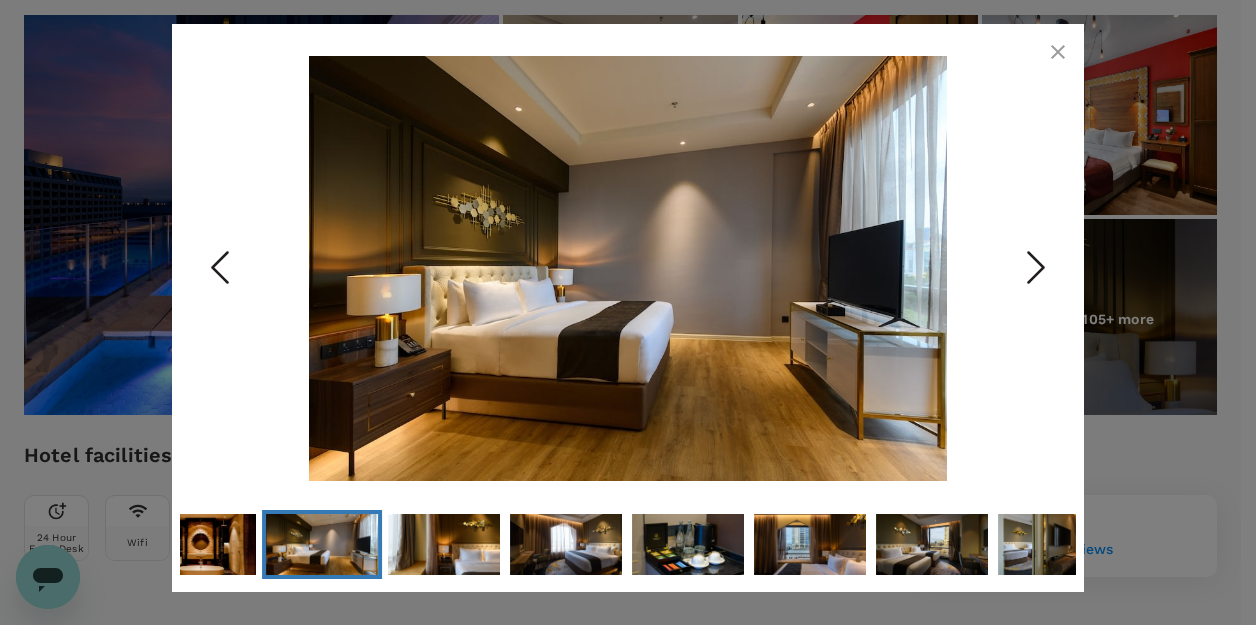 click 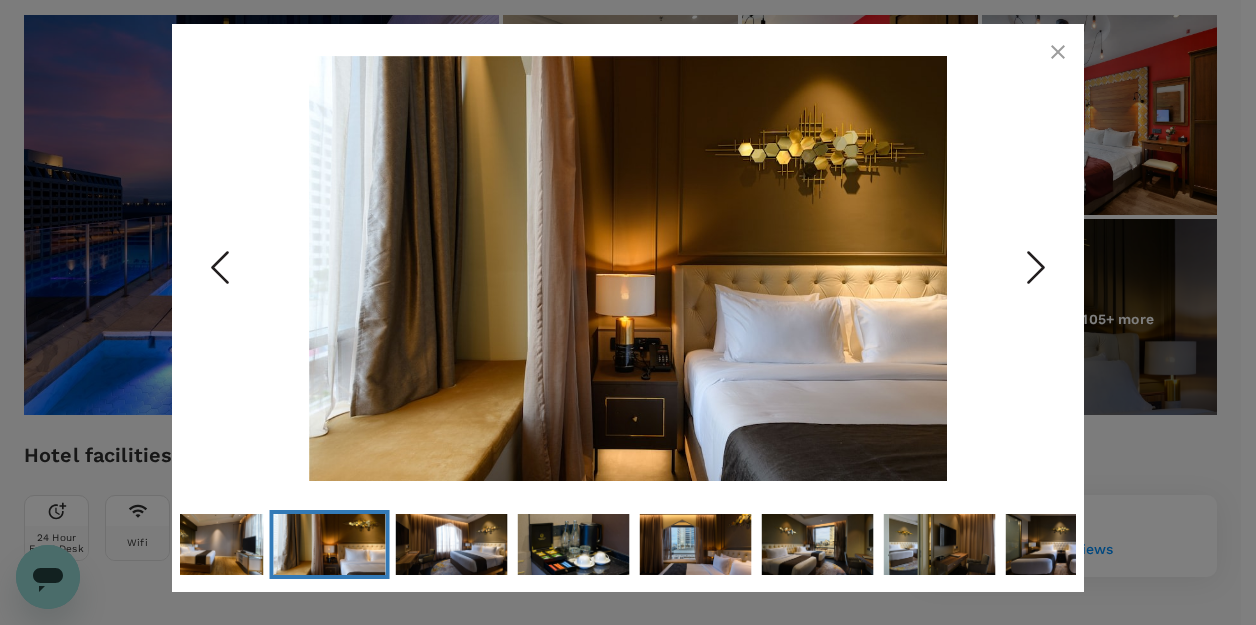 click 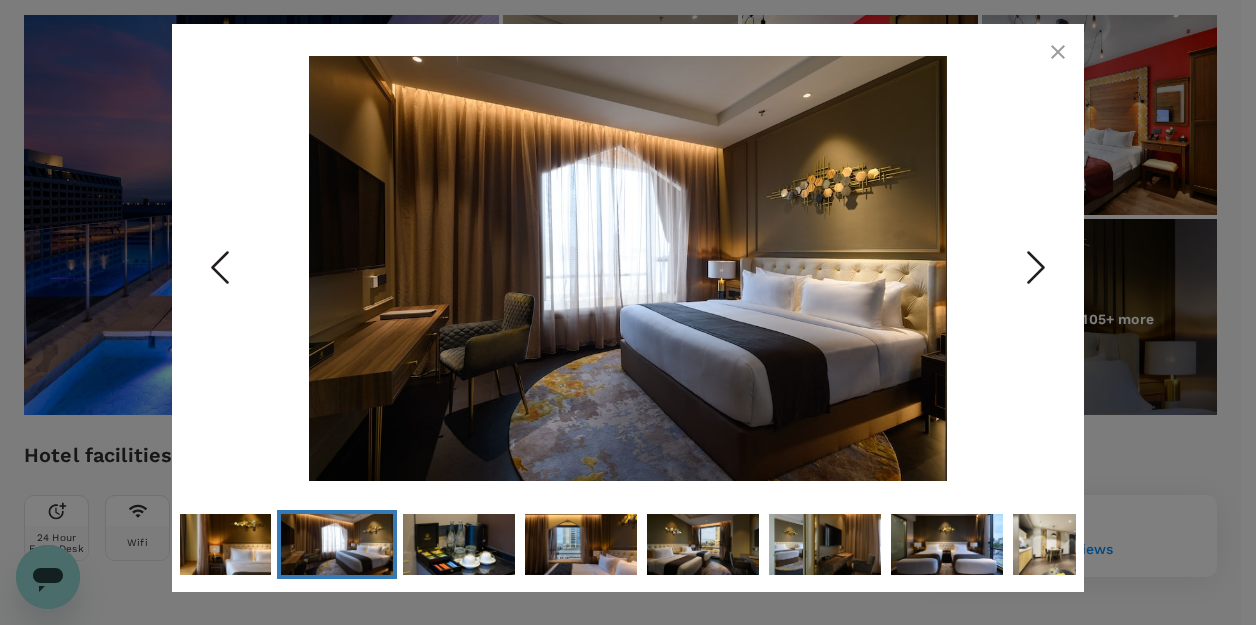 click 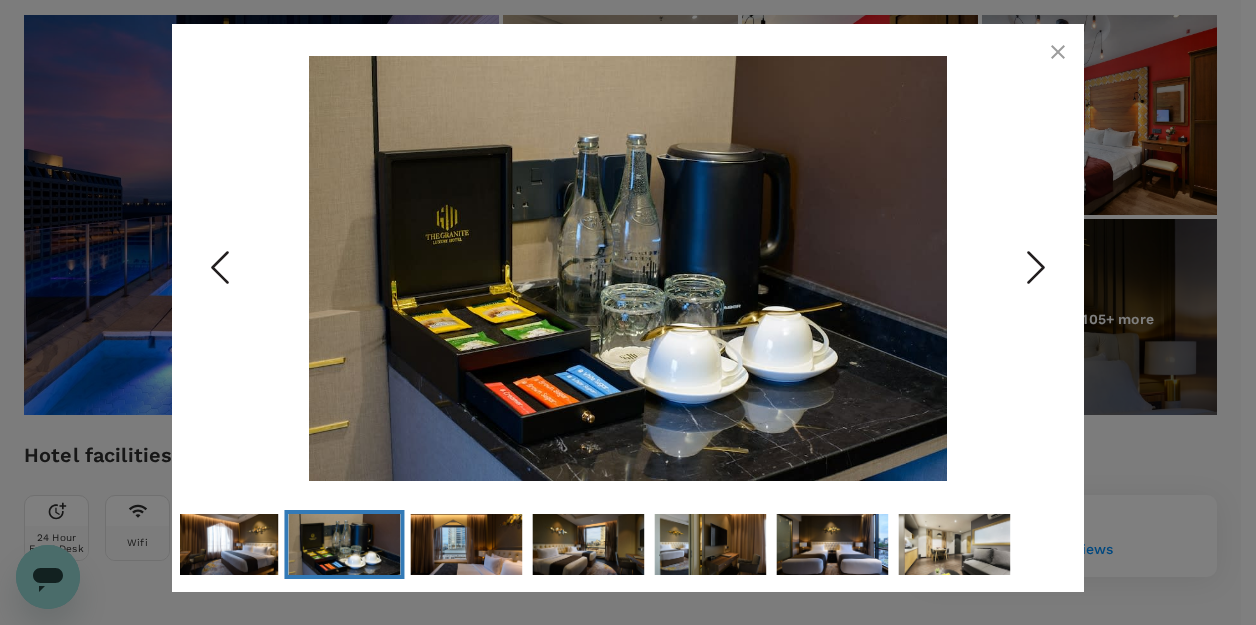 click 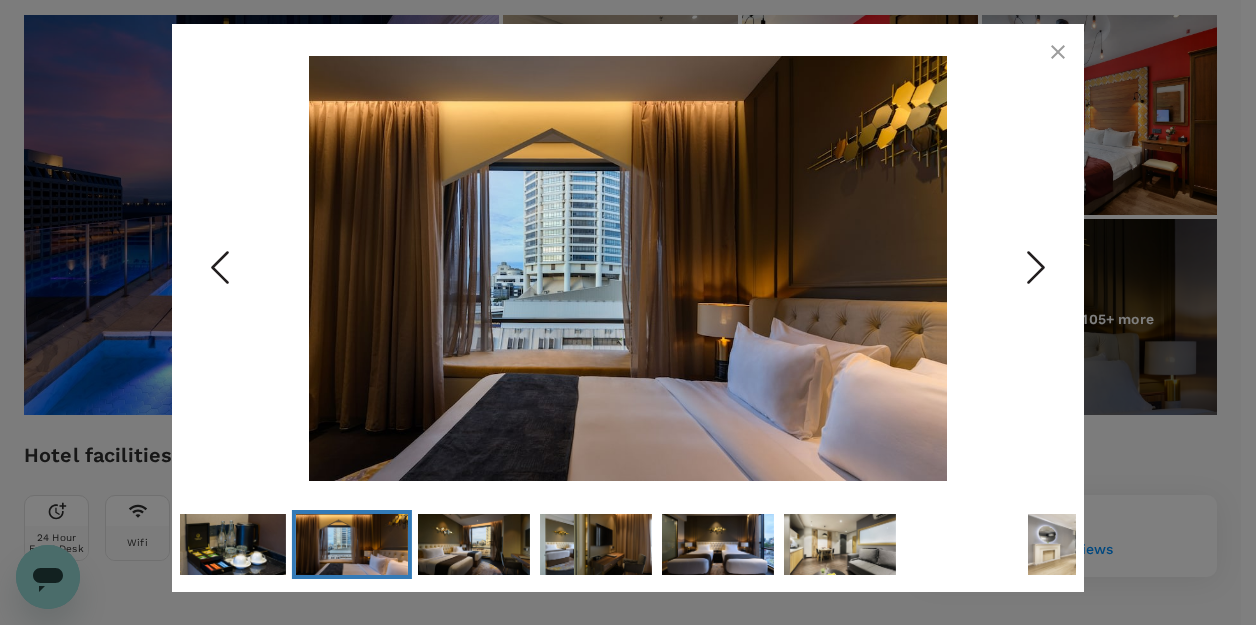 click 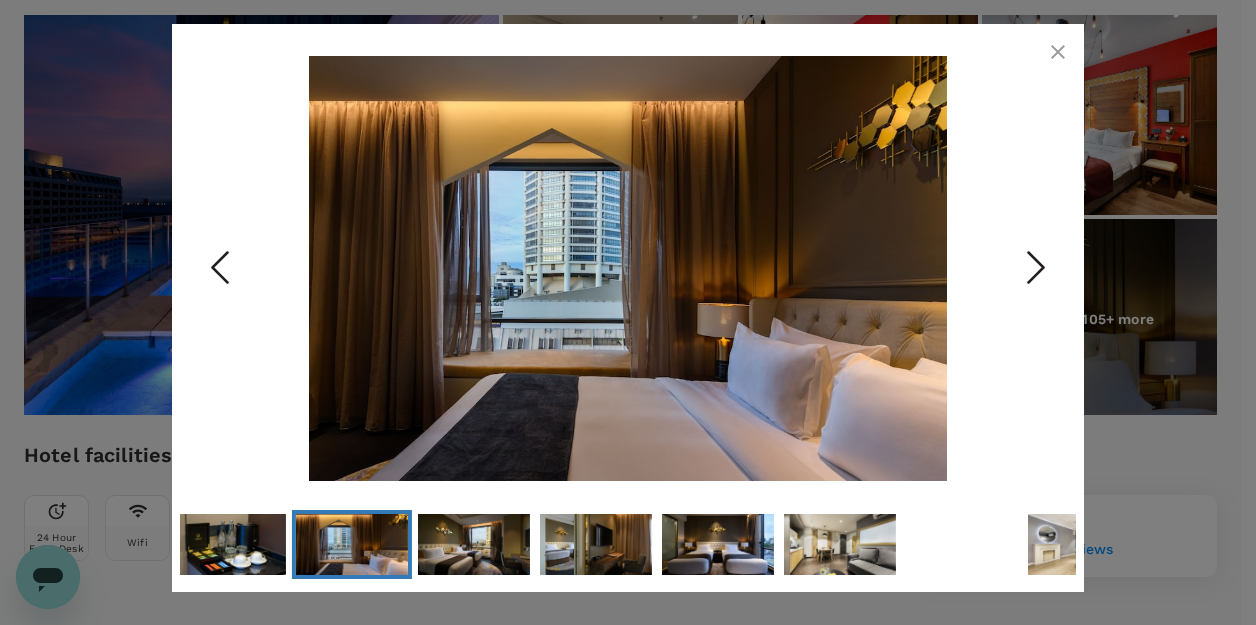 click 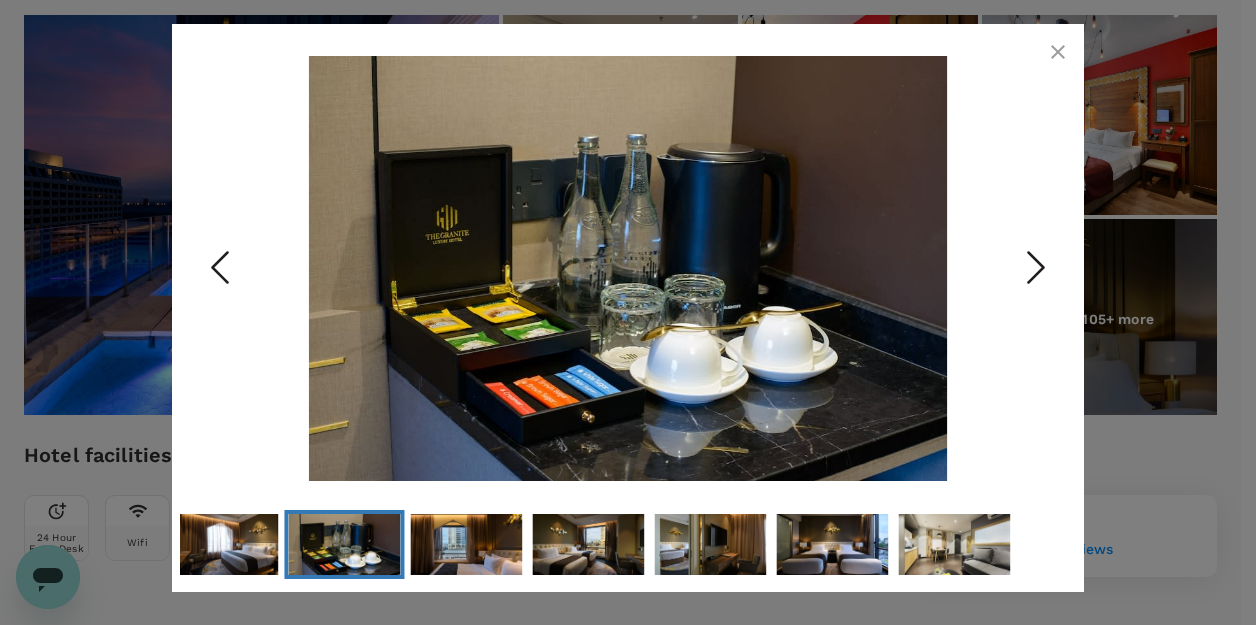 click 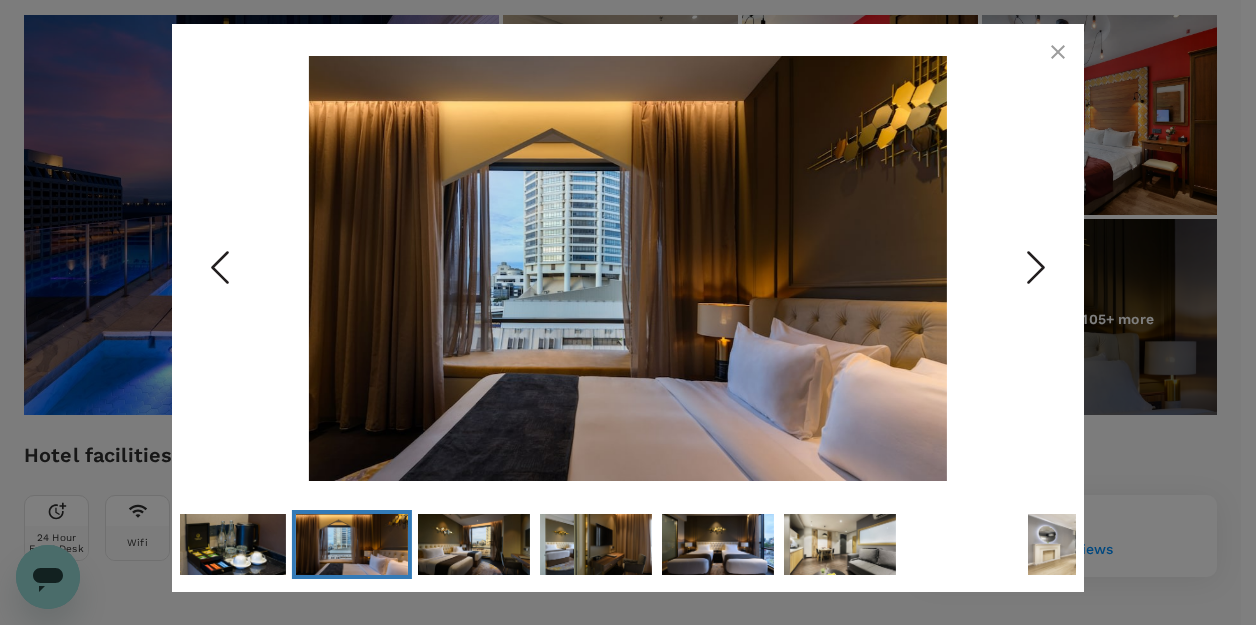 click 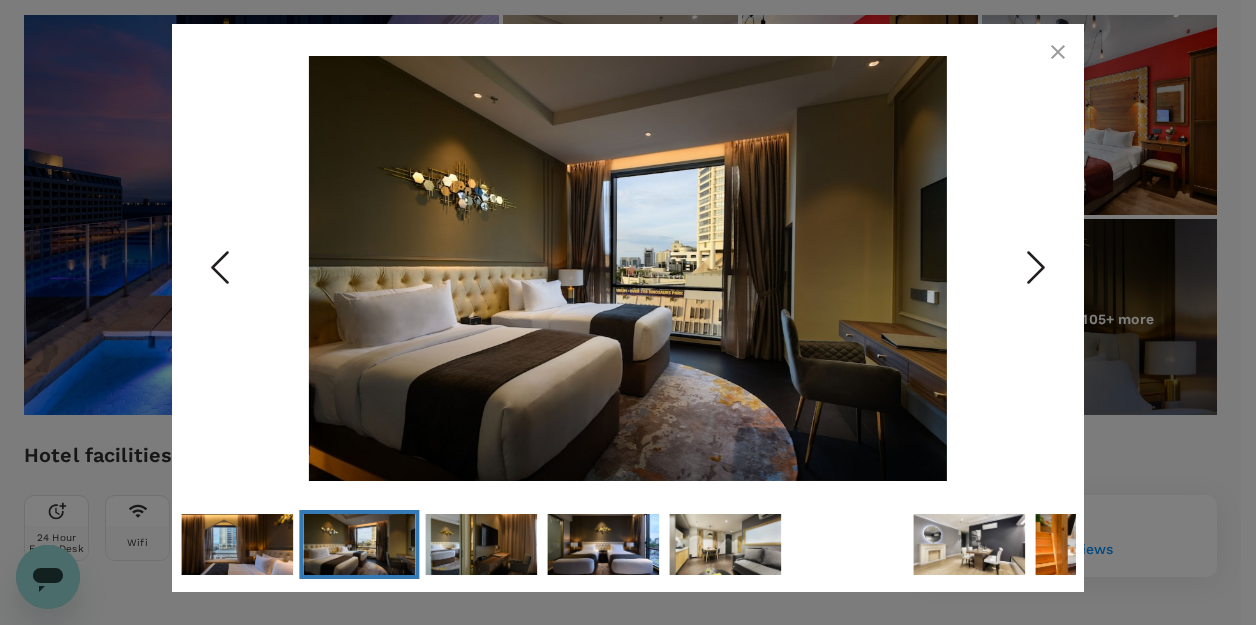click at bounding box center [1058, 52] 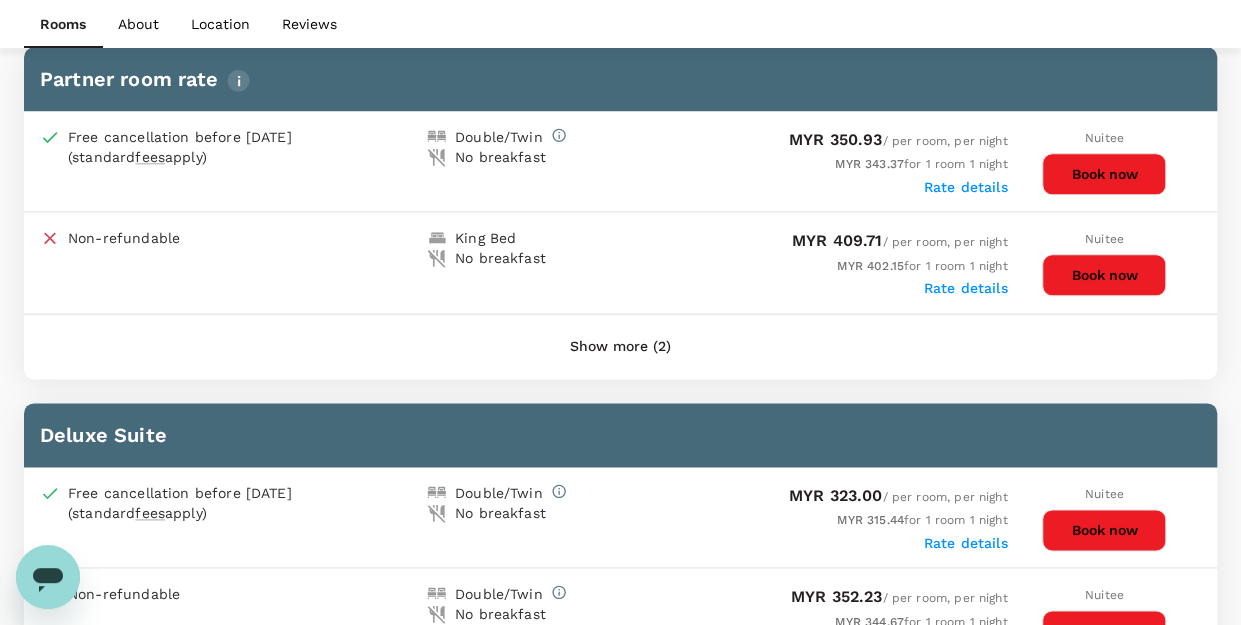 scroll, scrollTop: 1000, scrollLeft: 0, axis: vertical 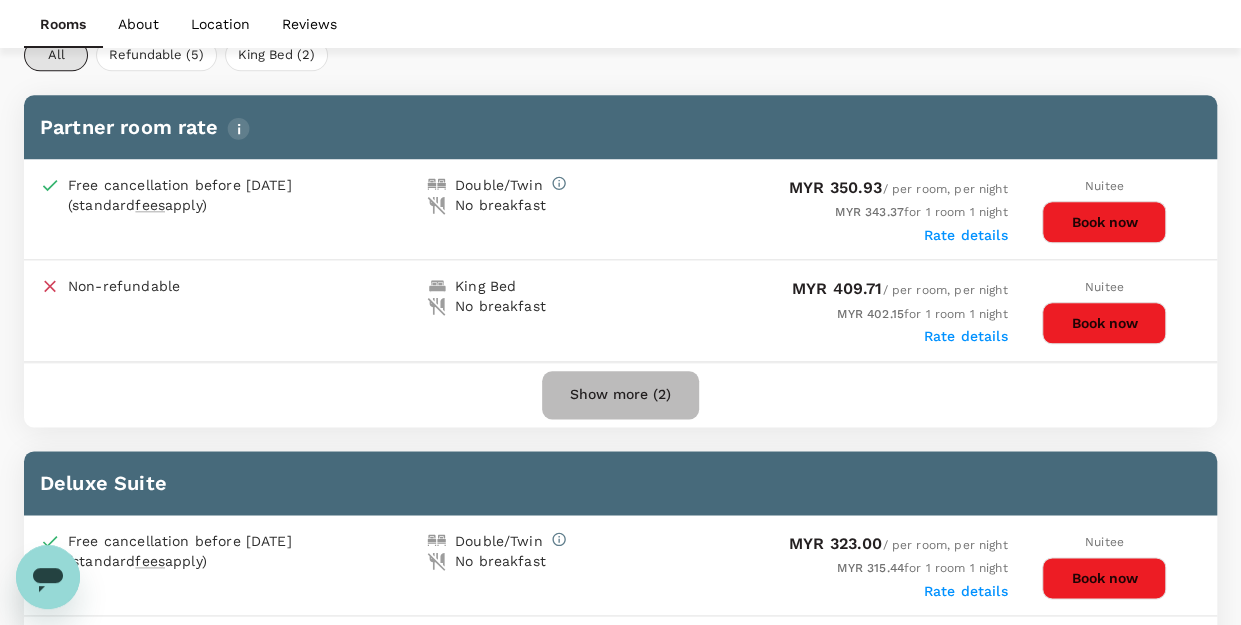 click on "Show more (2)" at bounding box center [620, 395] 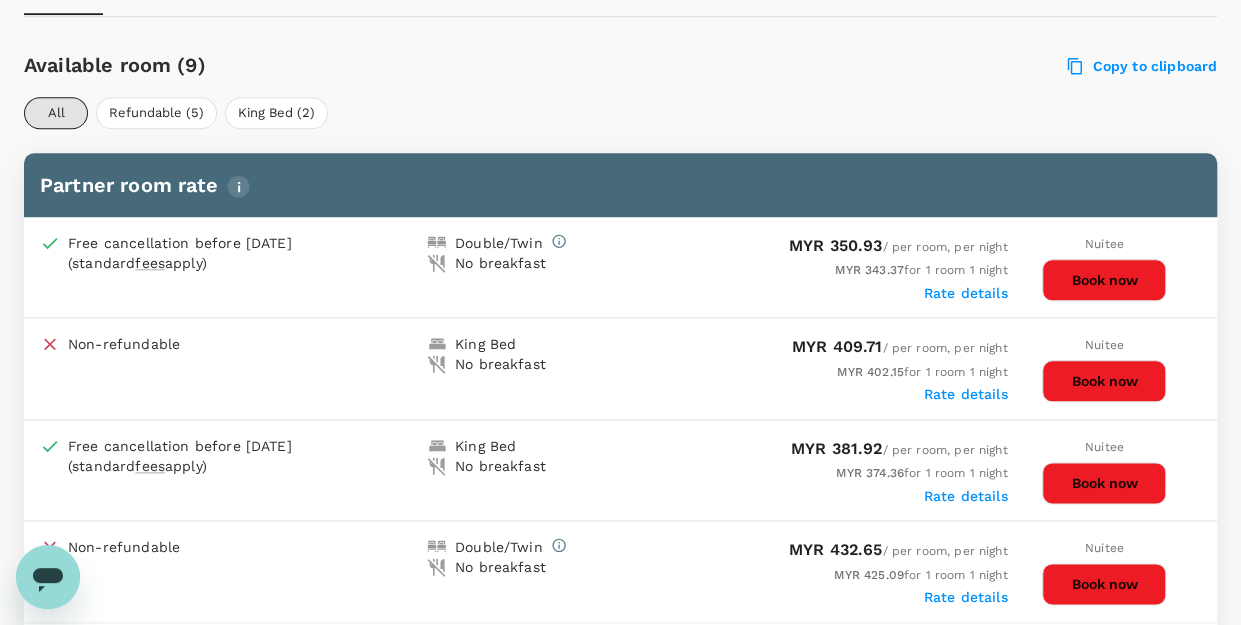 scroll, scrollTop: 900, scrollLeft: 0, axis: vertical 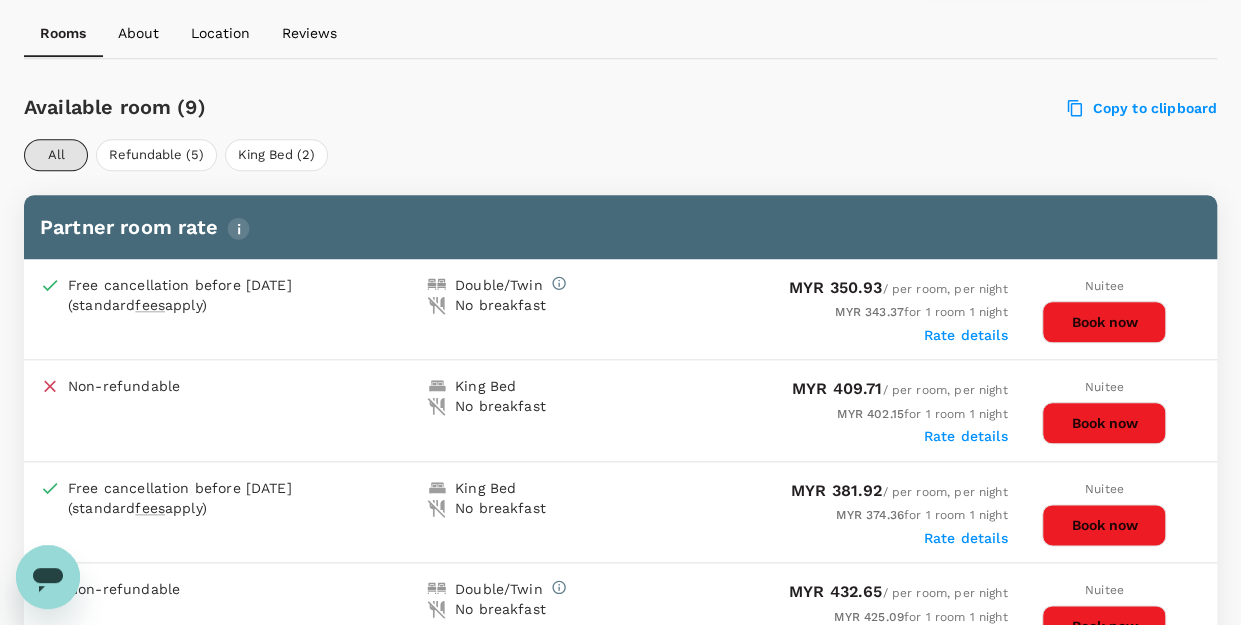 click on "Rate details" at bounding box center (966, 436) 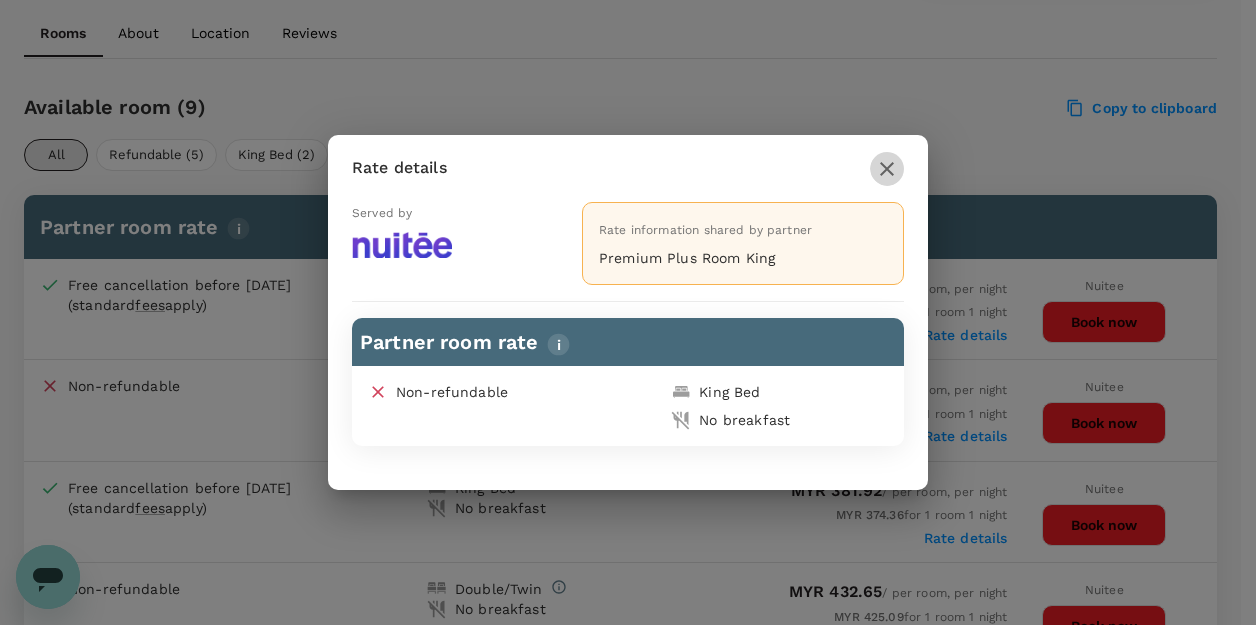 click 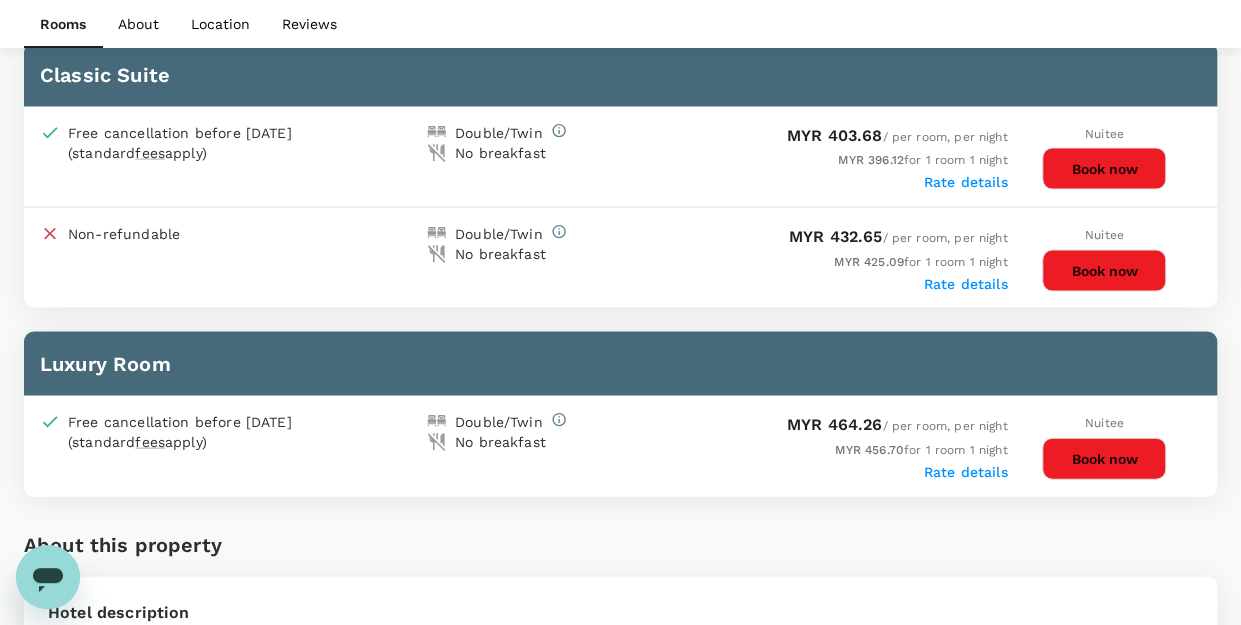 scroll, scrollTop: 1500, scrollLeft: 0, axis: vertical 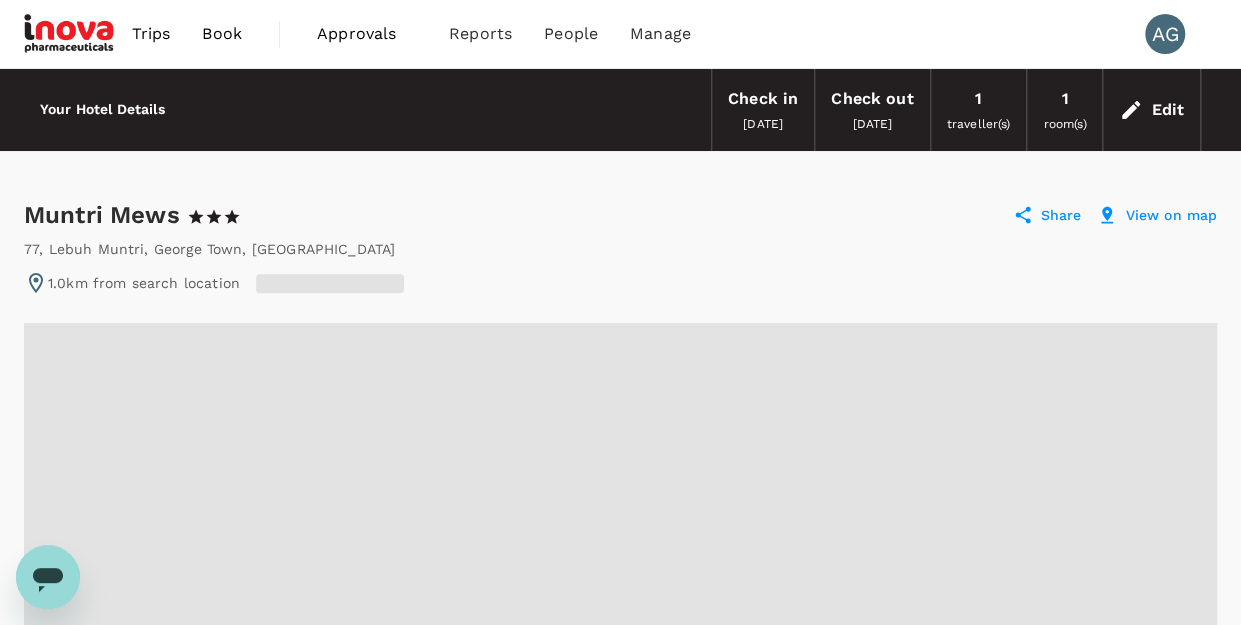 radio on "false" 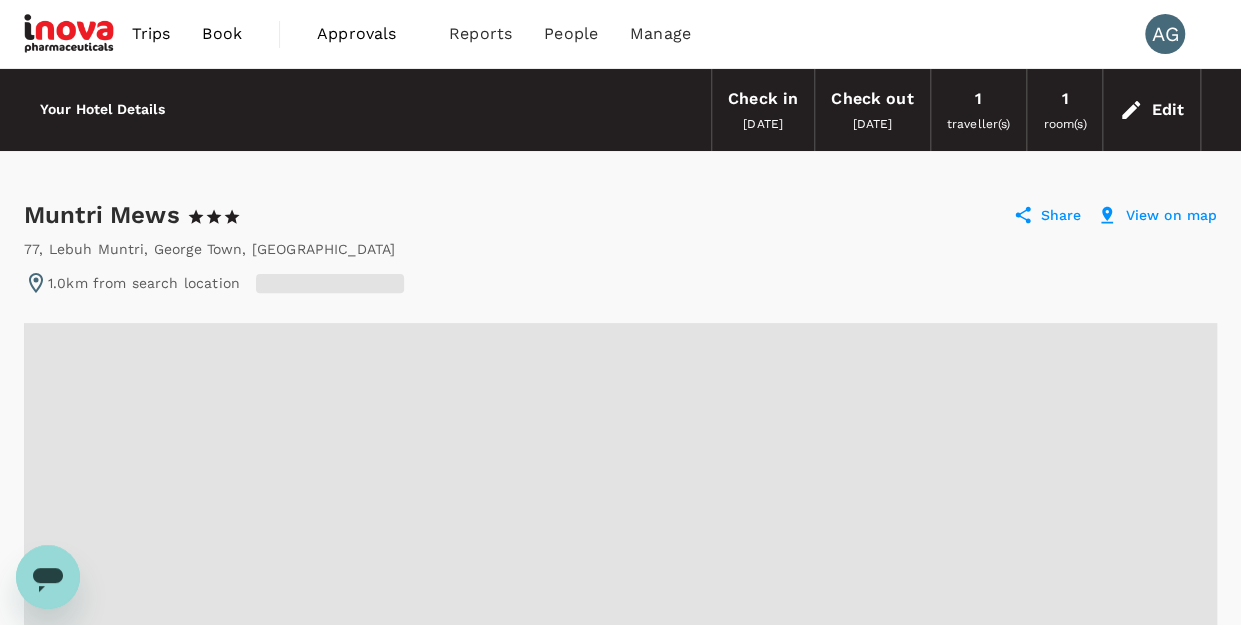 radio on "true" 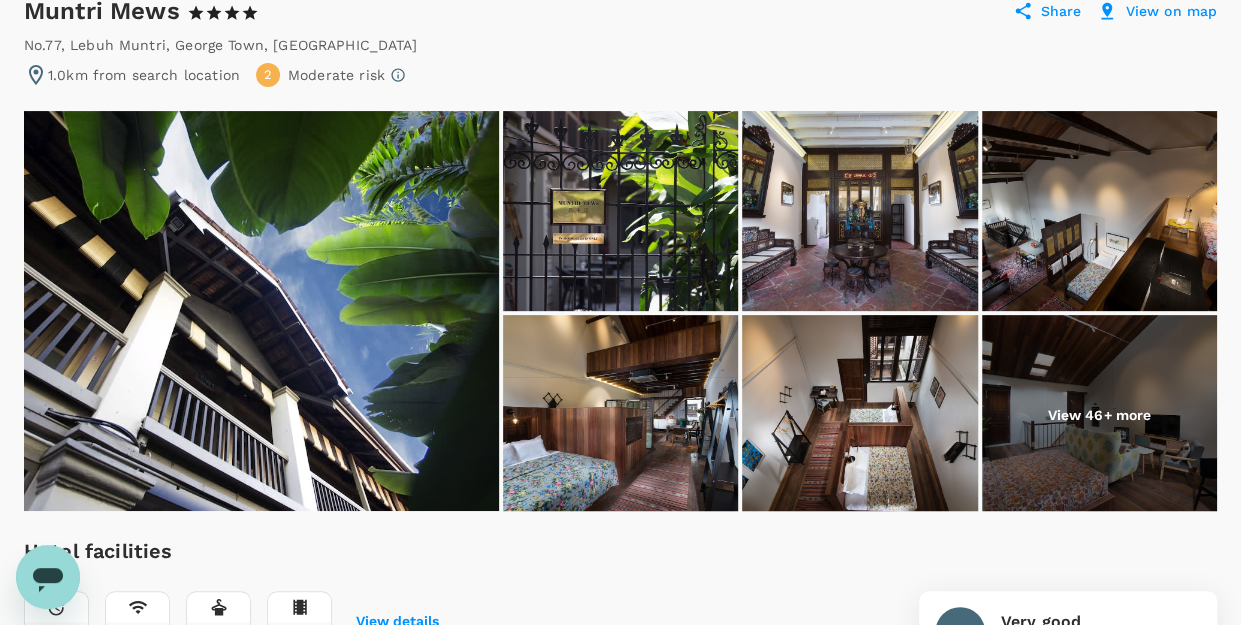 scroll, scrollTop: 100, scrollLeft: 0, axis: vertical 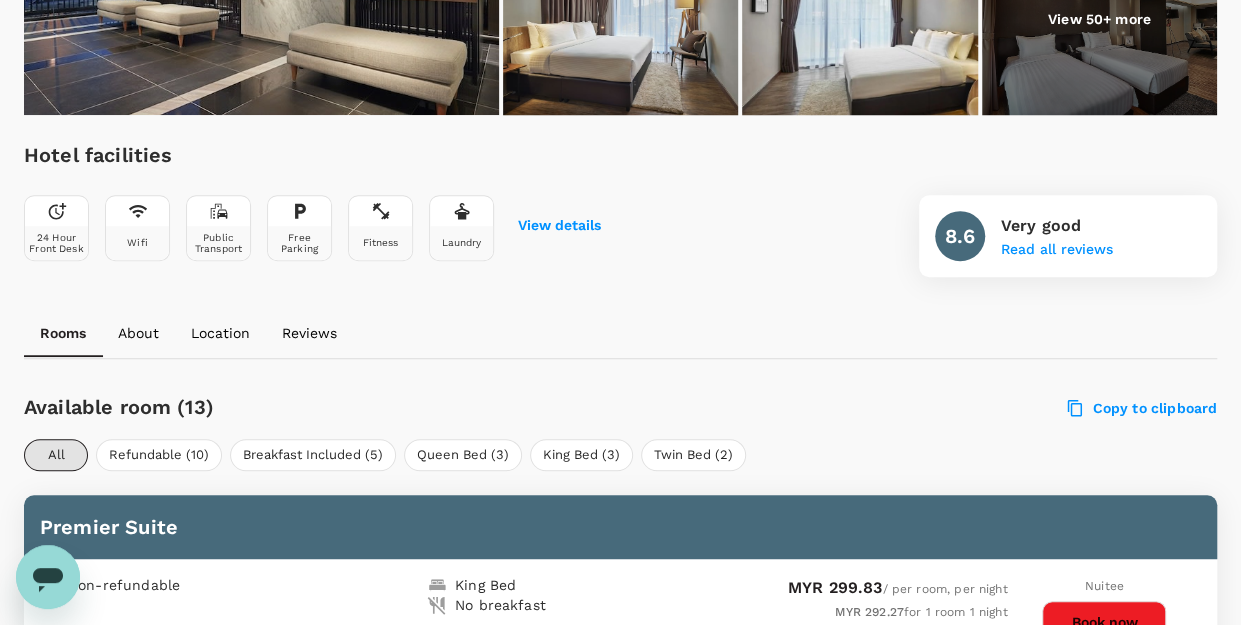 click at bounding box center (1099, 19) 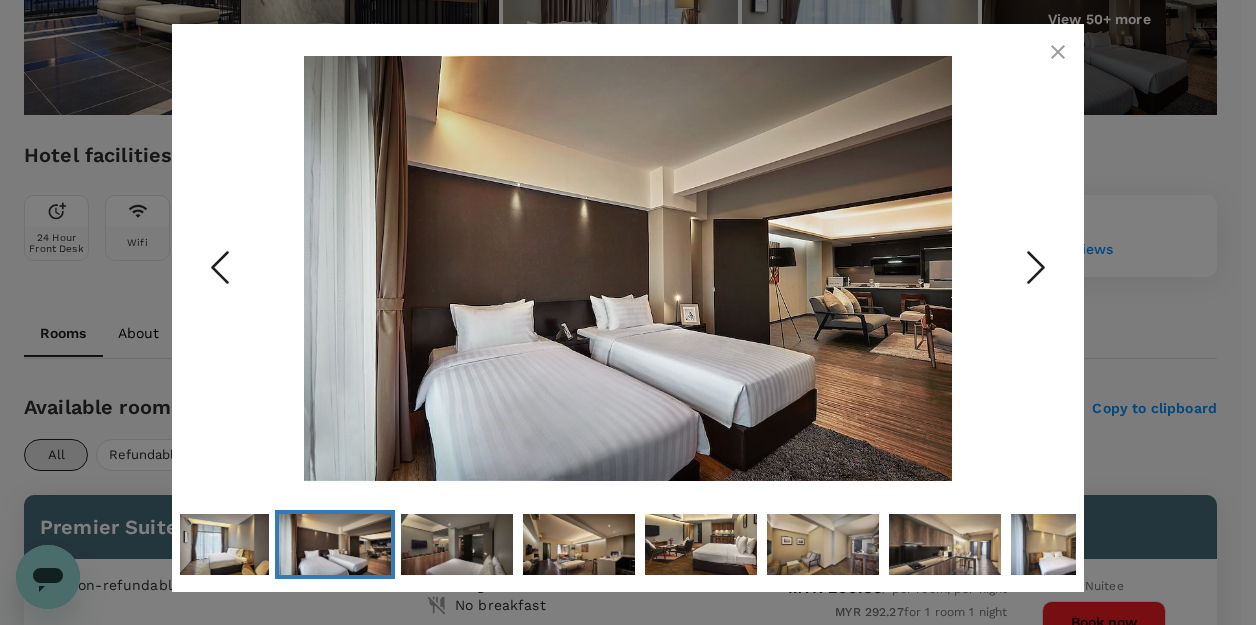 click 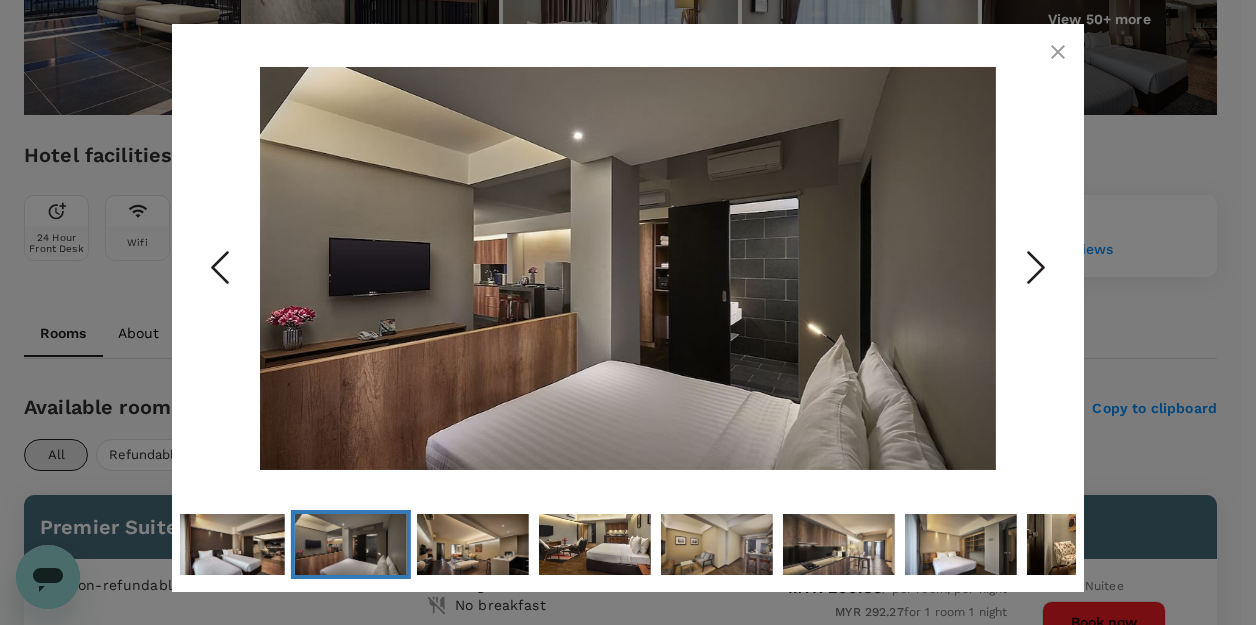 click 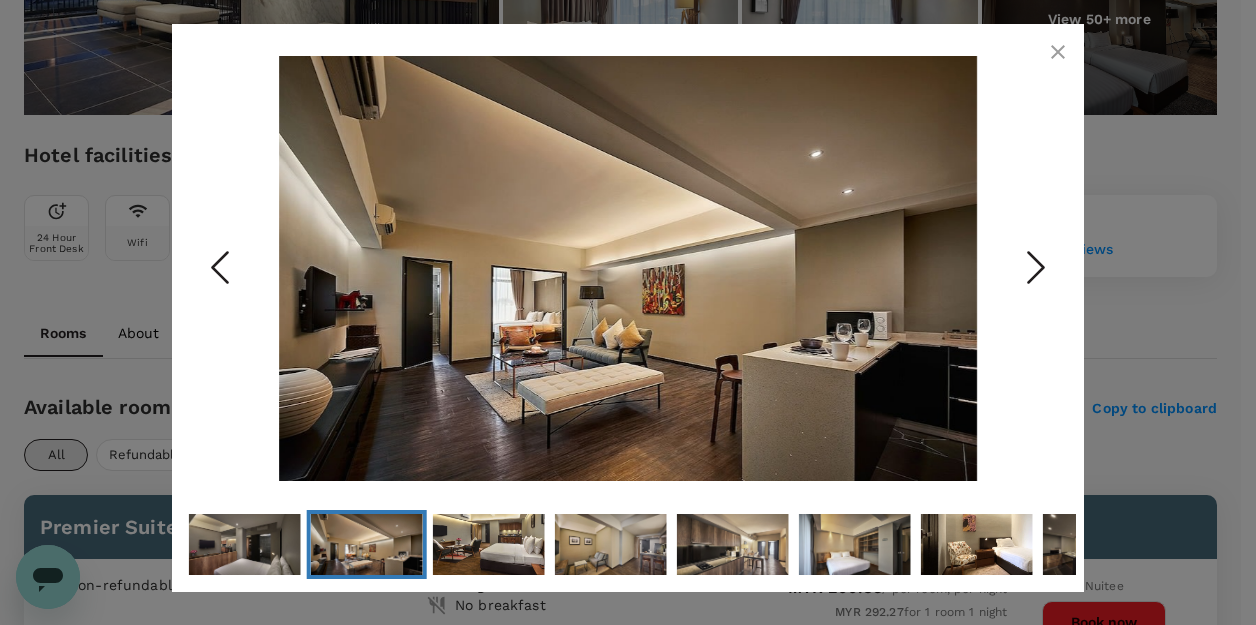 click 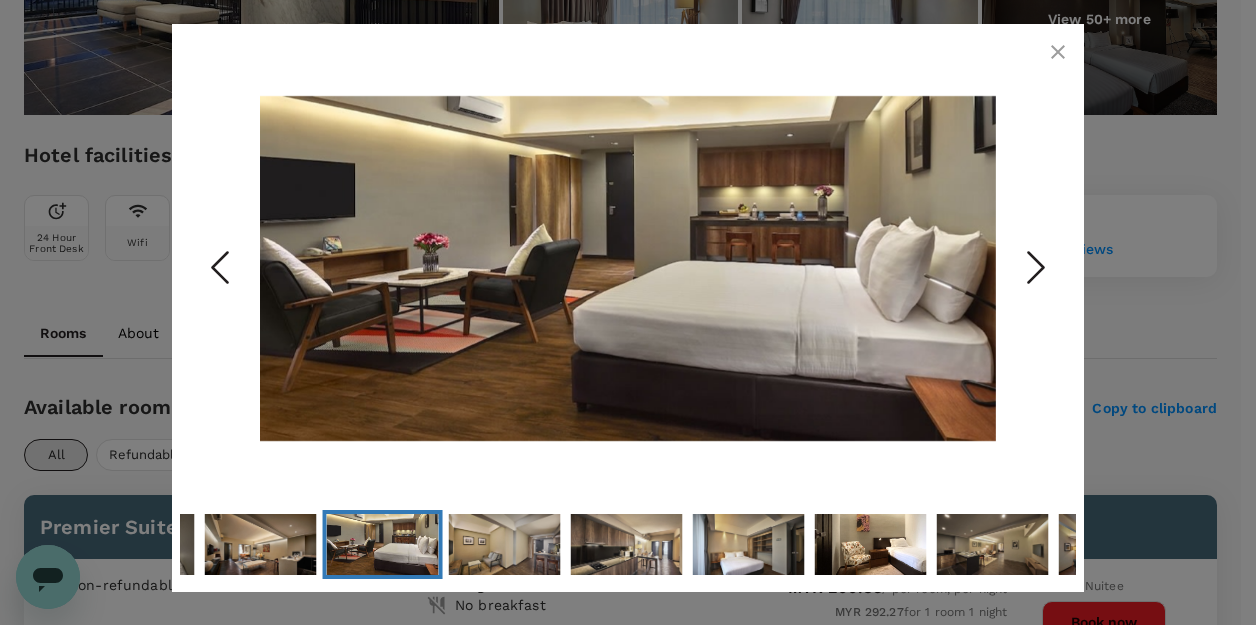 click 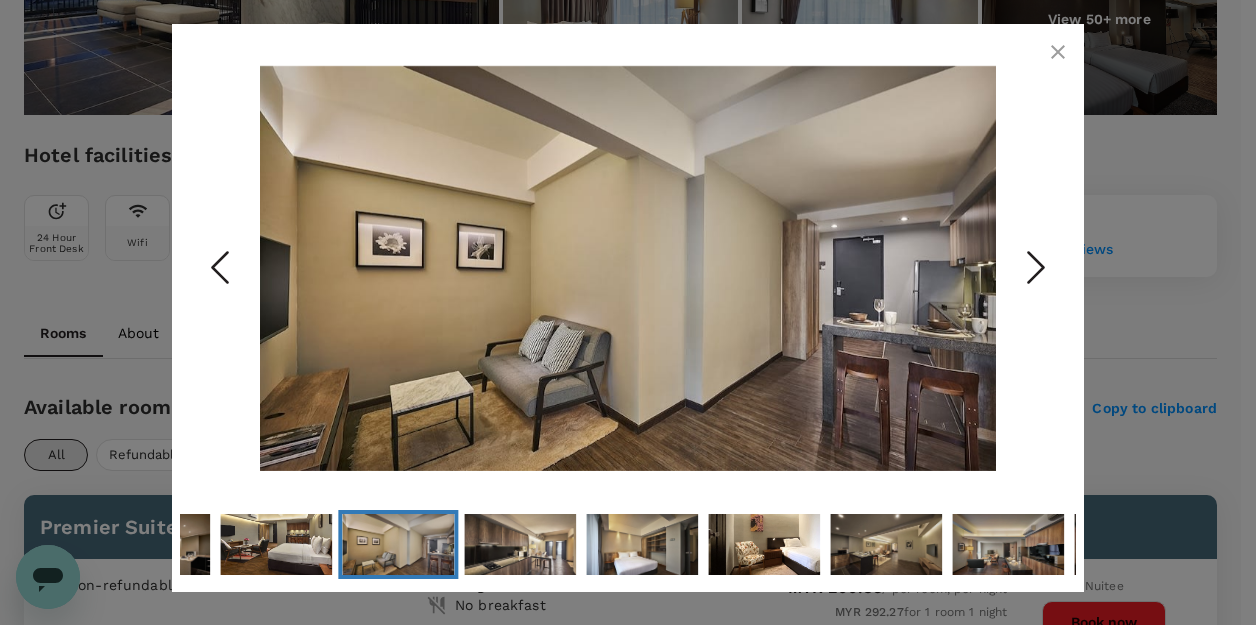 click 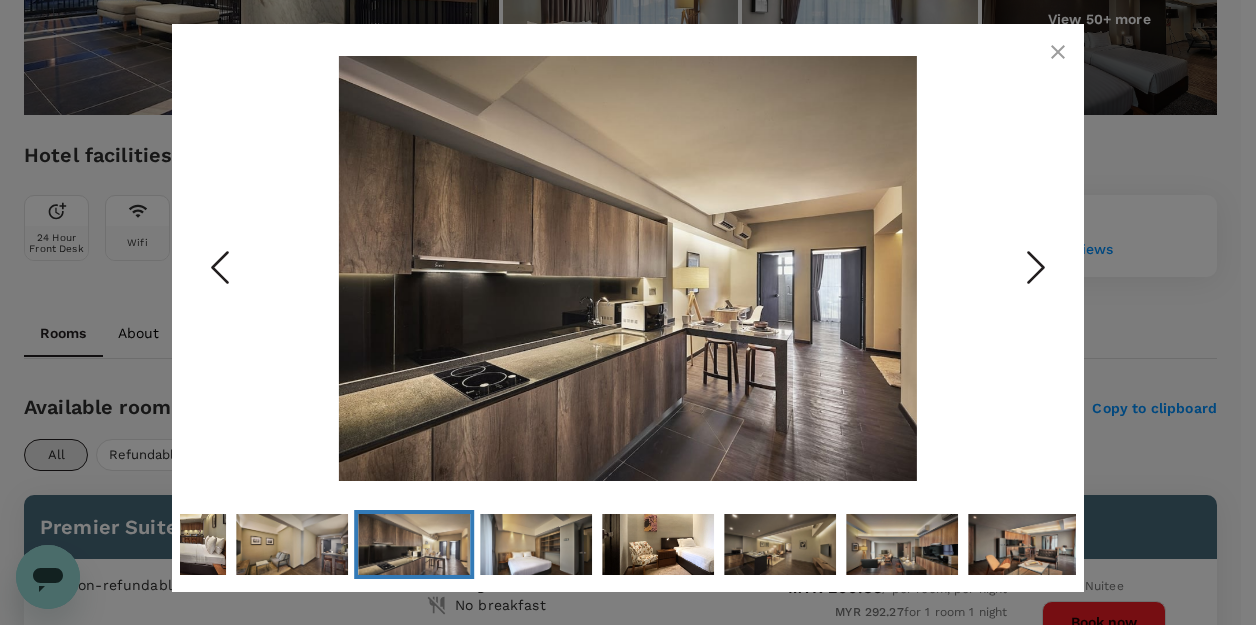 click 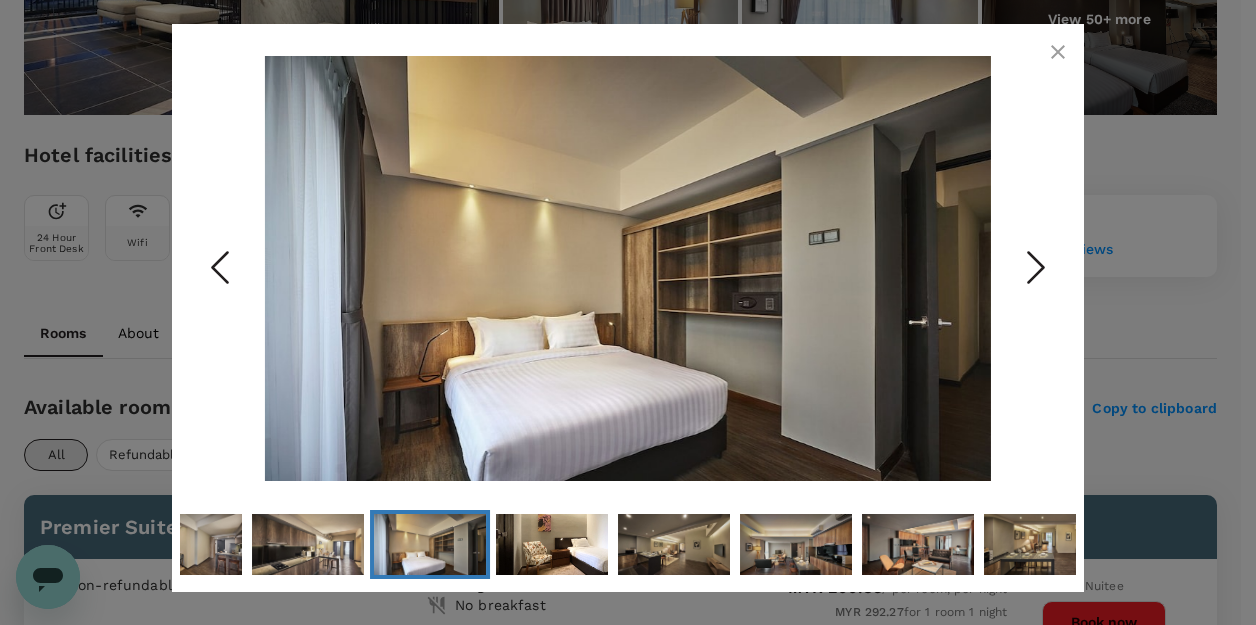 click 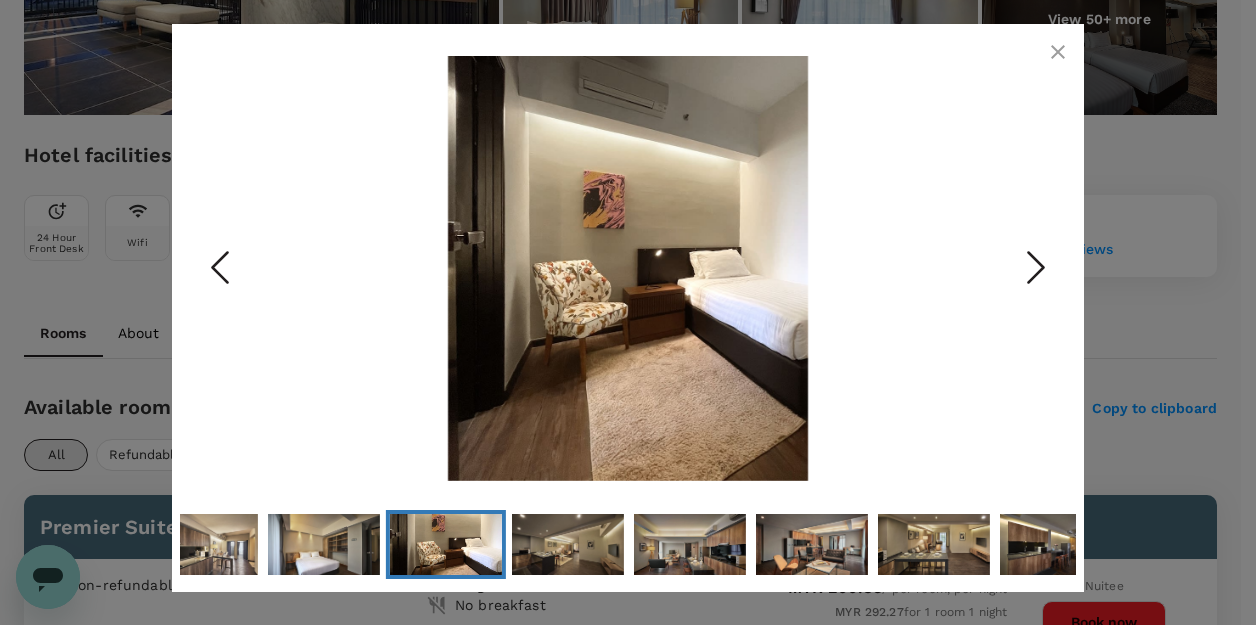 click 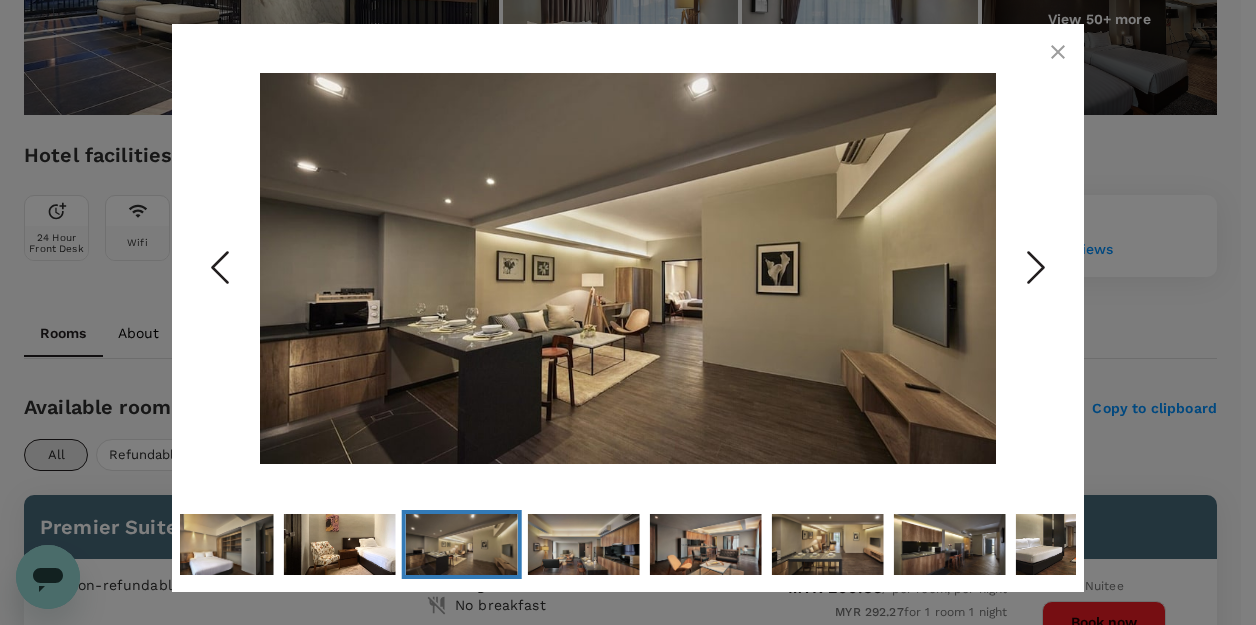 click 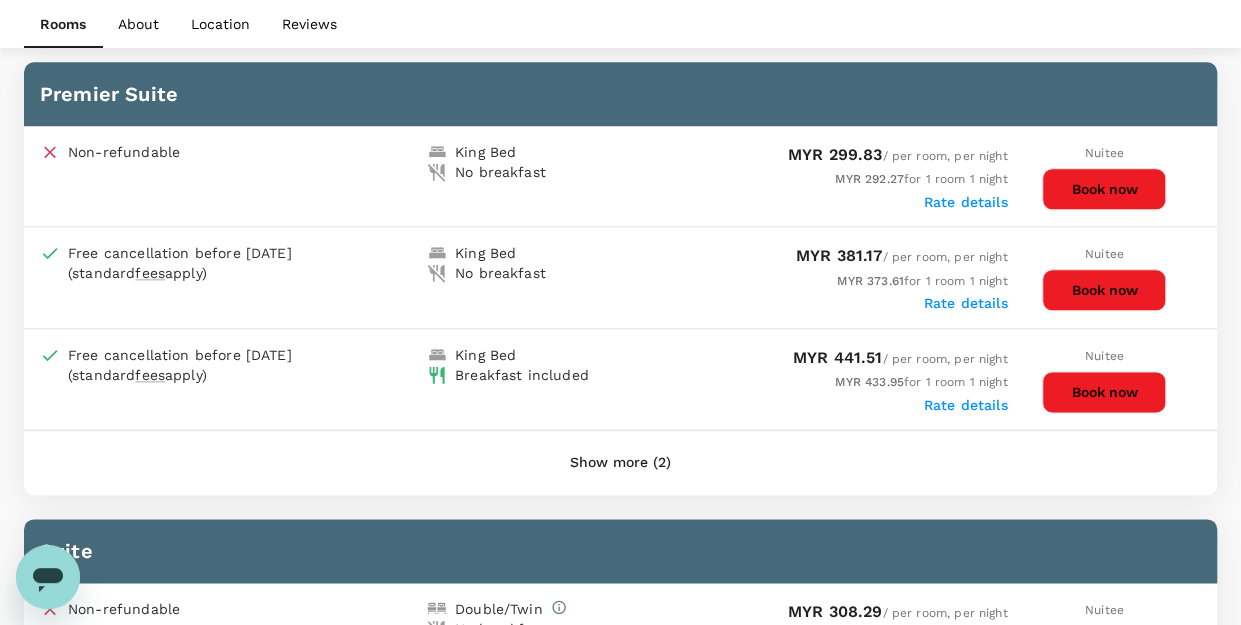 scroll, scrollTop: 1100, scrollLeft: 0, axis: vertical 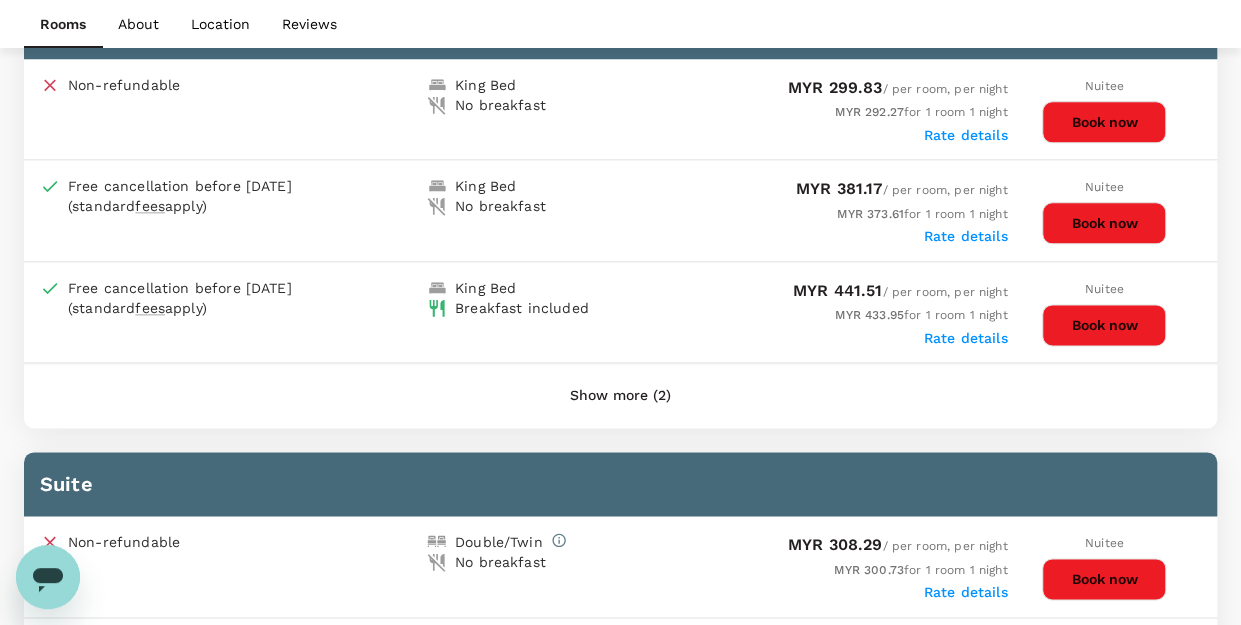 click on "Show more (2)" at bounding box center (620, 396) 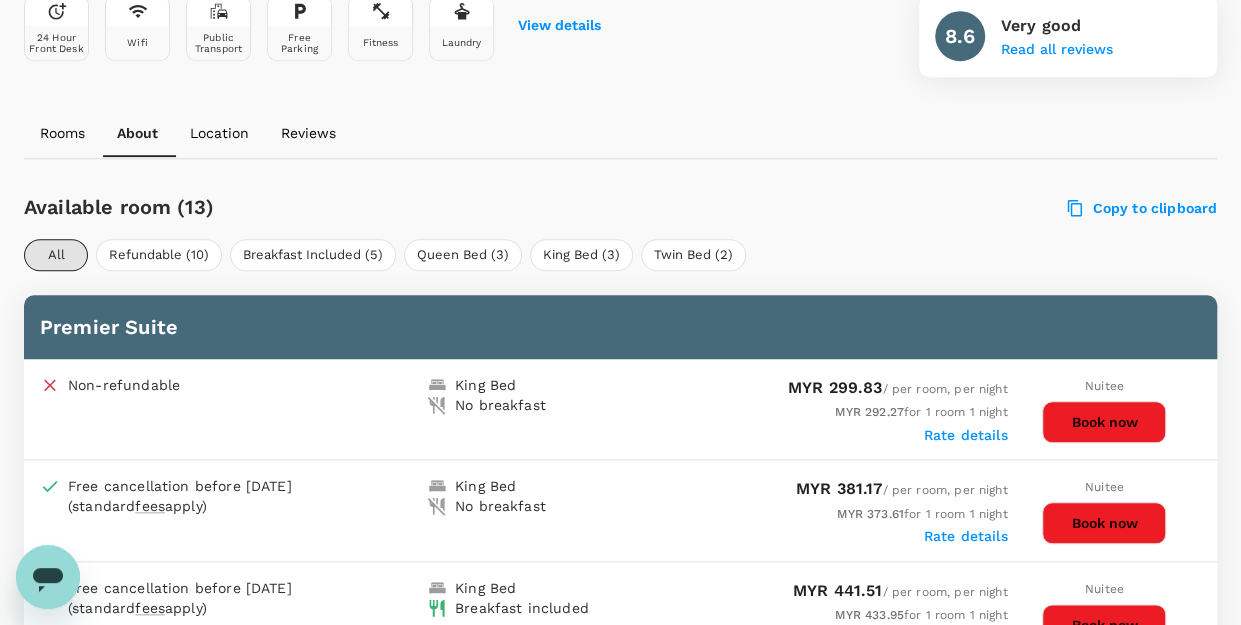 scroll, scrollTop: 200, scrollLeft: 0, axis: vertical 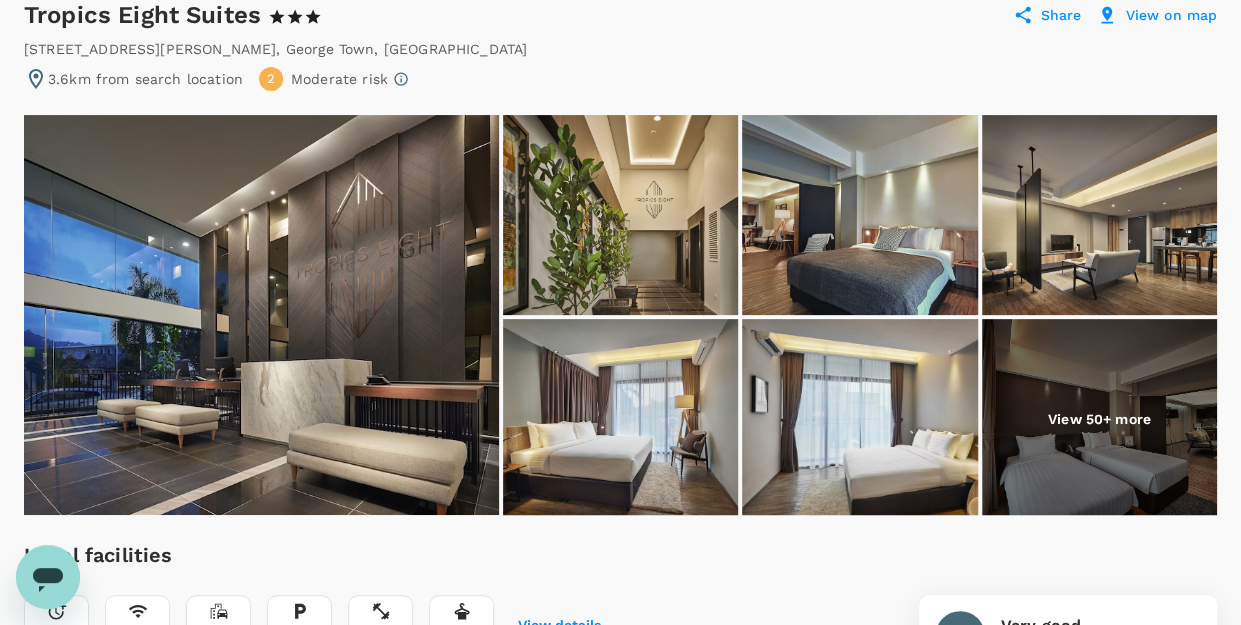 click on "View 50+ more" at bounding box center (1099, 419) 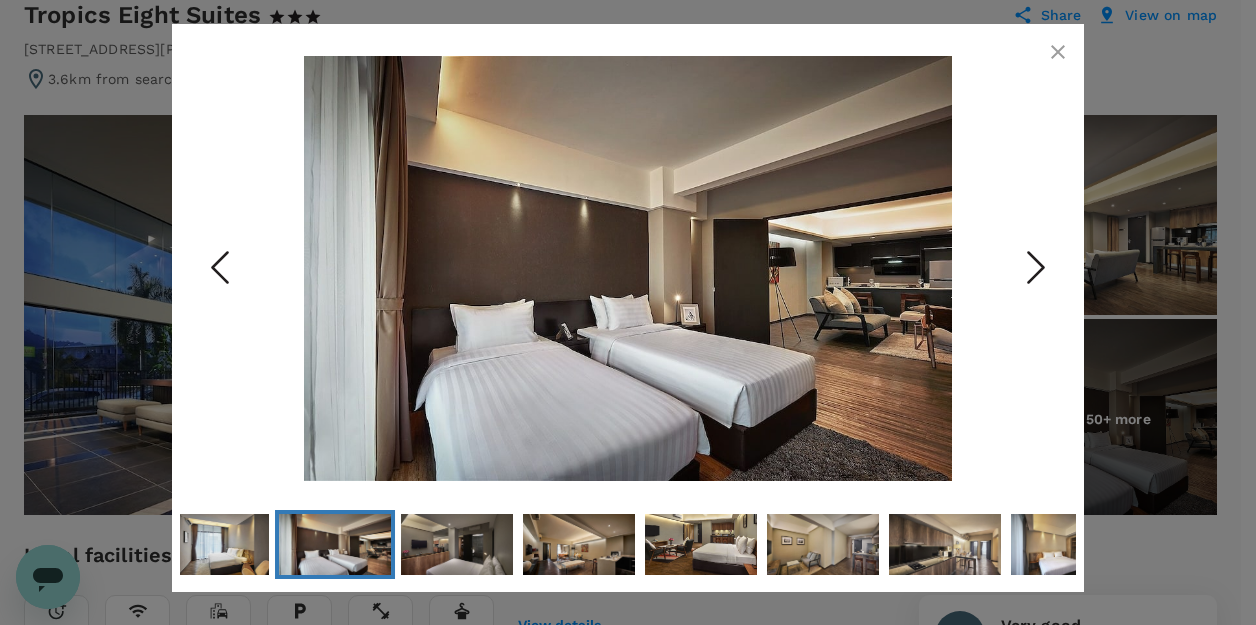 click 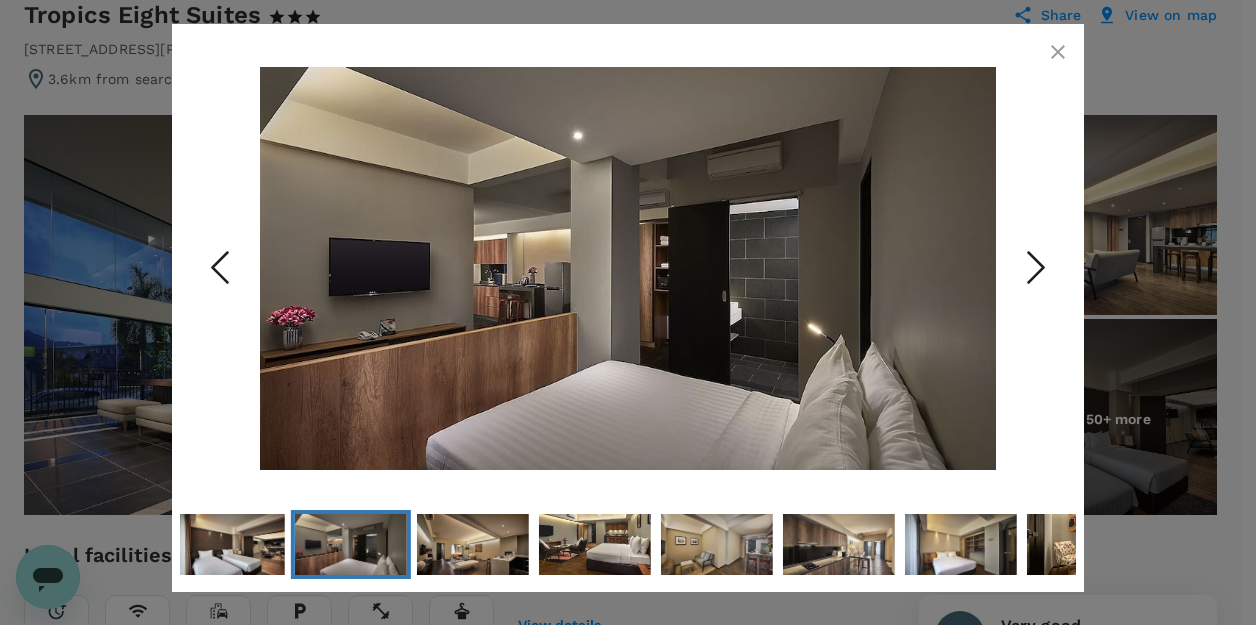 click 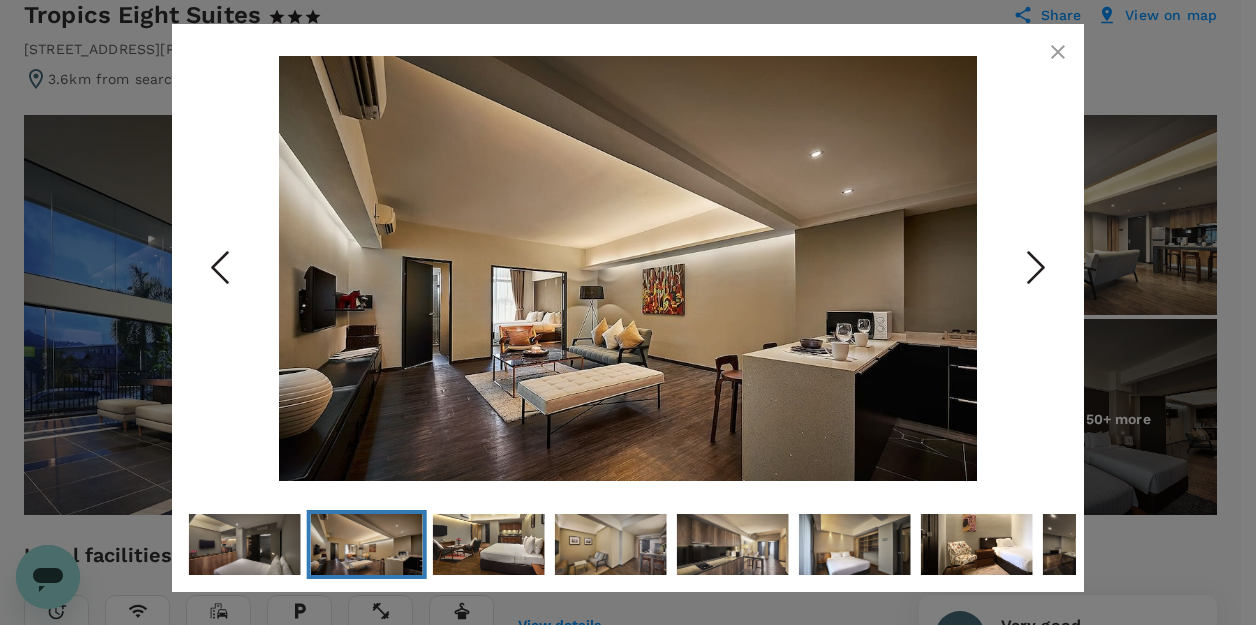 click 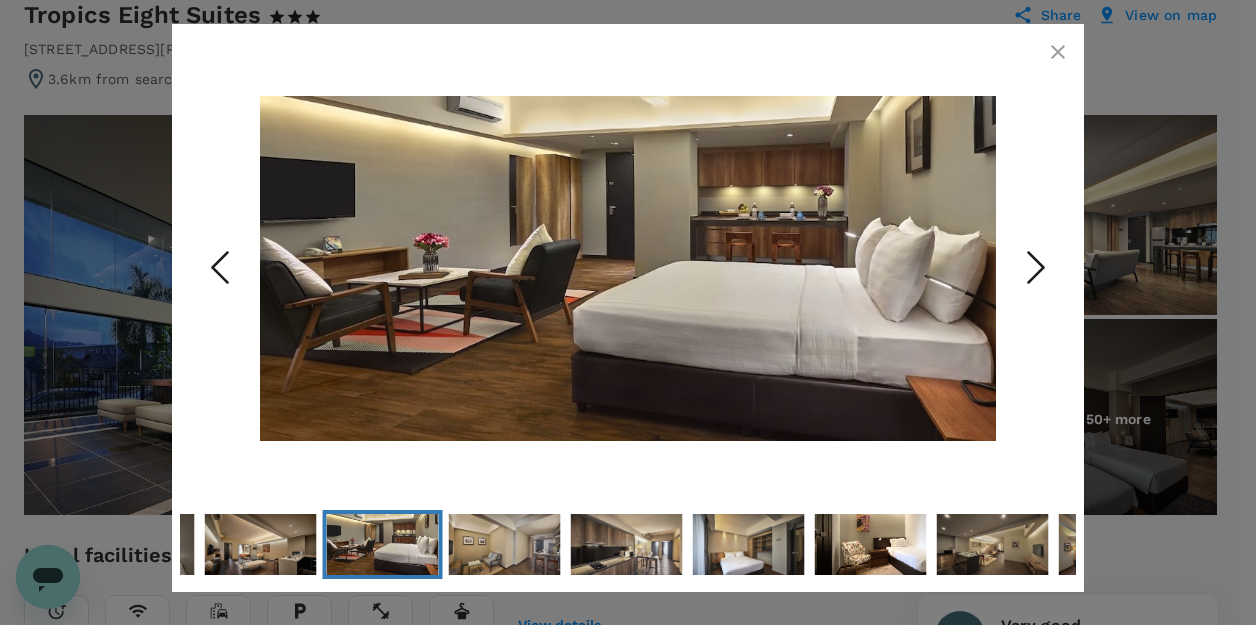click 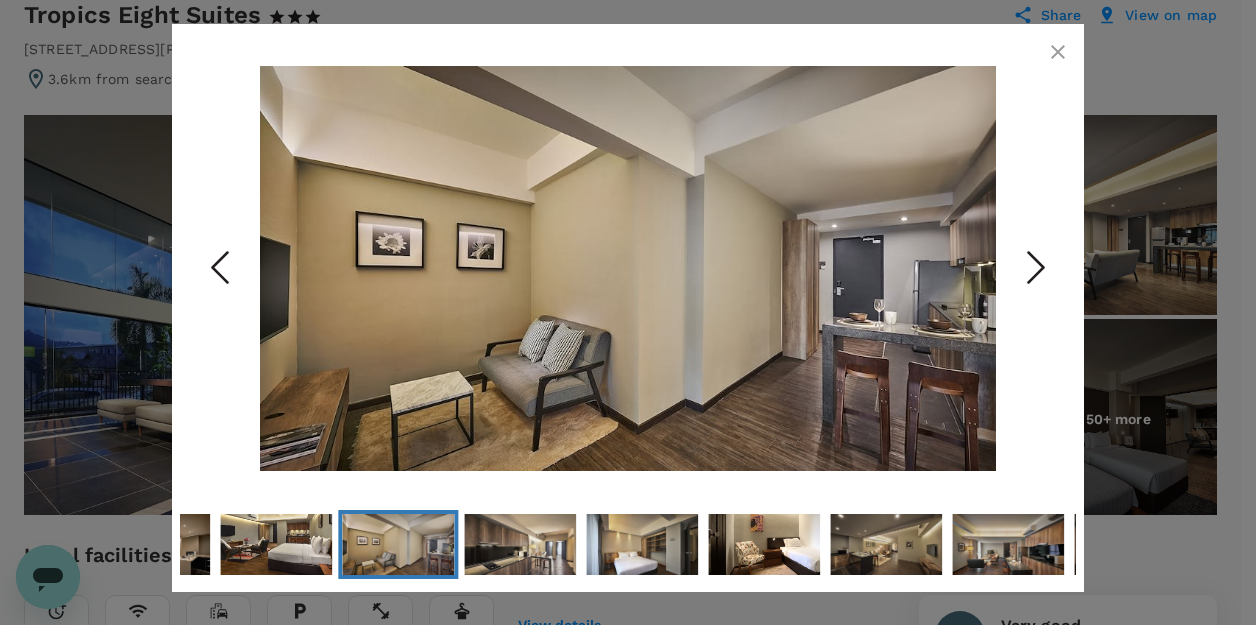 click 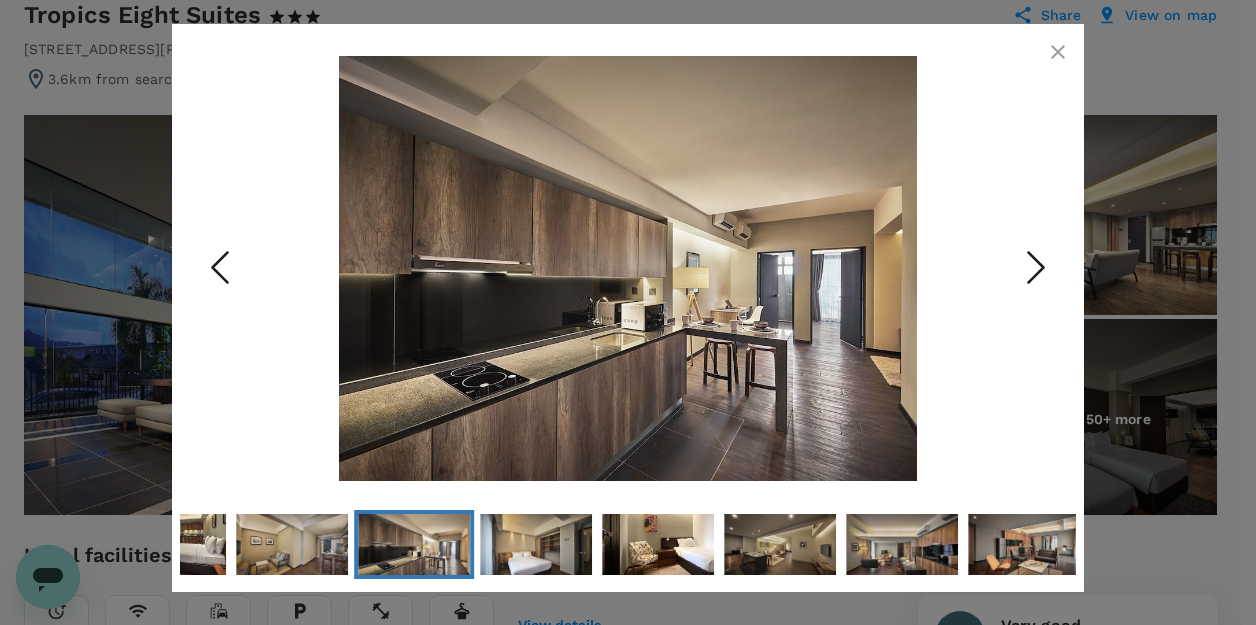 click 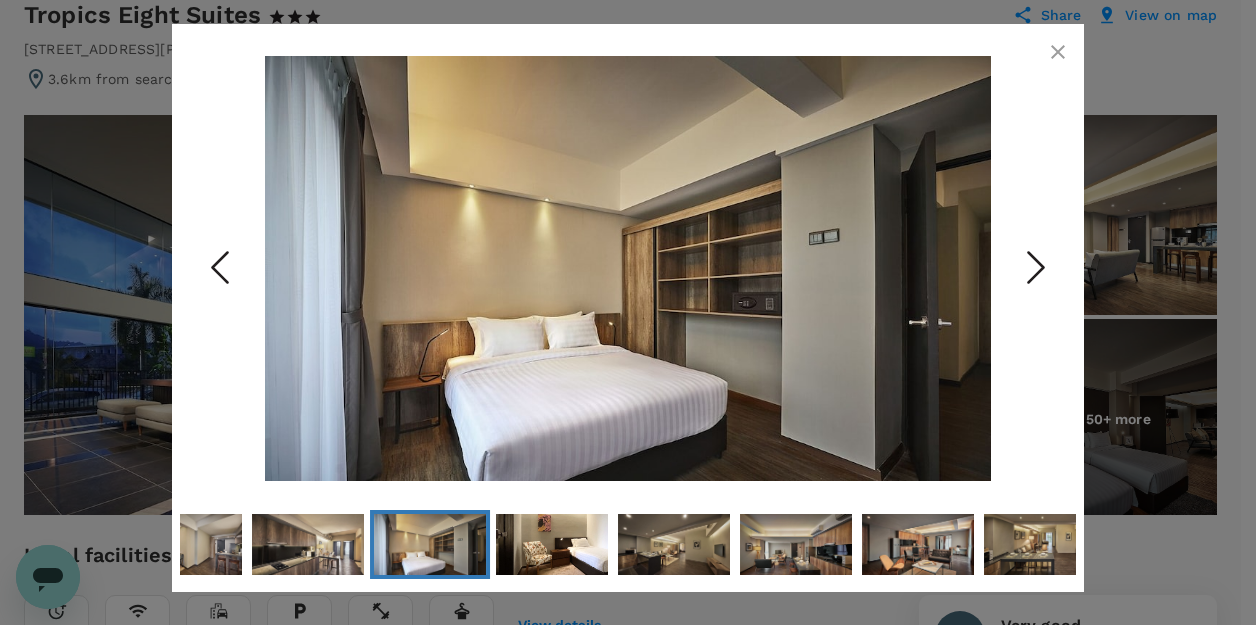 click 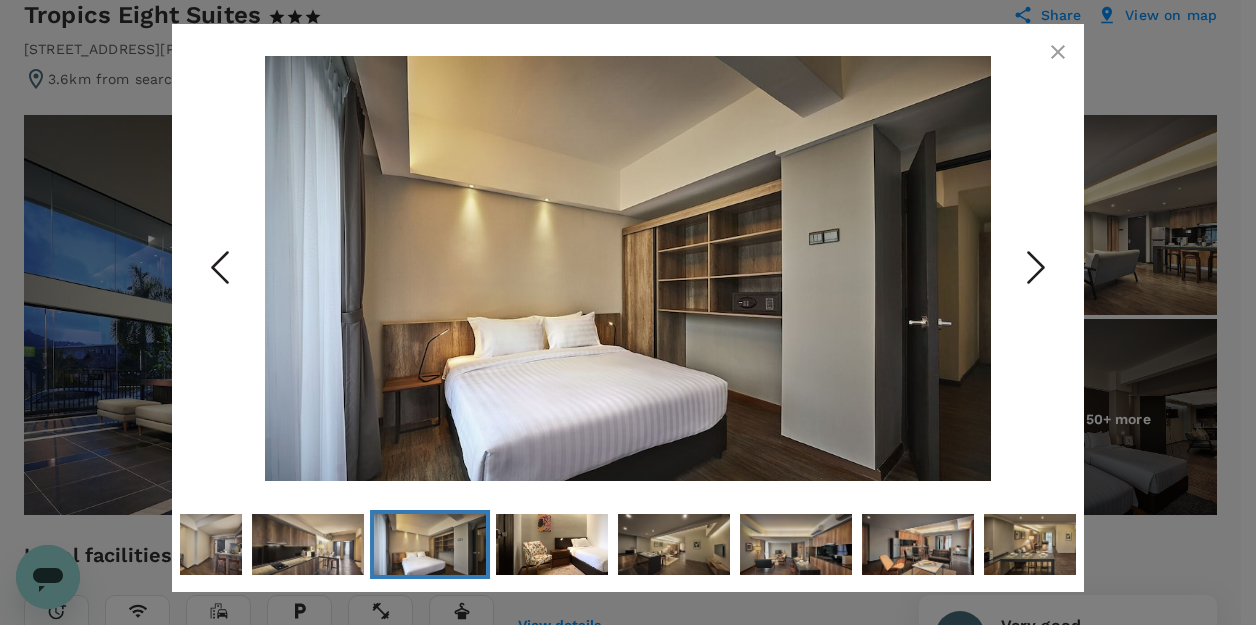 click 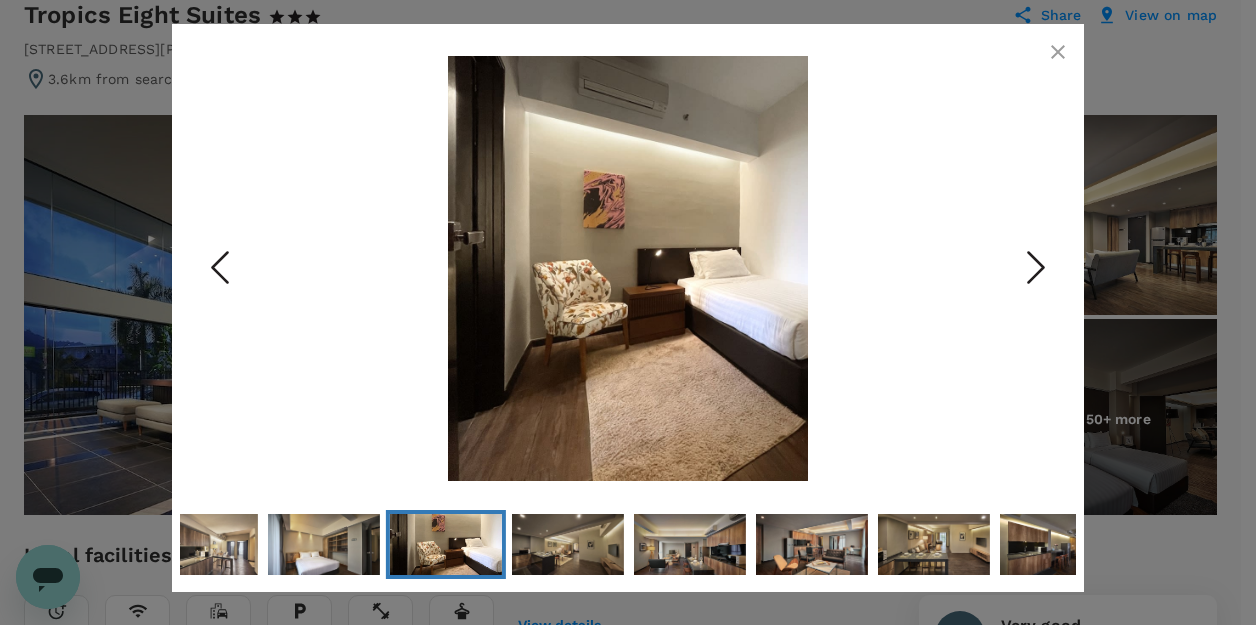 click 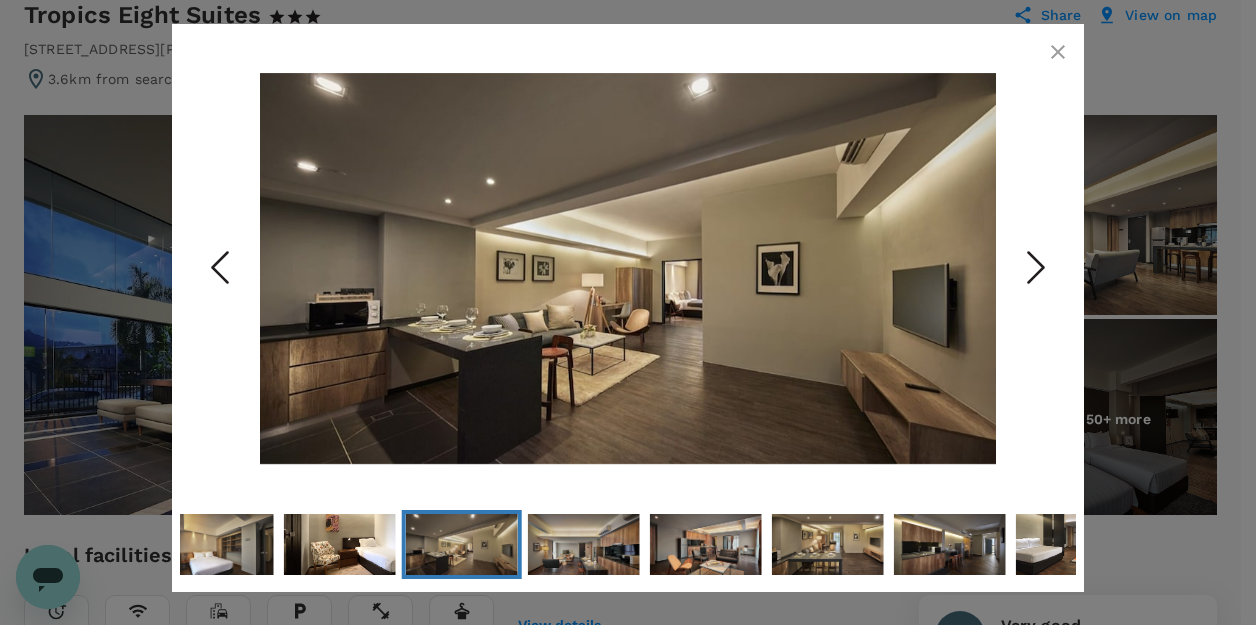 click 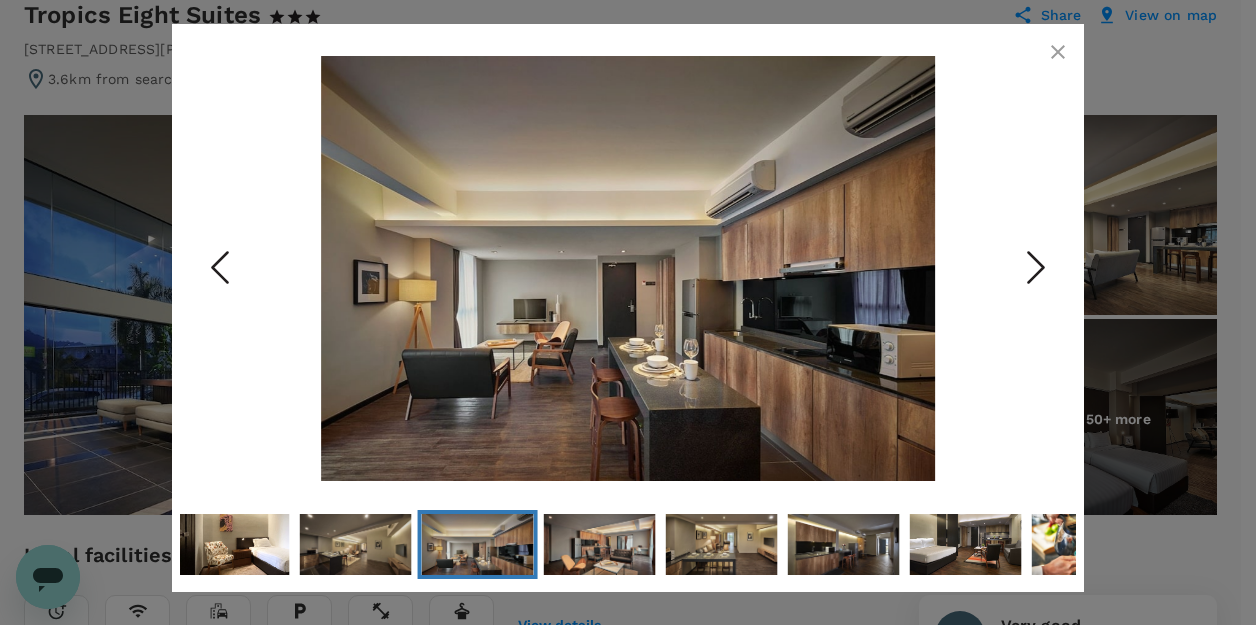 click 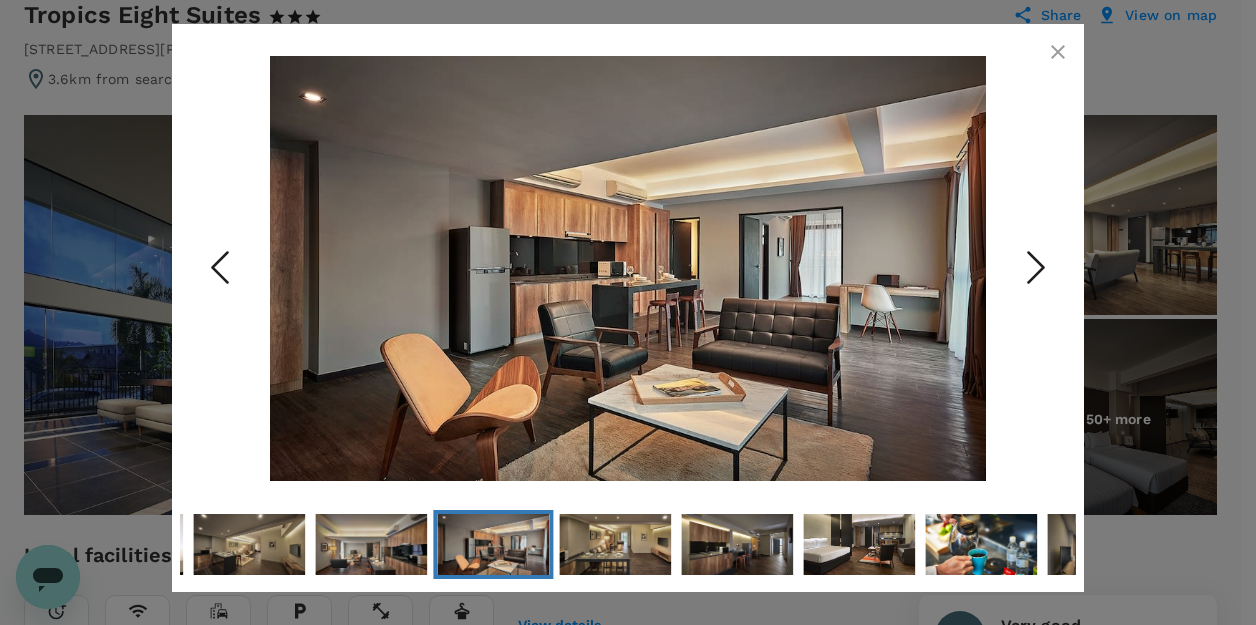 click 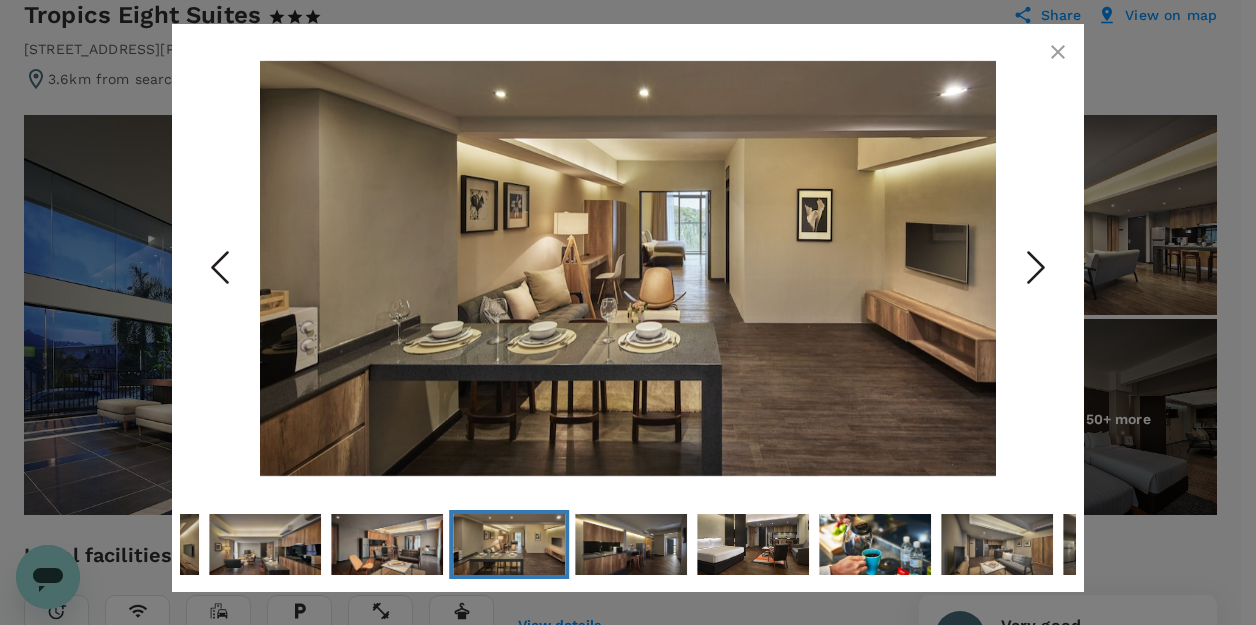 click 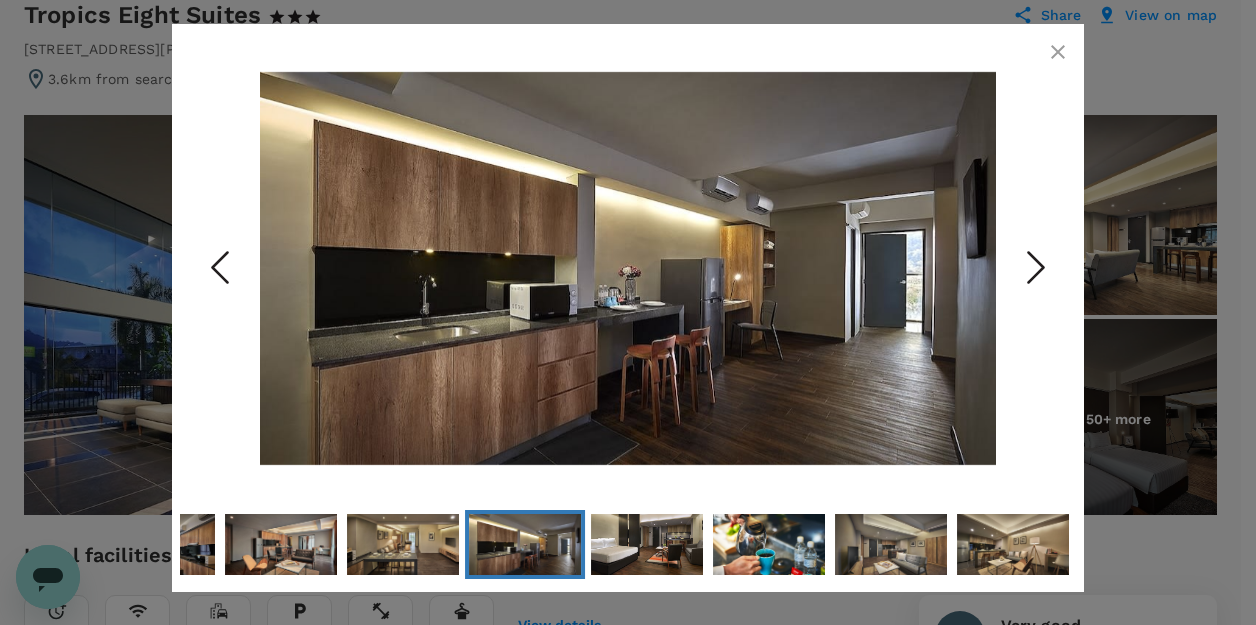 click 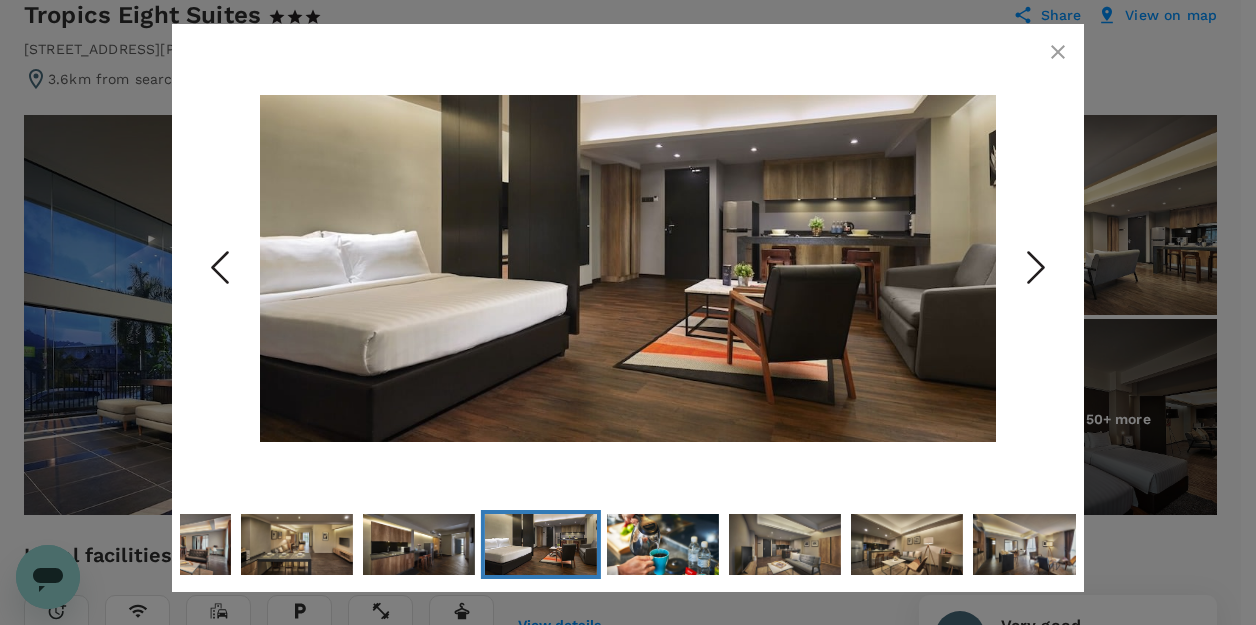 click 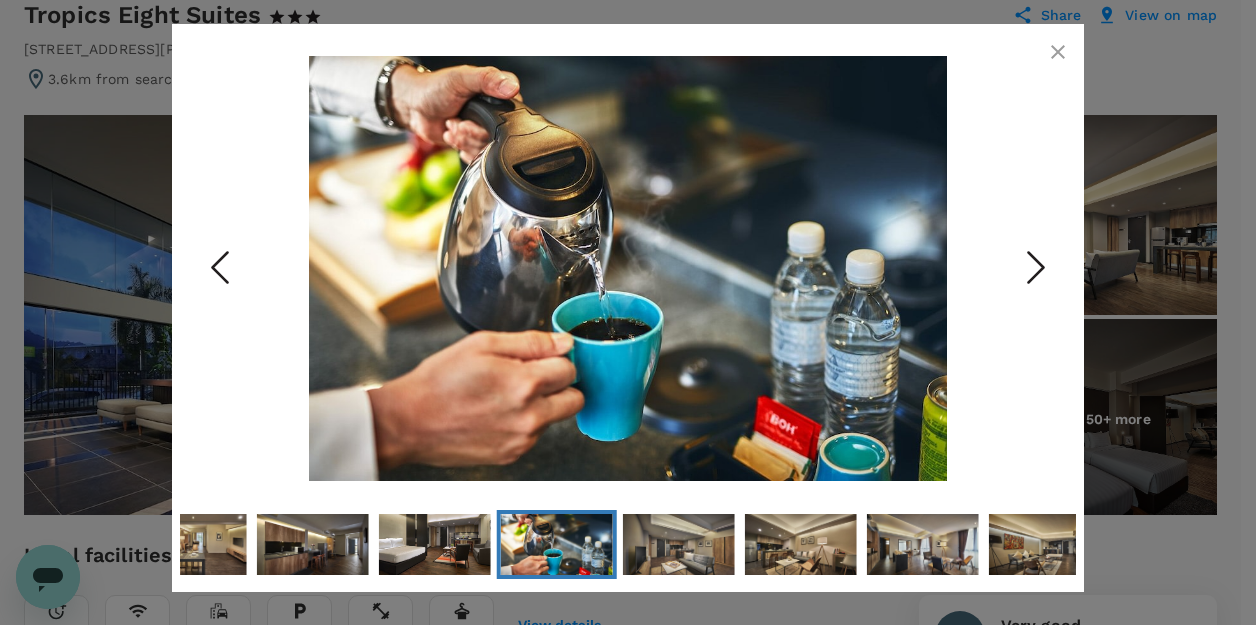 click 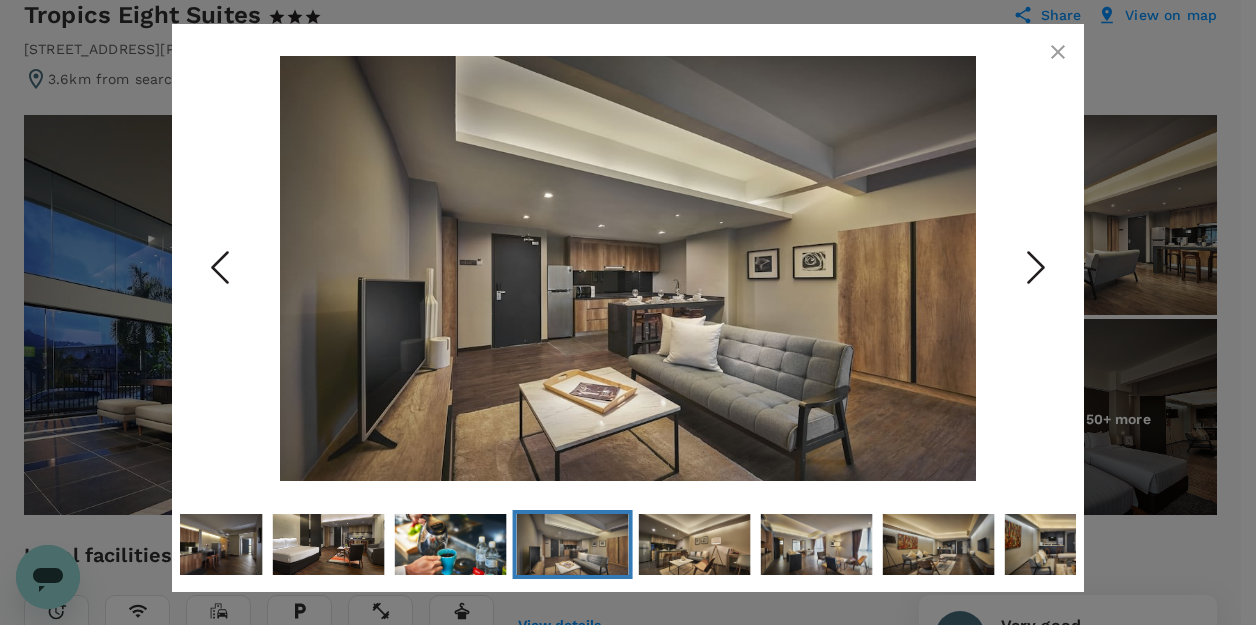 click 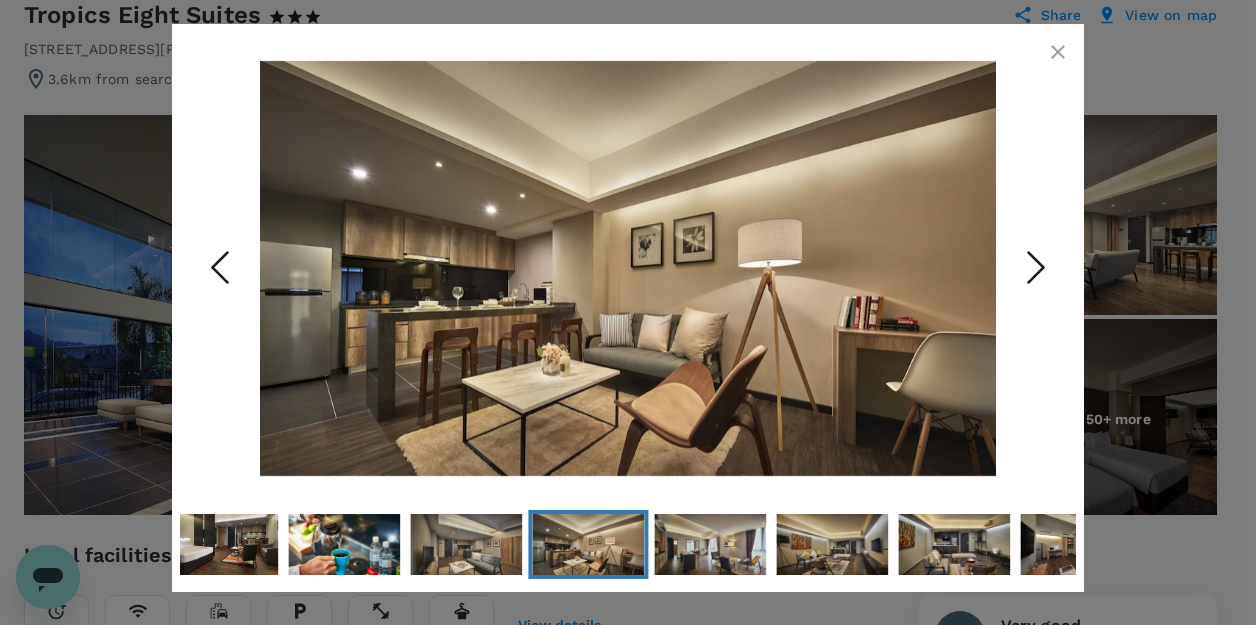 click 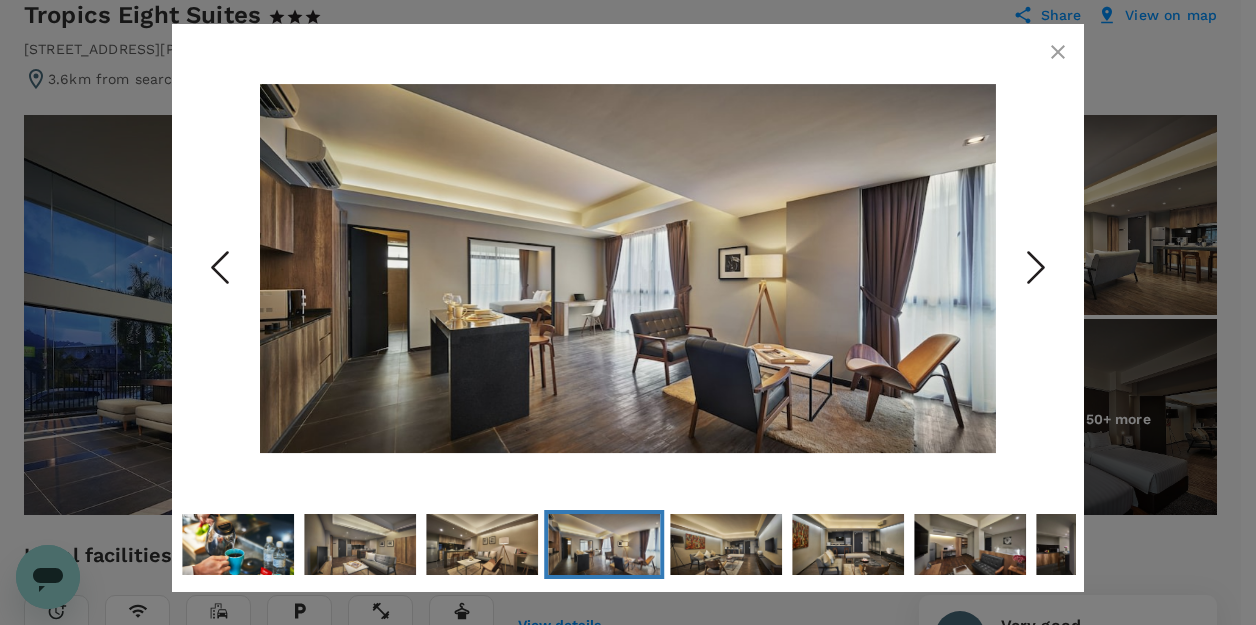 click 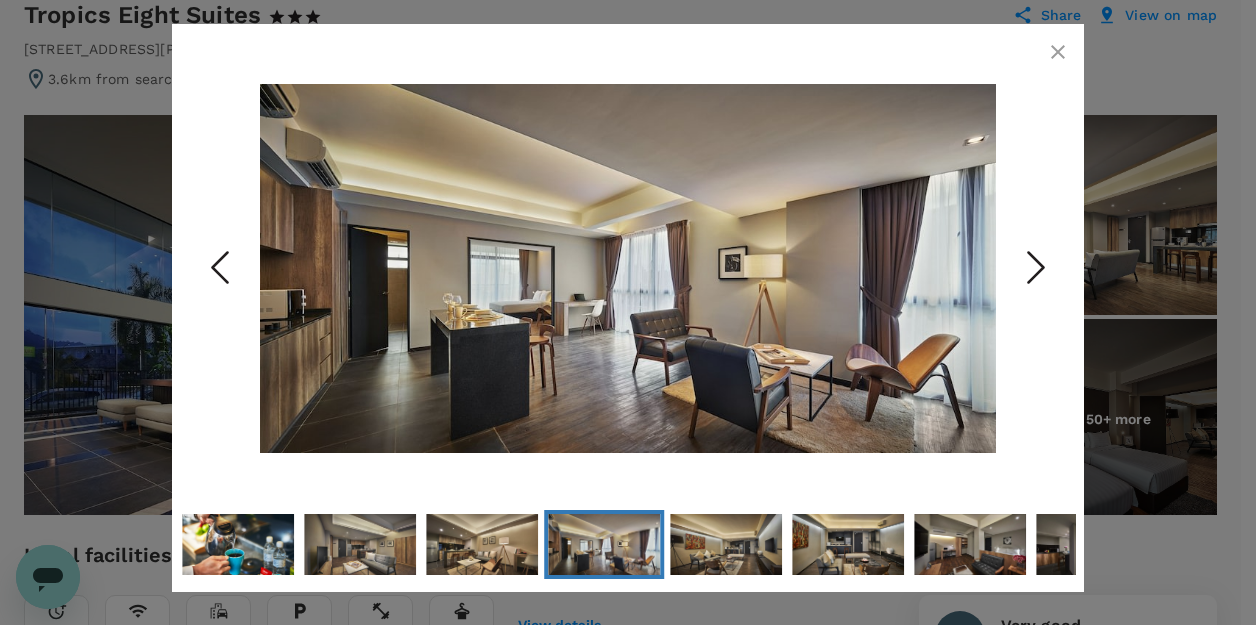 click 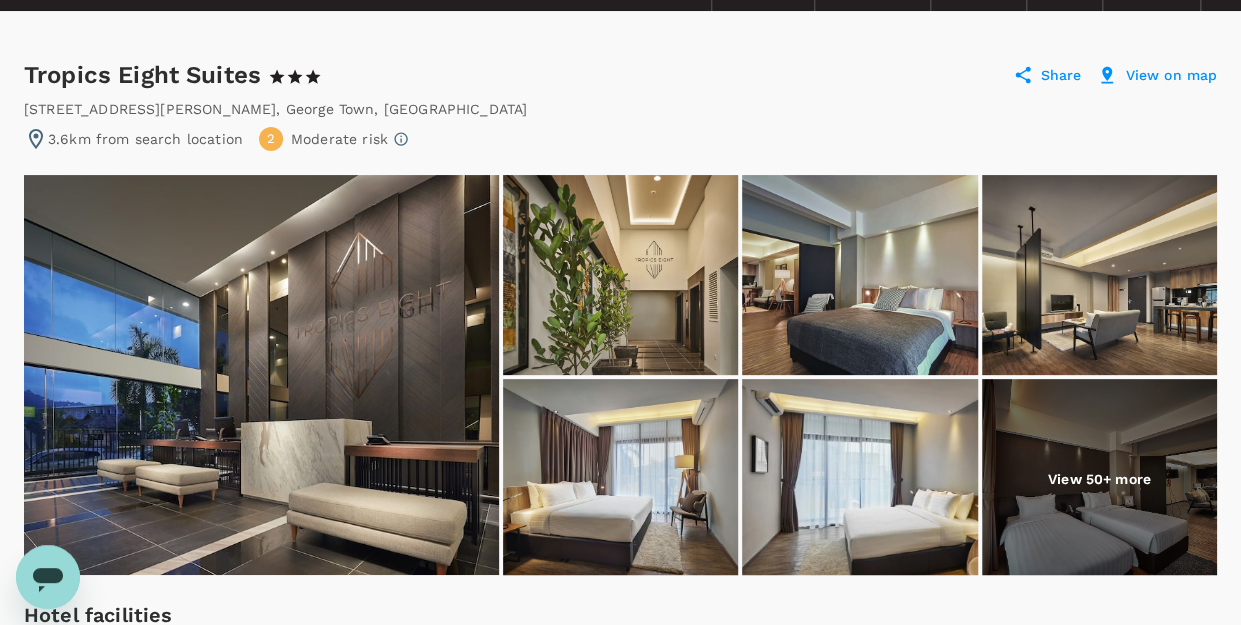 scroll, scrollTop: 100, scrollLeft: 0, axis: vertical 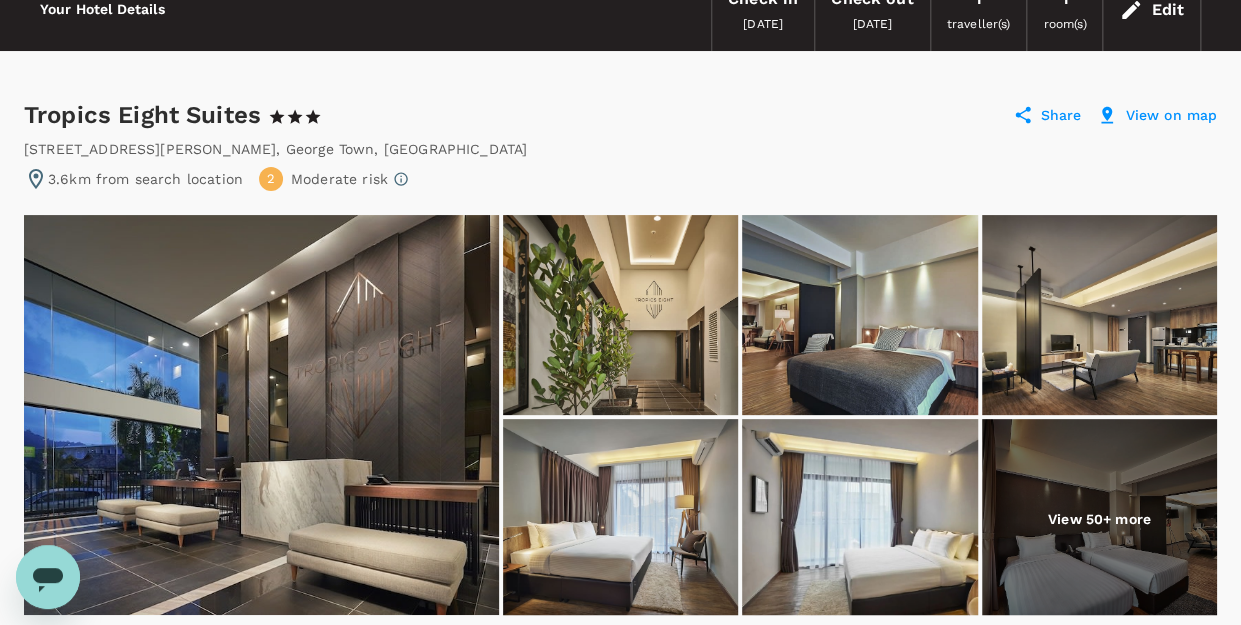 click on "[STREET_ADDRESS][PERSON_NAME][PERSON_NAME]" at bounding box center [620, 149] 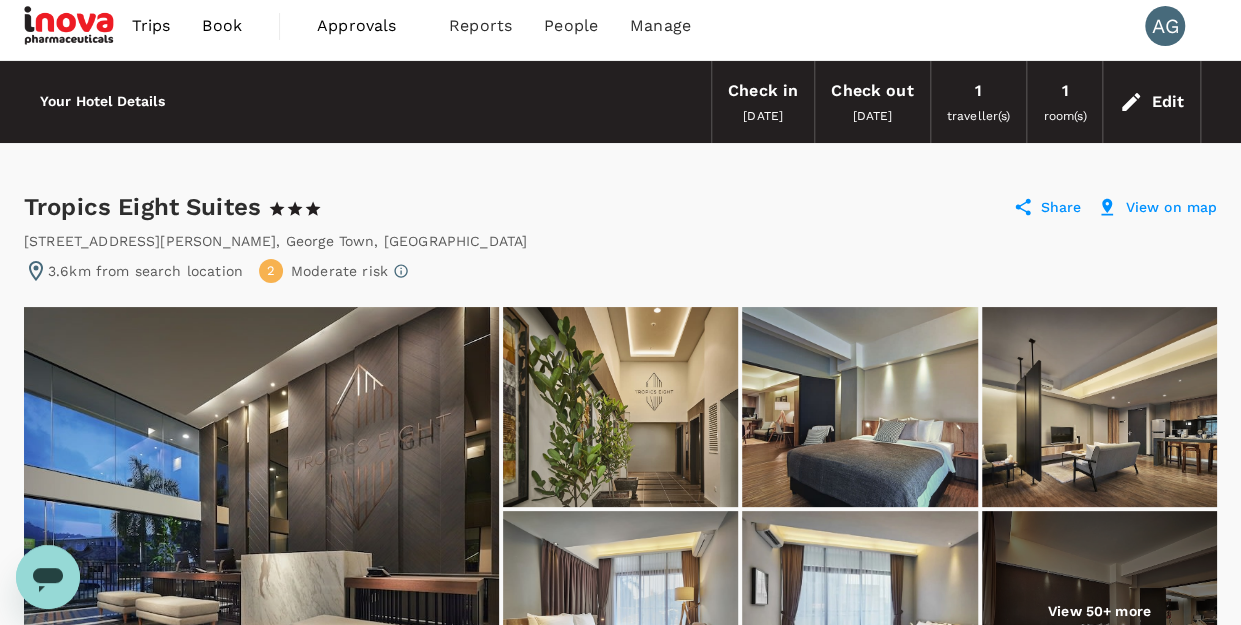 scroll, scrollTop: 0, scrollLeft: 0, axis: both 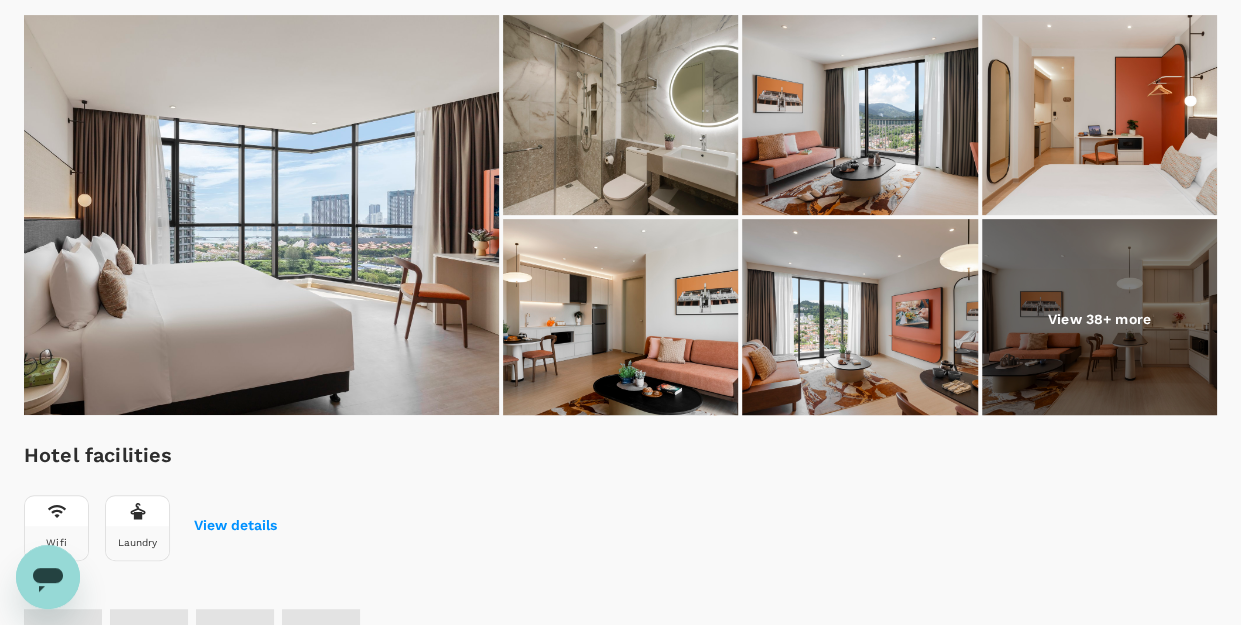 click at bounding box center [1099, 319] 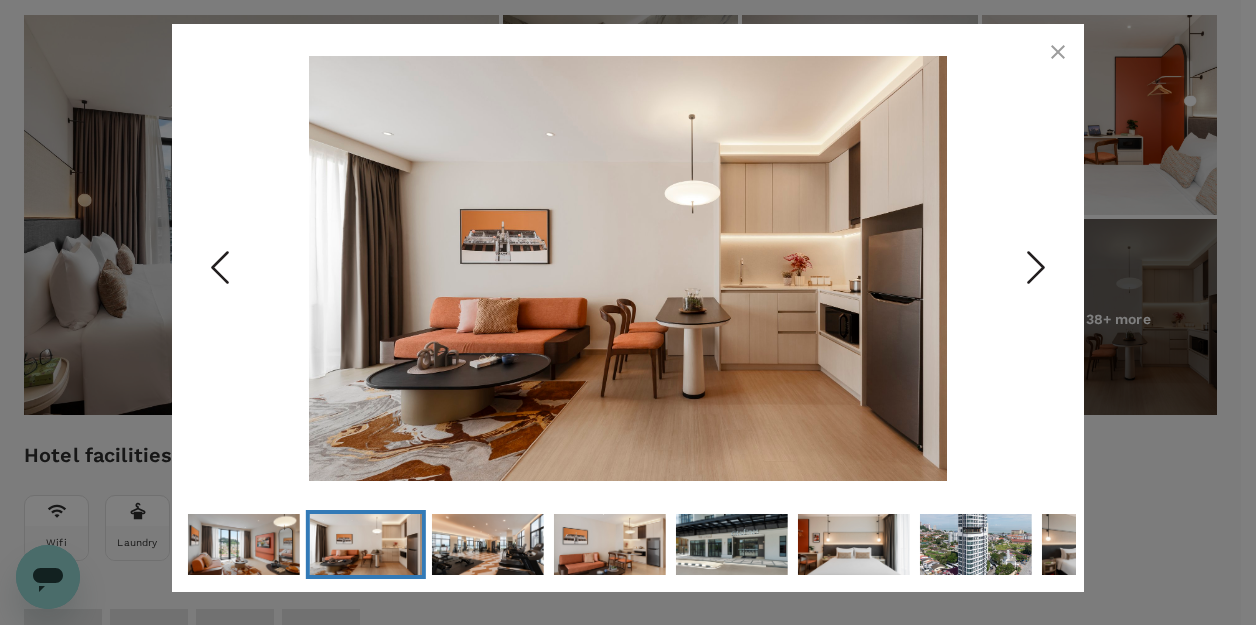 click 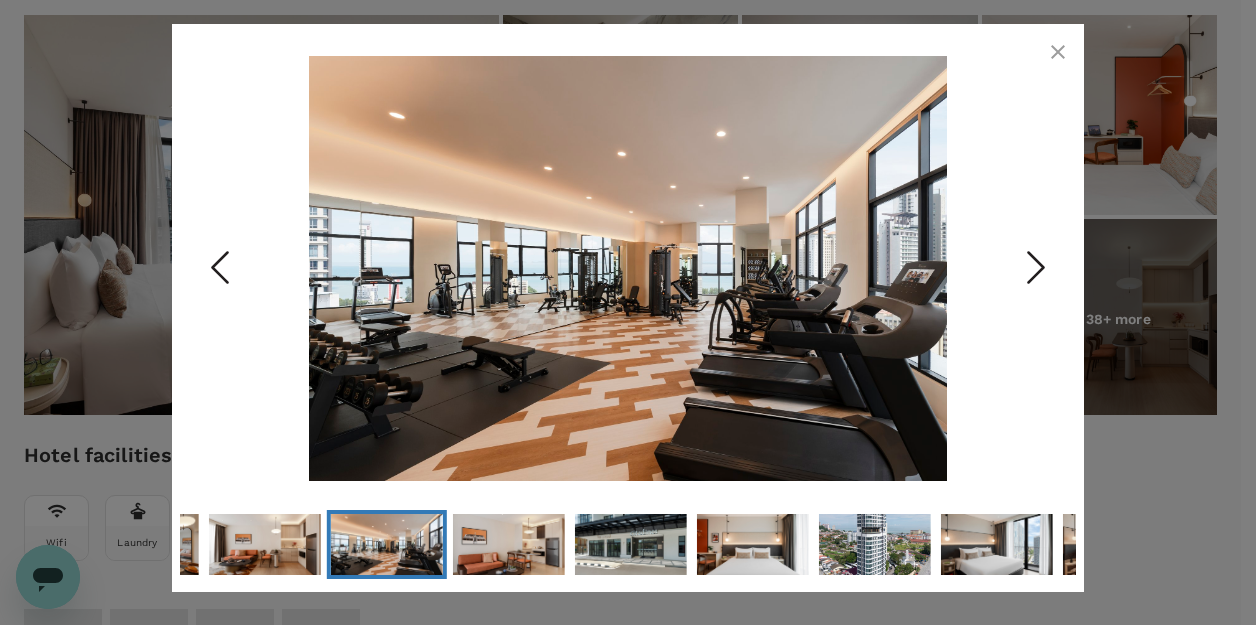 click 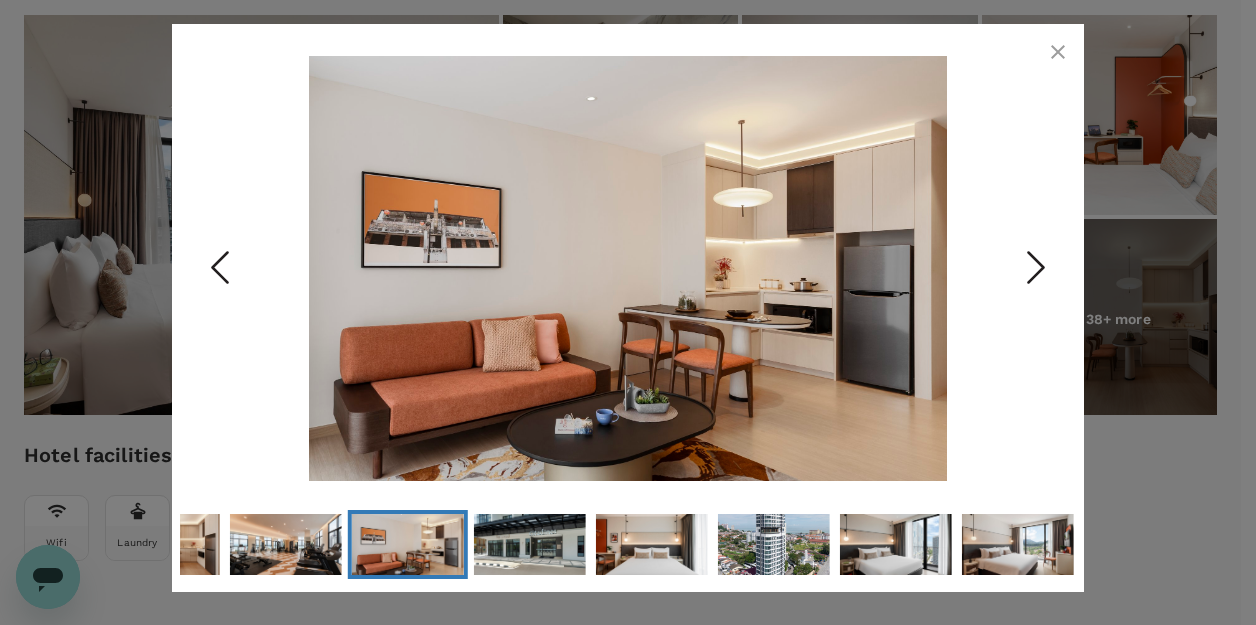 click 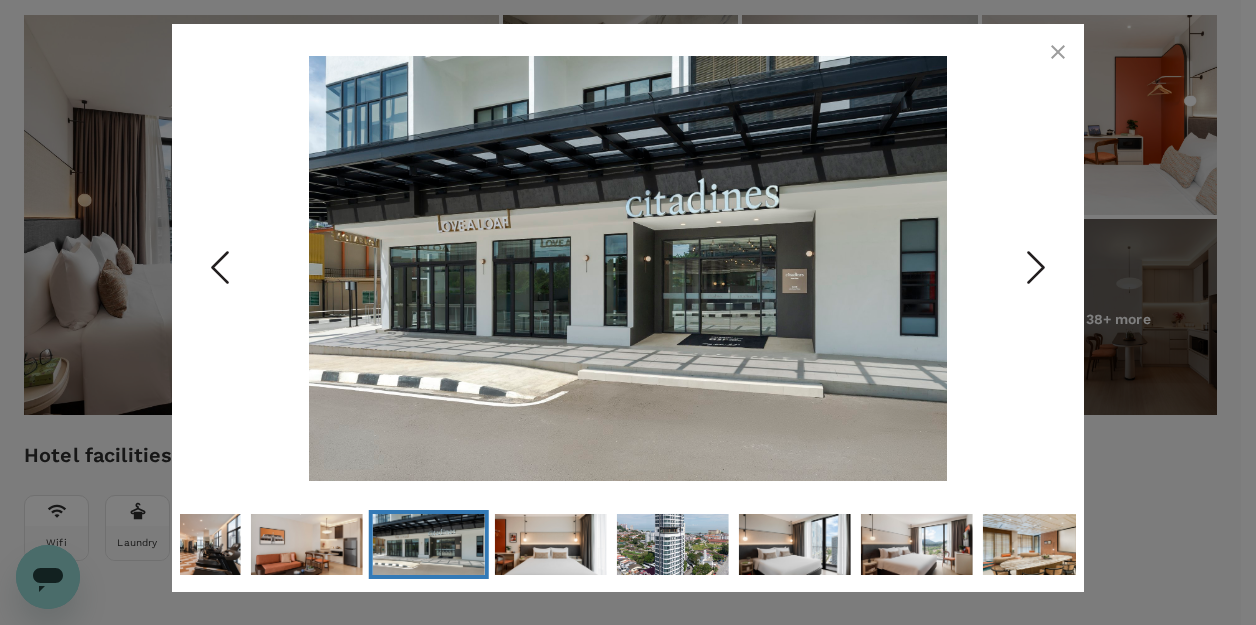 click 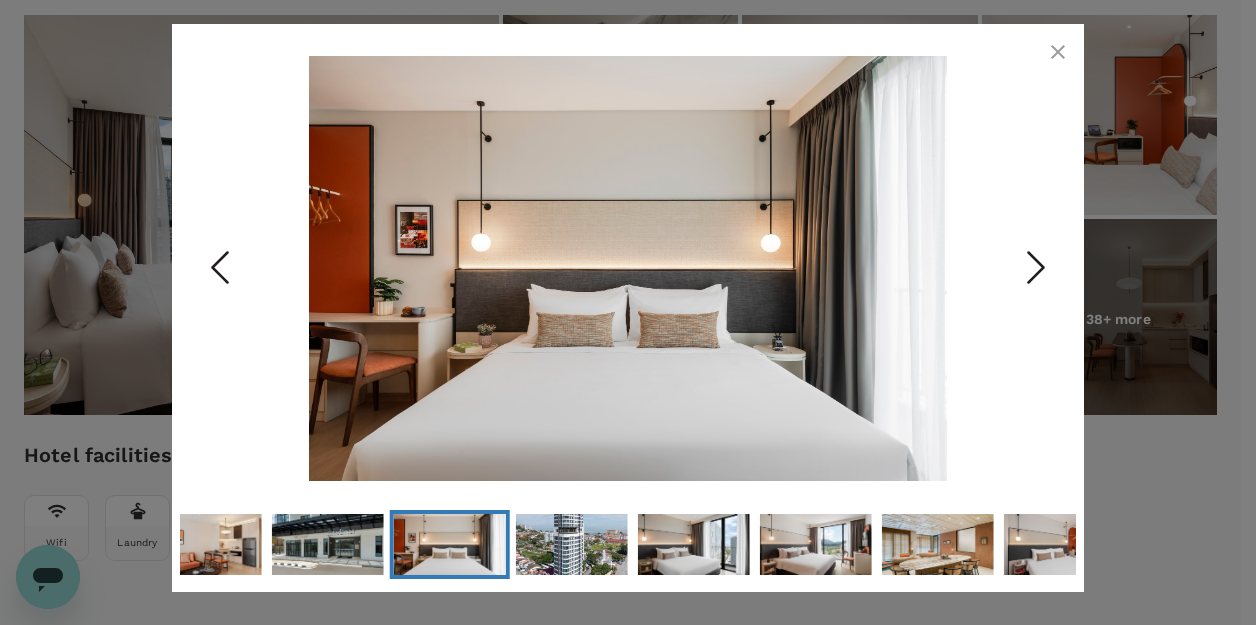 click 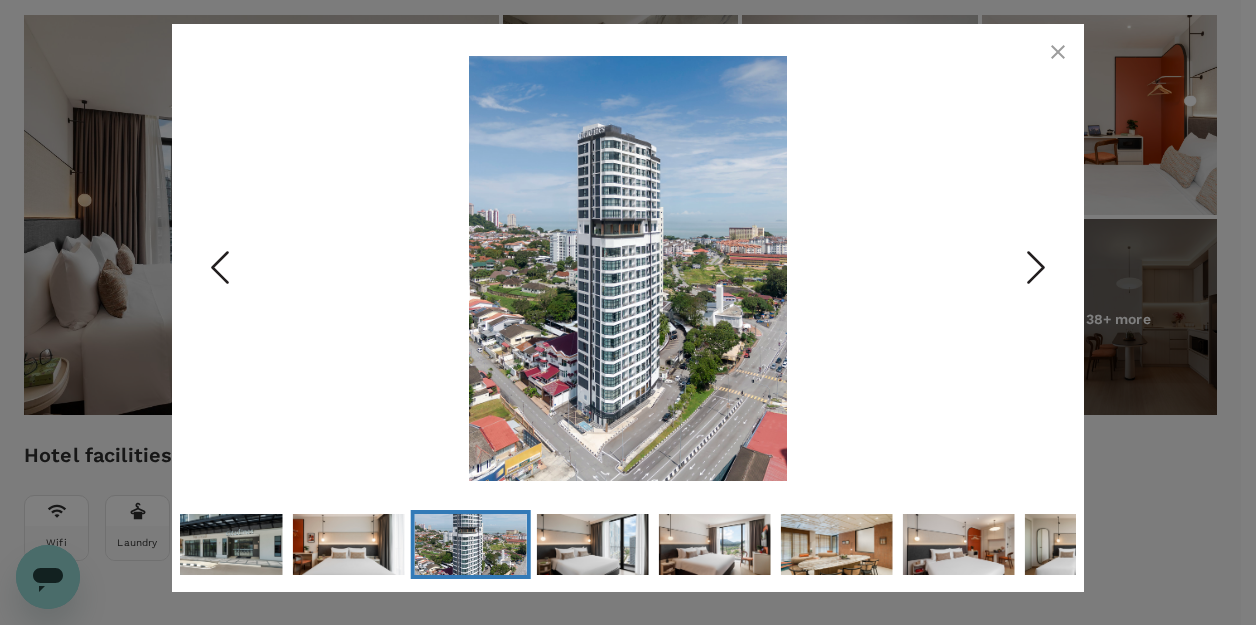 click 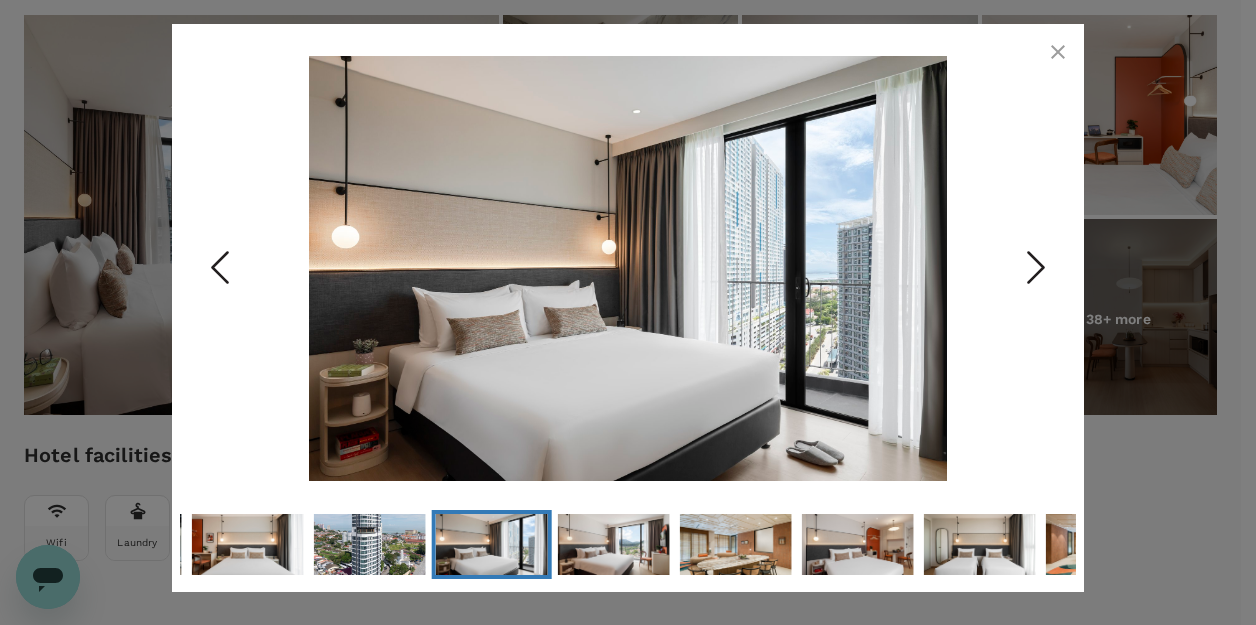 click 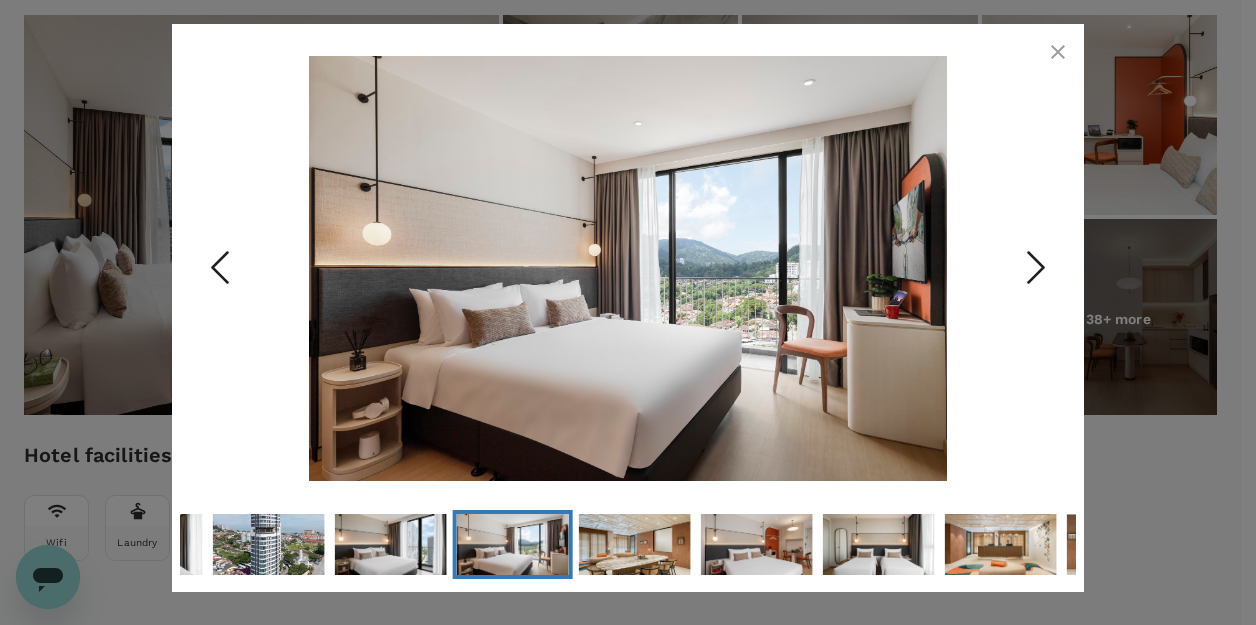 click 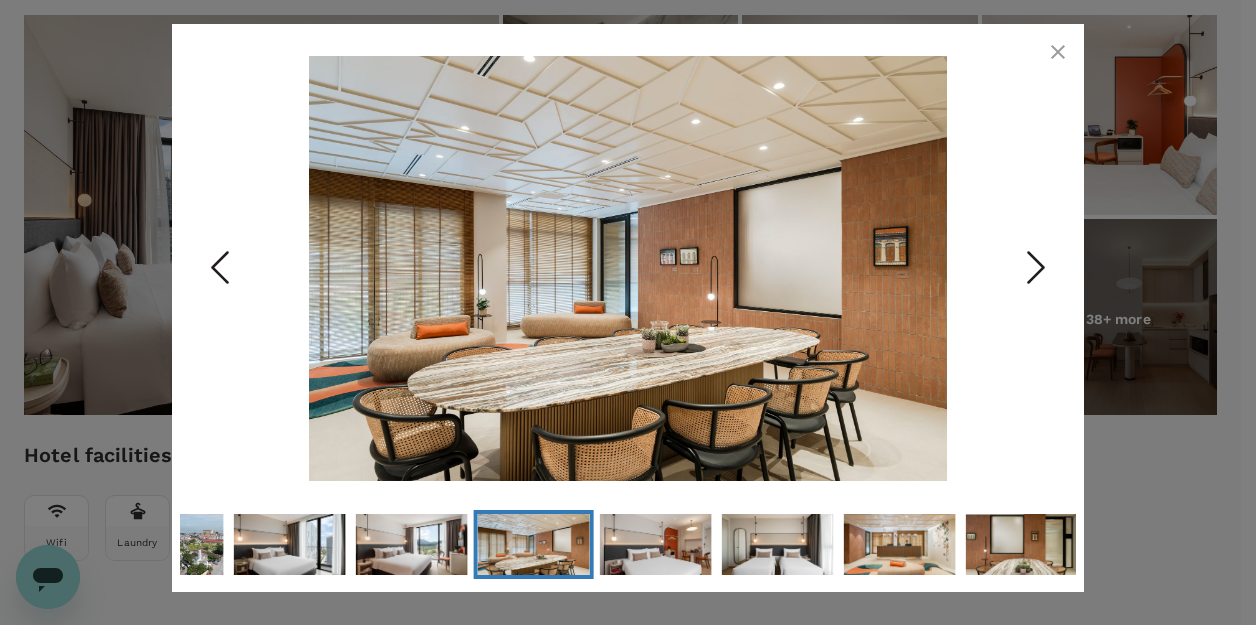 click 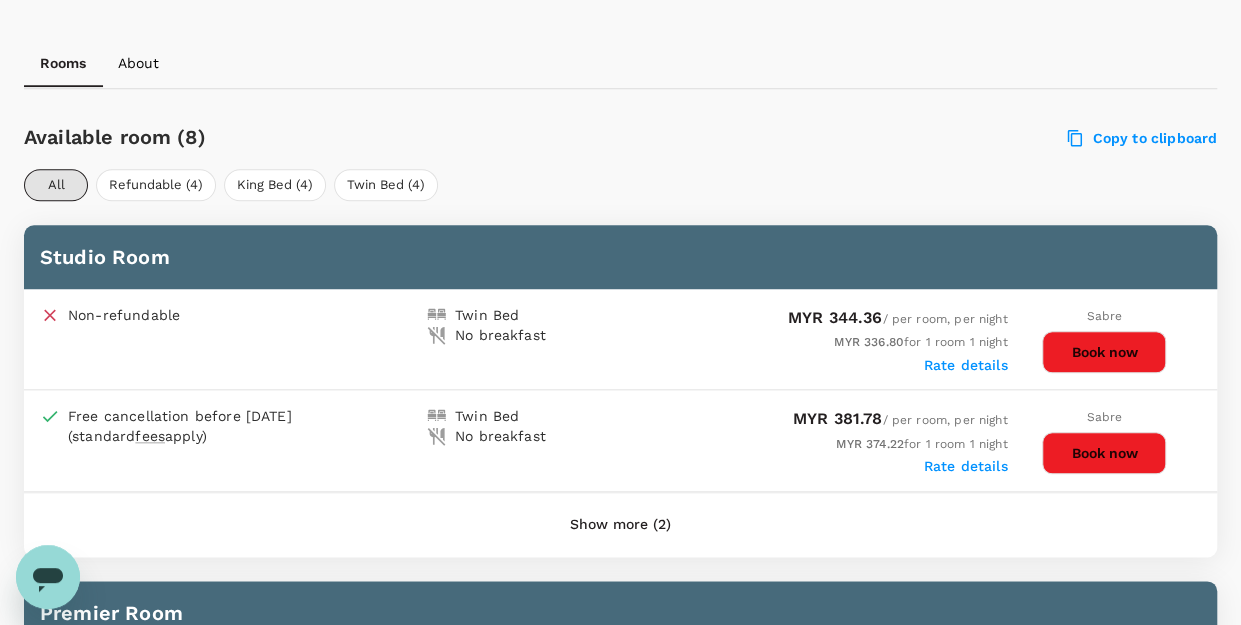 scroll, scrollTop: 900, scrollLeft: 0, axis: vertical 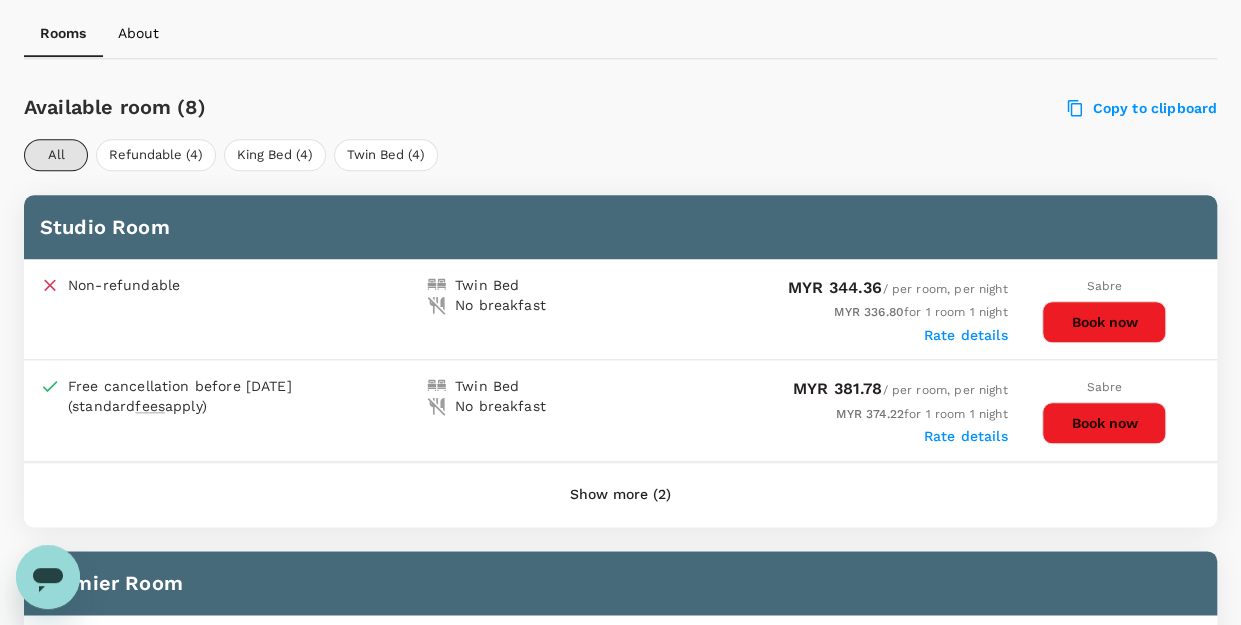 click on "Show more (2)" at bounding box center [620, 495] 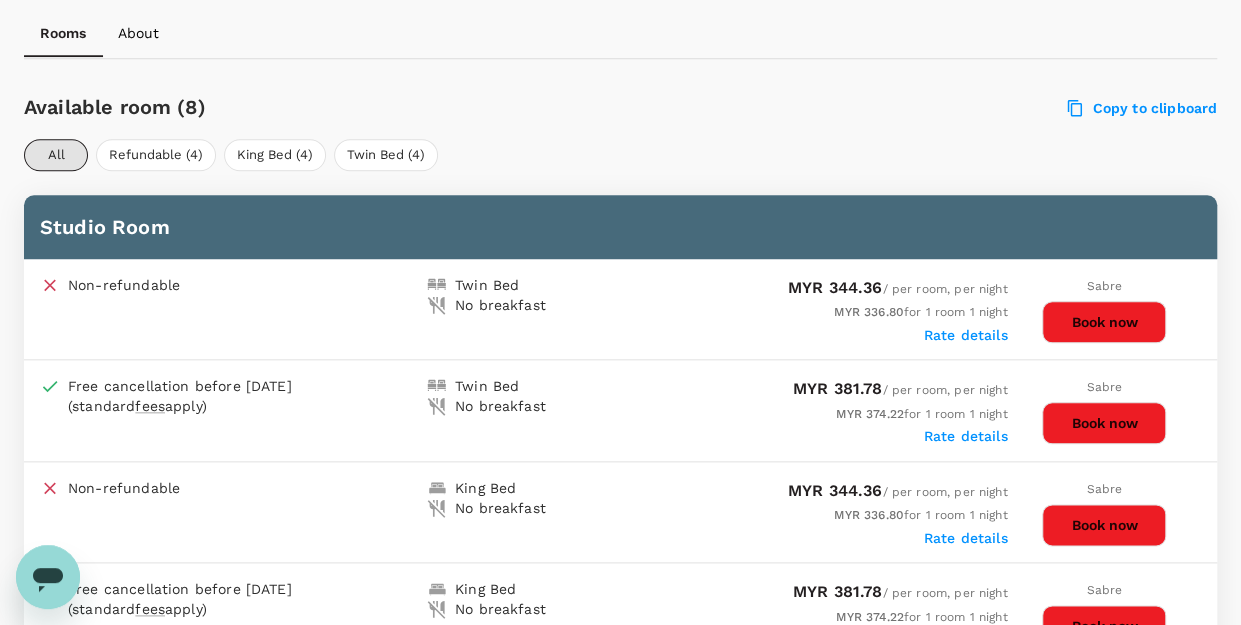 scroll, scrollTop: 400, scrollLeft: 0, axis: vertical 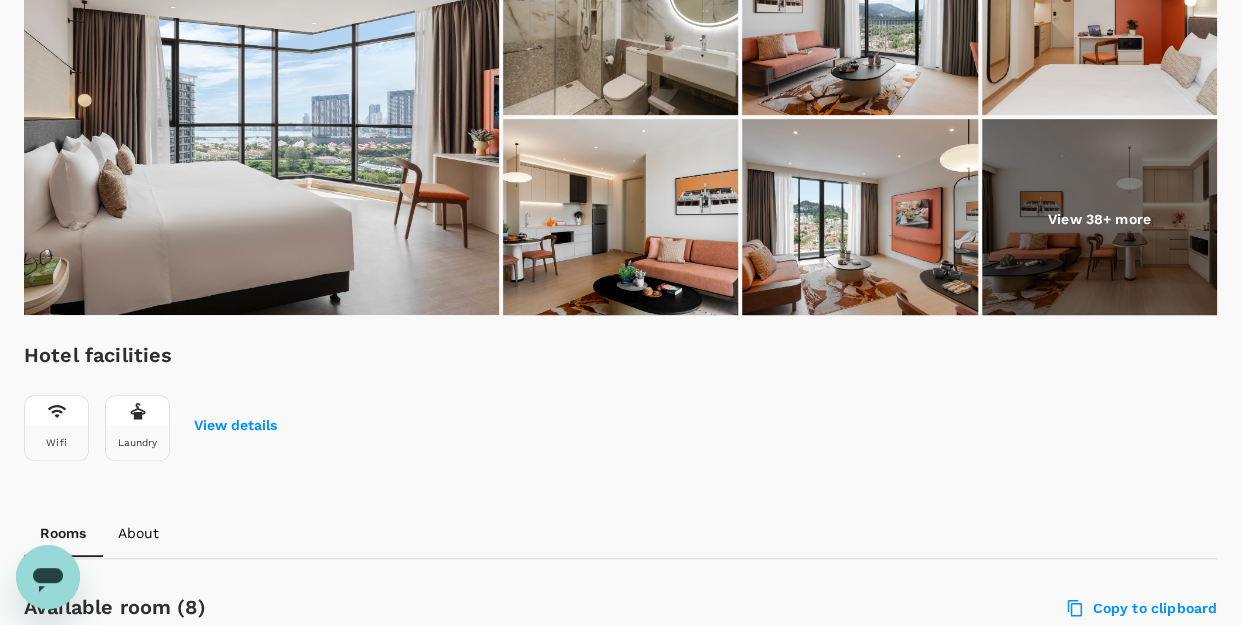 click at bounding box center (1099, 219) 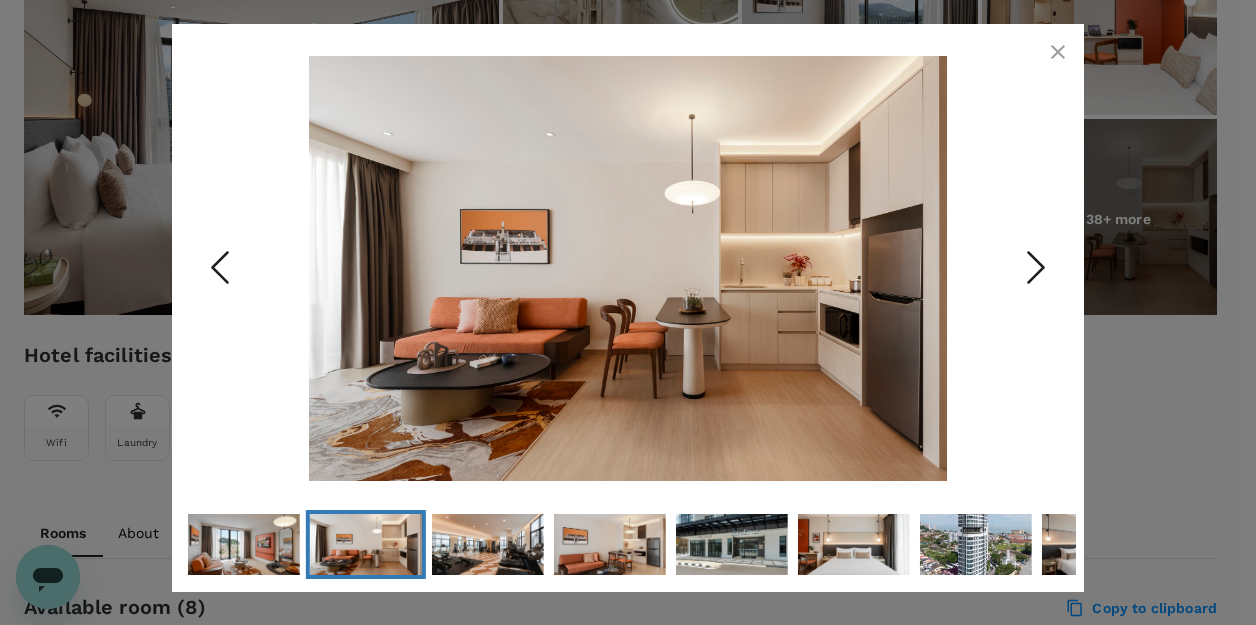 click 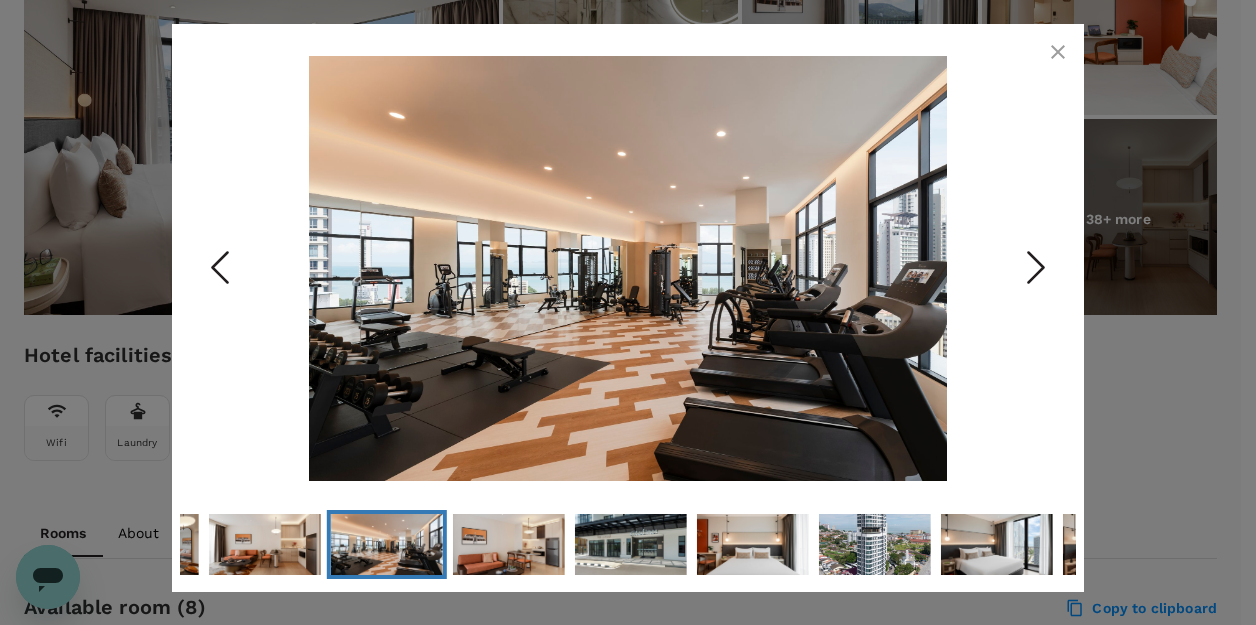 click 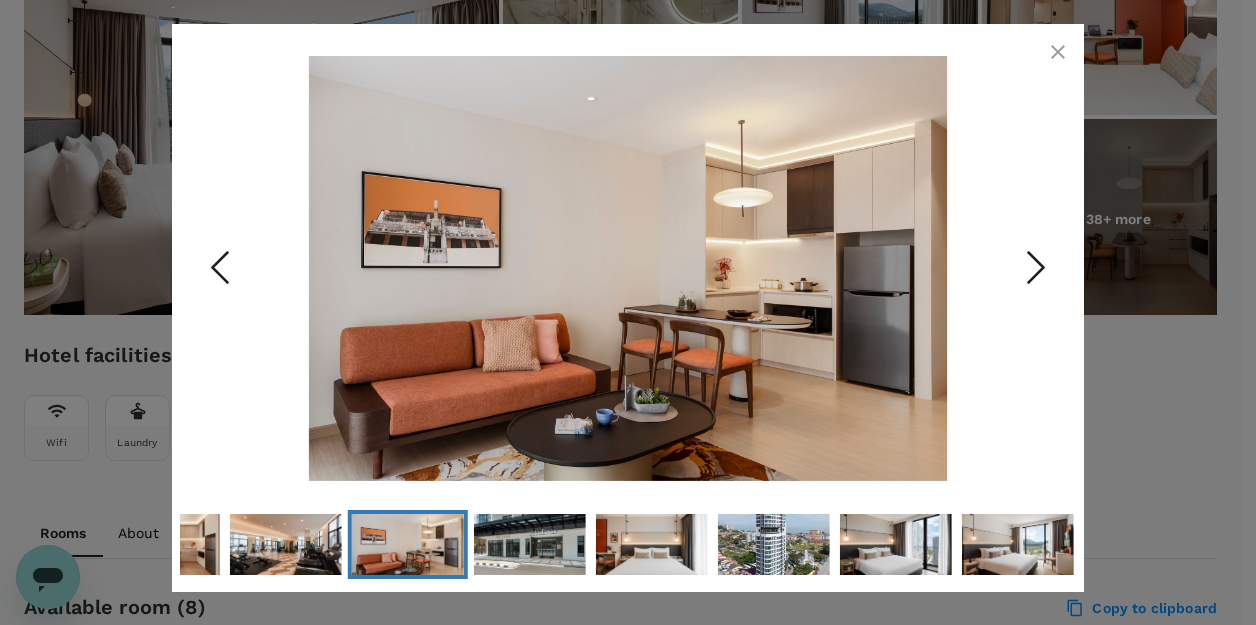 click 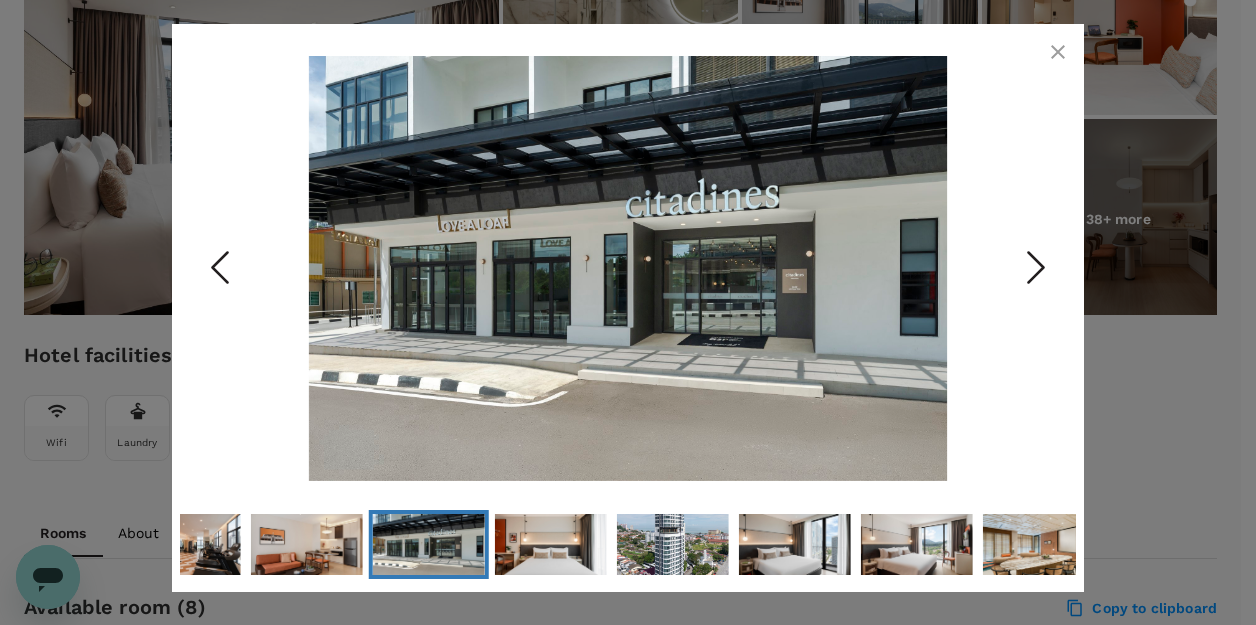 click 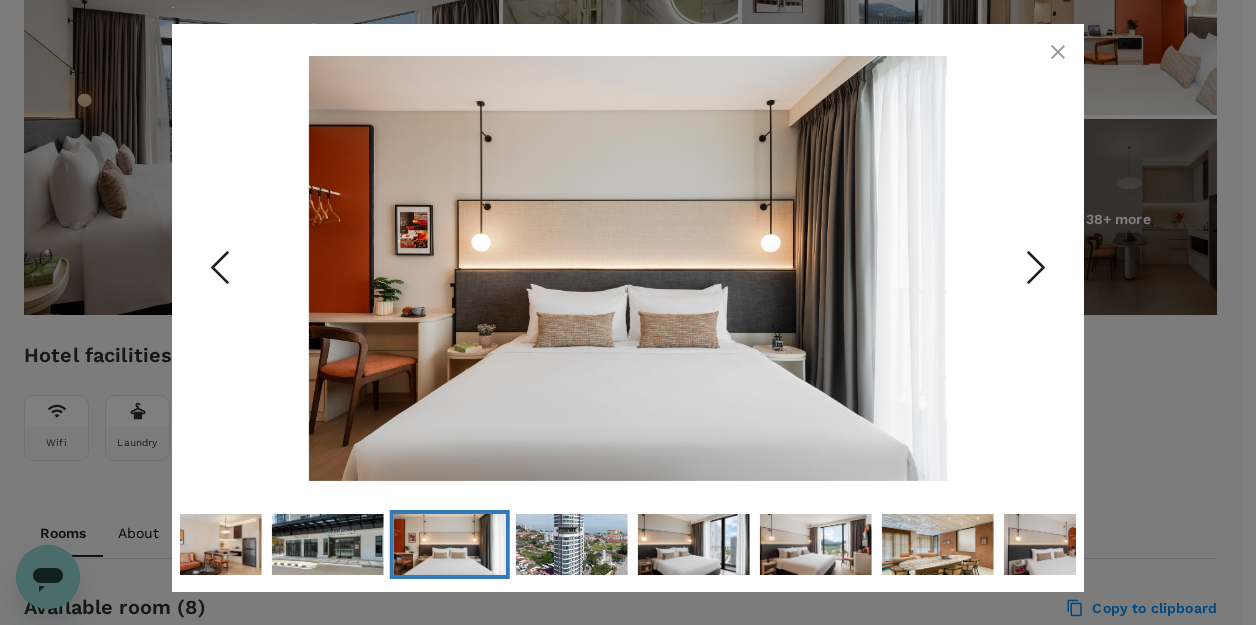 click 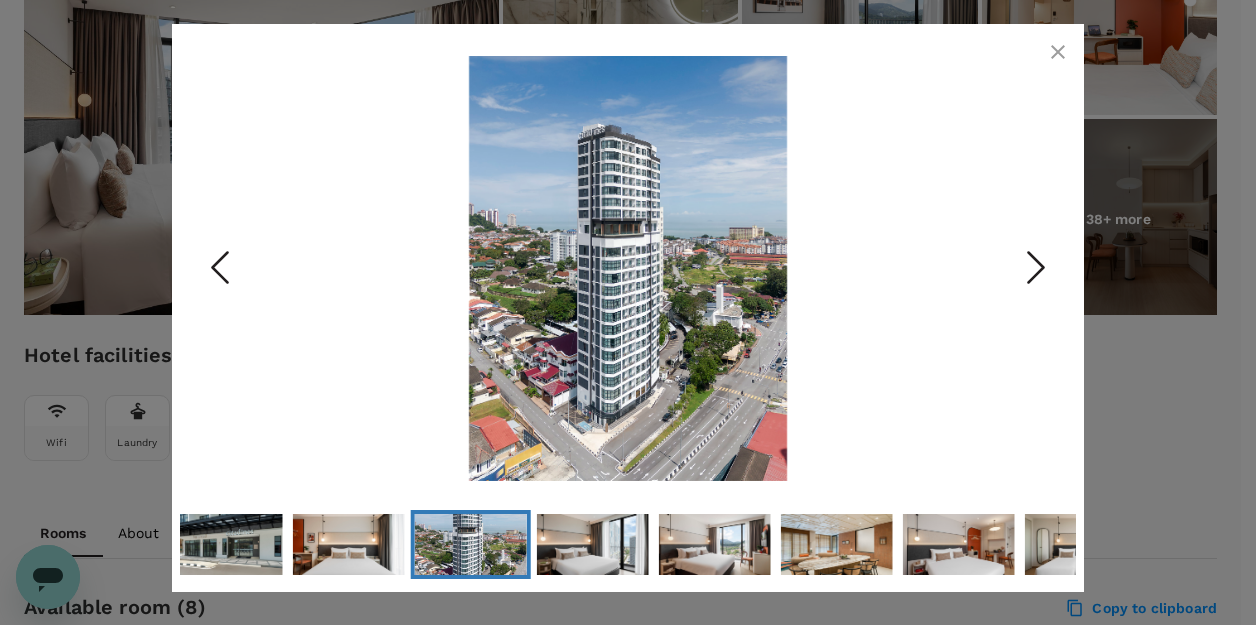click 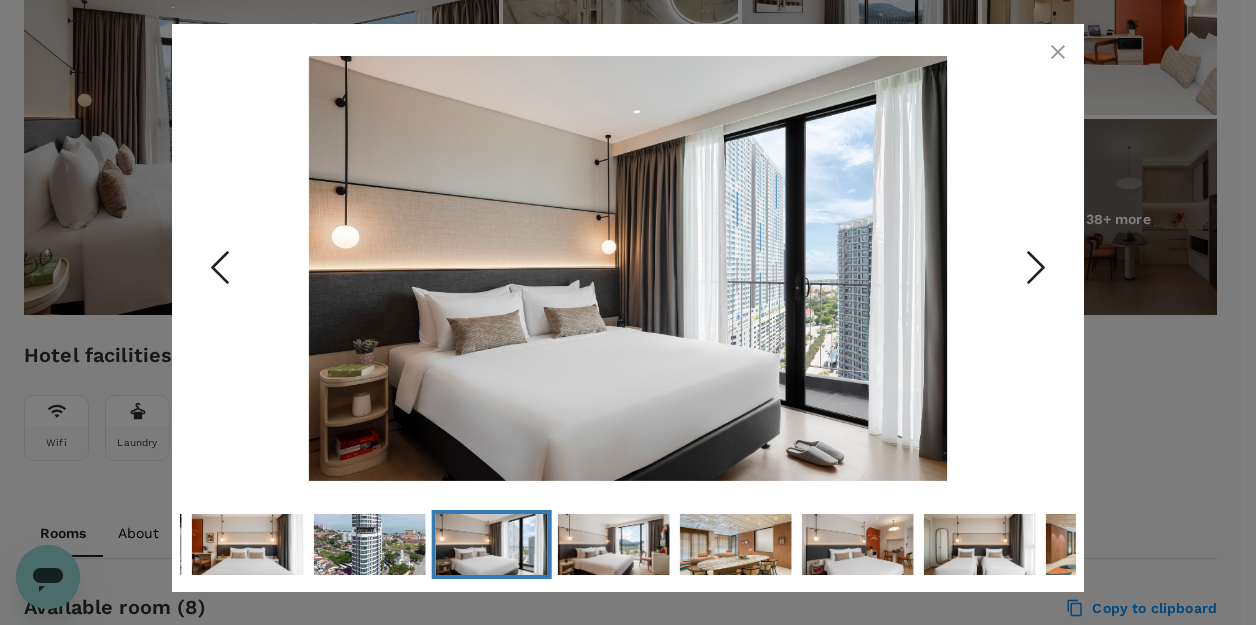 click 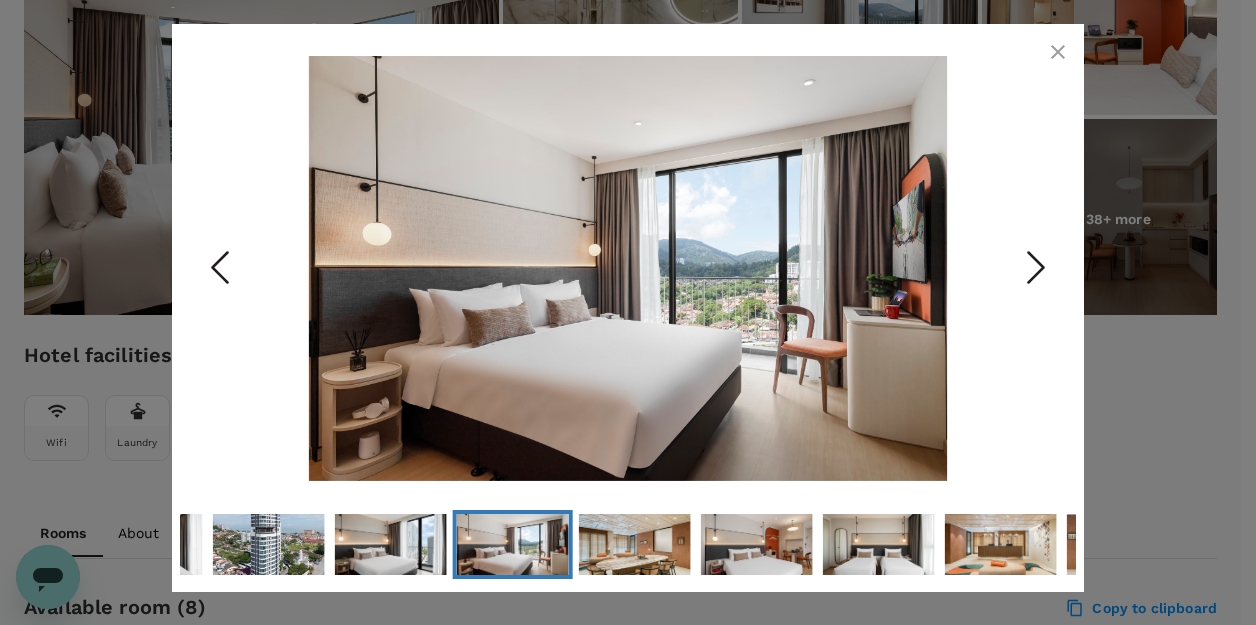 click 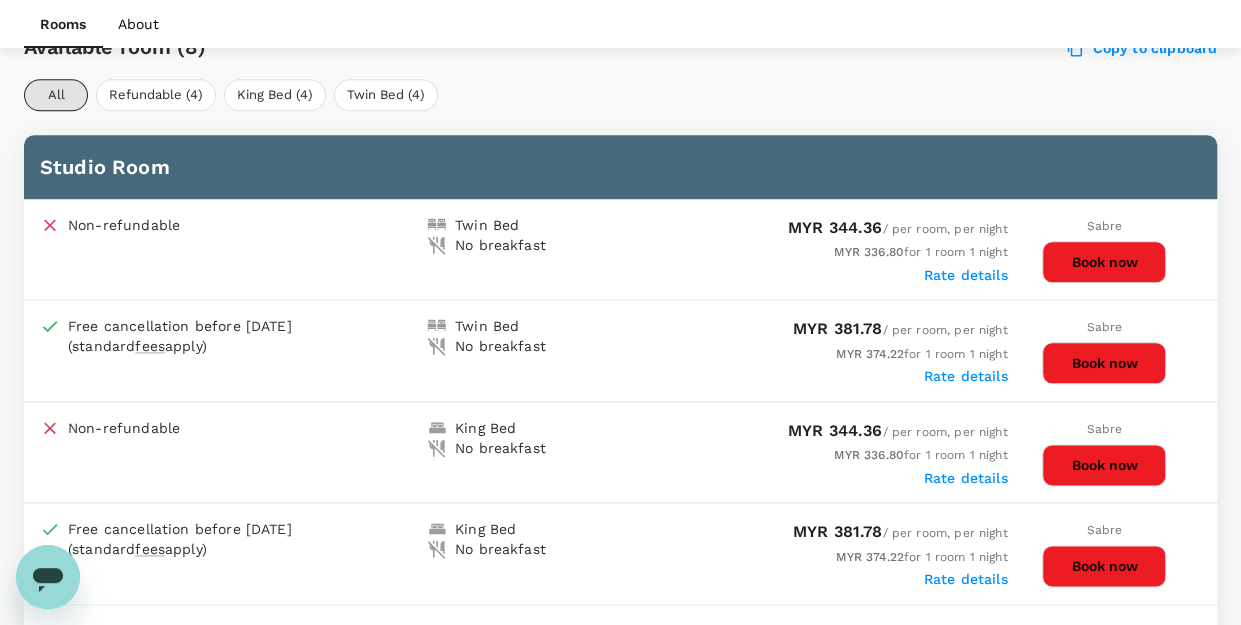 scroll, scrollTop: 1100, scrollLeft: 0, axis: vertical 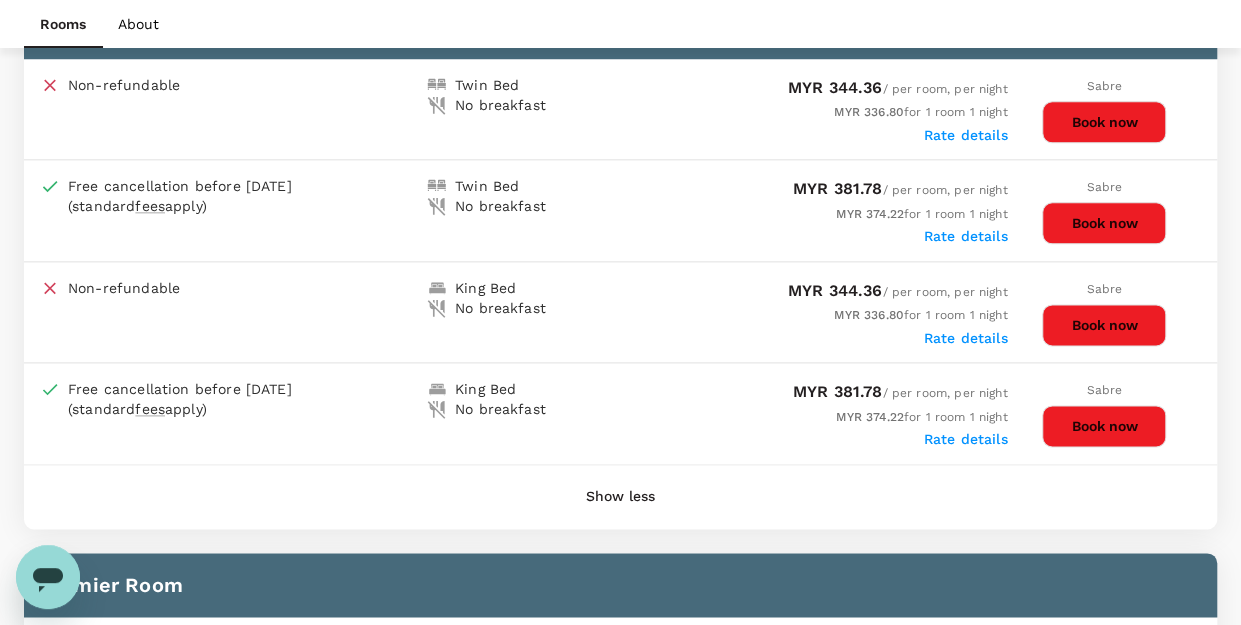 click on "Book now" at bounding box center (1104, 325) 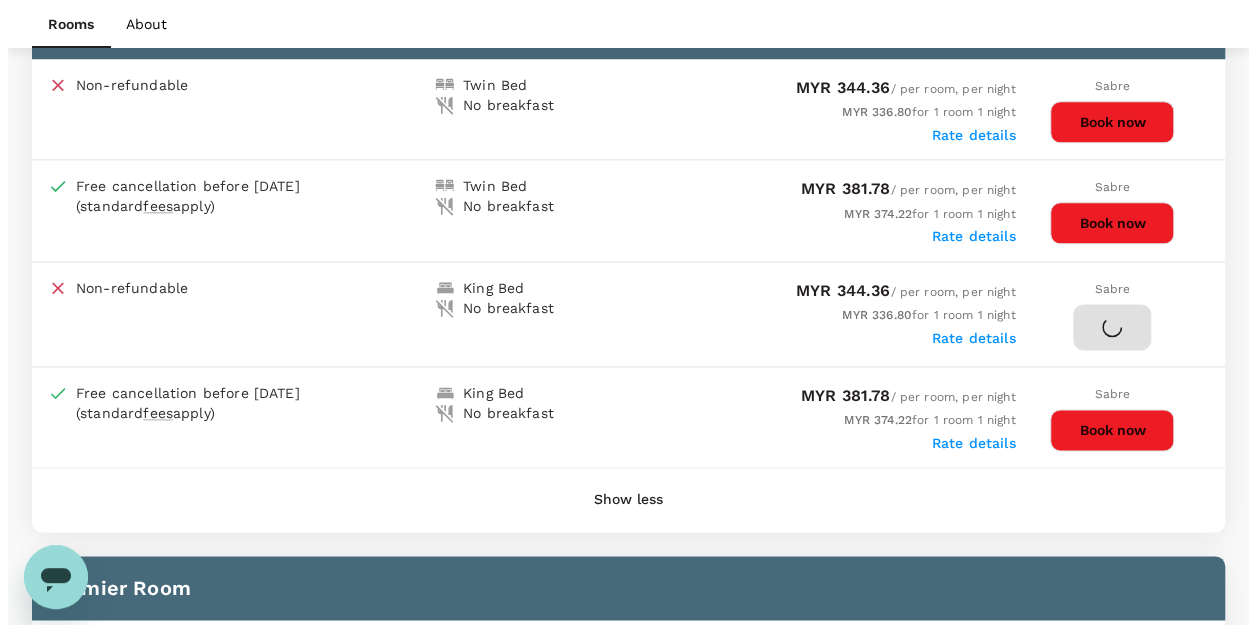 scroll, scrollTop: 0, scrollLeft: 0, axis: both 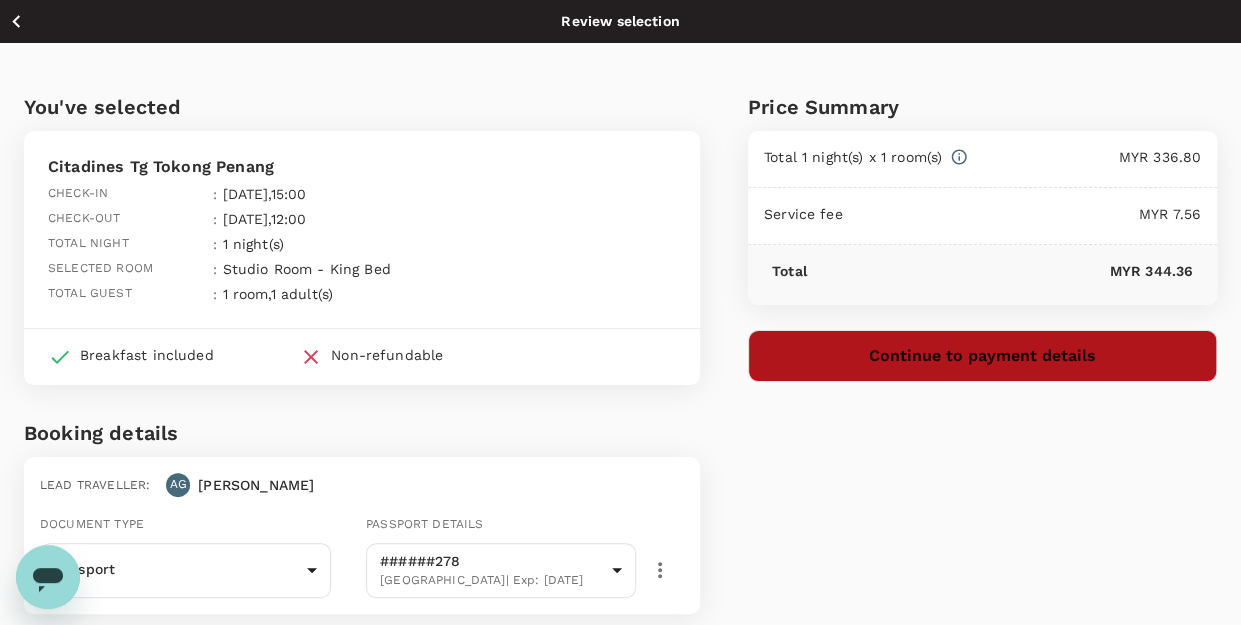 click on "Continue to payment details" at bounding box center [982, 356] 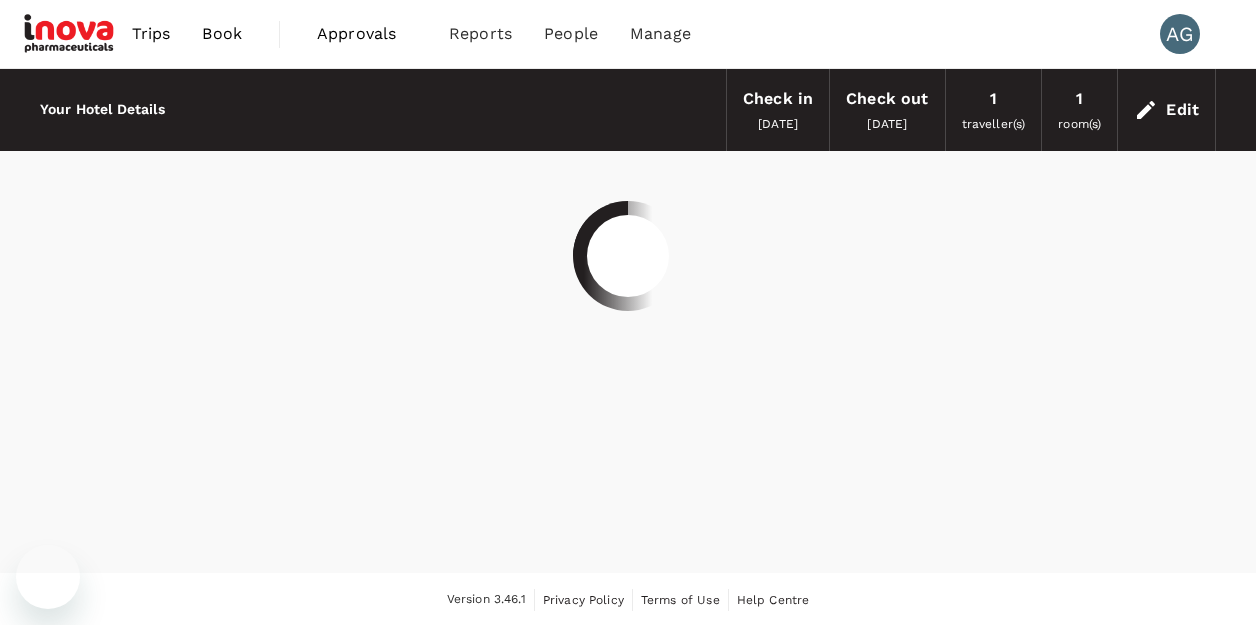 scroll, scrollTop: 0, scrollLeft: 0, axis: both 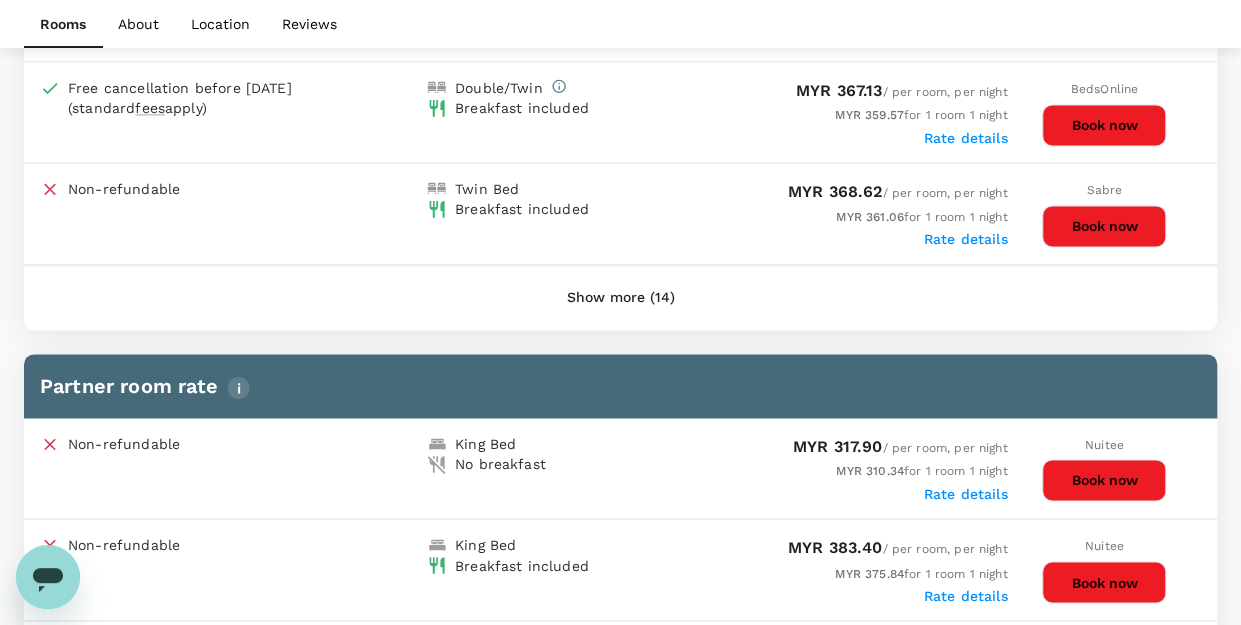 click on "Show more (14)" at bounding box center [621, 298] 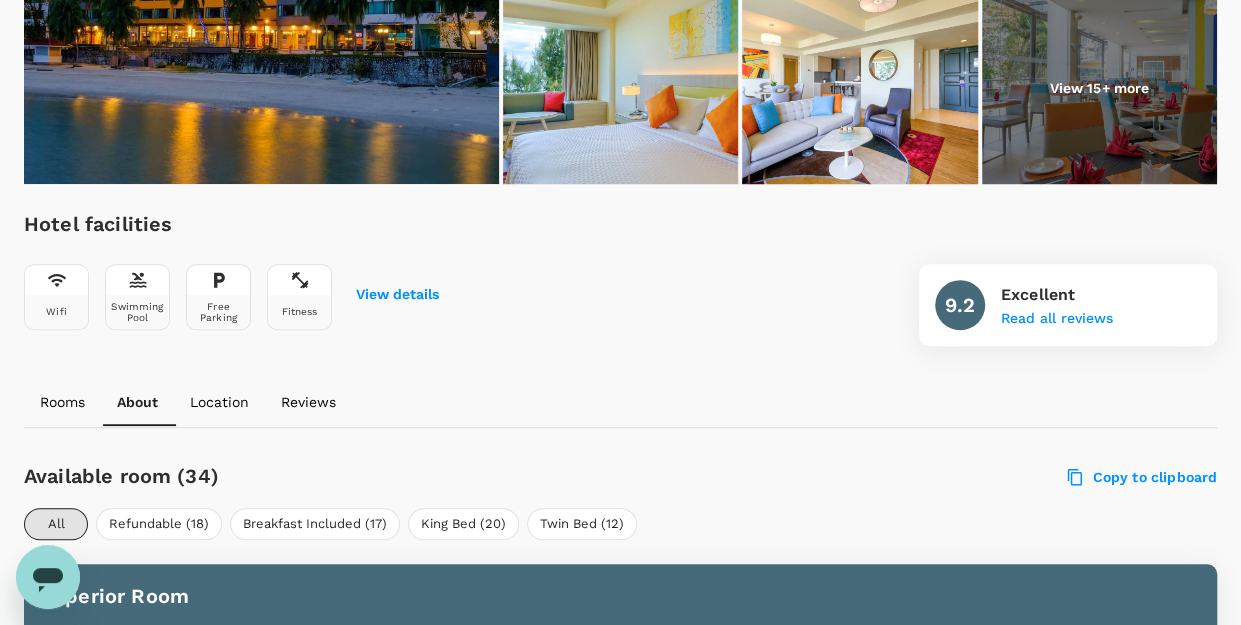 scroll, scrollTop: 500, scrollLeft: 0, axis: vertical 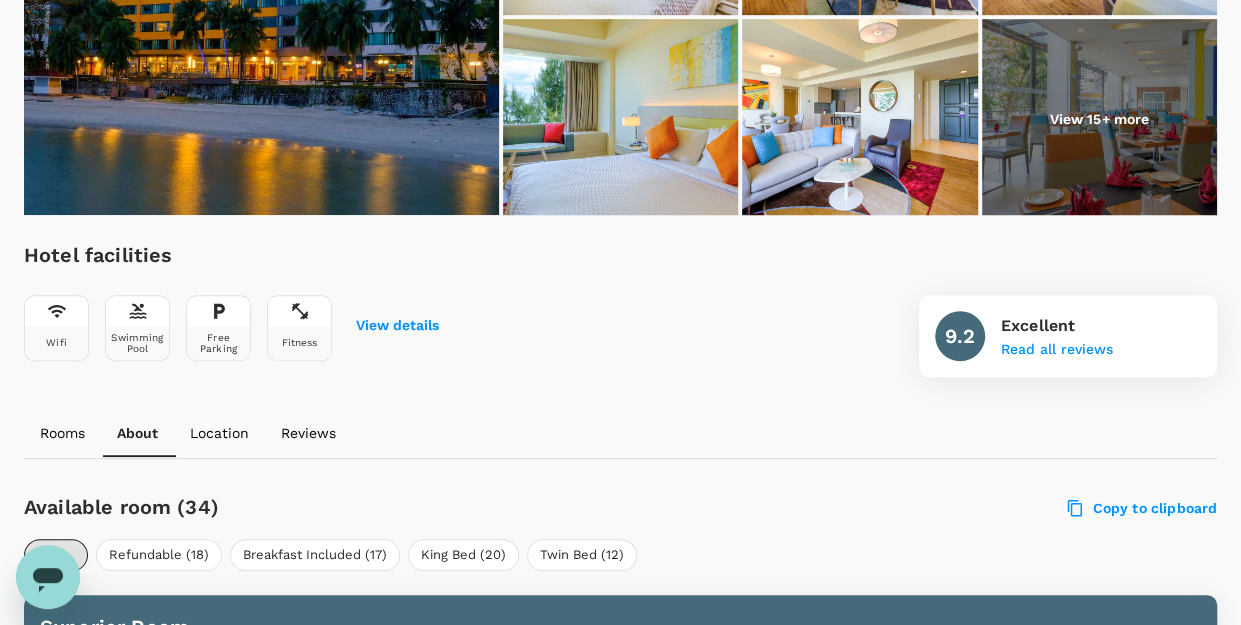 click at bounding box center (1099, 119) 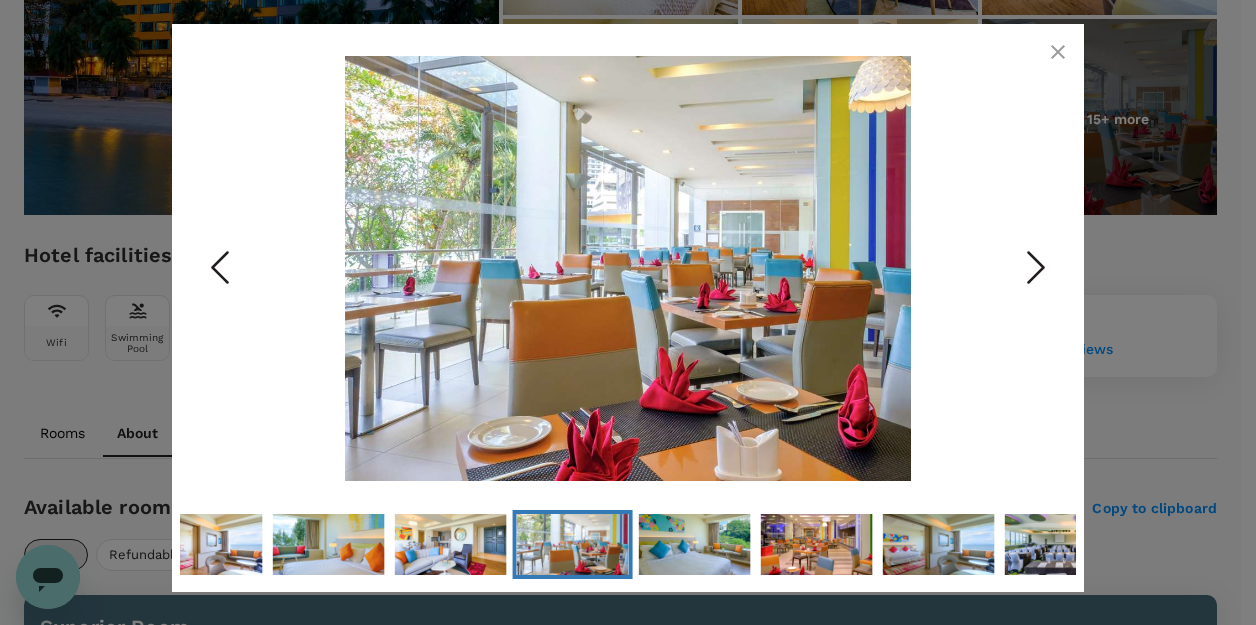 click 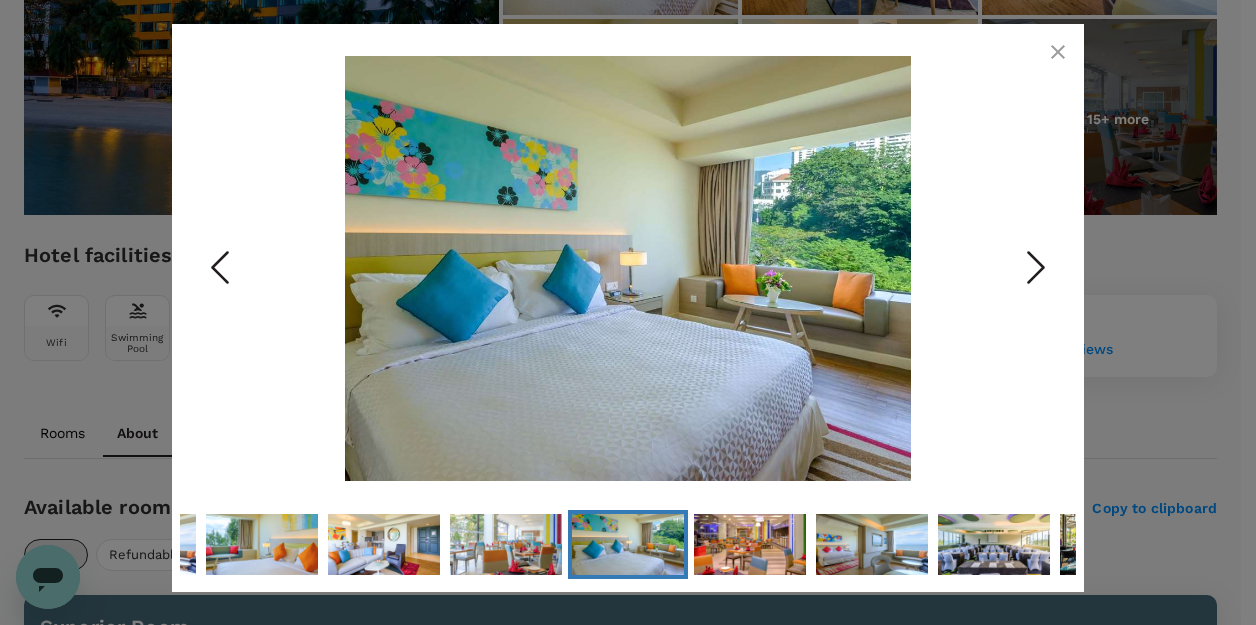 click 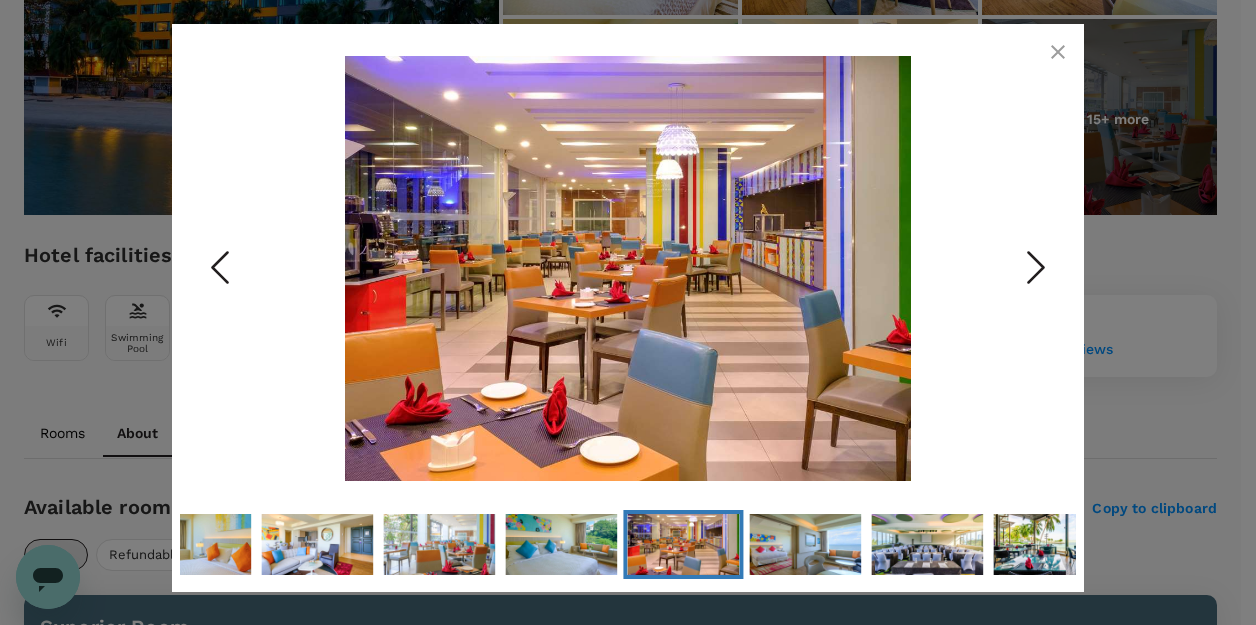 click 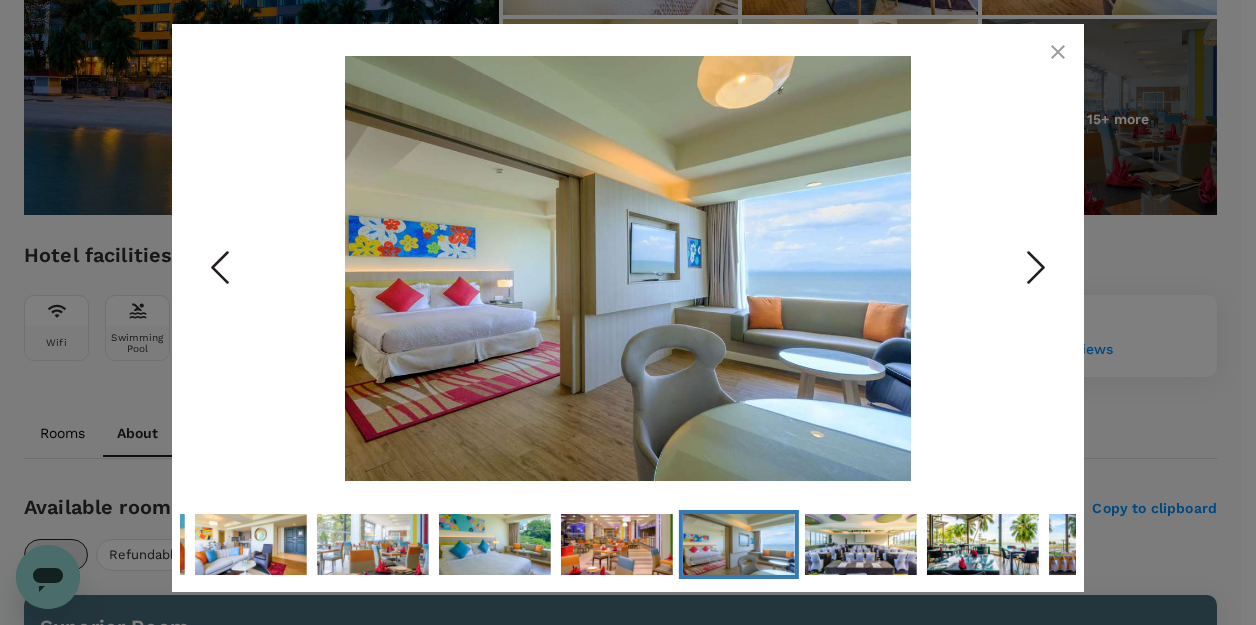 click 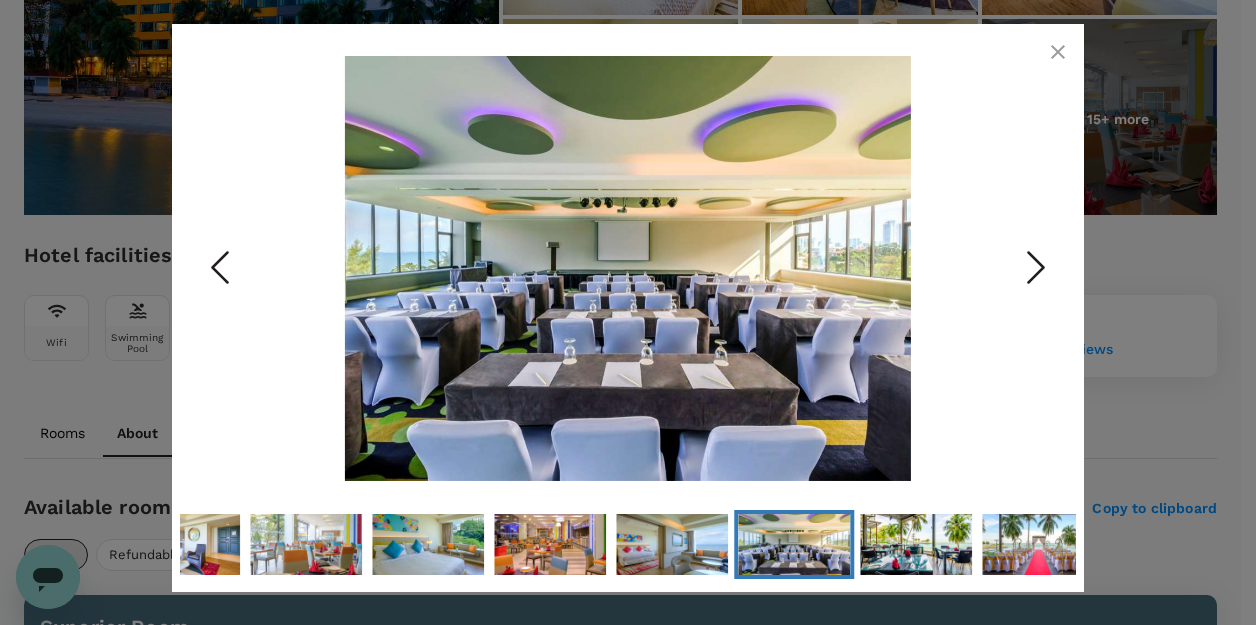 click 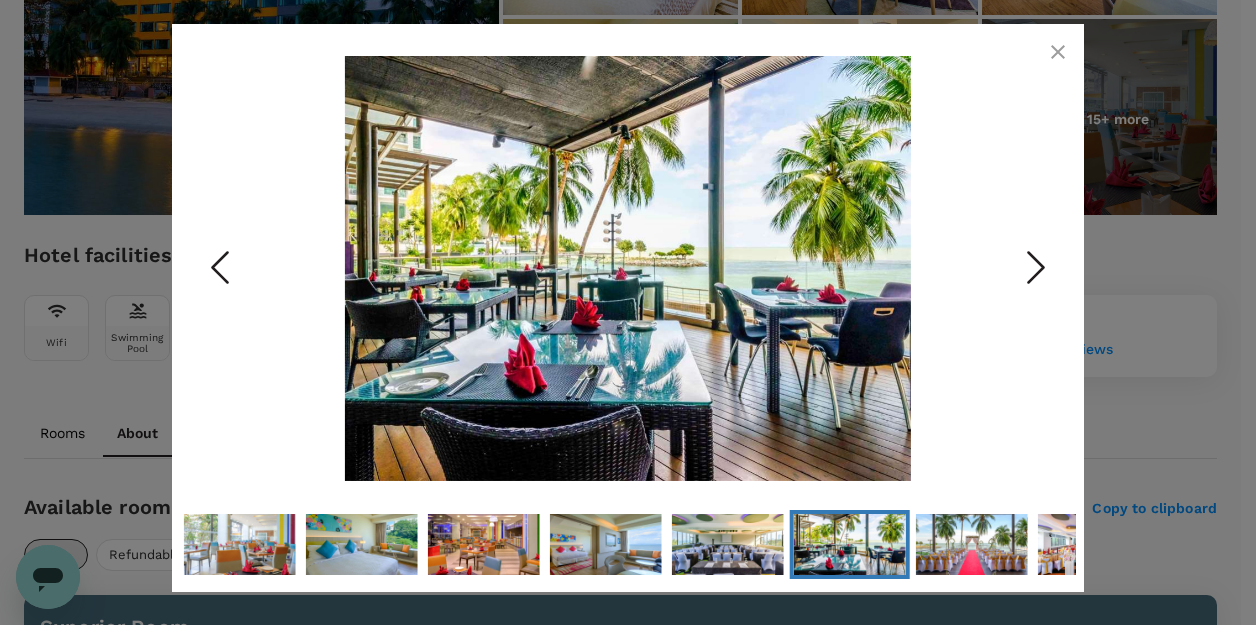 click 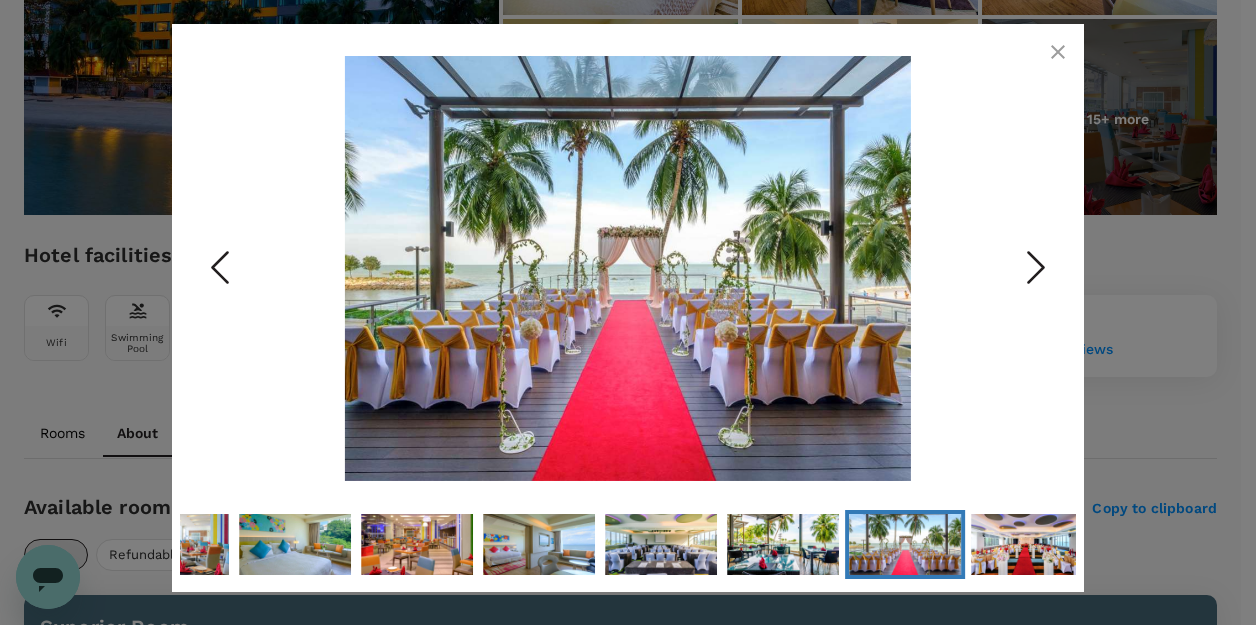 click 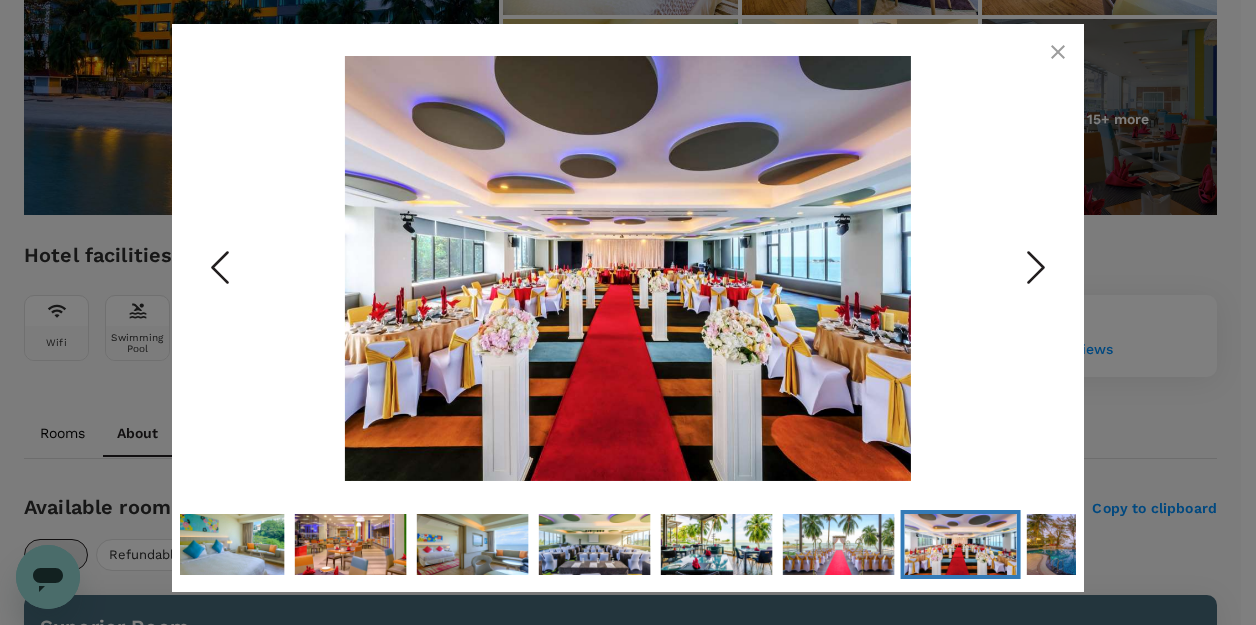 click 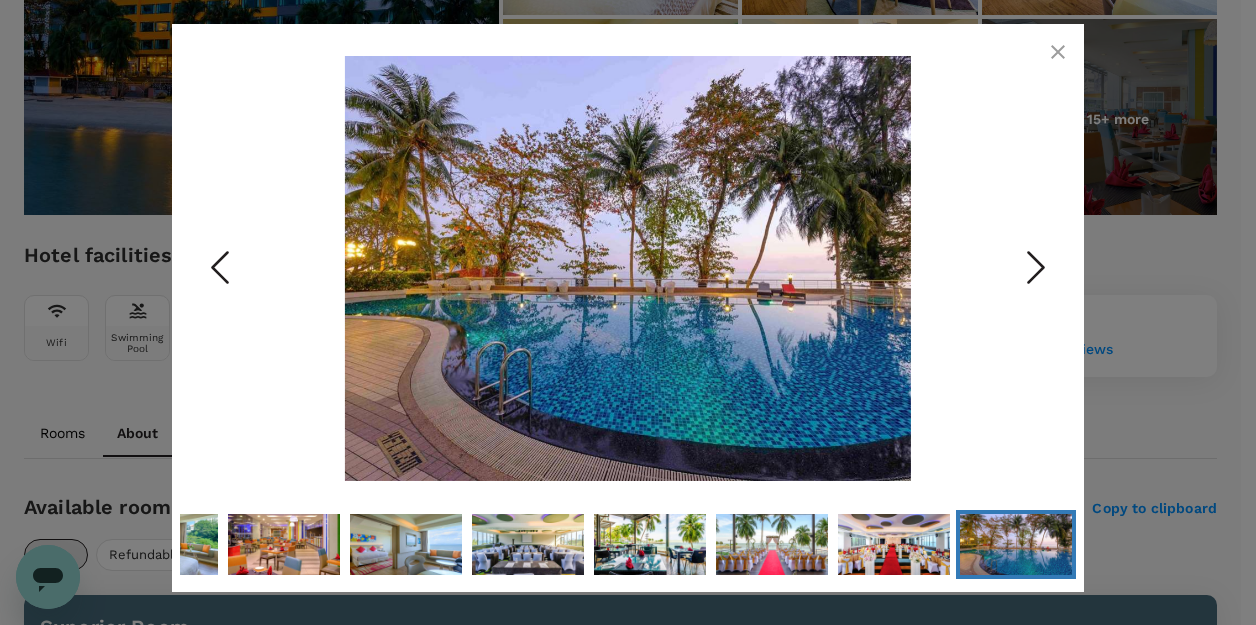 click 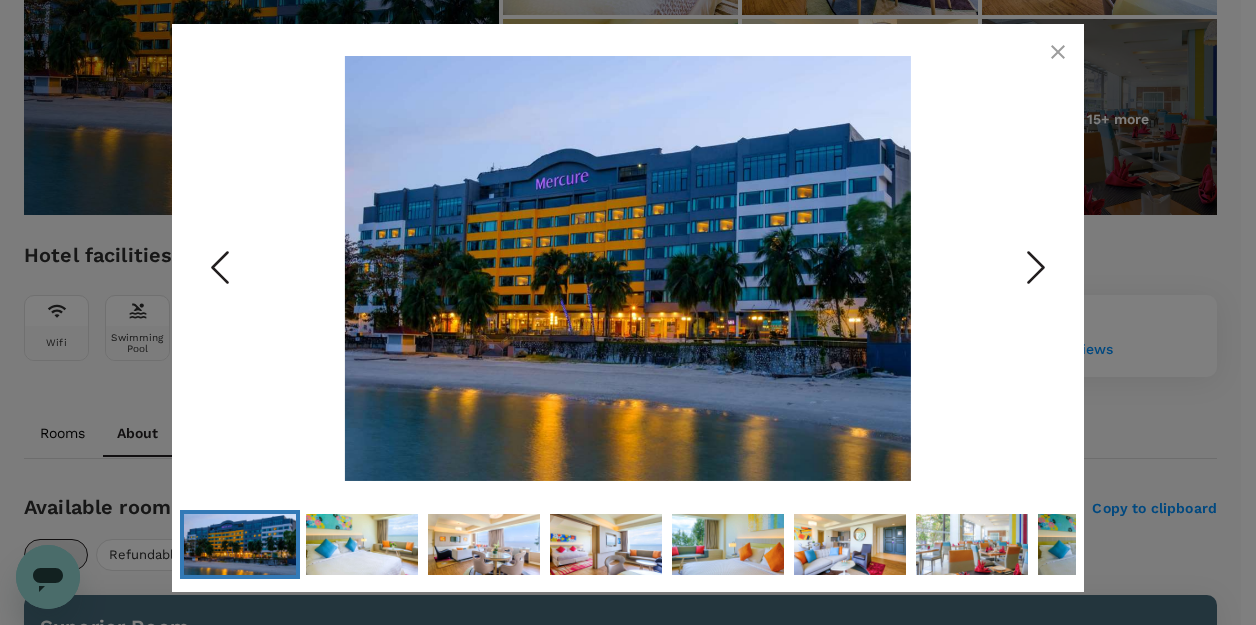 click 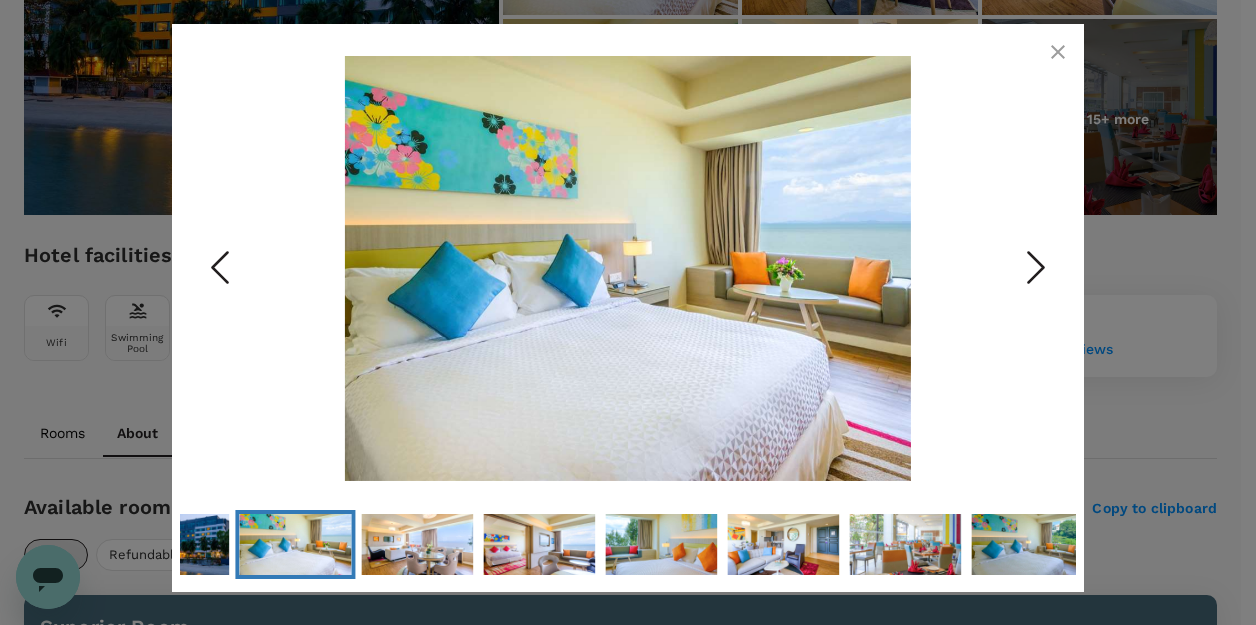 click 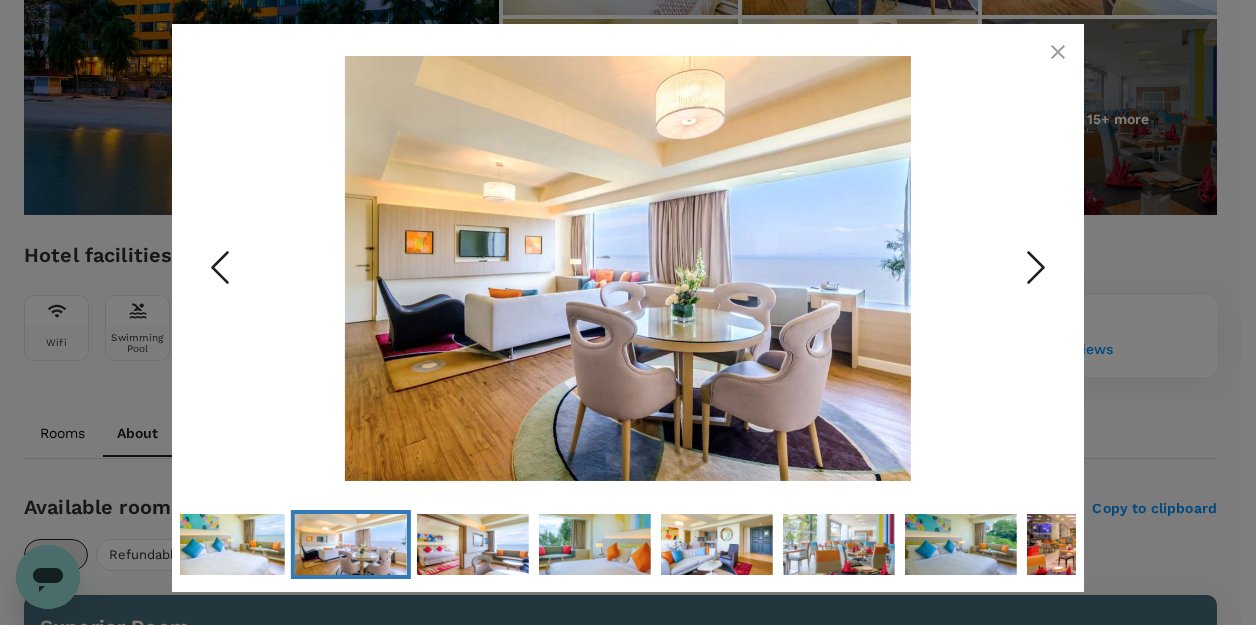 click 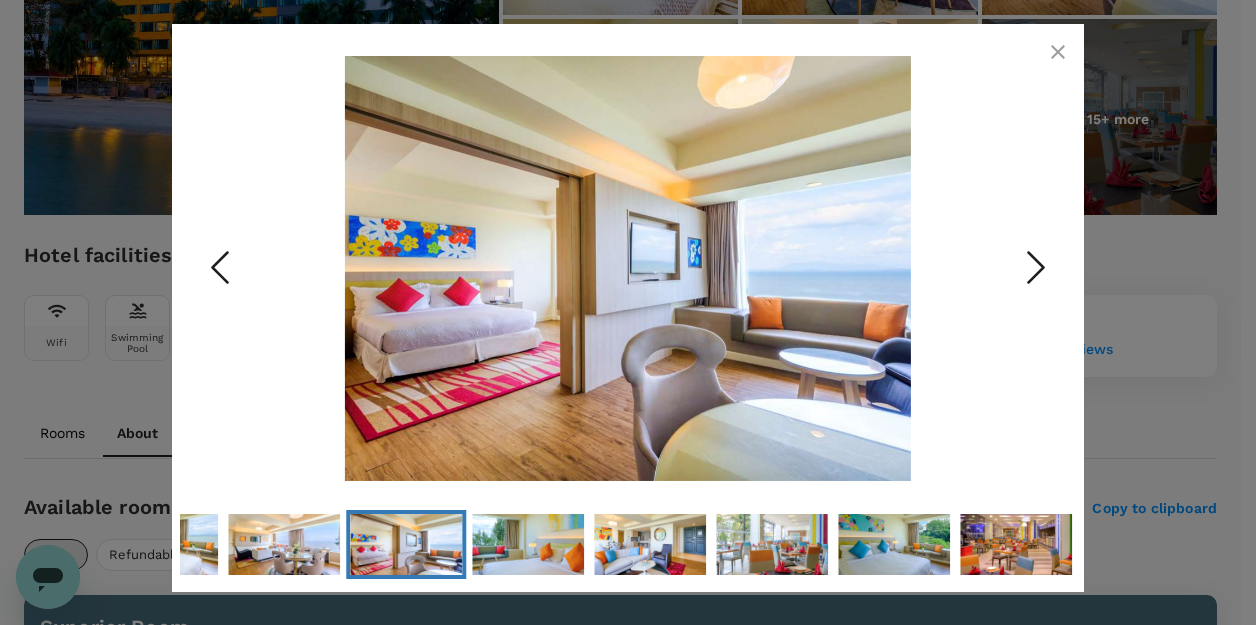 click 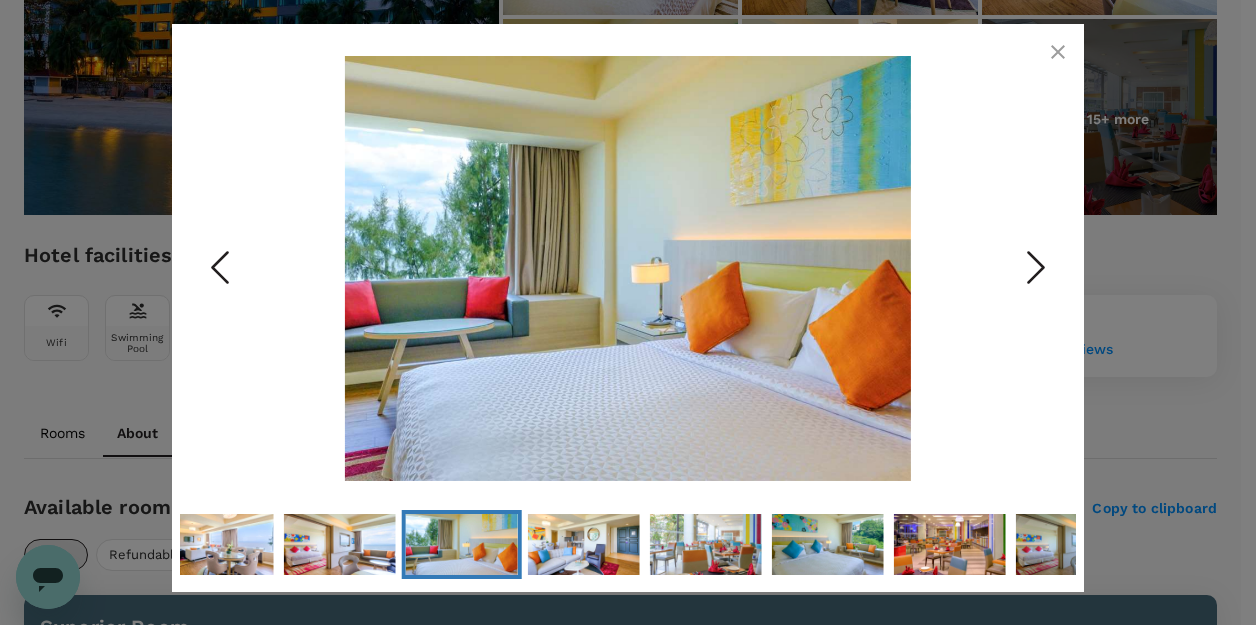 click 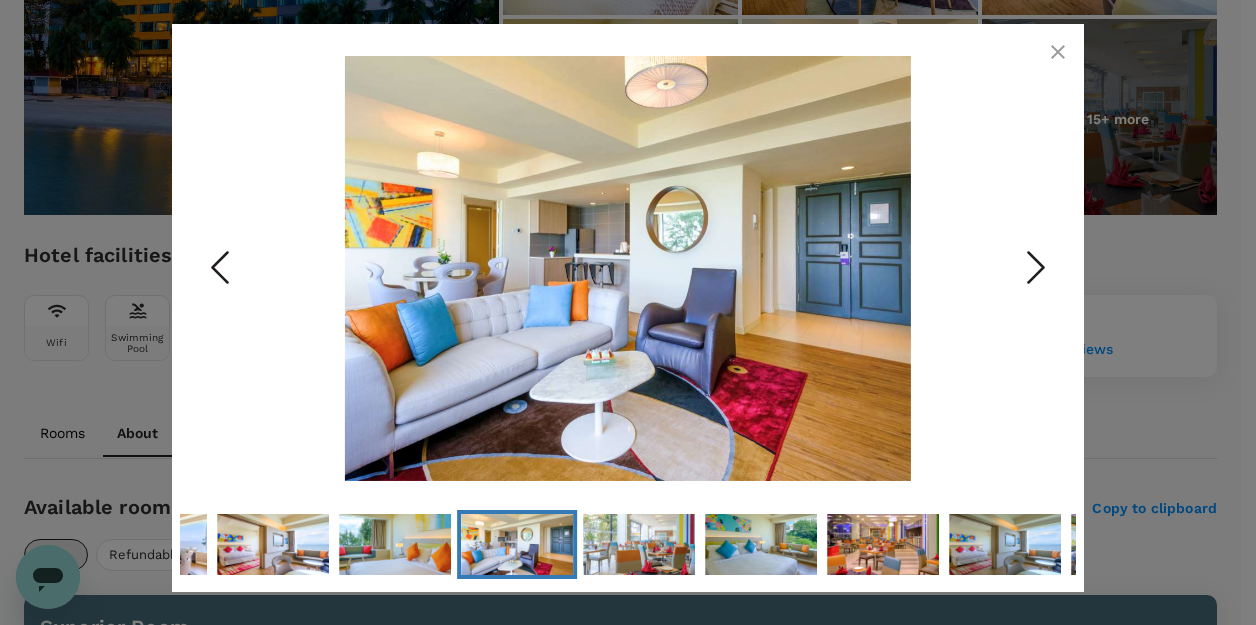 click 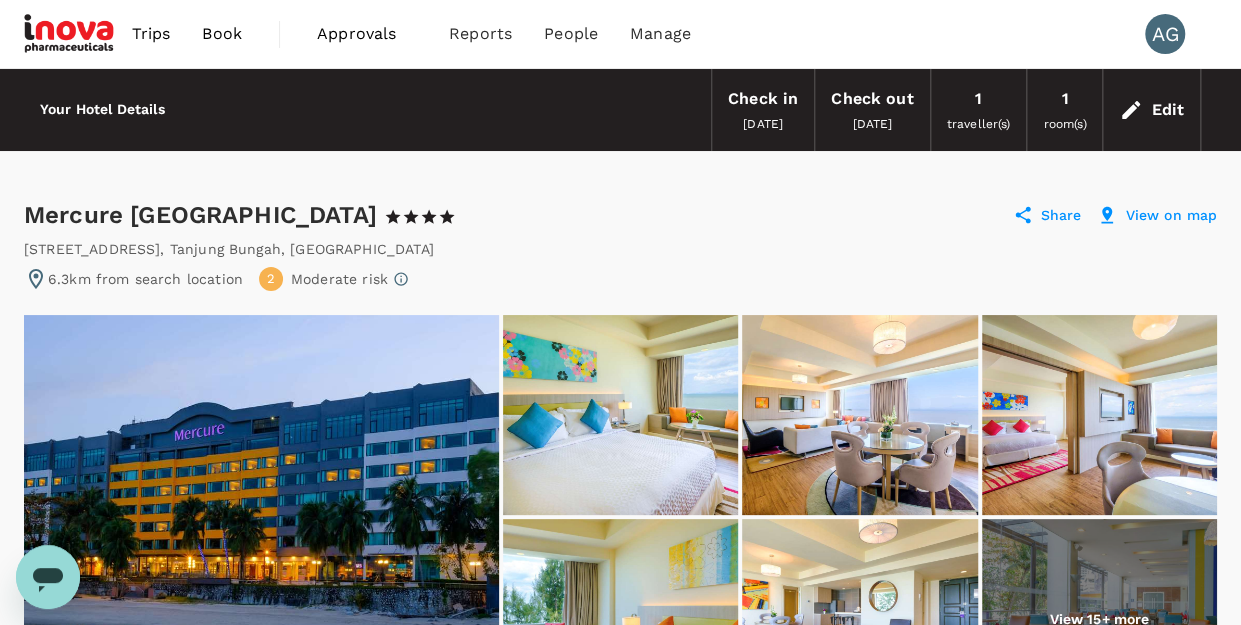 scroll, scrollTop: 100, scrollLeft: 0, axis: vertical 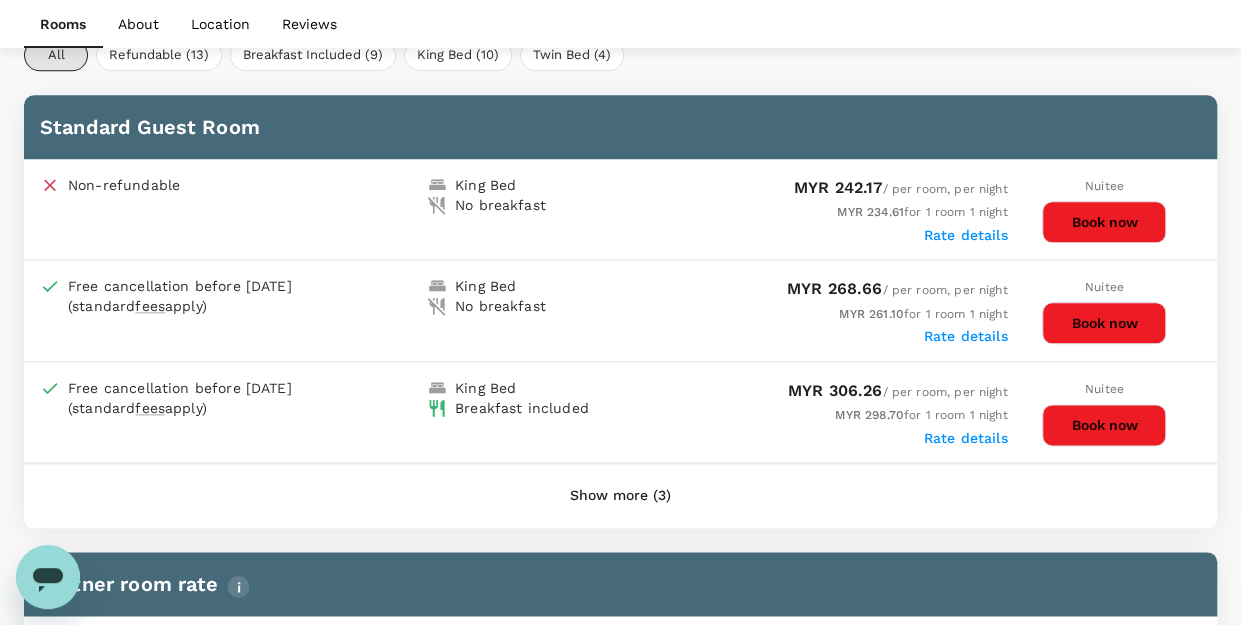 click on "Show more (3)" at bounding box center [620, 496] 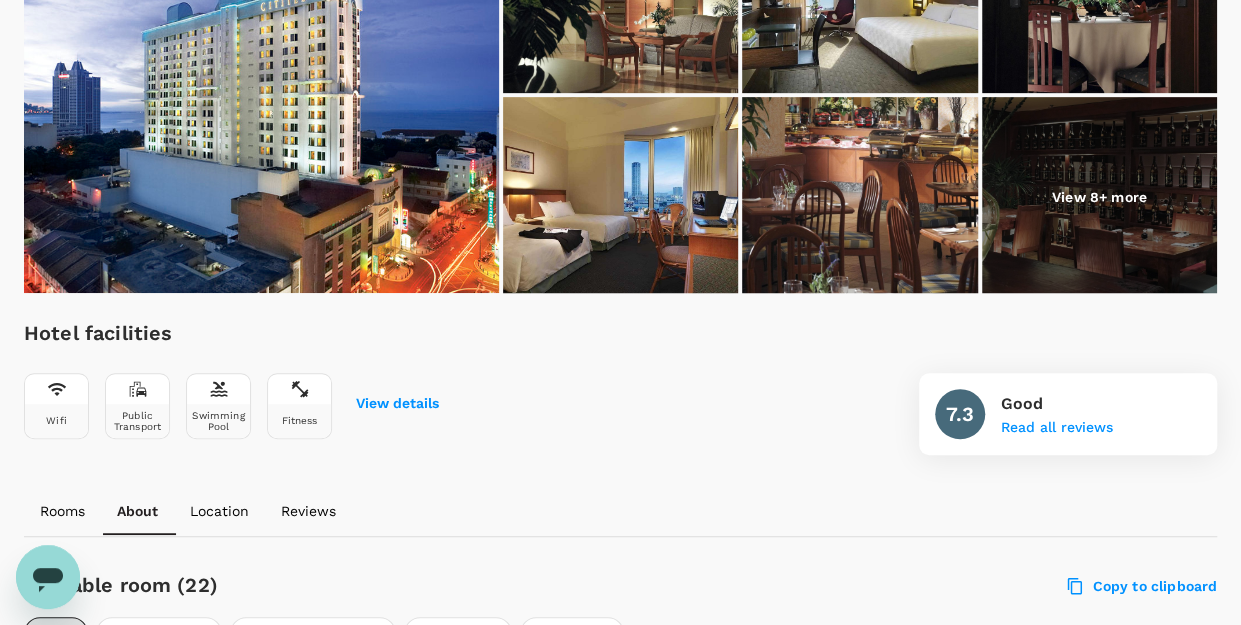 scroll, scrollTop: 200, scrollLeft: 0, axis: vertical 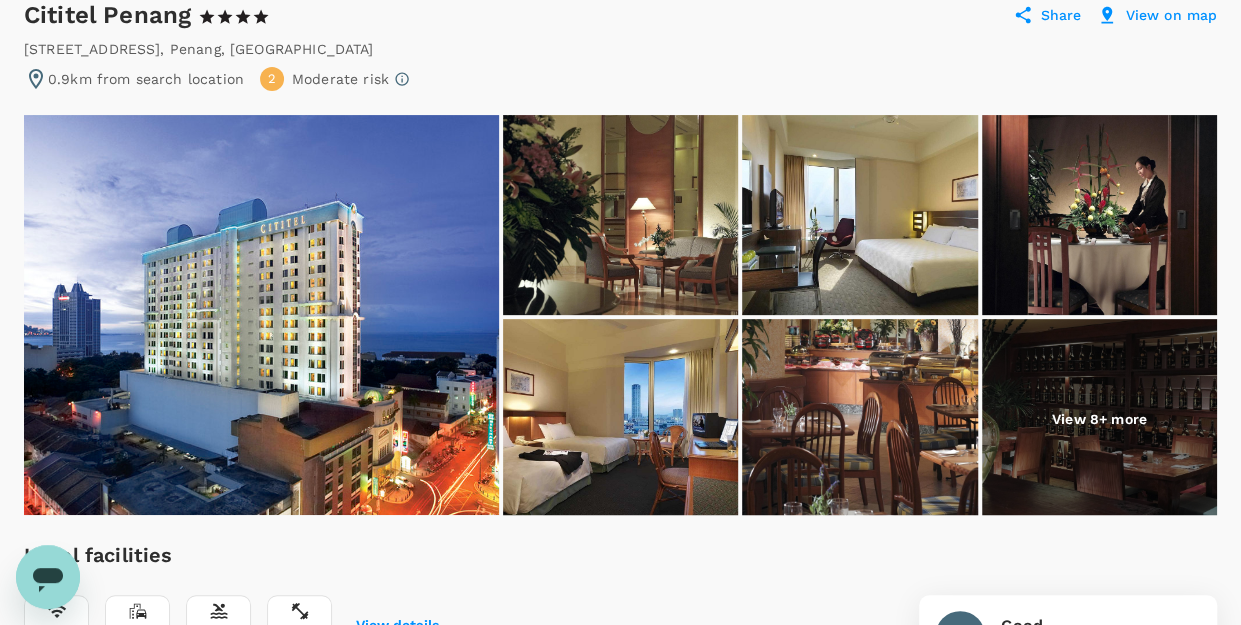 click on "View 8+ more" at bounding box center [1099, 419] 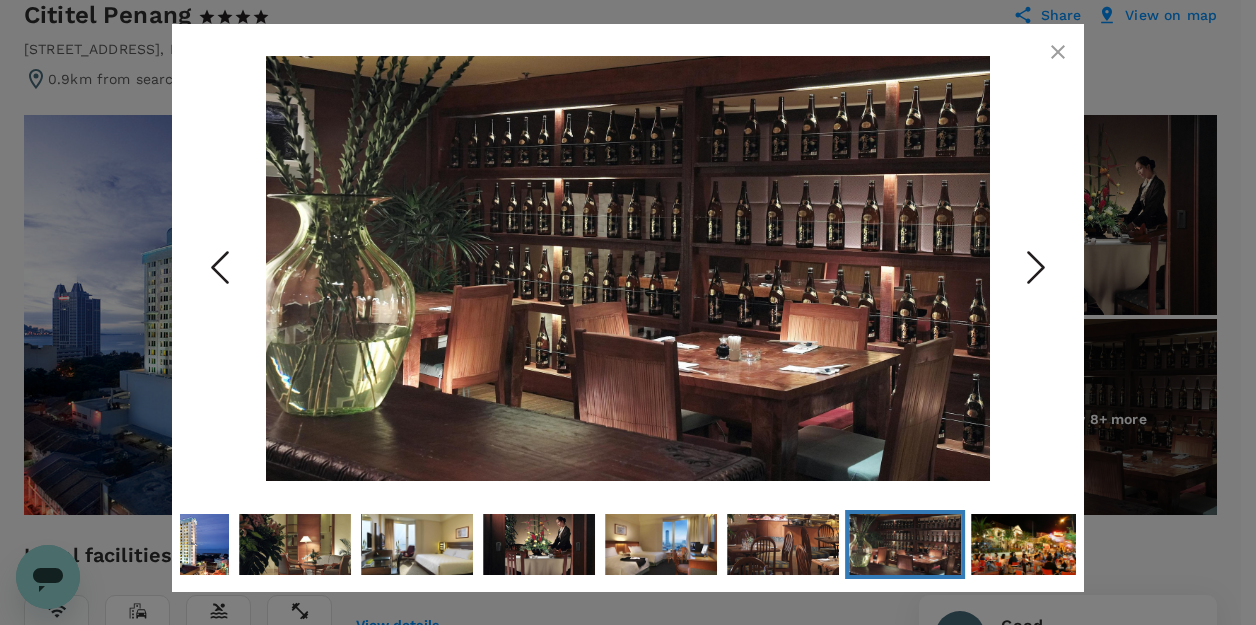 click 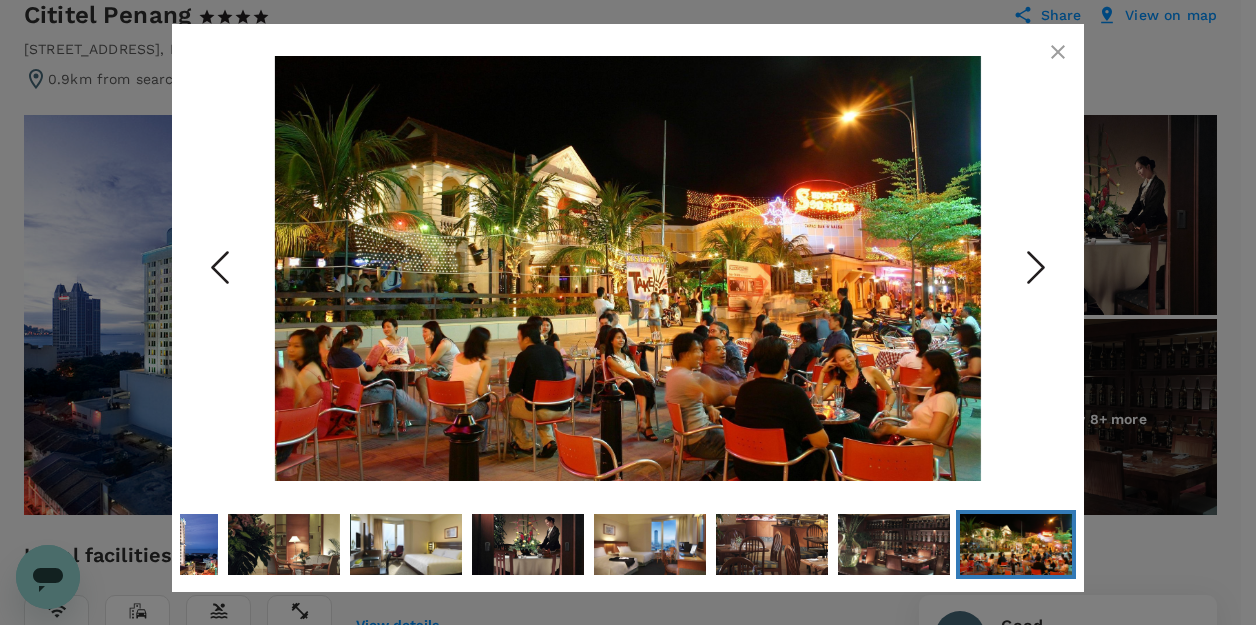 click 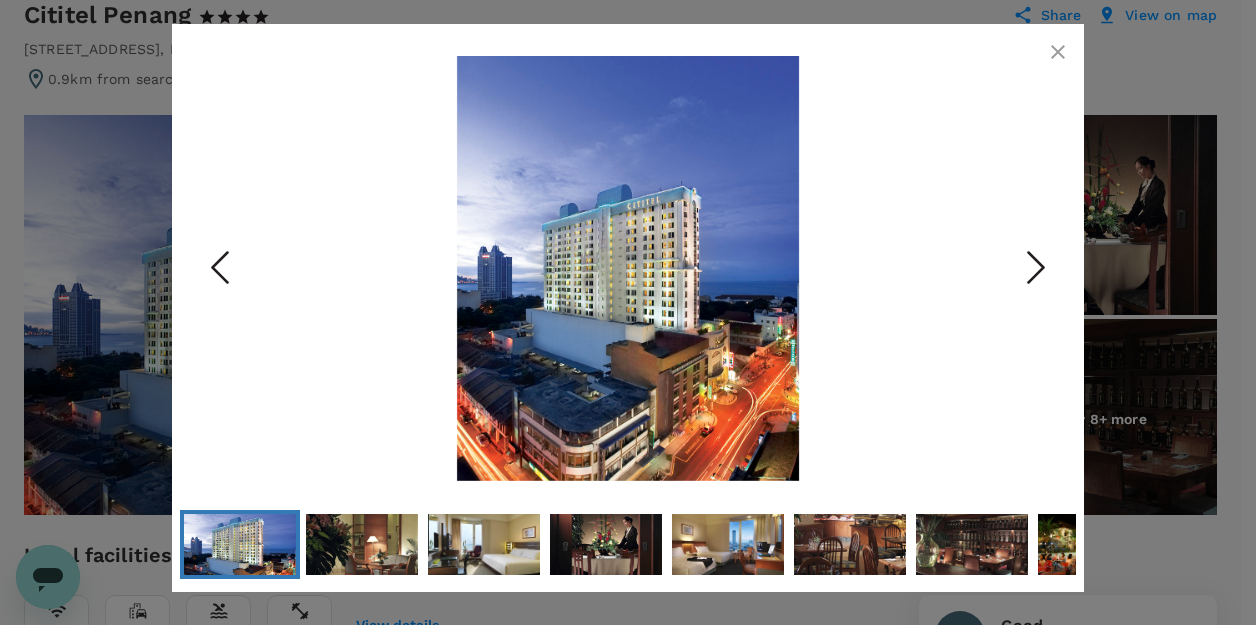 click 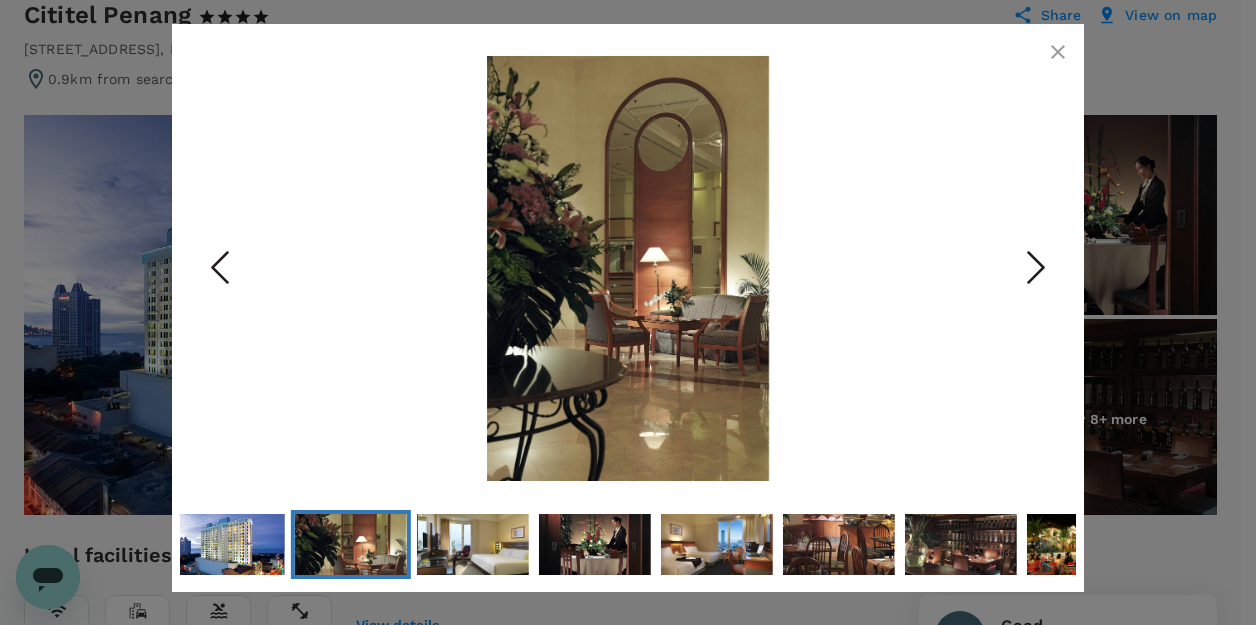 click 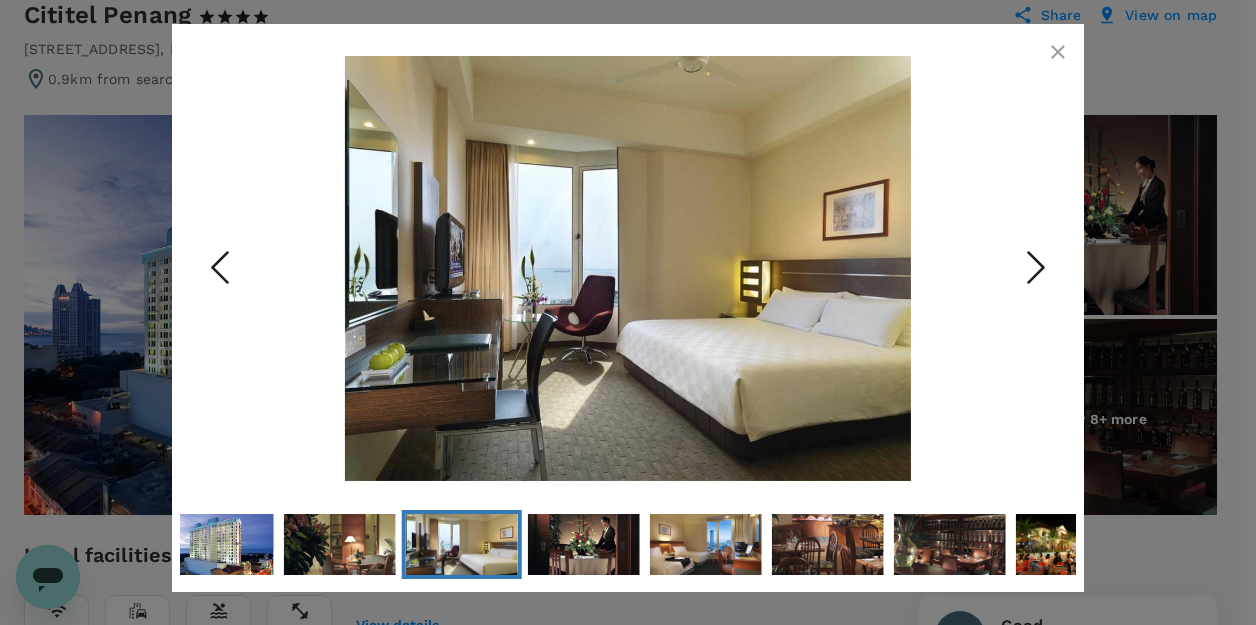 click 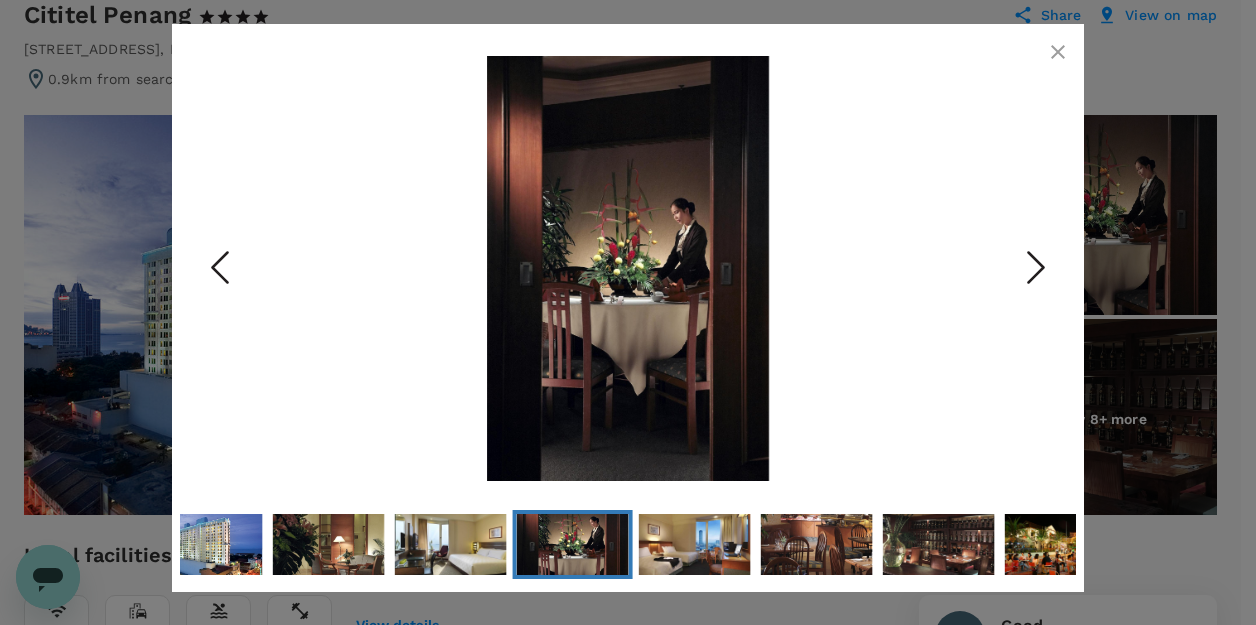 click 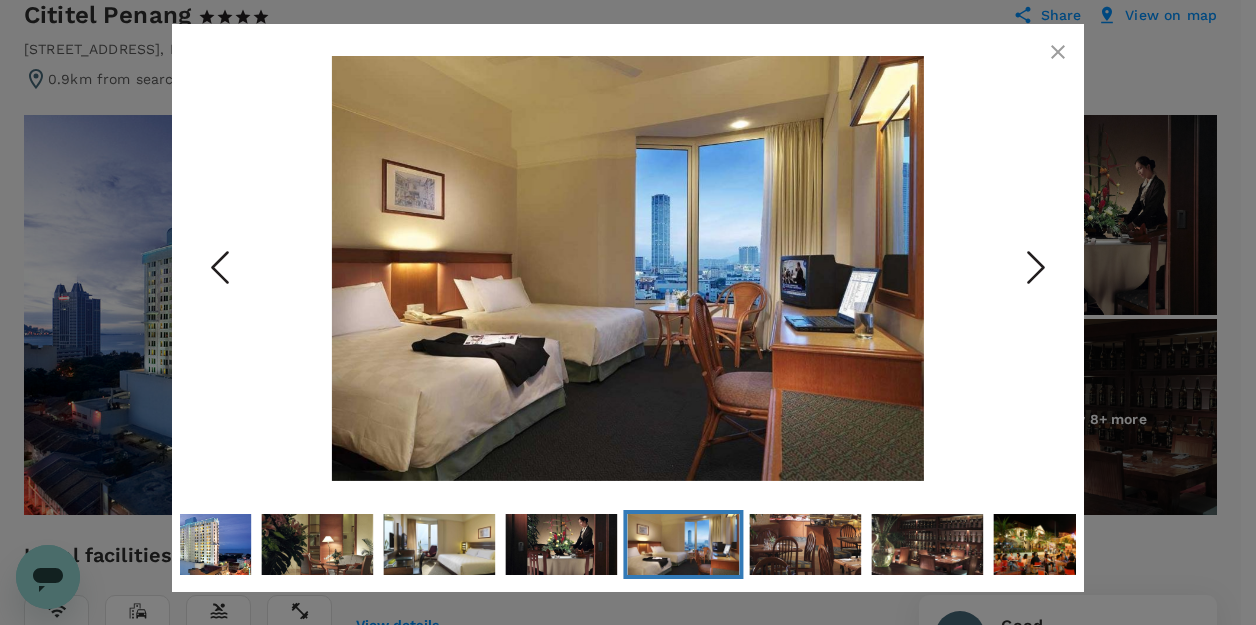 click 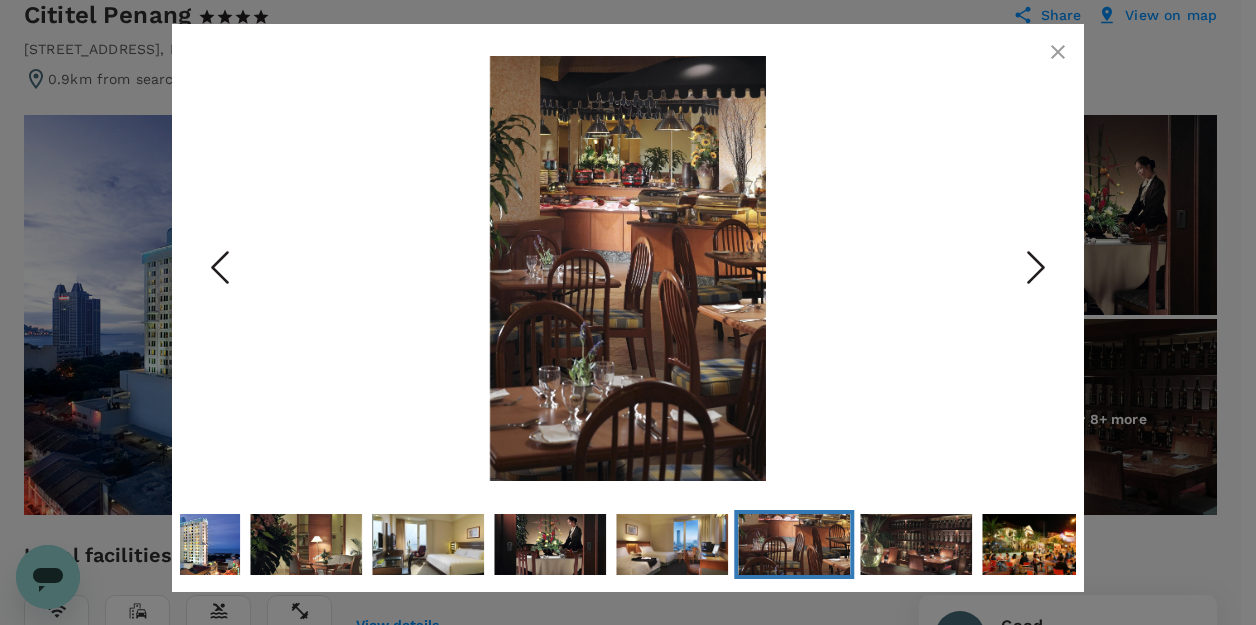 click 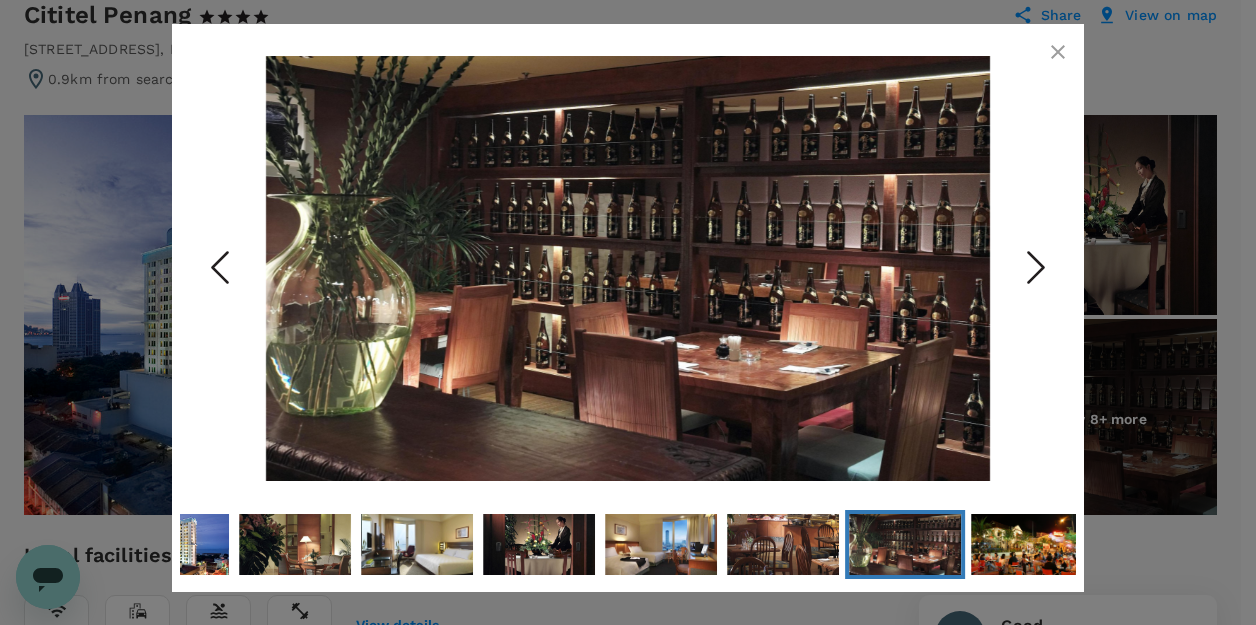 click 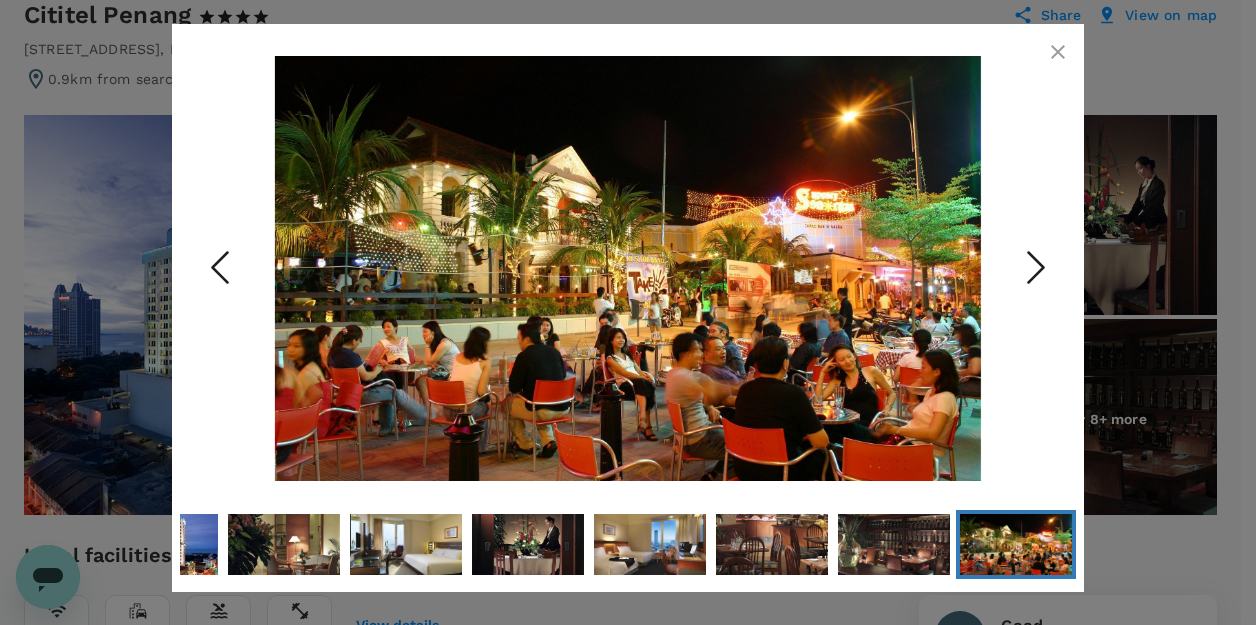 click 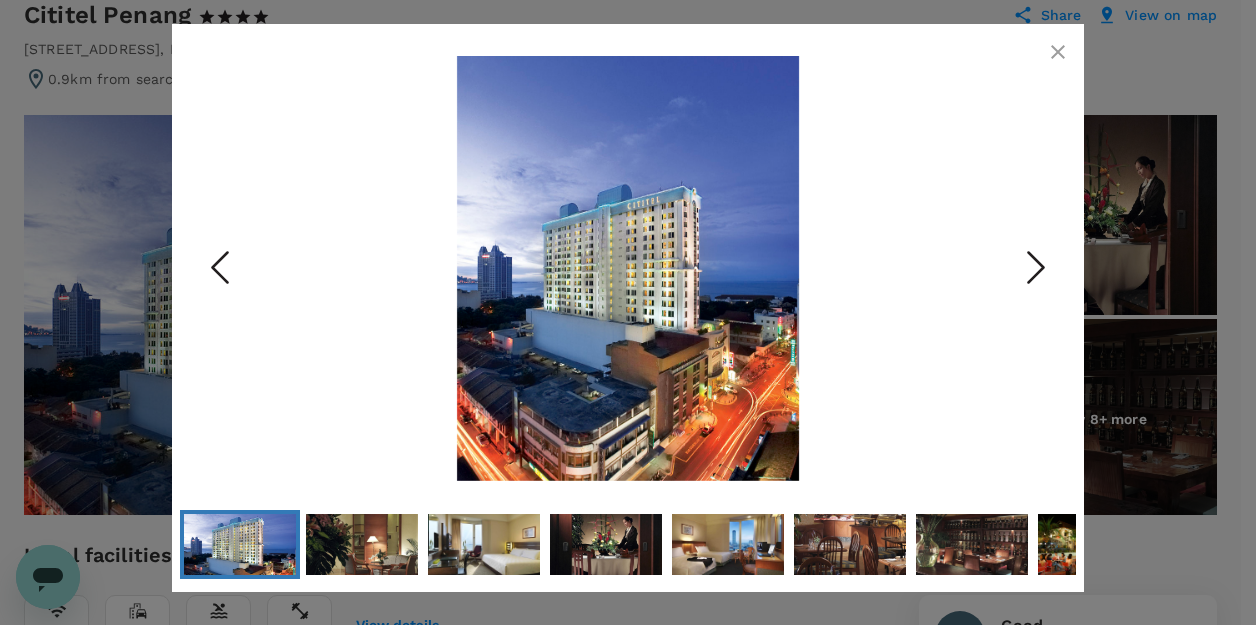click 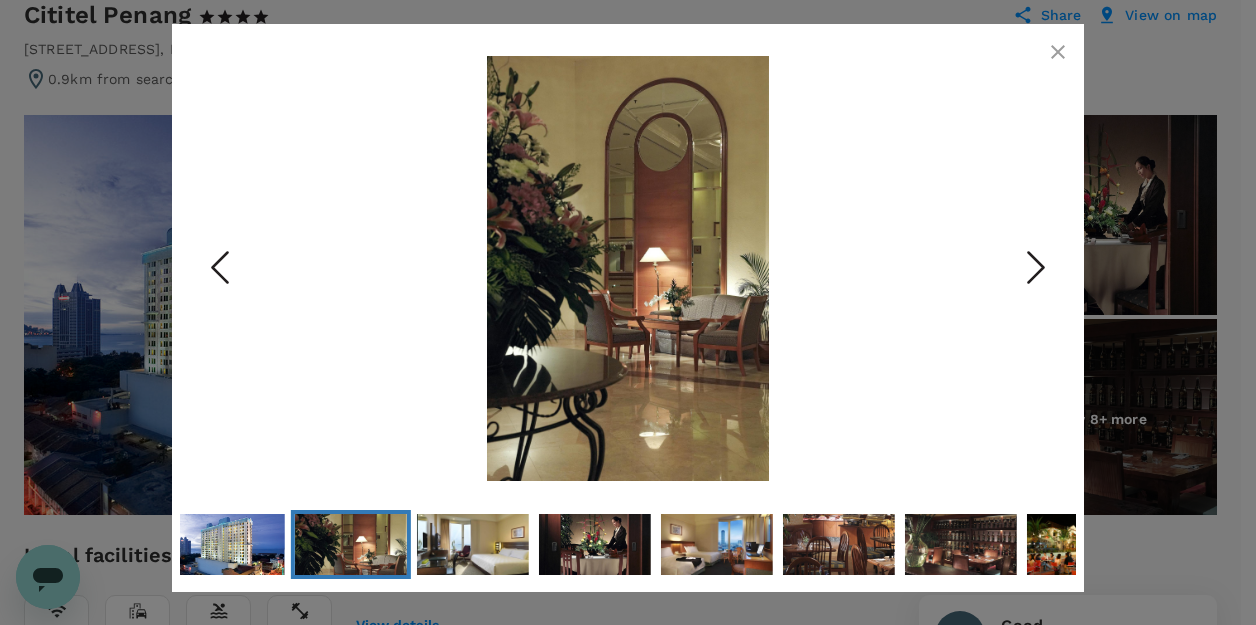 click 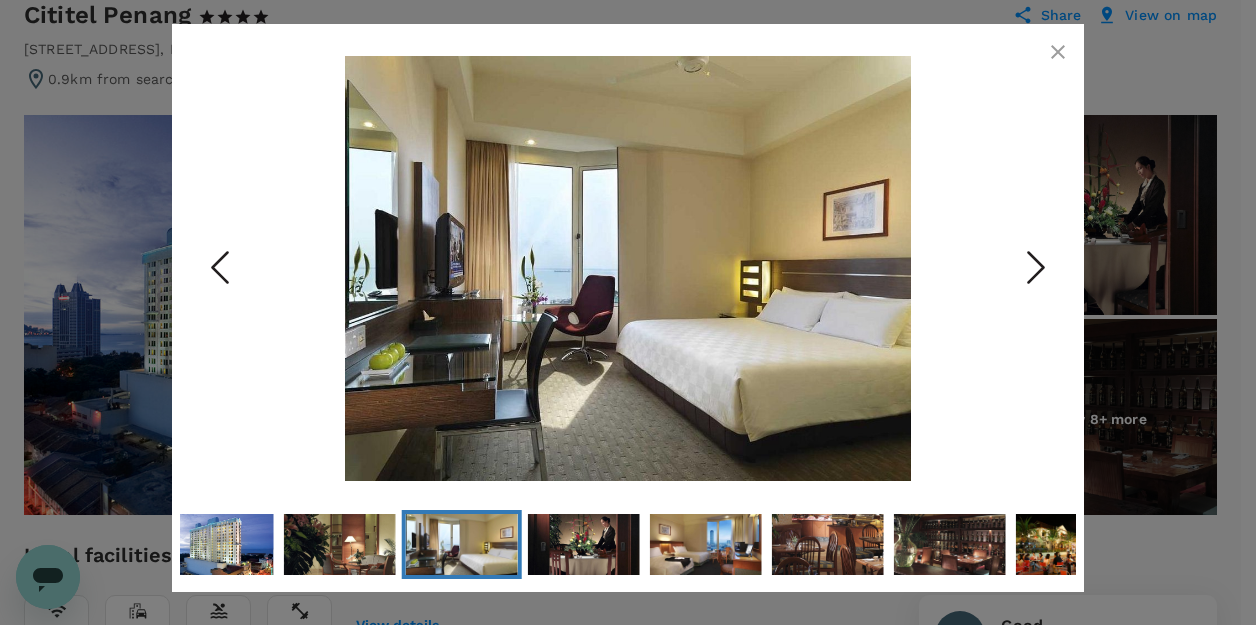 click 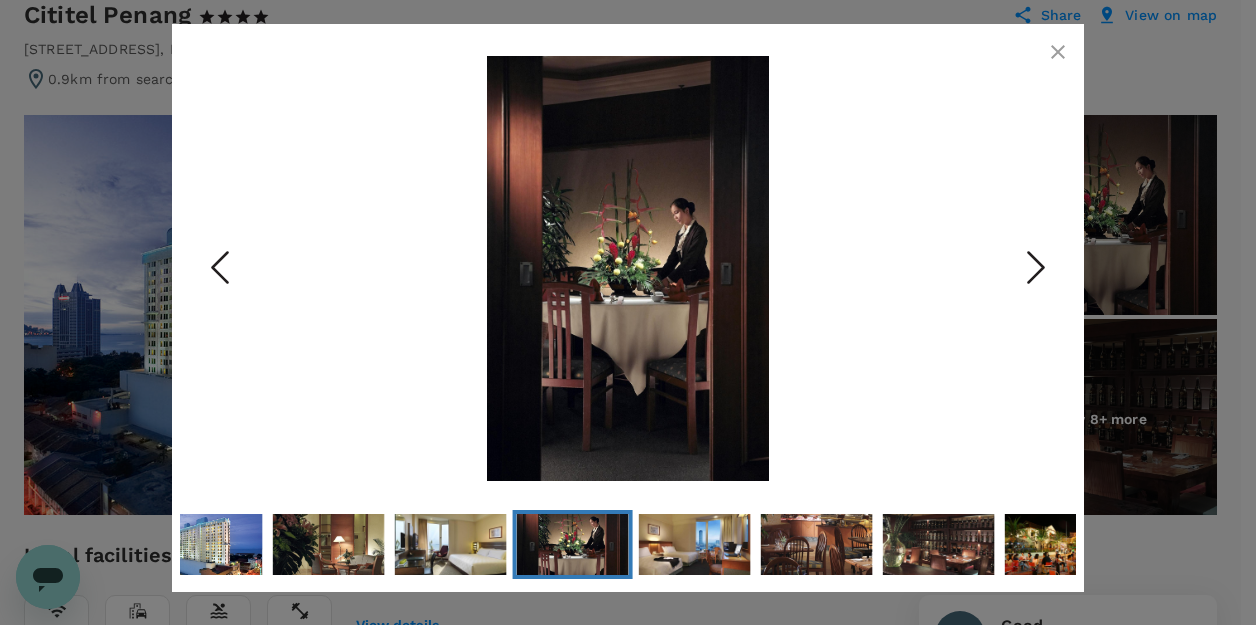 click 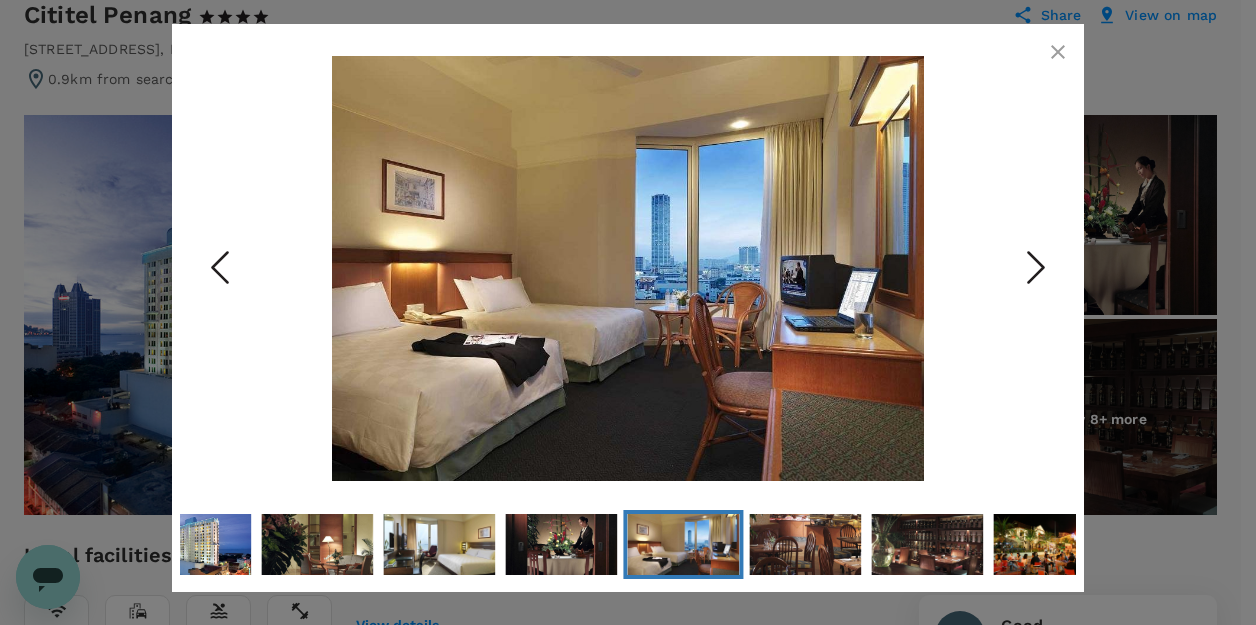click 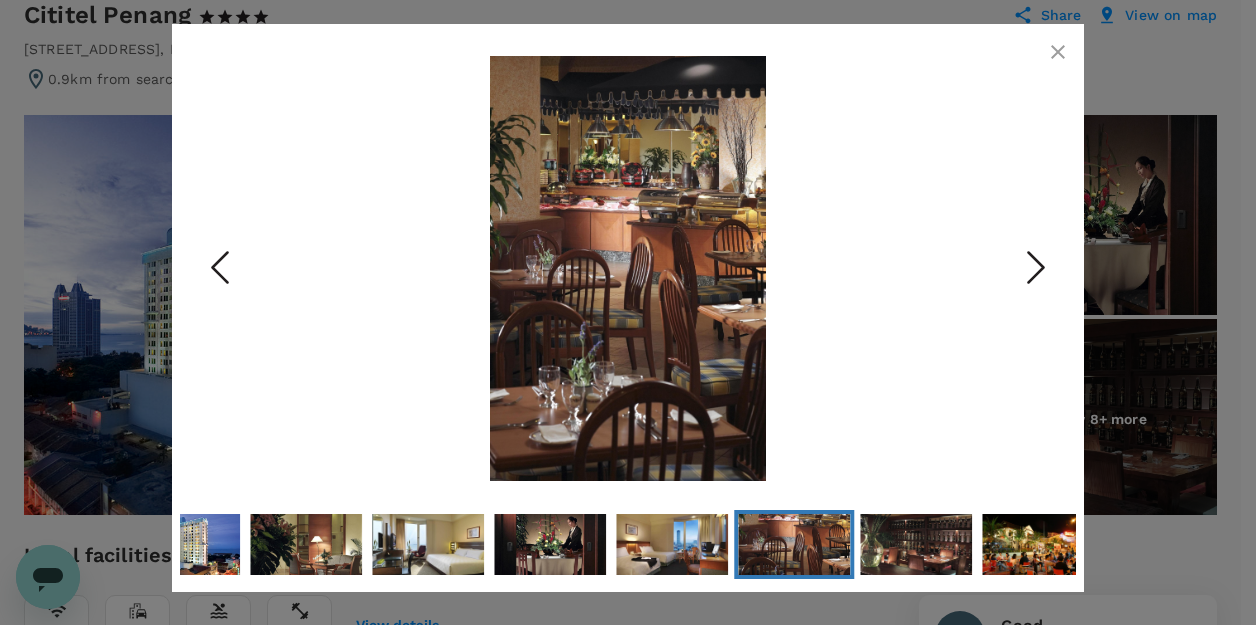 click 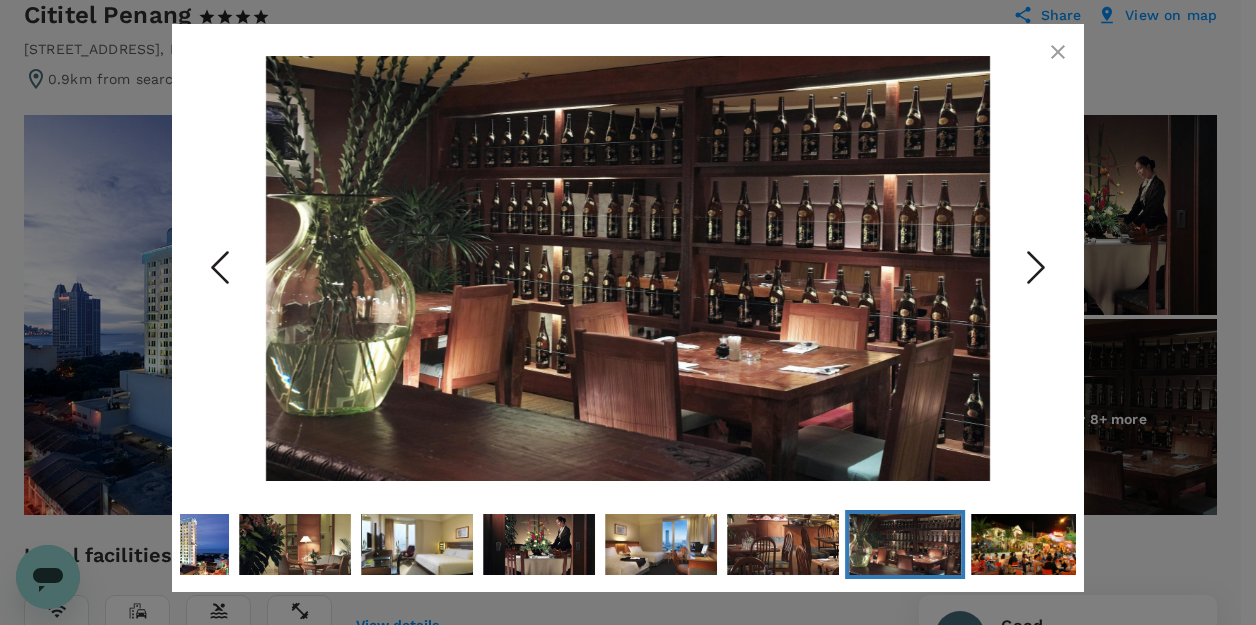 click 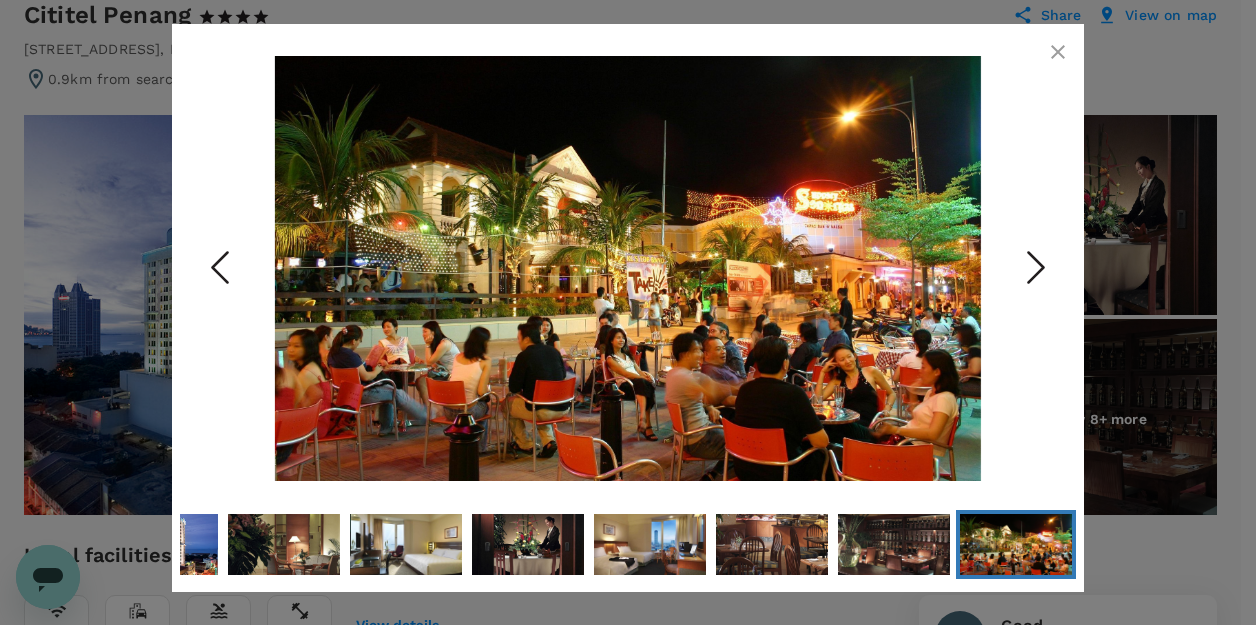 click 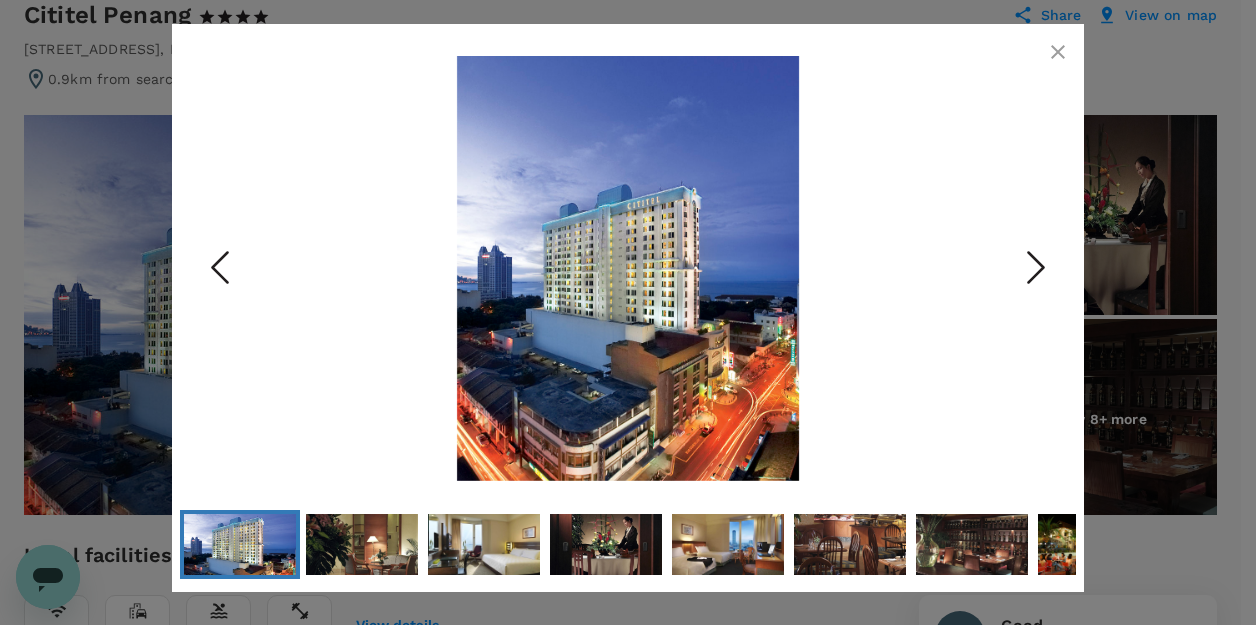 click 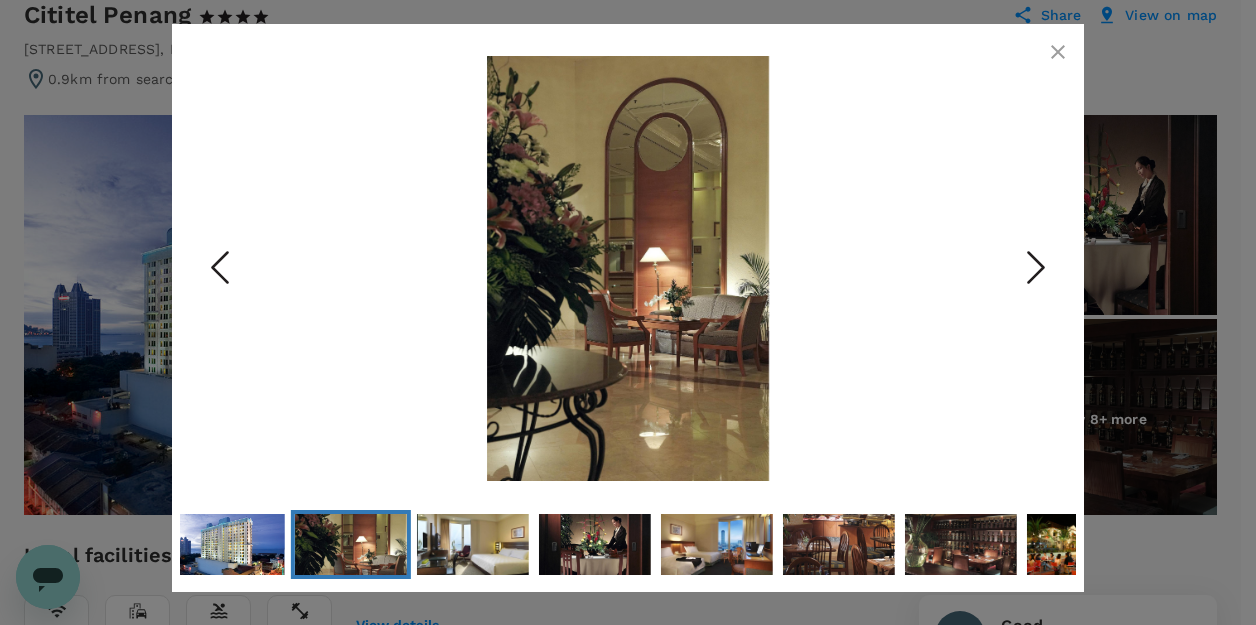 click 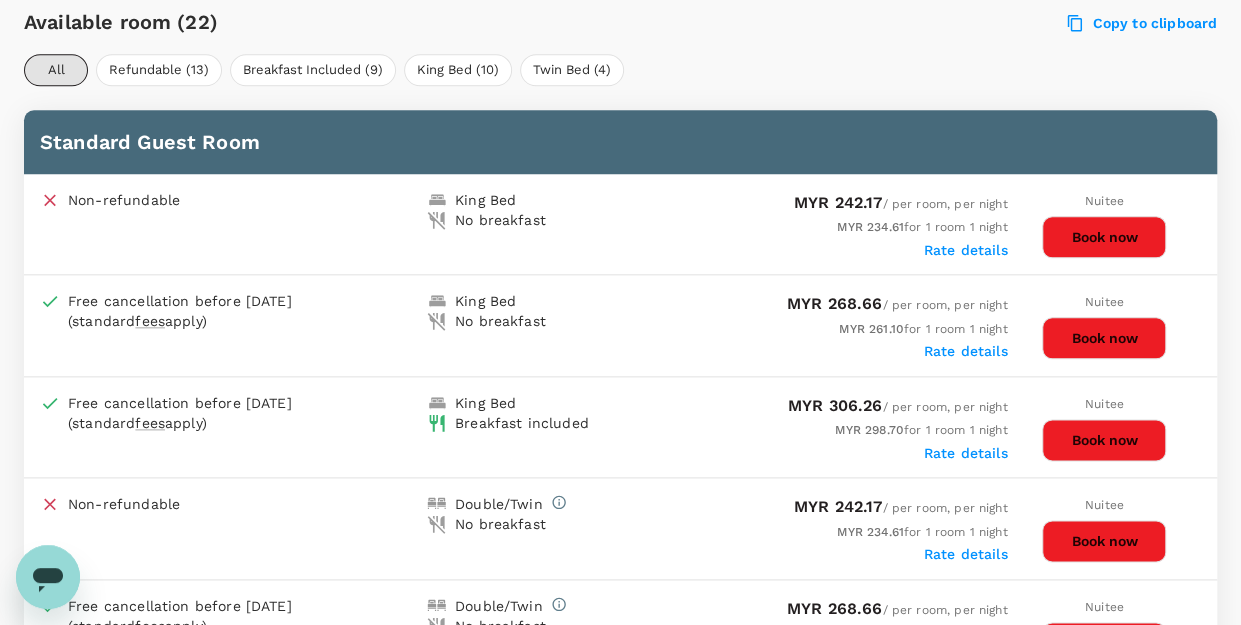 scroll, scrollTop: 1000, scrollLeft: 0, axis: vertical 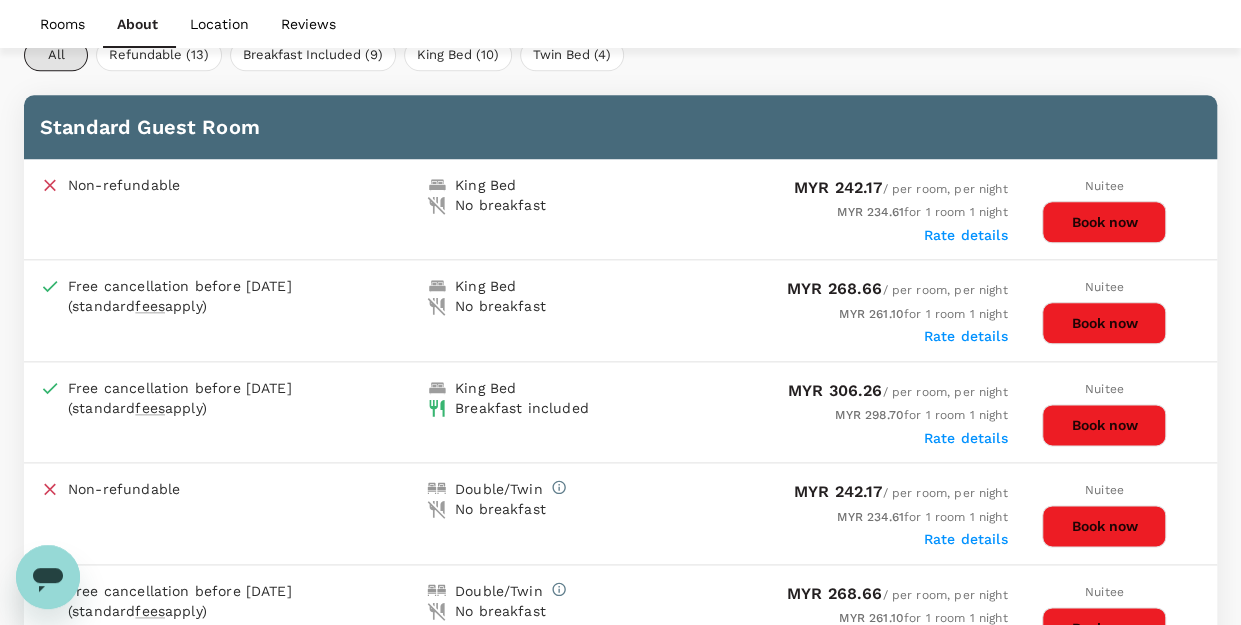 click on "Book now" at bounding box center (1104, 425) 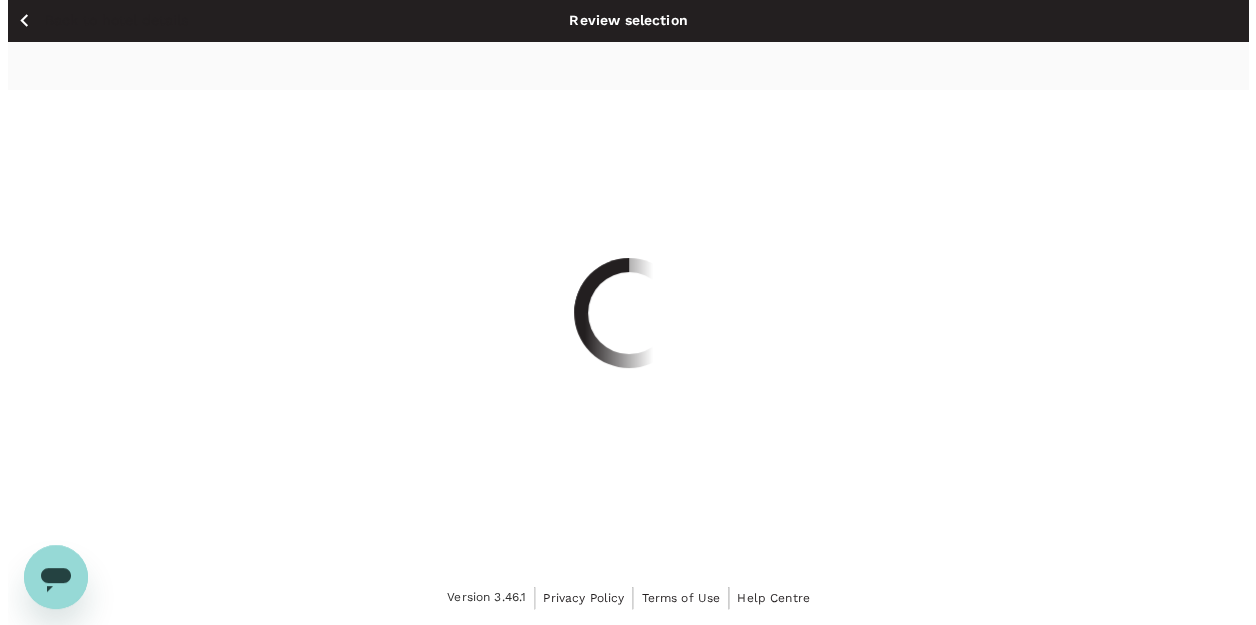 scroll, scrollTop: 0, scrollLeft: 0, axis: both 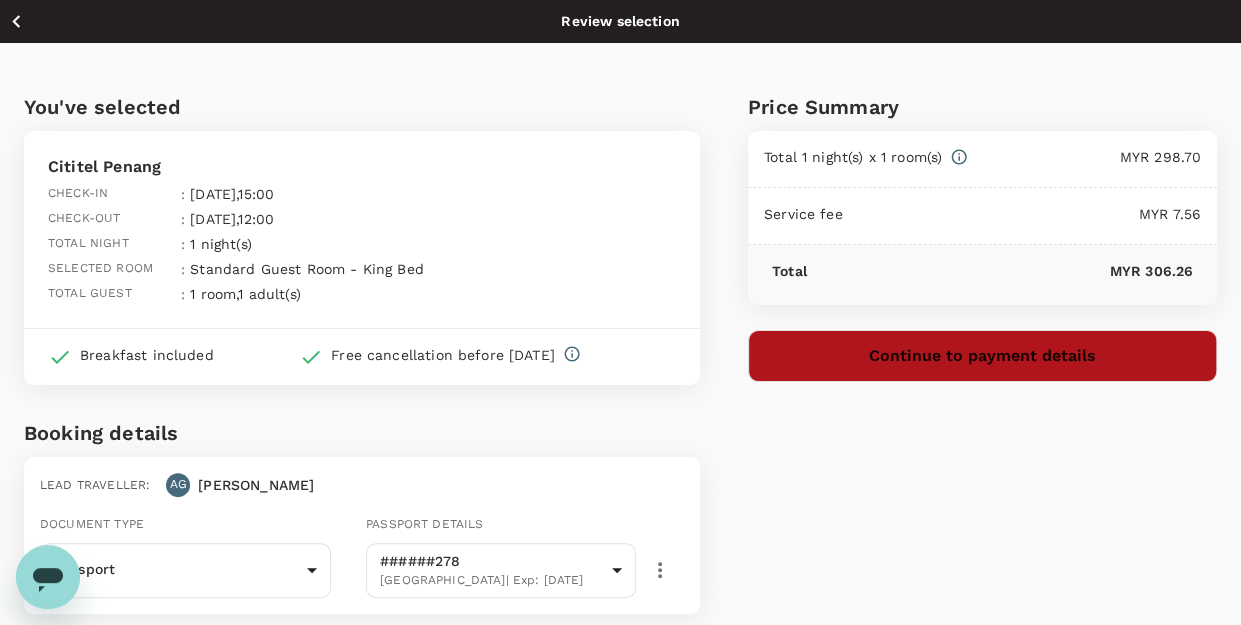 click on "Continue to payment details" at bounding box center [982, 356] 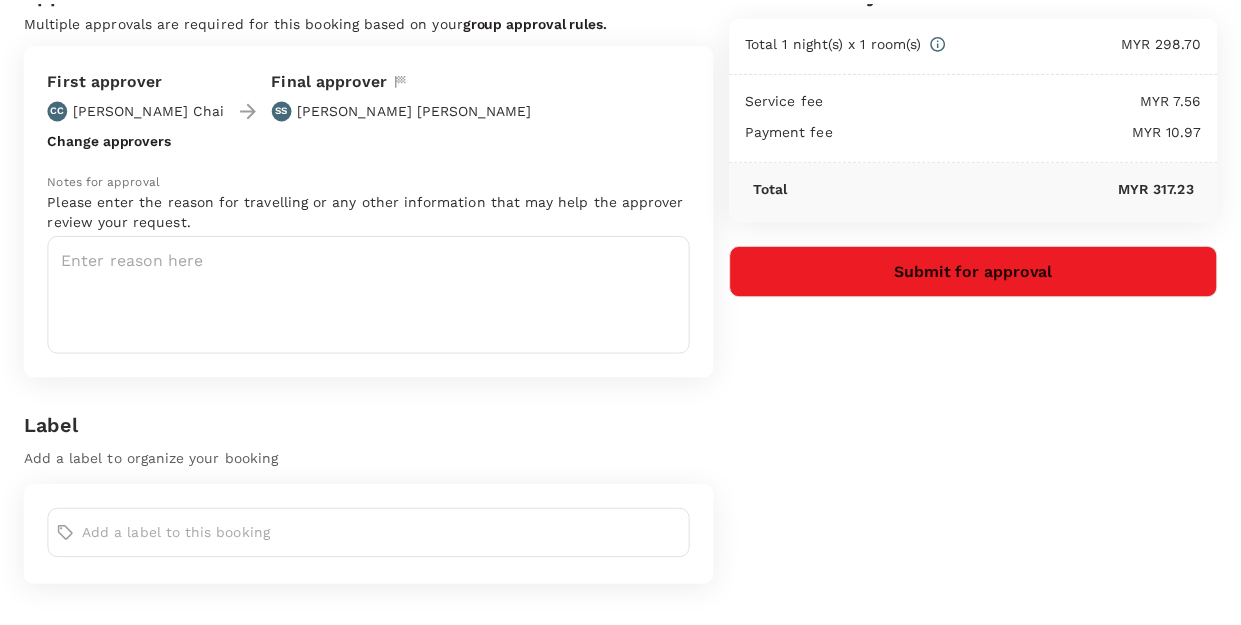 scroll, scrollTop: 0, scrollLeft: 0, axis: both 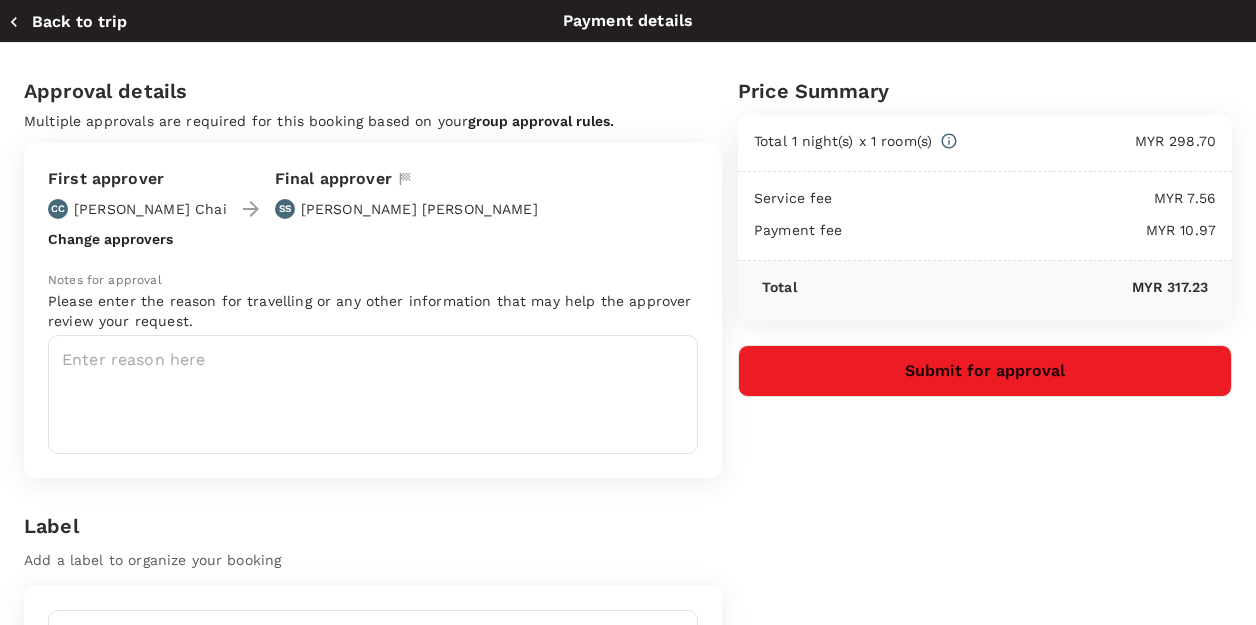 click on "Submit for approval" at bounding box center [985, 371] 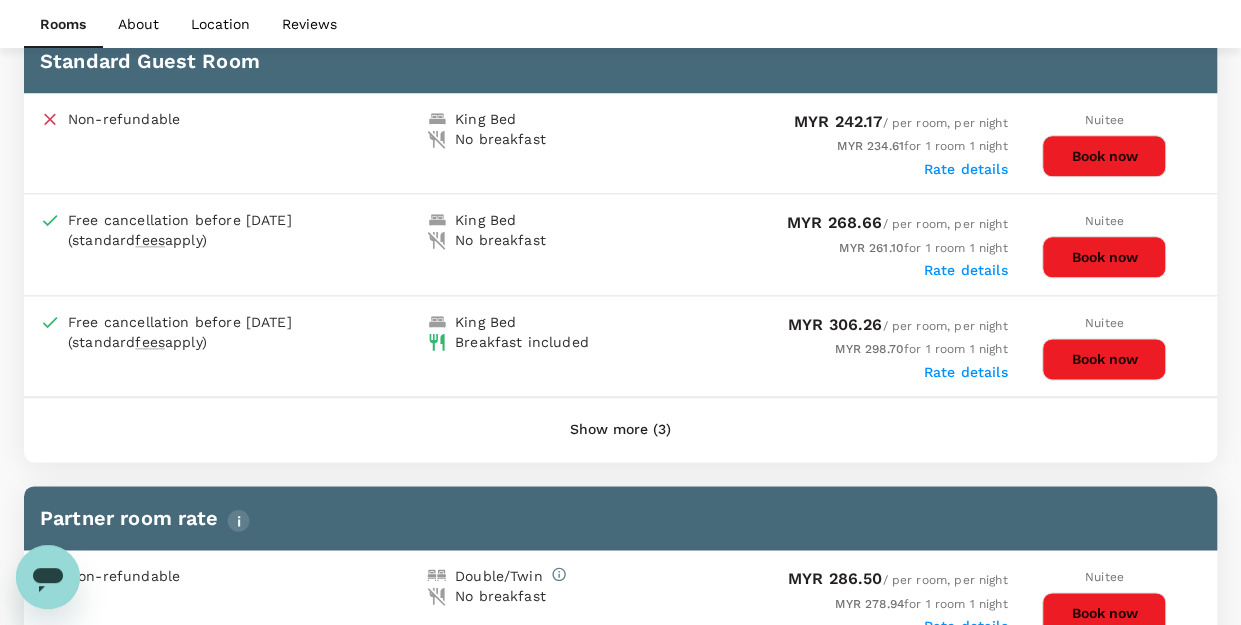 scroll, scrollTop: 1192, scrollLeft: 0, axis: vertical 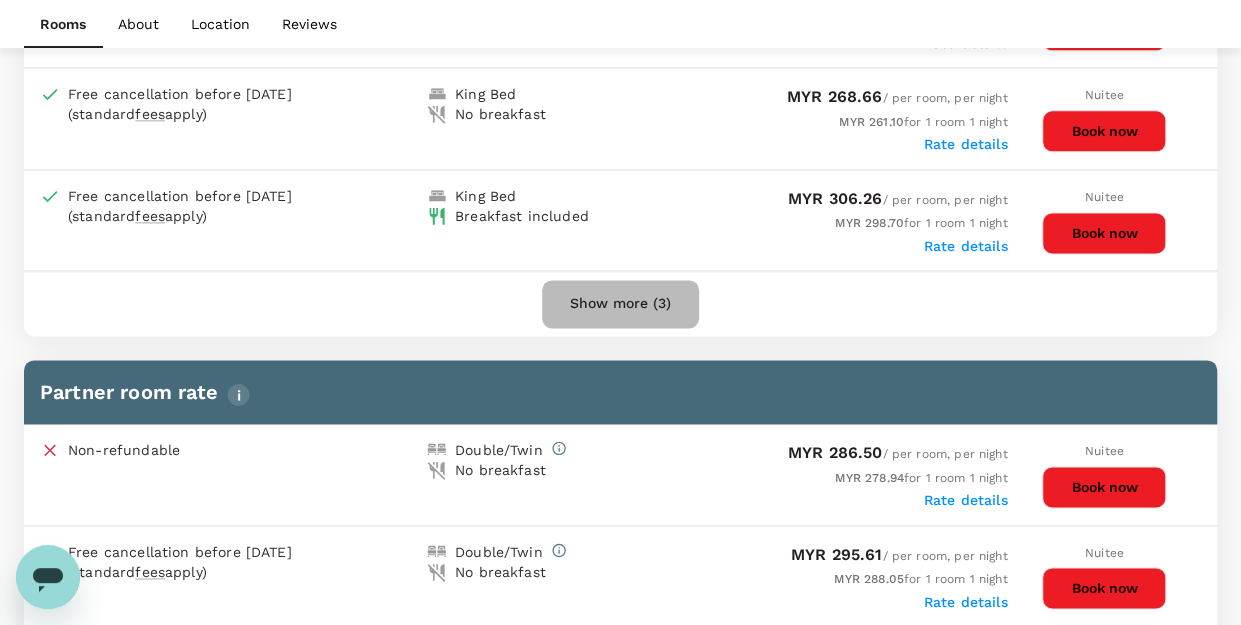click on "Show more (3)" at bounding box center [620, 304] 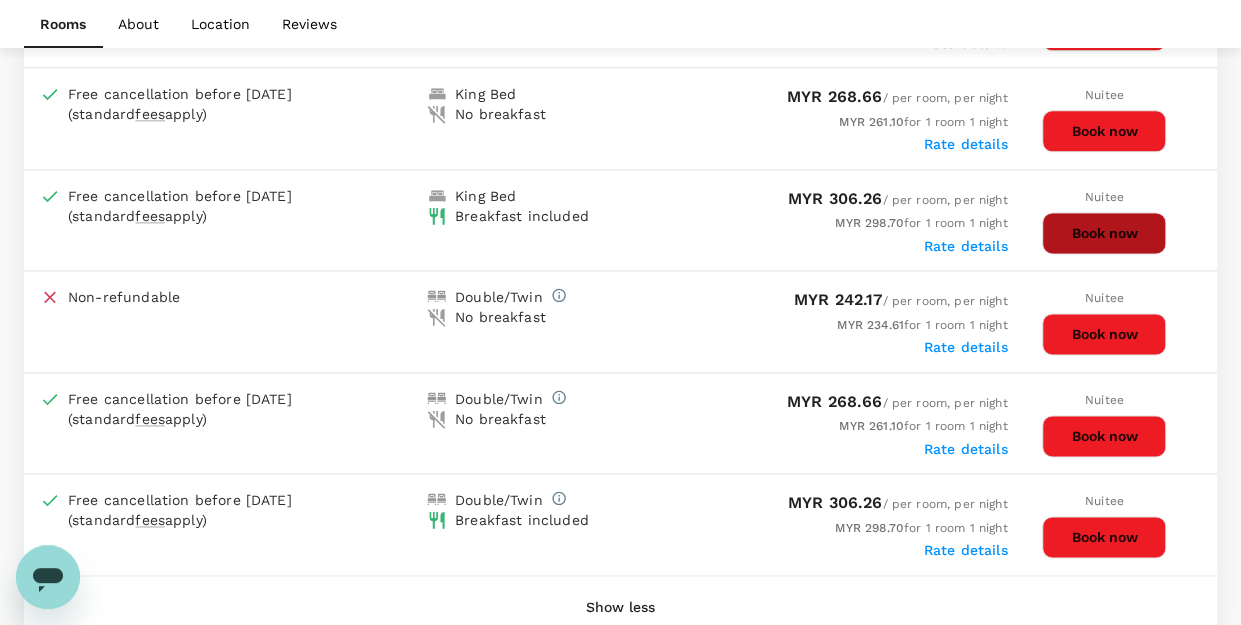 click on "Book now" at bounding box center [1104, 233] 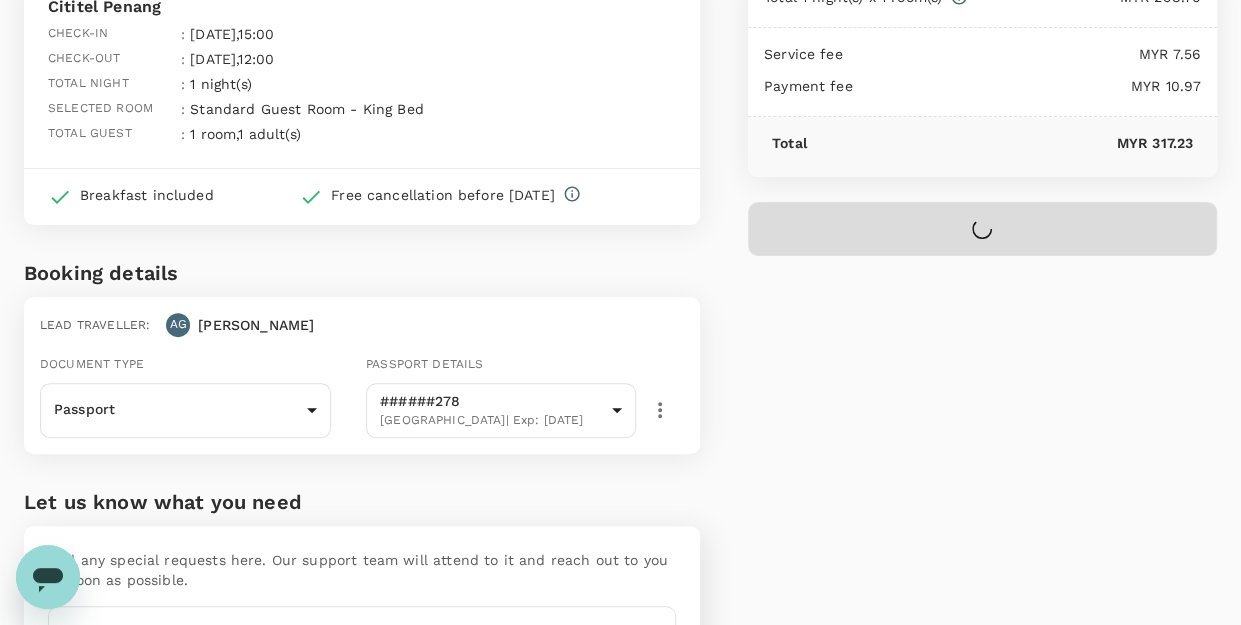 scroll, scrollTop: 320, scrollLeft: 0, axis: vertical 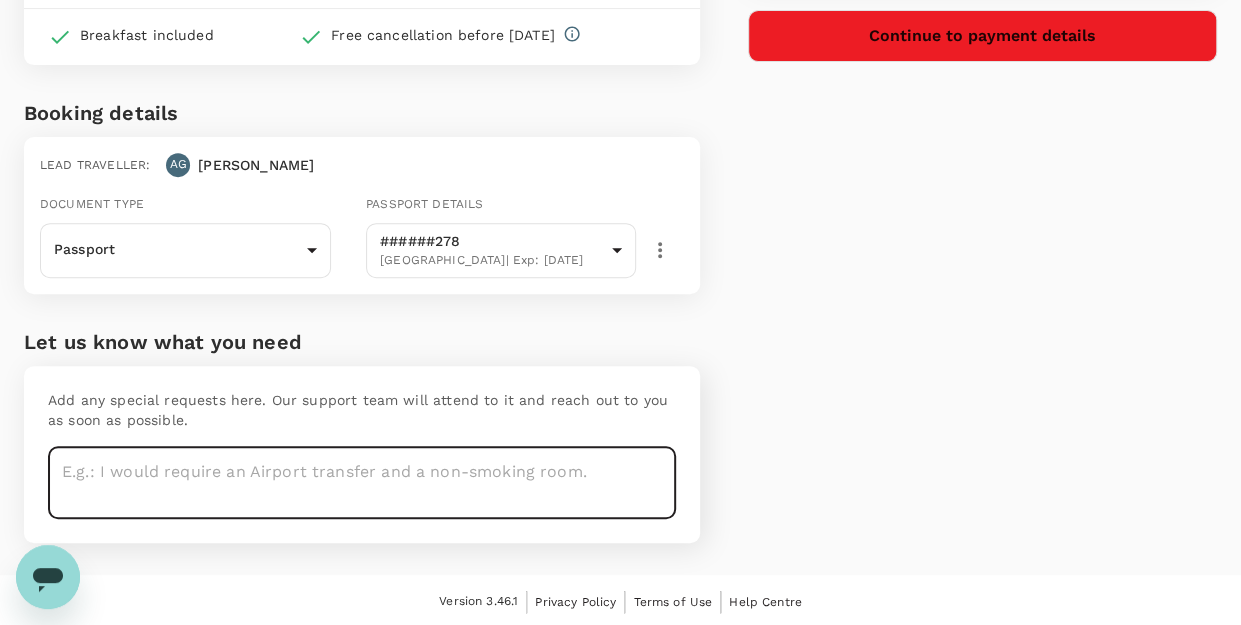 click at bounding box center [362, 482] 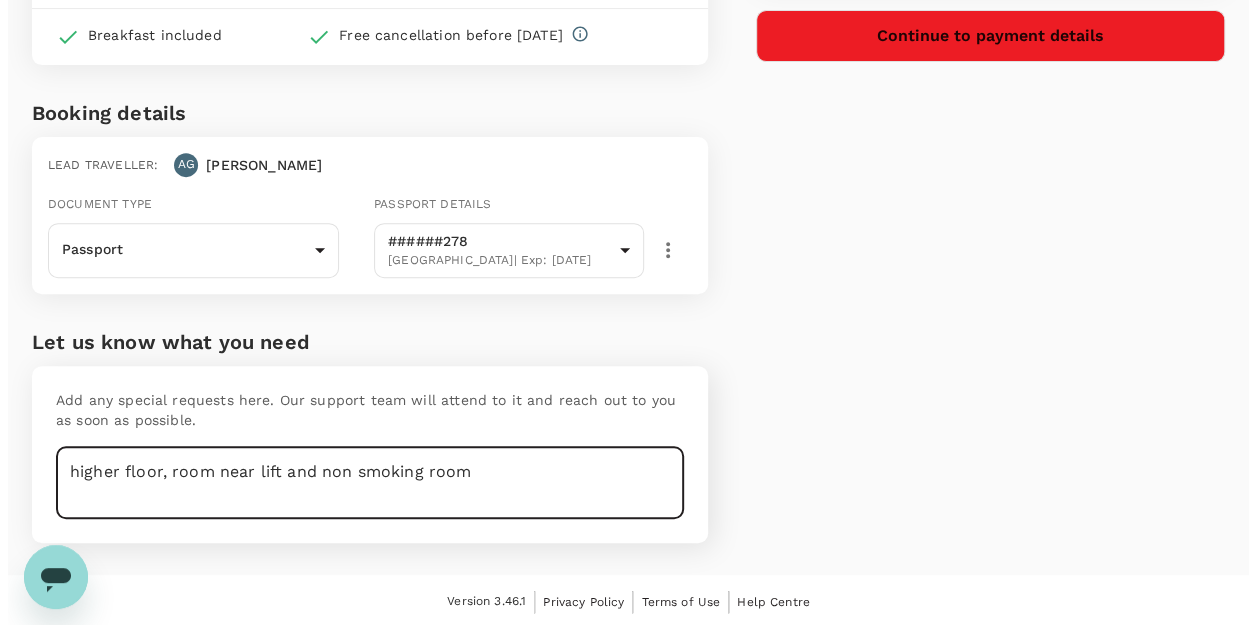 scroll, scrollTop: 120, scrollLeft: 0, axis: vertical 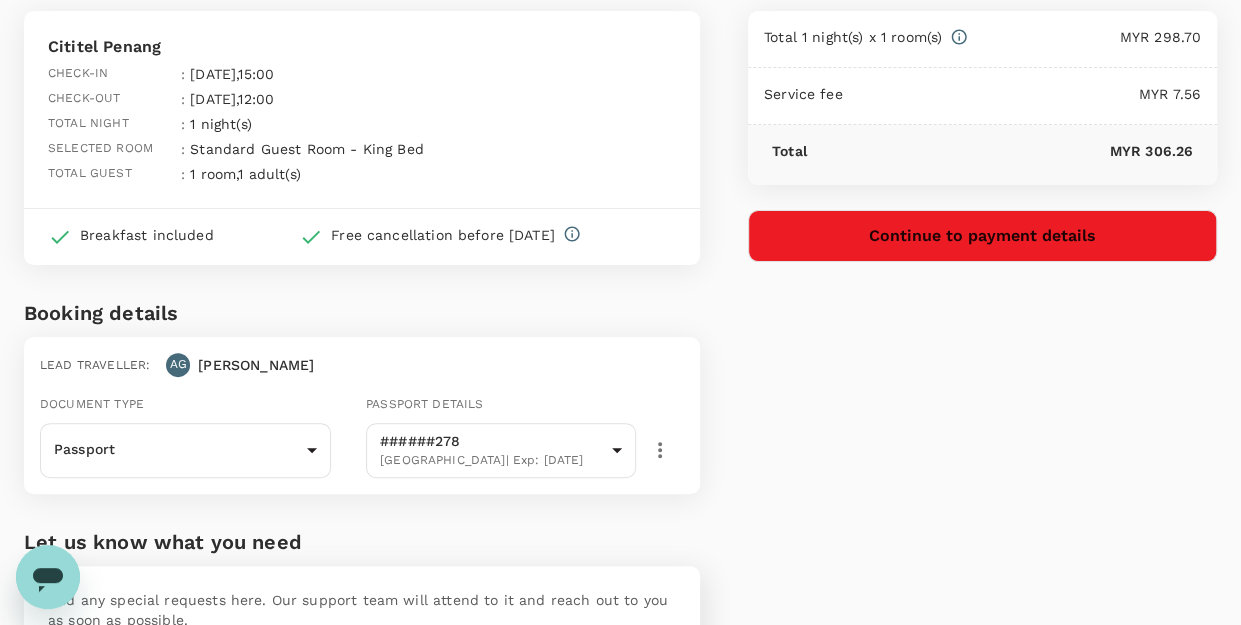 type on "higher floor, room near lift and non smoking room" 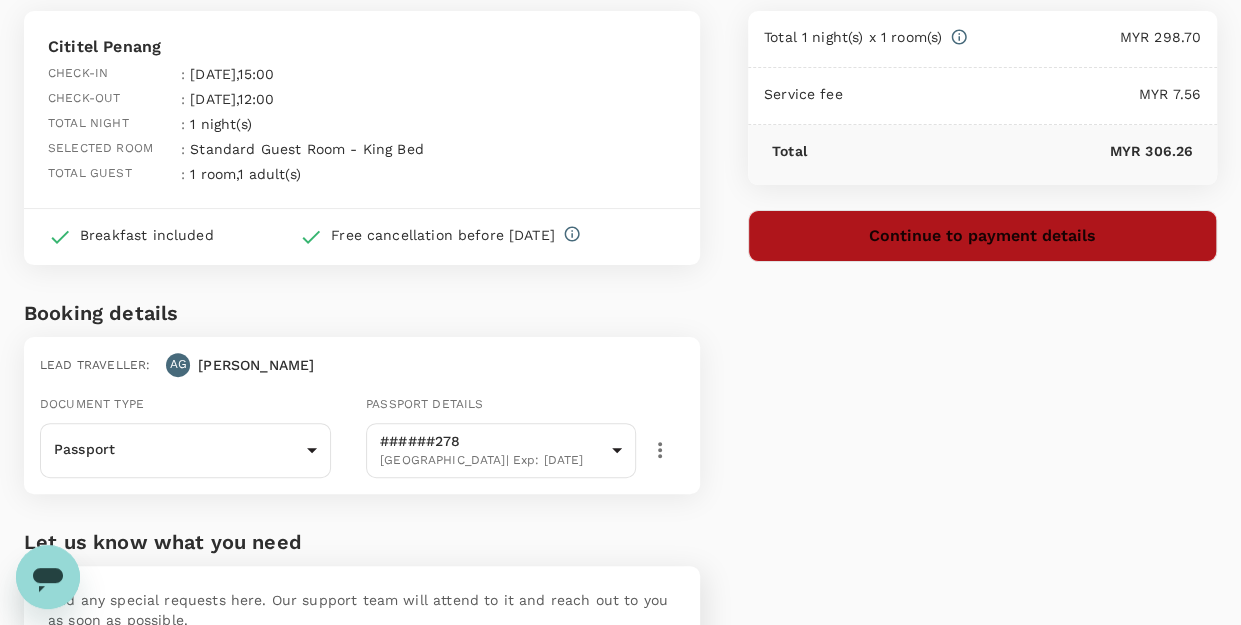 click on "Continue to payment details" at bounding box center (982, 236) 